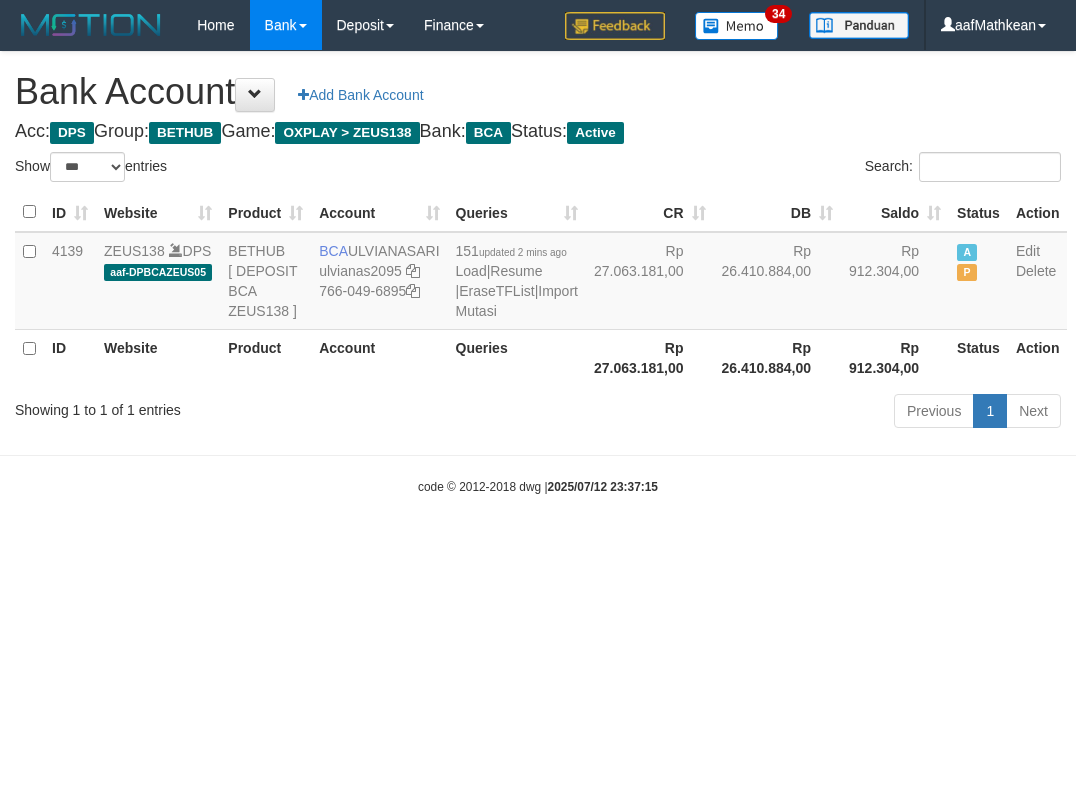 select on "***" 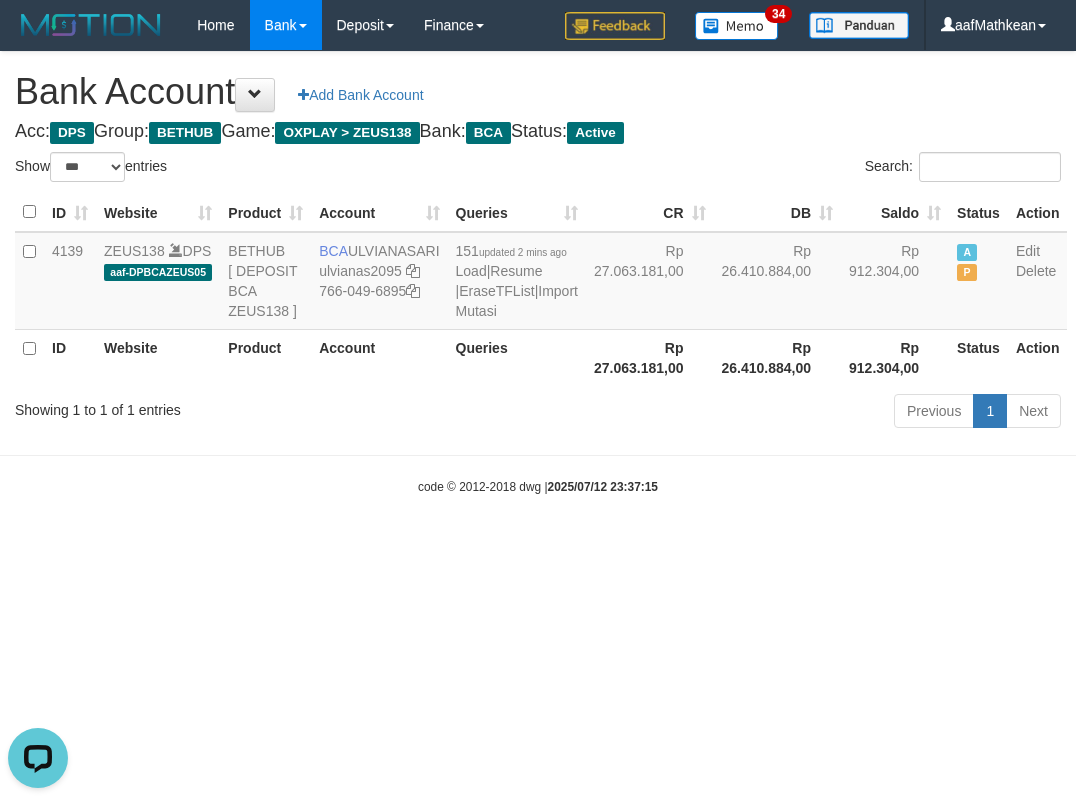 scroll, scrollTop: 0, scrollLeft: 0, axis: both 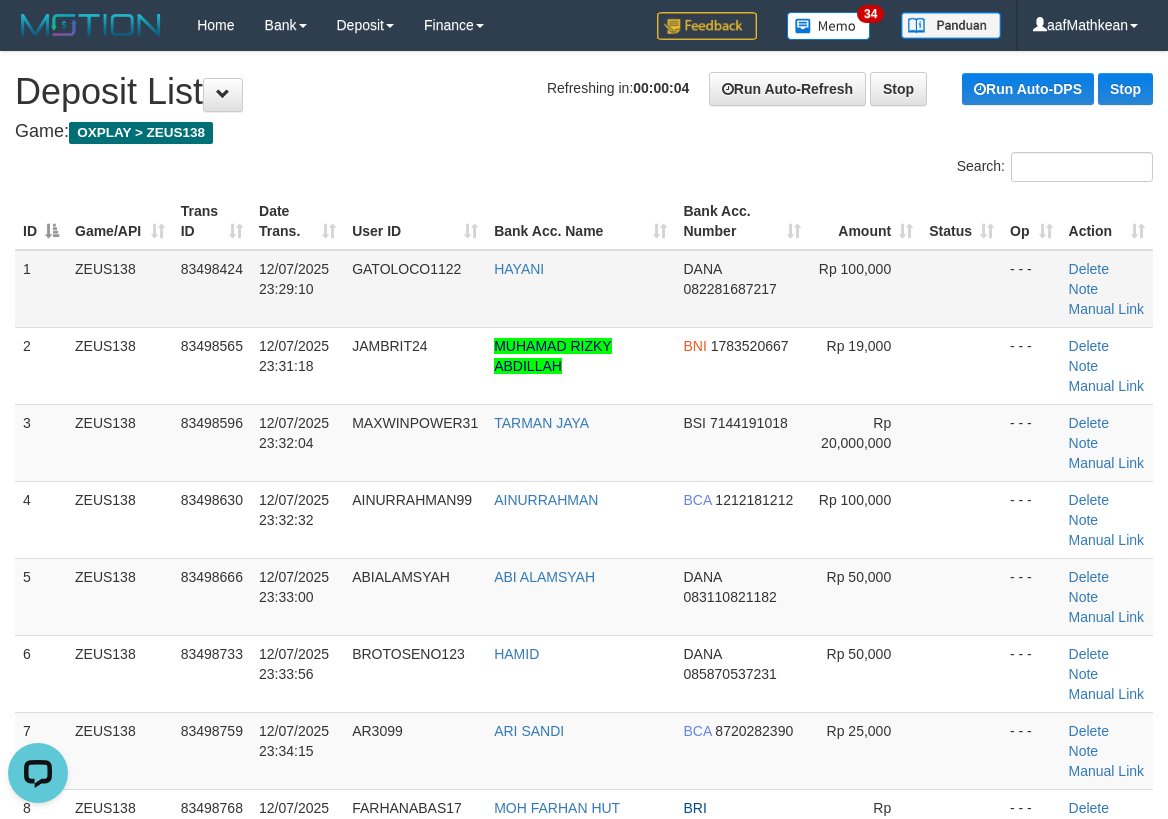 drag, startPoint x: 616, startPoint y: 268, endPoint x: 235, endPoint y: 271, distance: 381.0118 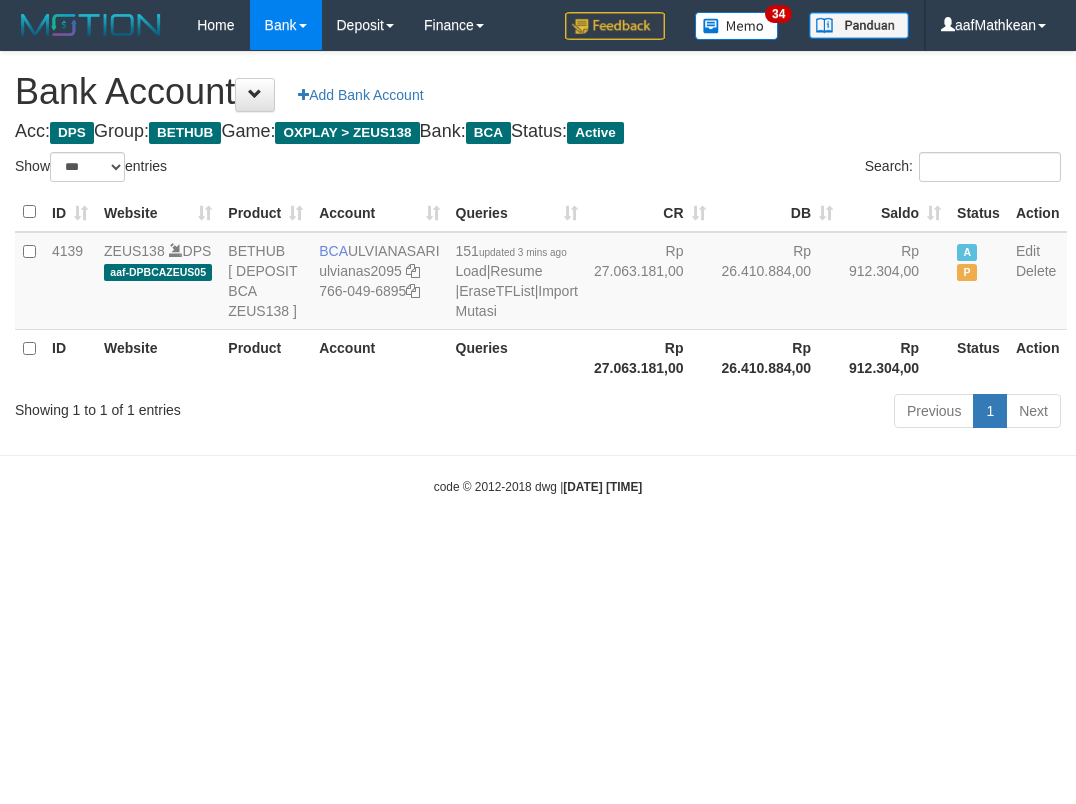 select on "***" 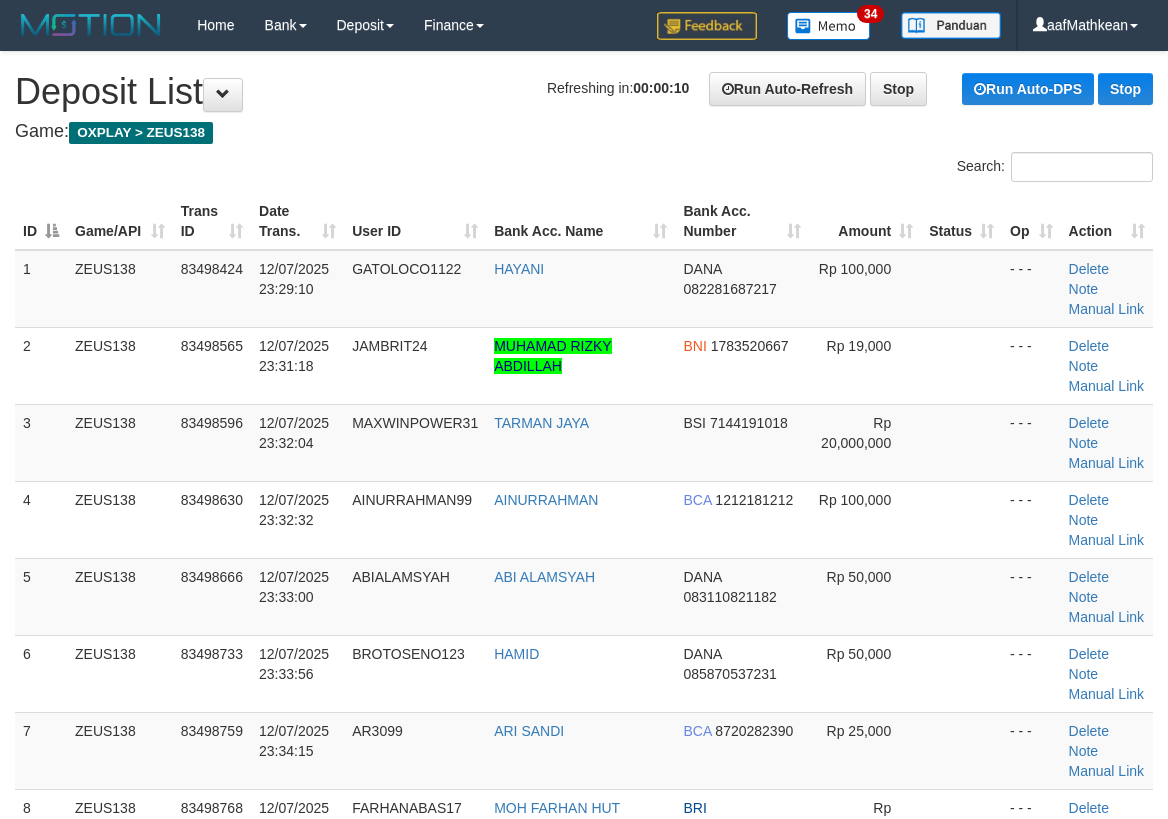 scroll, scrollTop: 0, scrollLeft: 0, axis: both 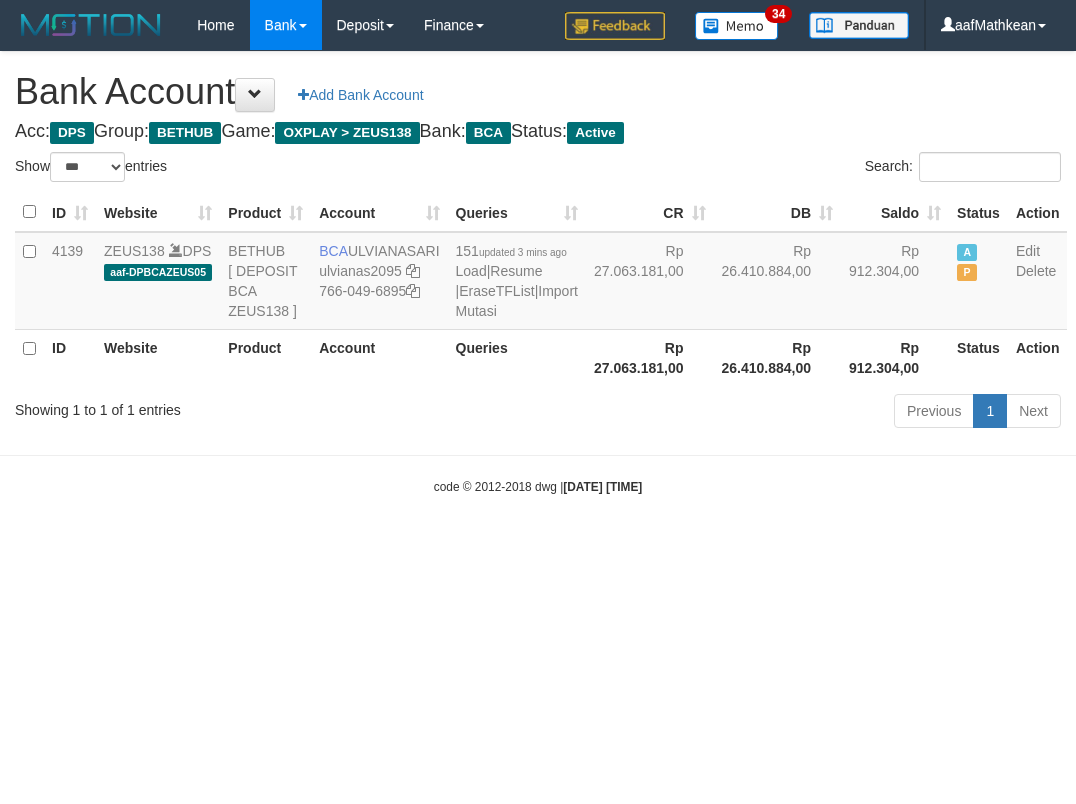 select on "***" 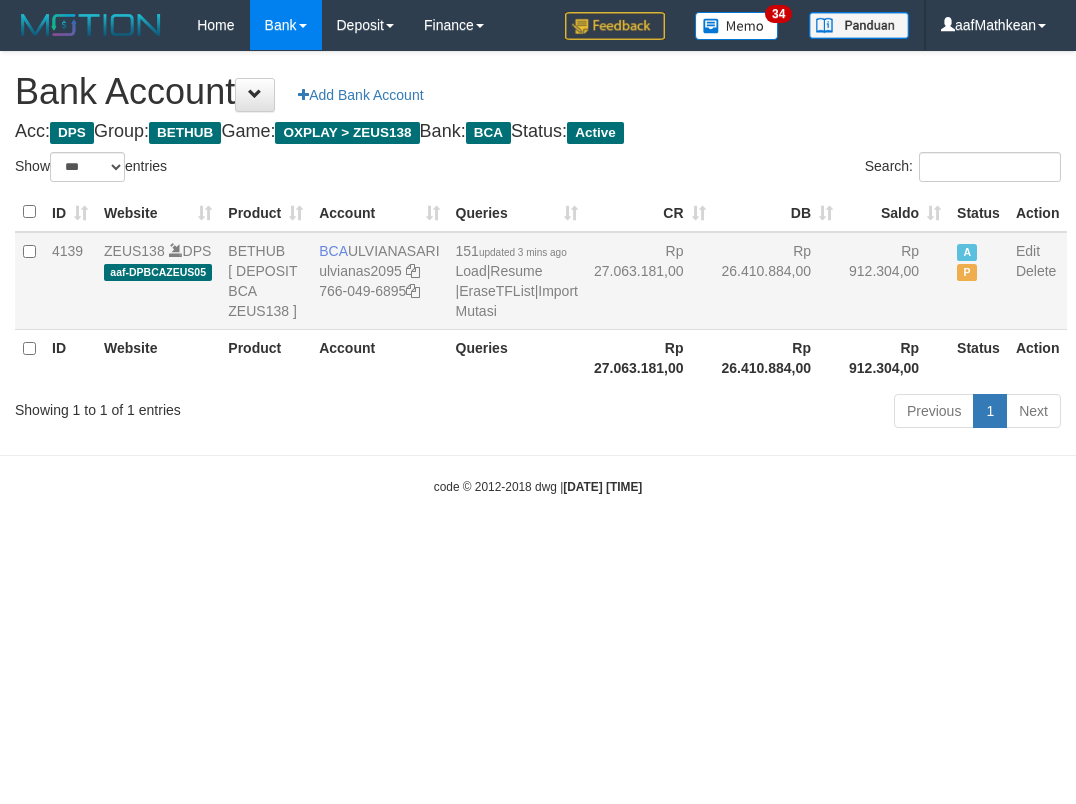 scroll, scrollTop: 0, scrollLeft: 0, axis: both 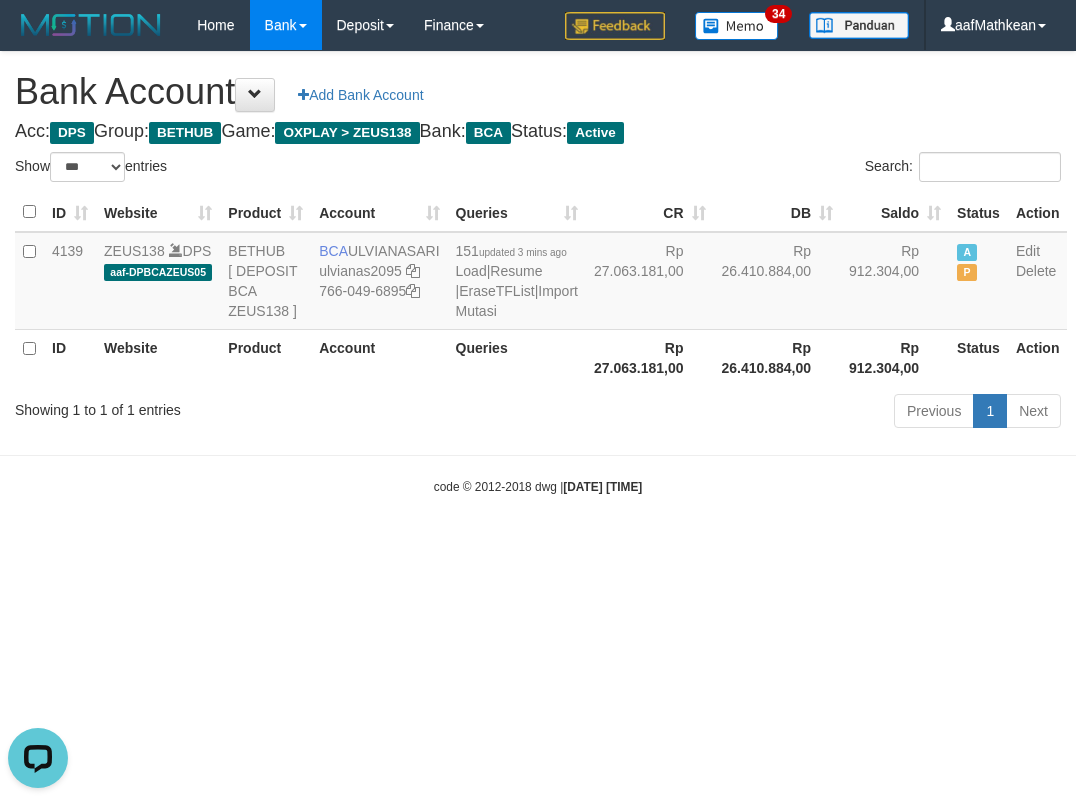 click on "Toggle navigation
Home
Bank
Account List
Load
By Website
Group
[OXPLAY]													ZEUS138
By Load Group (DPS)
Sync" at bounding box center [538, 273] 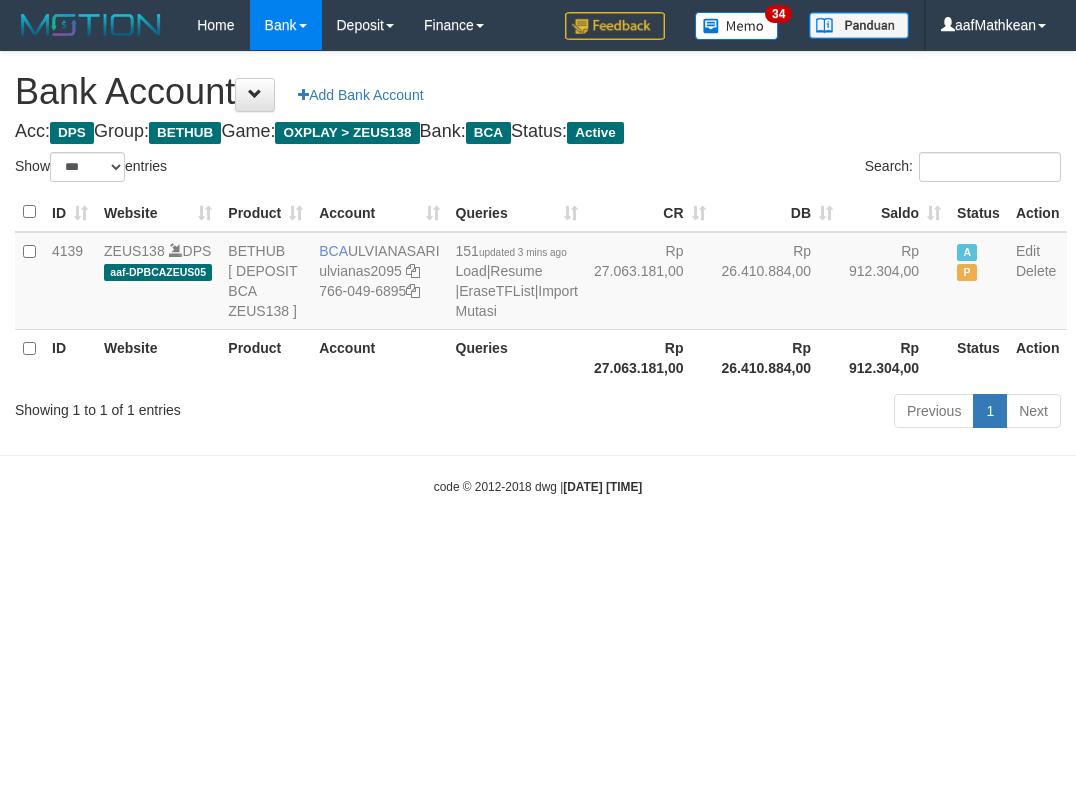 select on "***" 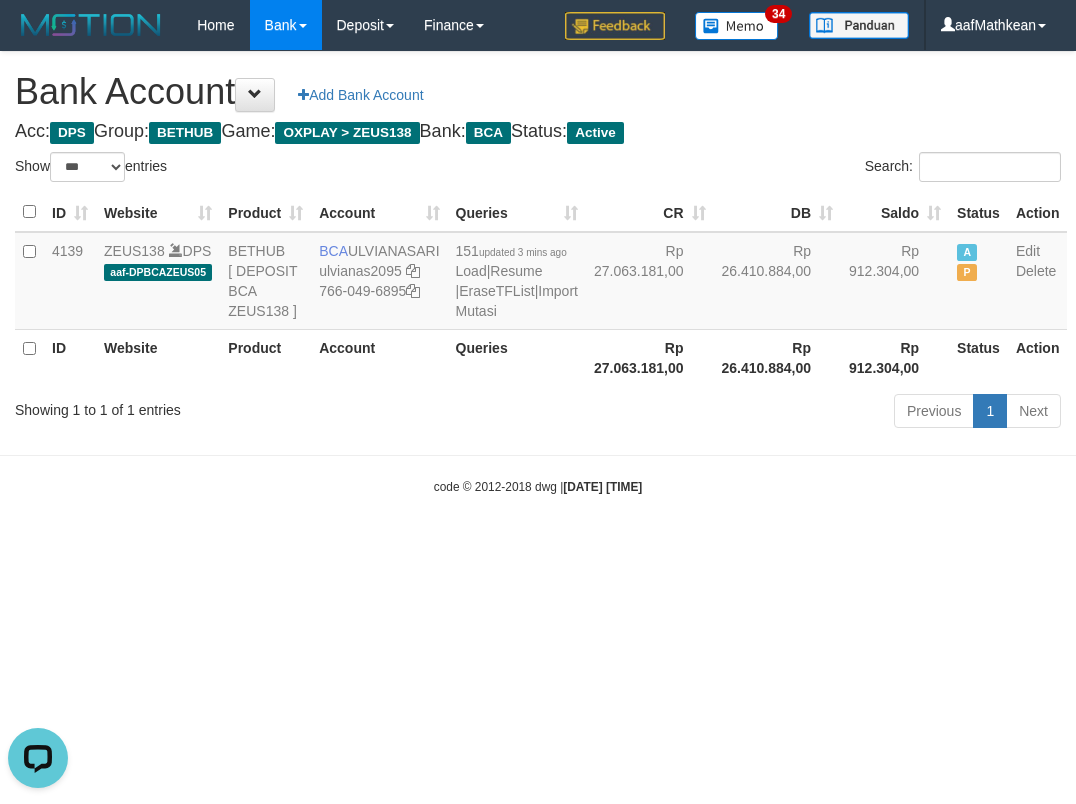 scroll, scrollTop: 0, scrollLeft: 0, axis: both 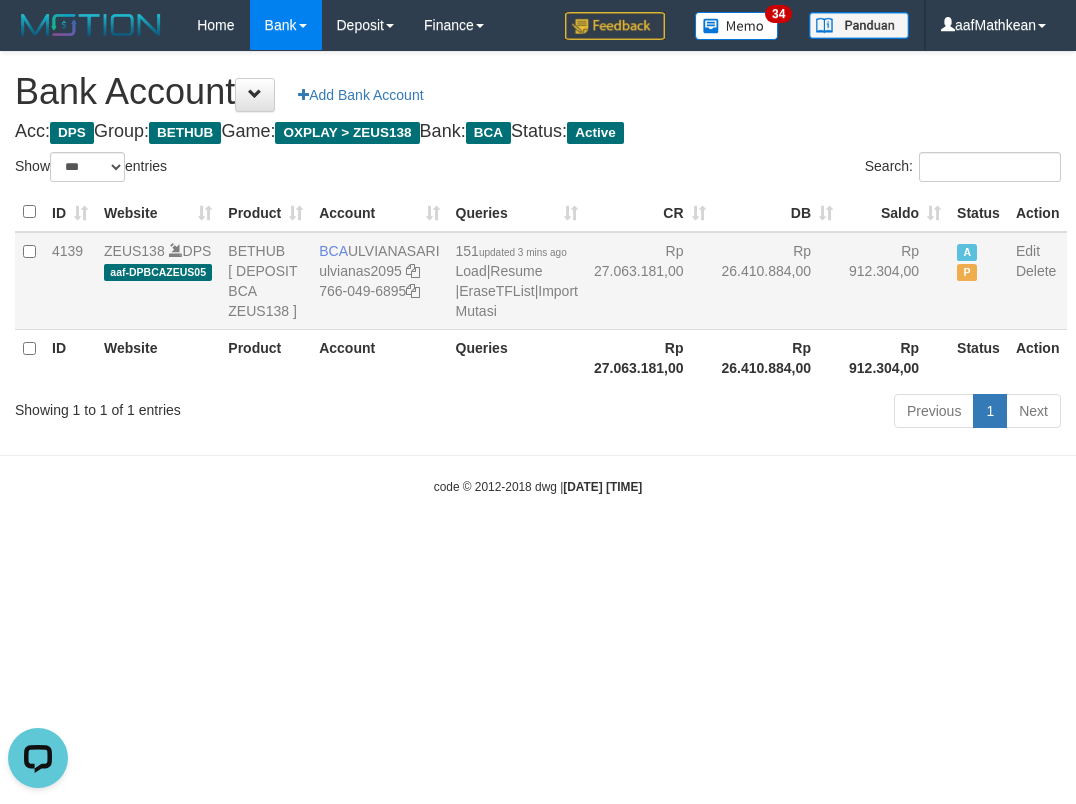 click on "ID Website Product Account Queries CR DB Saldo Status Action
4139
ZEUS138
DPS
aaf-DPBCAZEUS05
BETHUB
[ DEPOSIT BCA ZEUS138 ]
BCA
ULVIANASARI
ulvianas2095
766-049-6895
151  updated 3 mins ago
Load
|
Resume
|
EraseTFList
|
Import Mutasi
Rp 27.063.181,00
Rp 26.410.884,00
Rp 912.304,00
A
P
Edit
Delete
ID Website Product Account Queries Rp 27.063.181,00 Rp 26.410.884,00 Rp 912.304,00" at bounding box center [541, 289] 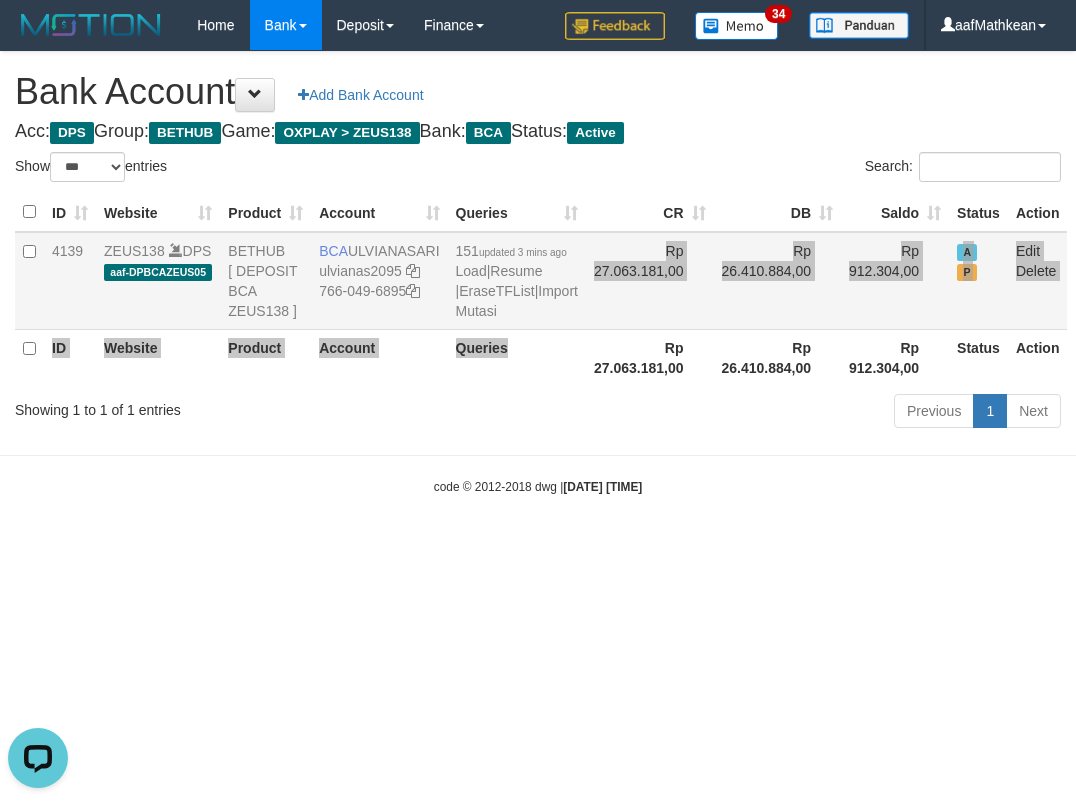 drag, startPoint x: 484, startPoint y: 386, endPoint x: 451, endPoint y: 342, distance: 55 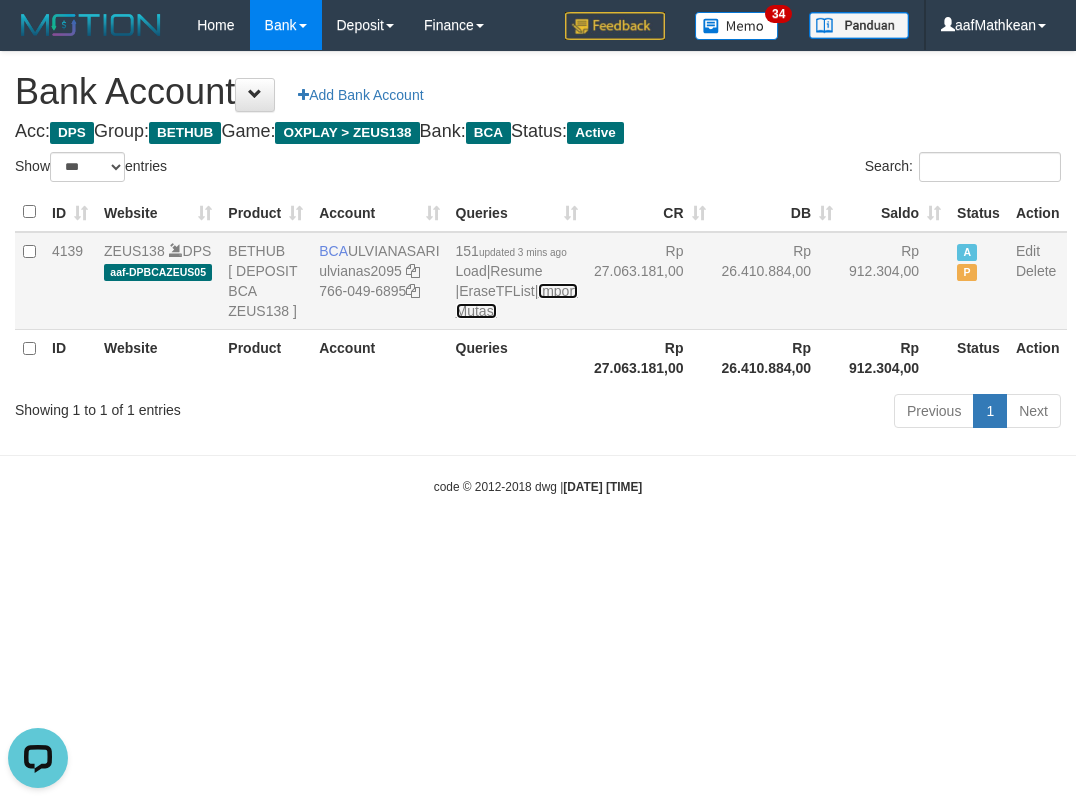 click on "Import Mutasi" at bounding box center (517, 301) 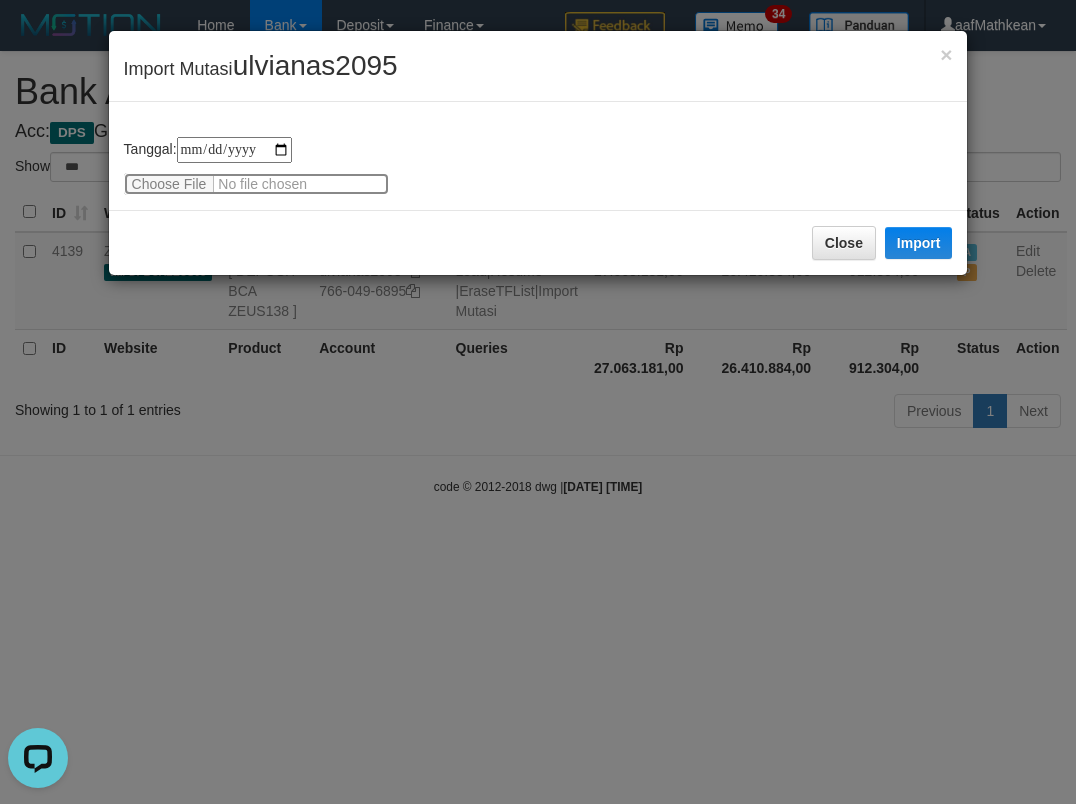 click at bounding box center (256, 184) 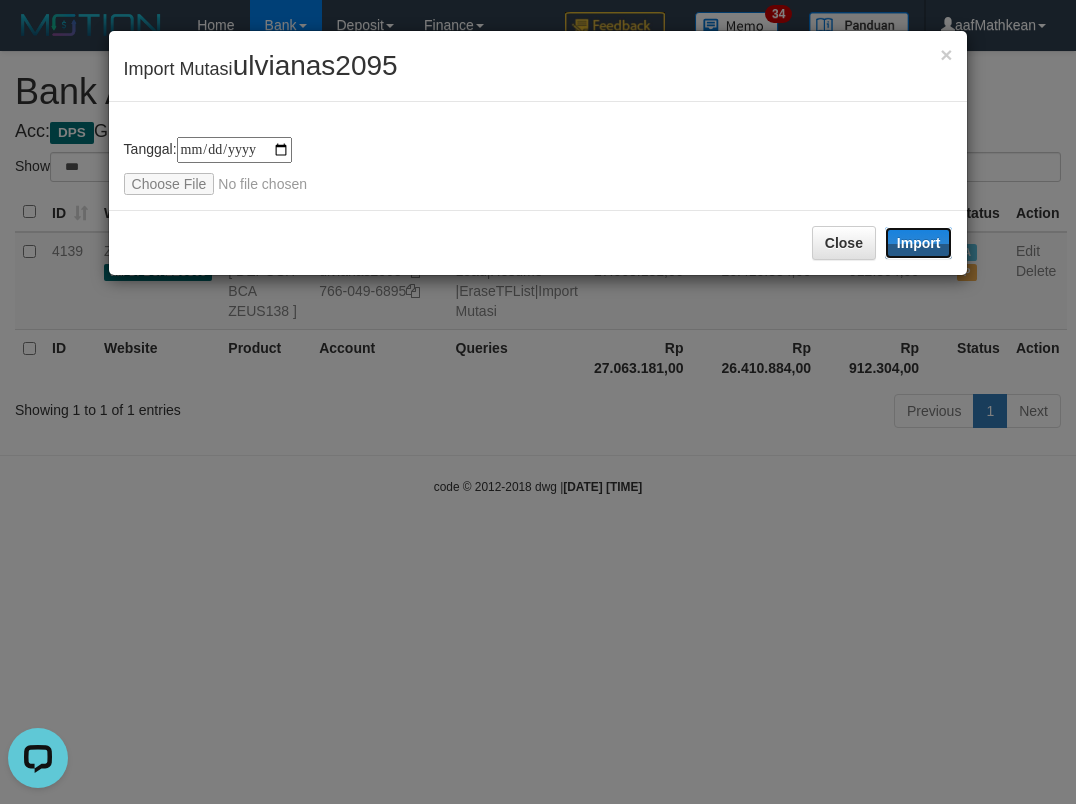 drag, startPoint x: 918, startPoint y: 246, endPoint x: 301, endPoint y: 1, distance: 663.8629 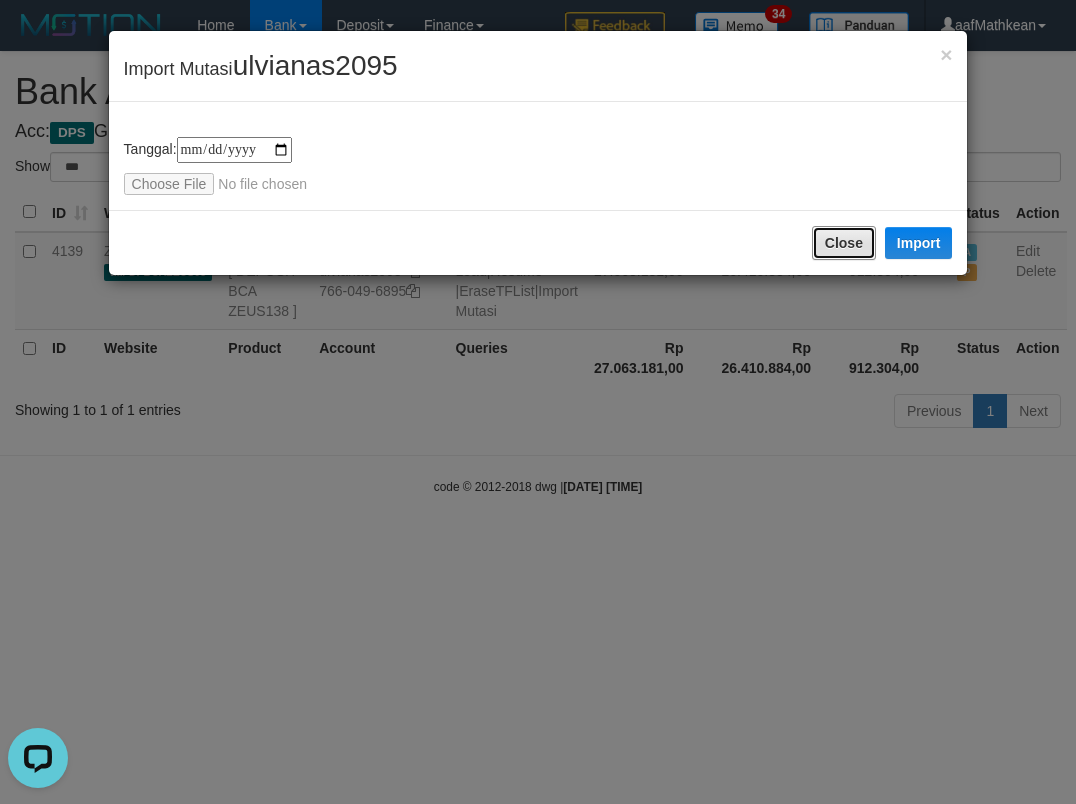 click on "Close" at bounding box center [844, 243] 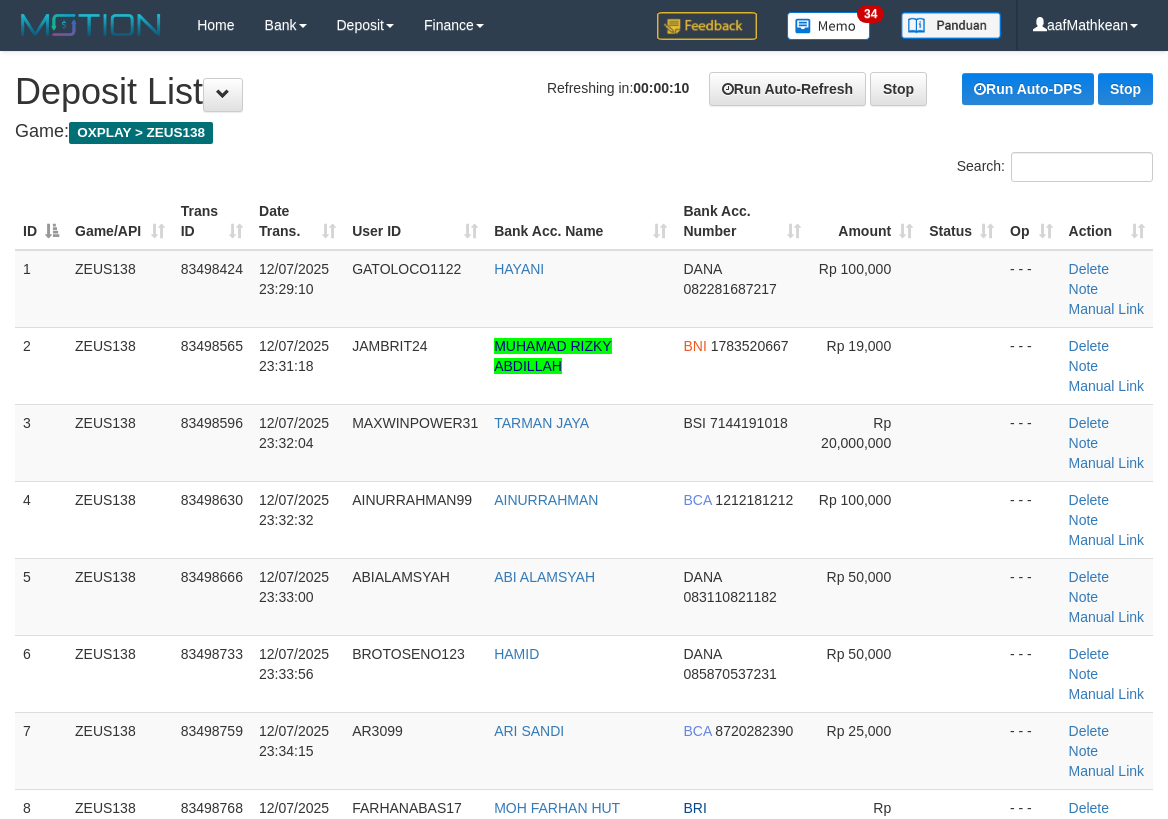 scroll, scrollTop: 0, scrollLeft: 0, axis: both 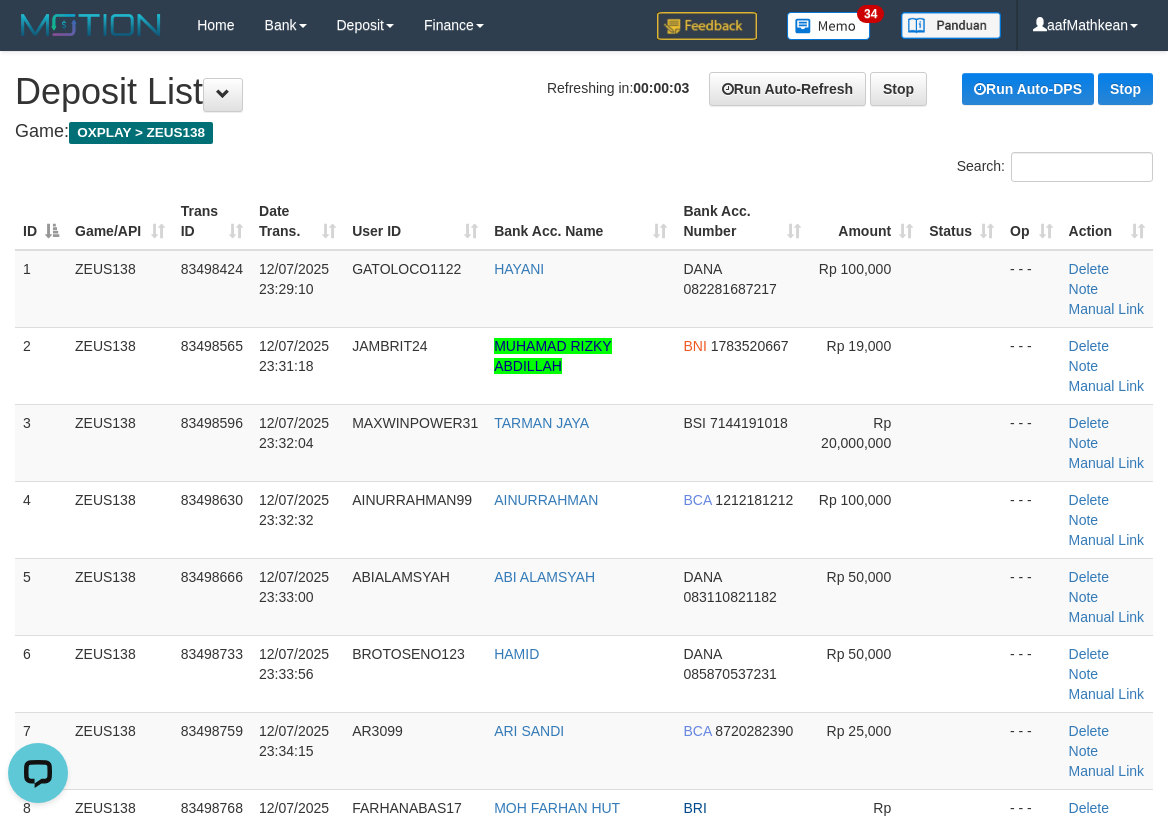click on "User ID" at bounding box center [415, 221] 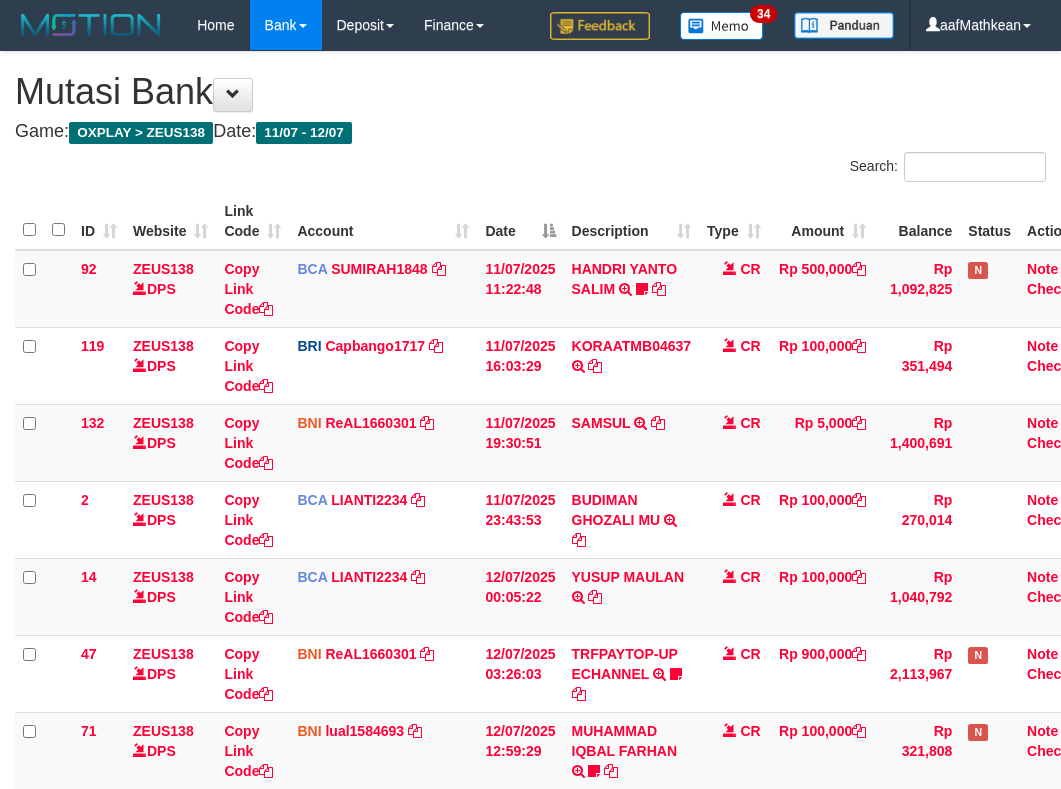scroll, scrollTop: 739, scrollLeft: 0, axis: vertical 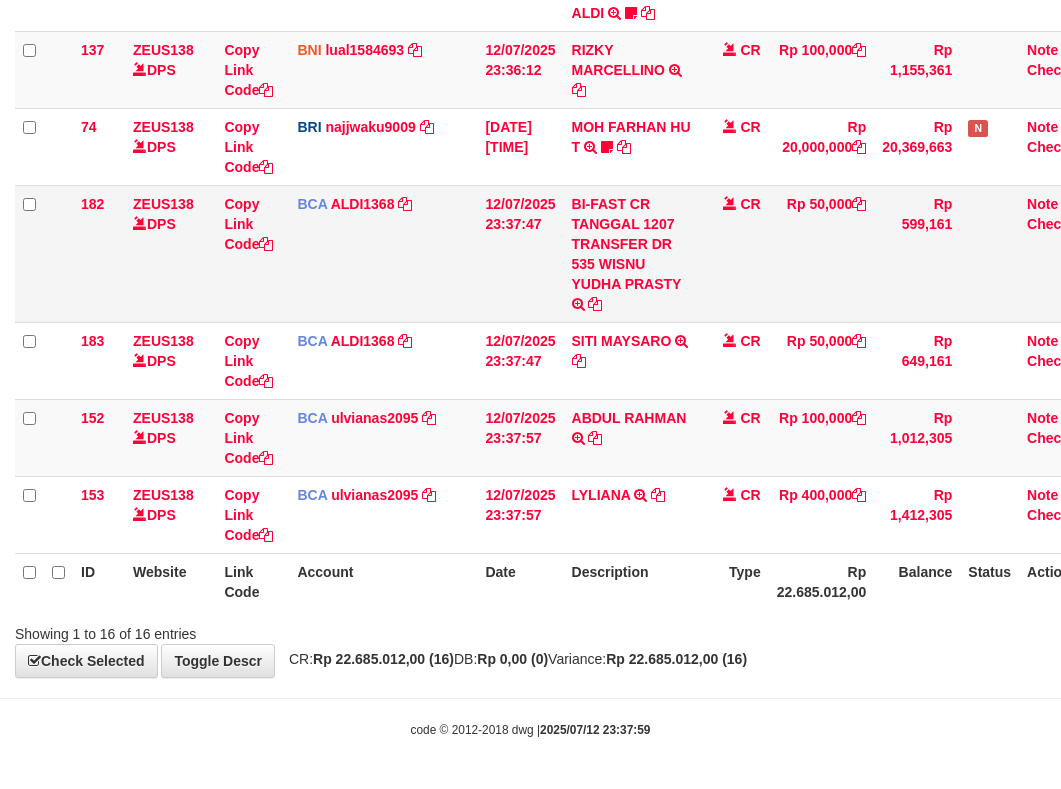 click on "BI-FAST CR TANGGAL 1207 TRANSFER DR 535 WISNU YUDHA PRASTY         BI-FAST CR TANGGAL :12/07 TRANSFER DR 535 WISNU YUDHA PRASTY" at bounding box center [632, 253] 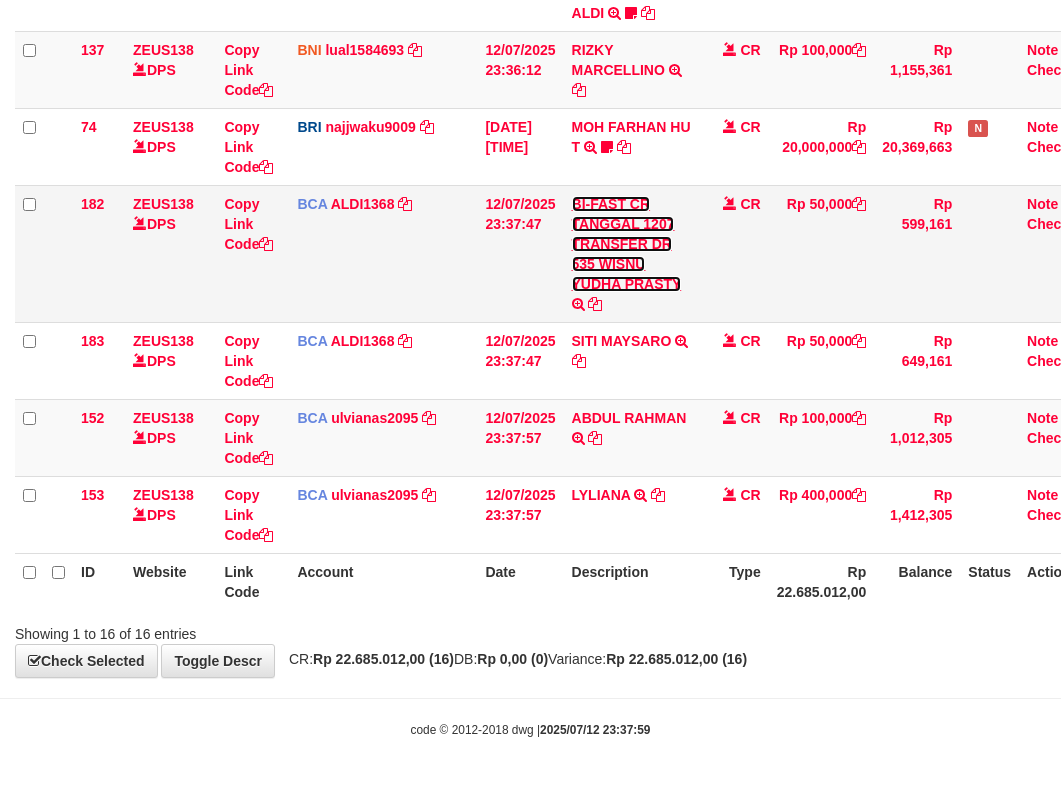 click on "BI-FAST CR TANGGAL 1207 TRANSFER DR 535 WISNU YUDHA PRASTY" at bounding box center [627, 244] 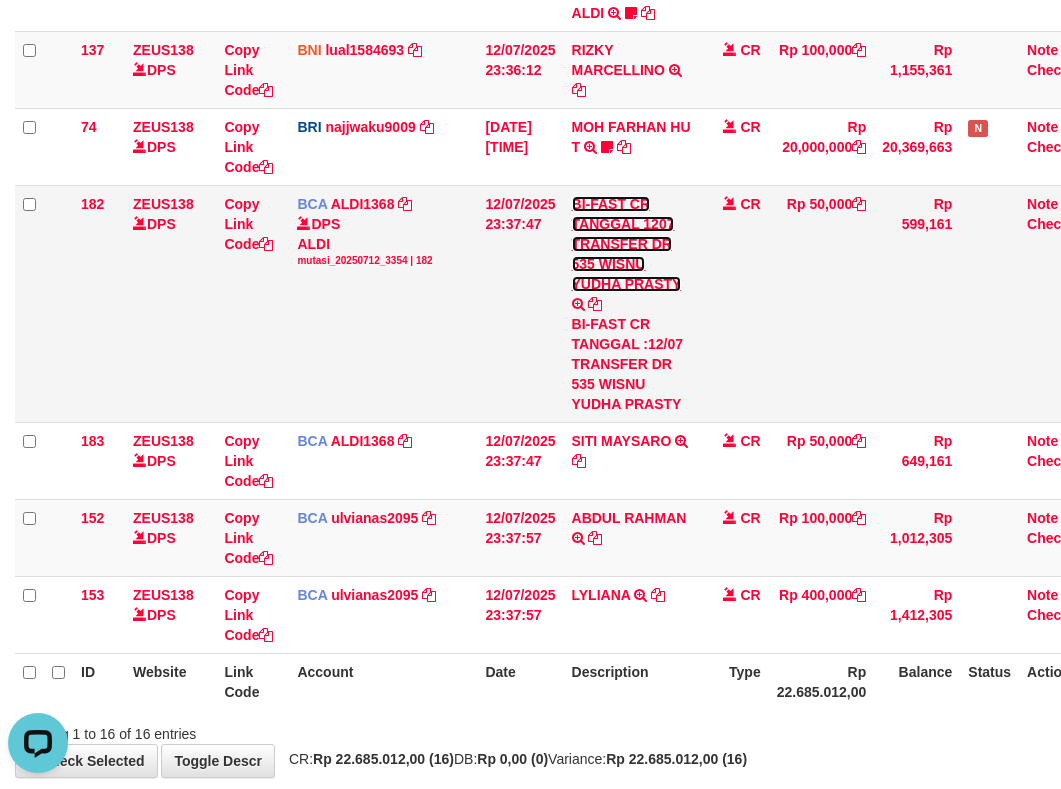scroll, scrollTop: 0, scrollLeft: 0, axis: both 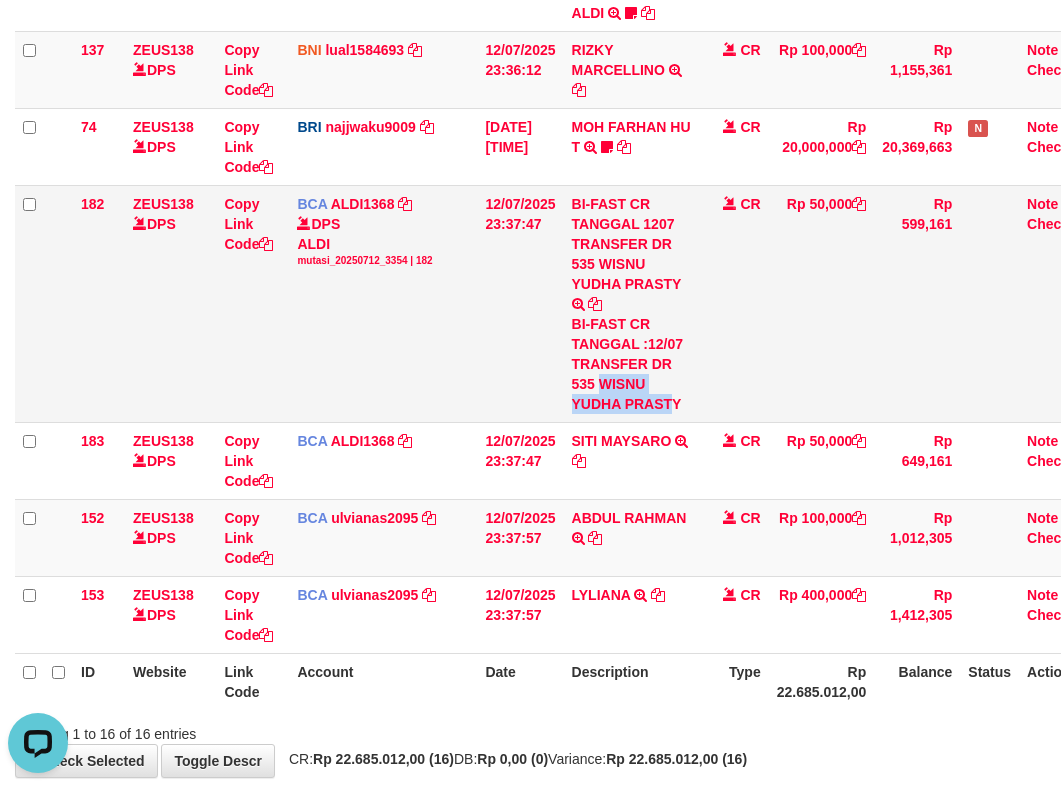copy on "WISNU YUDHA PRAST" 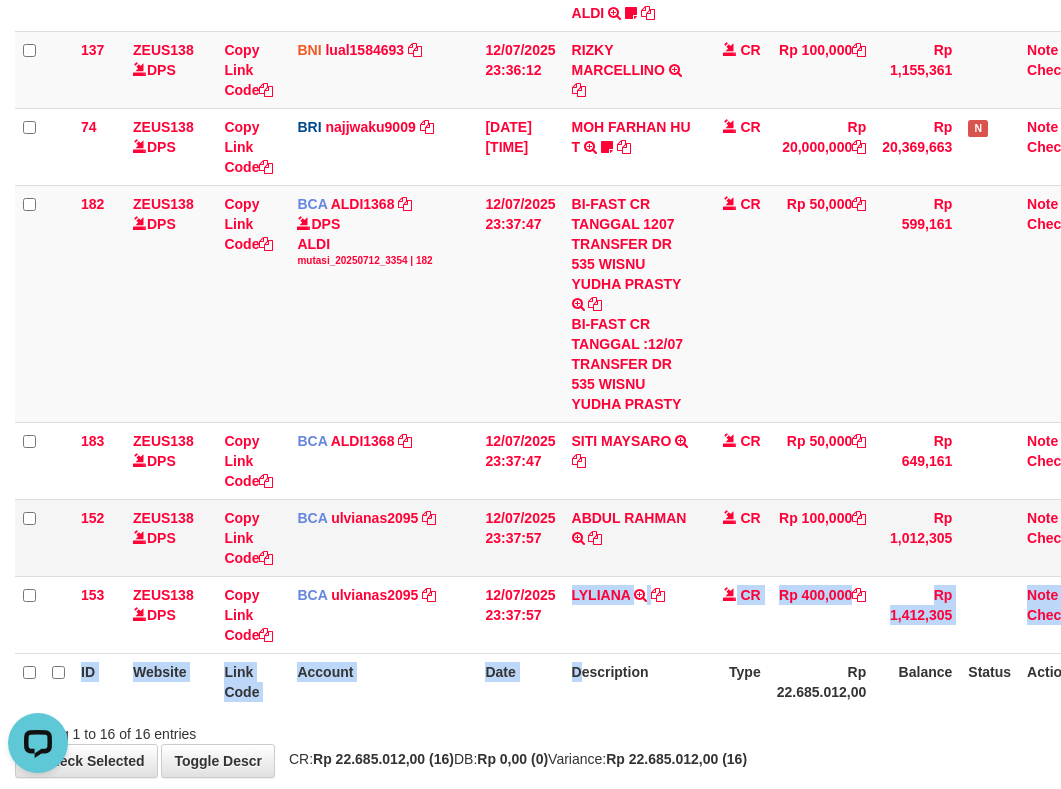 drag, startPoint x: 568, startPoint y: 636, endPoint x: 596, endPoint y: 573, distance: 68.942 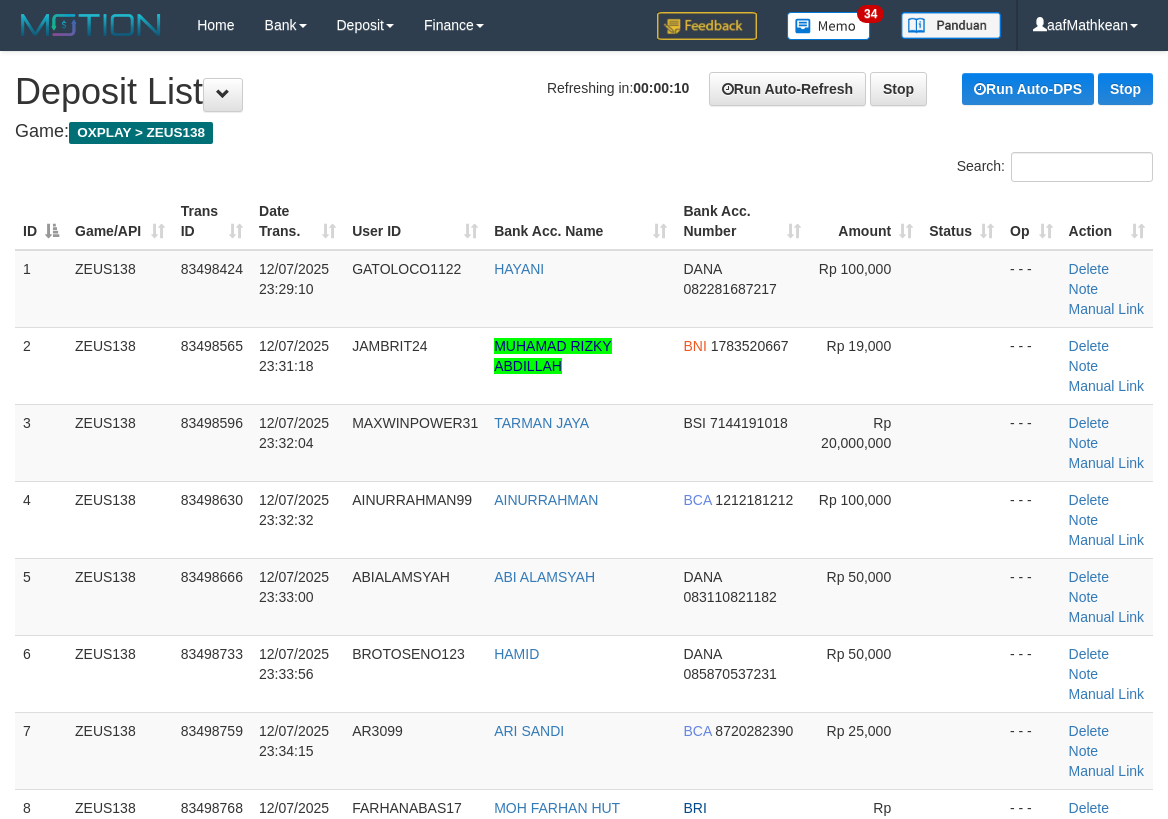 scroll, scrollTop: 0, scrollLeft: 0, axis: both 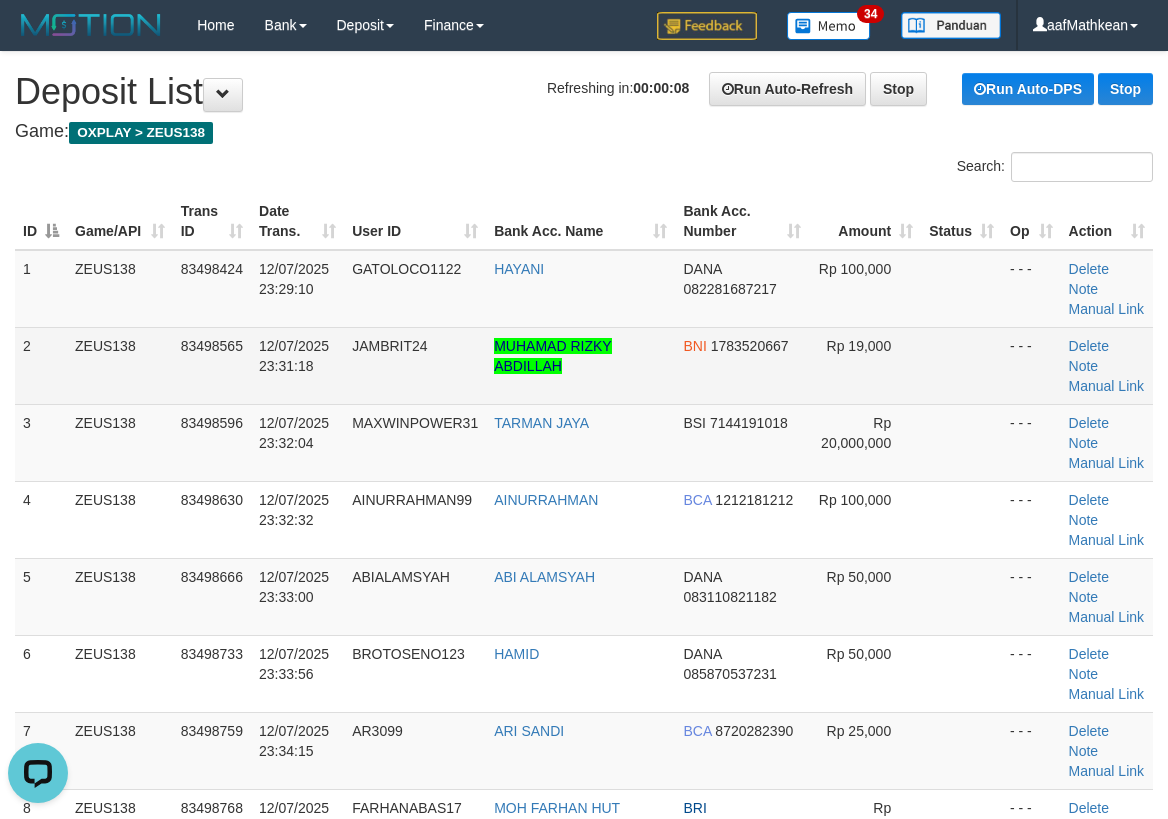 click on "1
ZEUS138
83498424
12/07/2025 23:29:10
GATOLOCO1122
HAYANI
DANA
082281687217
Rp 100,000
- - -
Delete
Note
Manual Link
2
ZEUS138
83498565
12/07/2025 23:31:18
JAMBRIT24
MUHAMAD RIZKY ABDILLAH
BNI
1783520667
Rp 19,000
- - -
Delete BSI" at bounding box center [584, 1213] 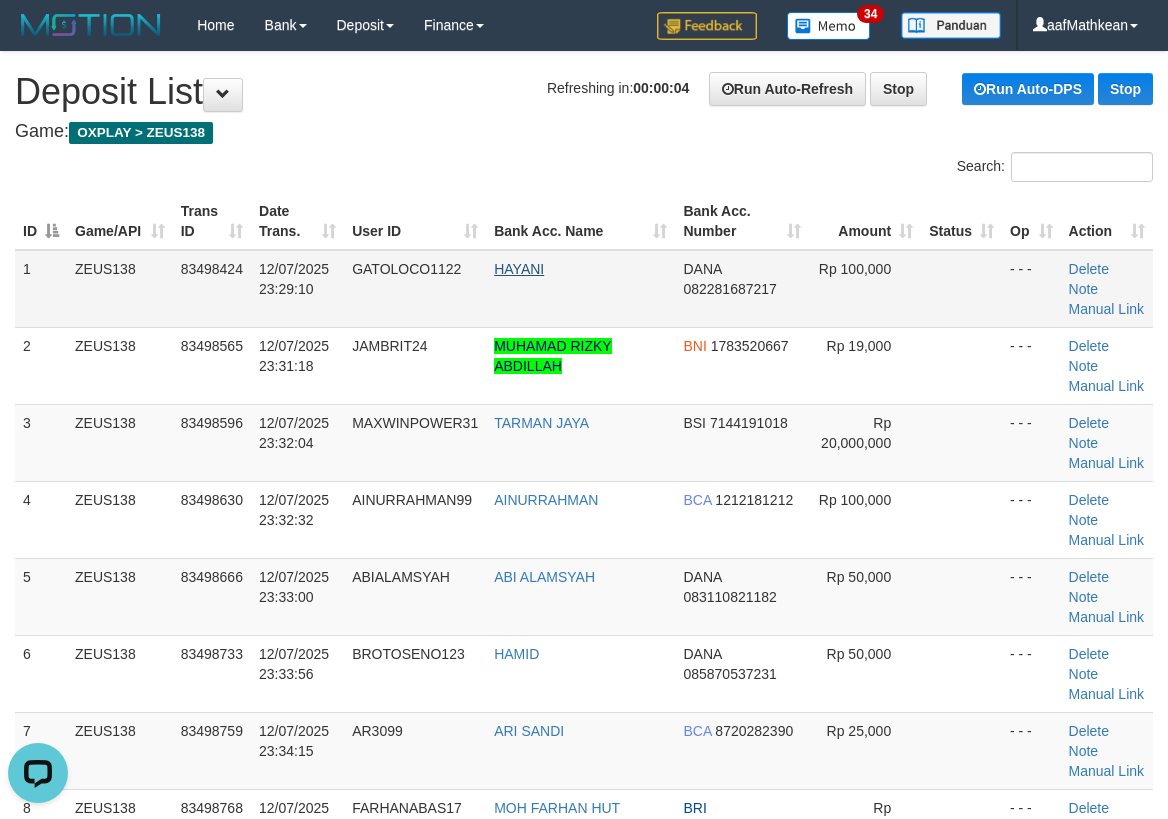 click on "ID Game/API Trans ID Date Trans. User ID Bank Acc. Name Bank Acc. Number Amount Status Op Action
1
ZEUS138
83498424
12/07/2025 23:29:10
GATOLOCO1122
HAYANI
DANA
082281687217
Rp 100,000
- - -
Delete
Note
Manual Link
2
ZEUS138
83498565
12/07/2025 23:31:18
JAMBRIT24
MUHAMAD RIZKY ABDILLAH
BNI Note" at bounding box center (584, 1212) 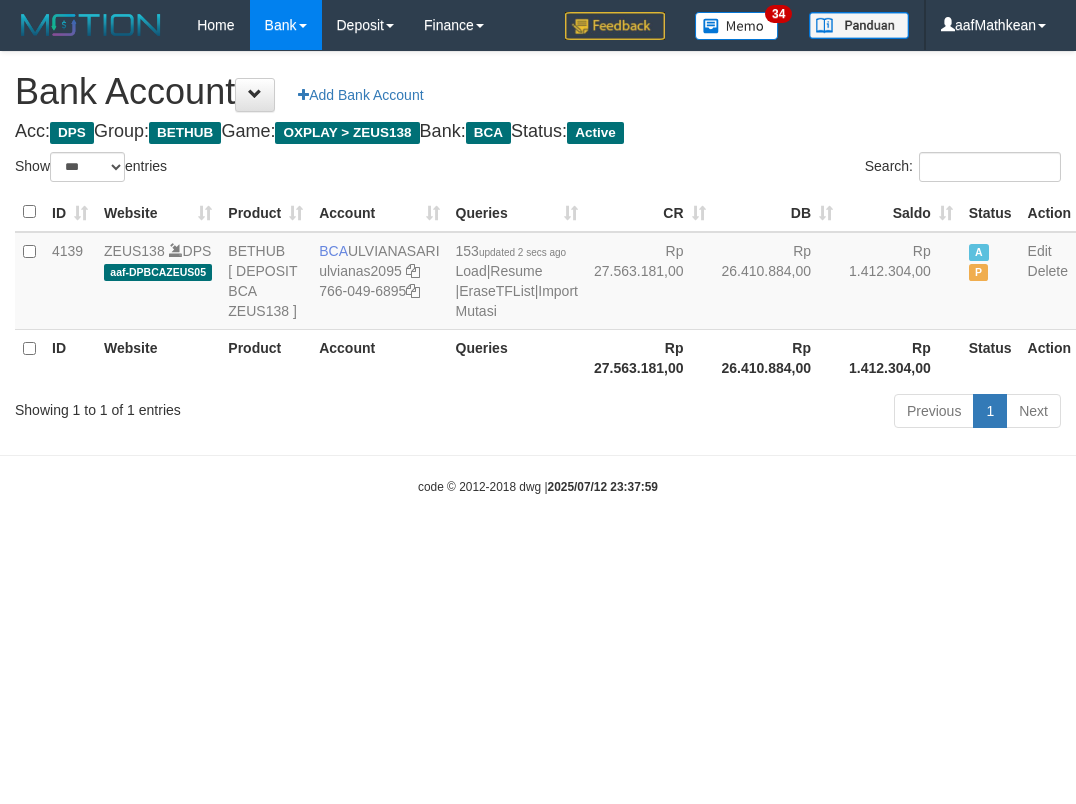 select on "***" 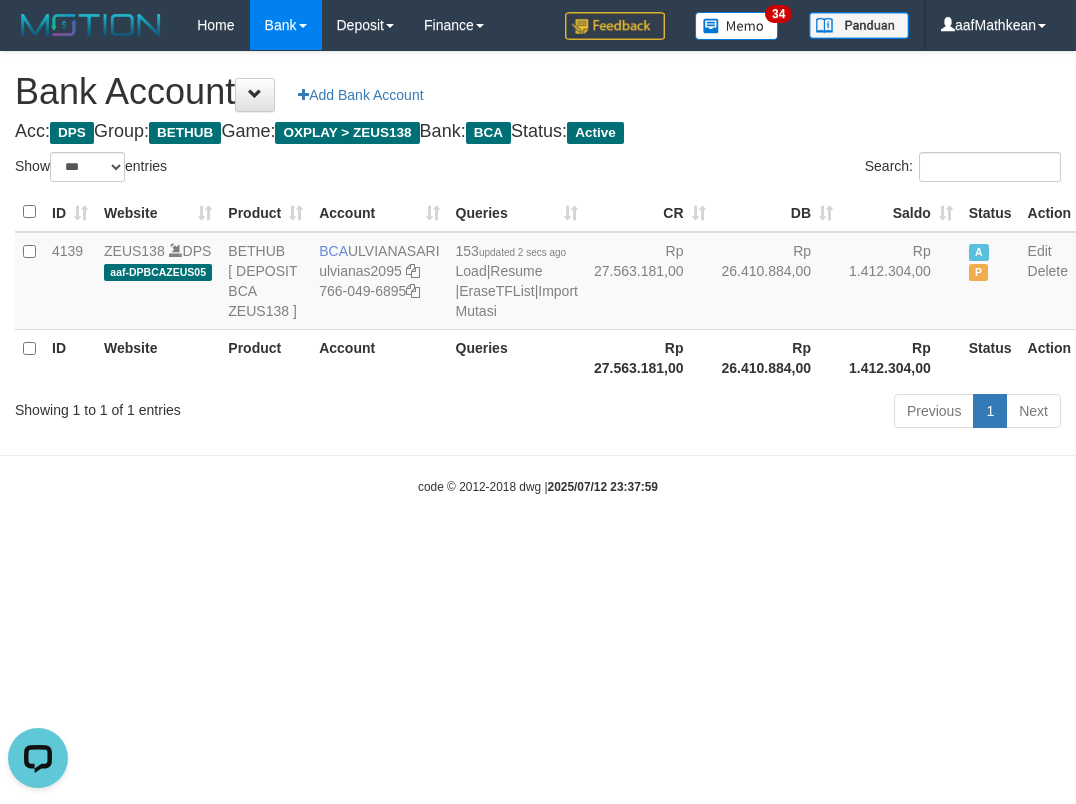 scroll, scrollTop: 0, scrollLeft: 0, axis: both 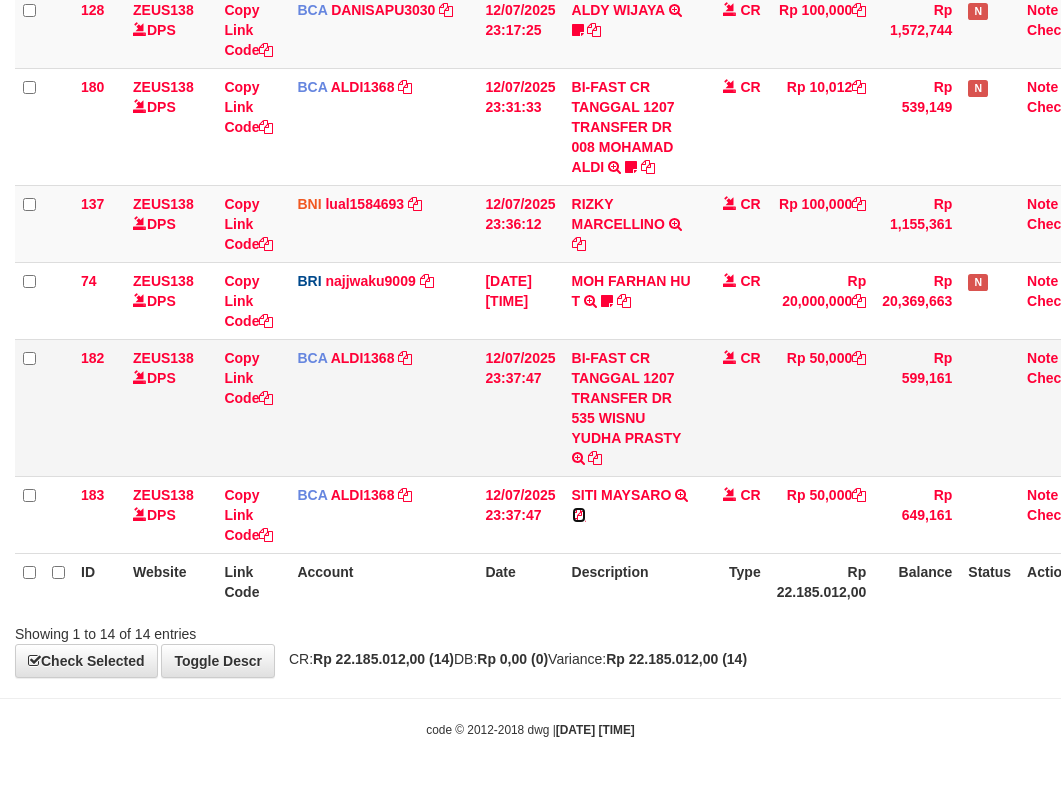 drag, startPoint x: 575, startPoint y: 515, endPoint x: 1054, endPoint y: 389, distance: 495.29486 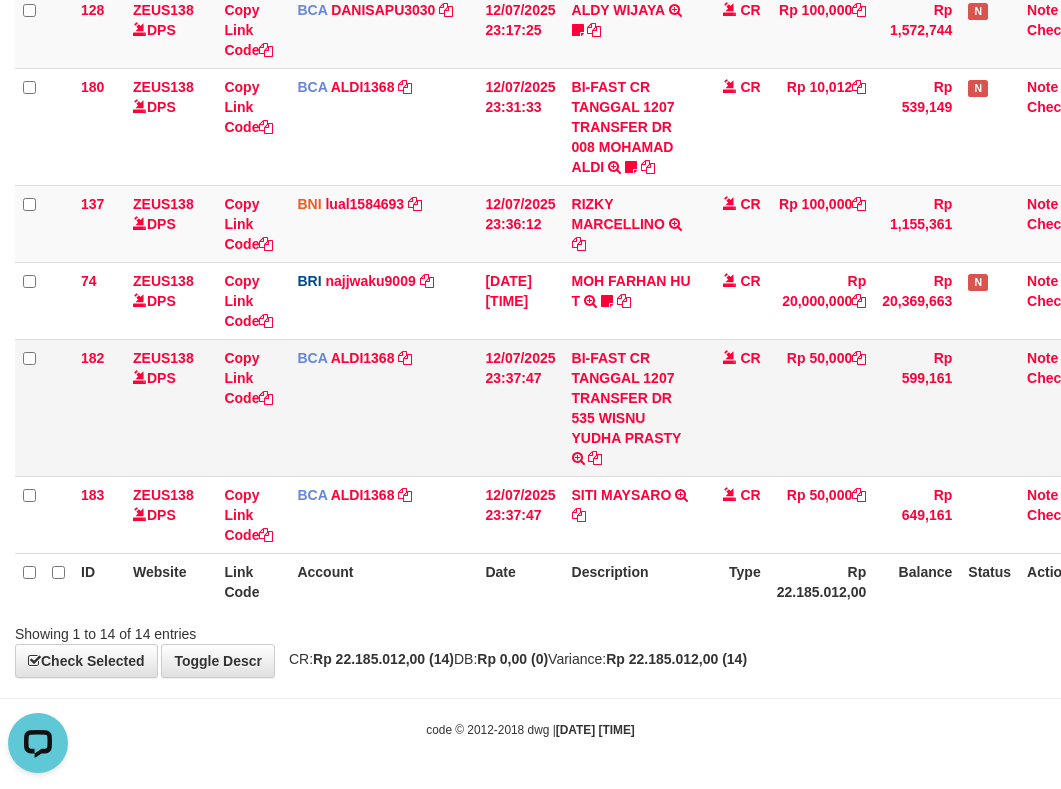 scroll, scrollTop: 0, scrollLeft: 0, axis: both 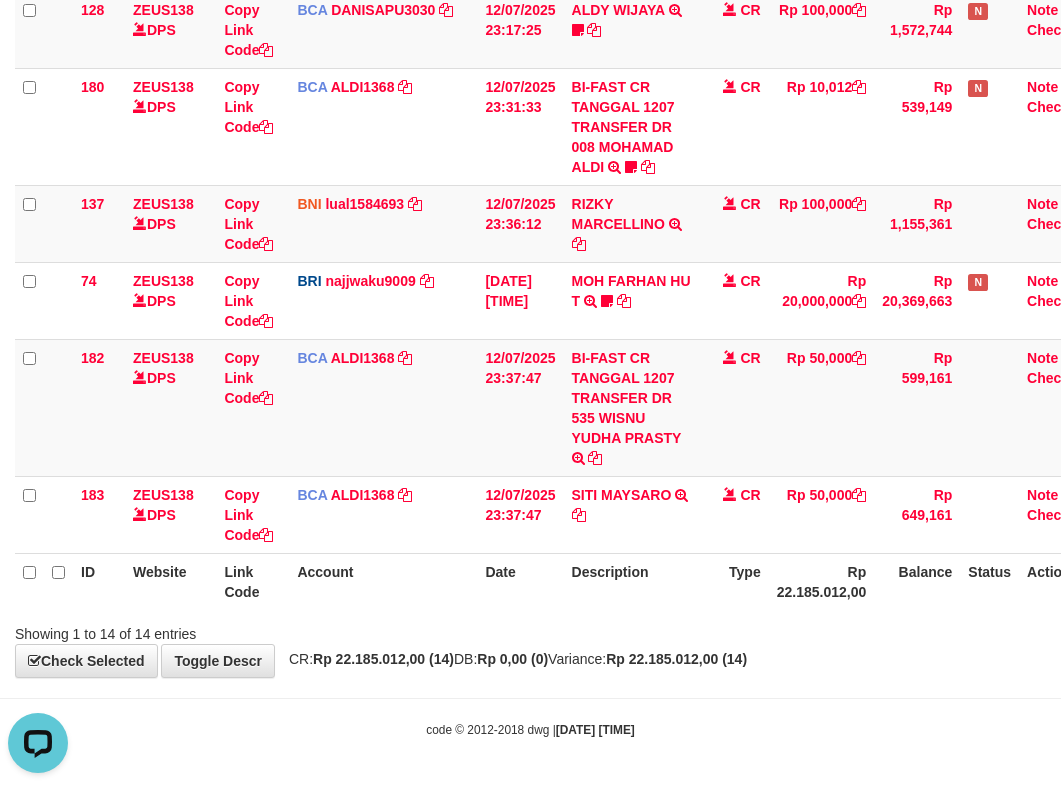 click on "Account" at bounding box center (383, 581) 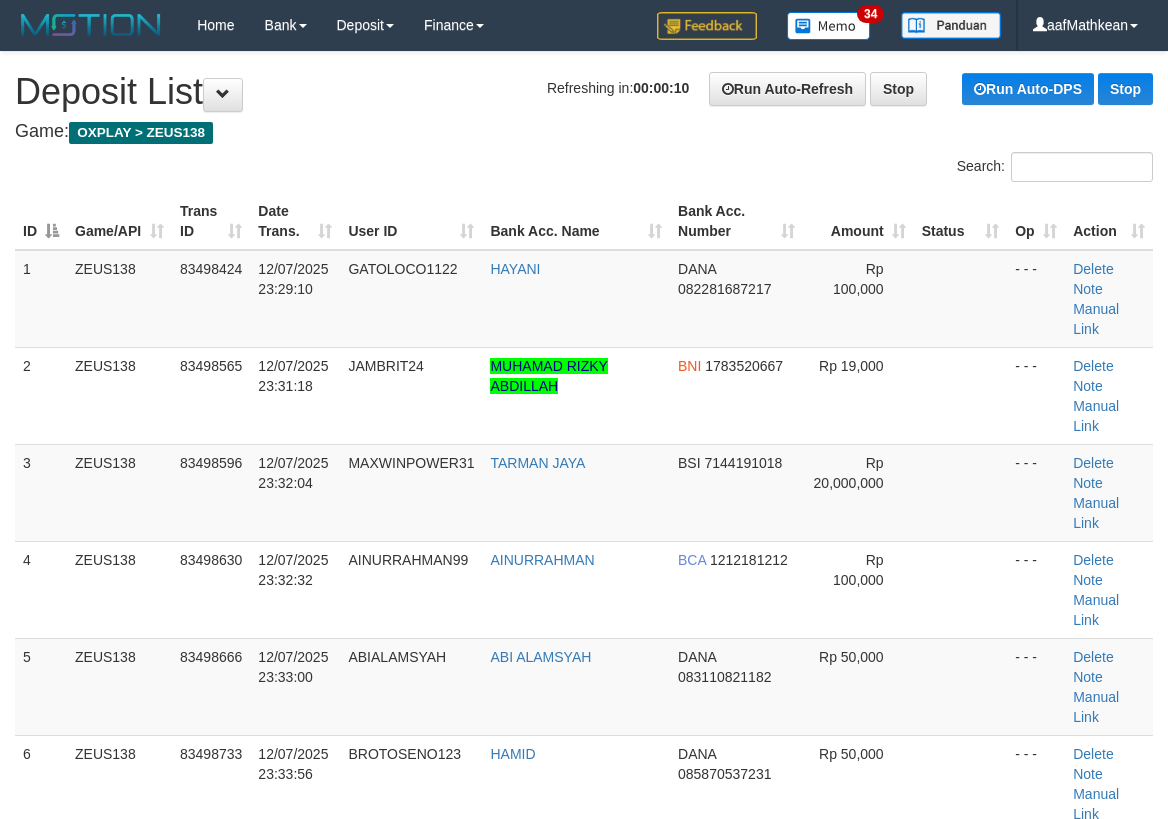 scroll, scrollTop: 0, scrollLeft: 0, axis: both 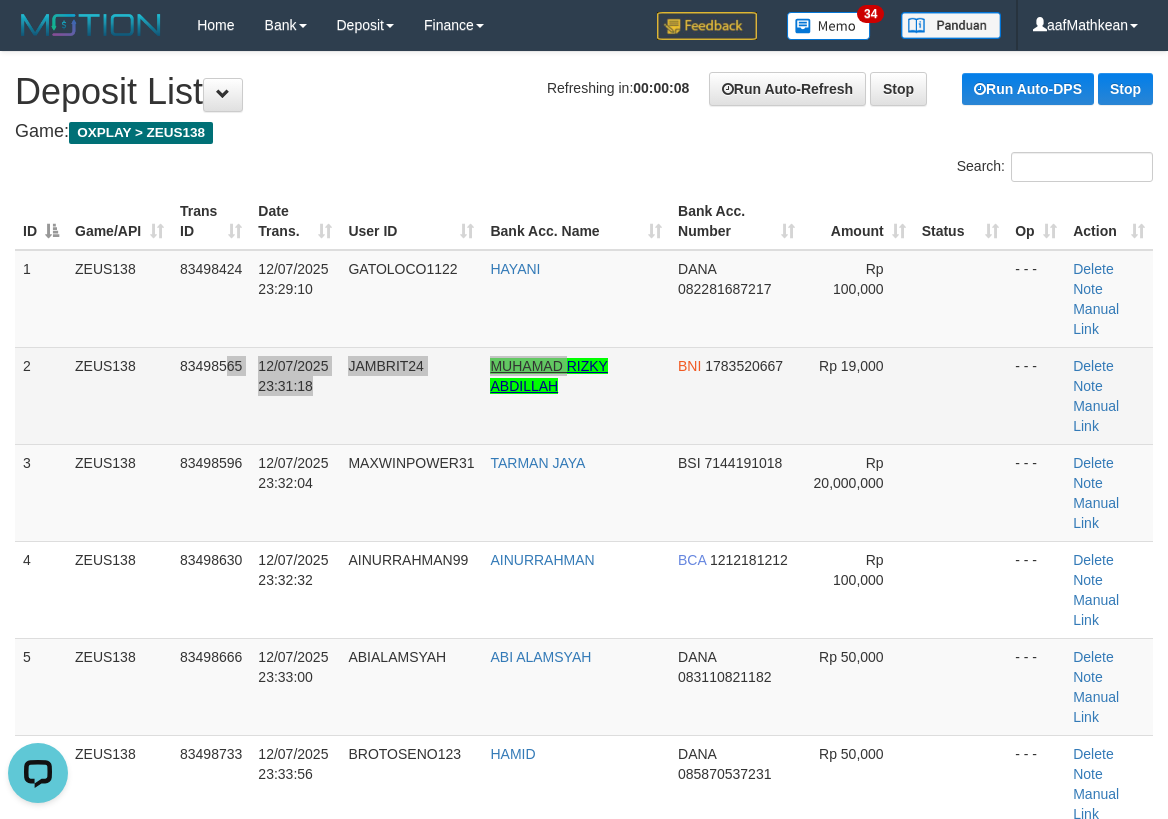 drag, startPoint x: 570, startPoint y: 359, endPoint x: 589, endPoint y: 362, distance: 19.235384 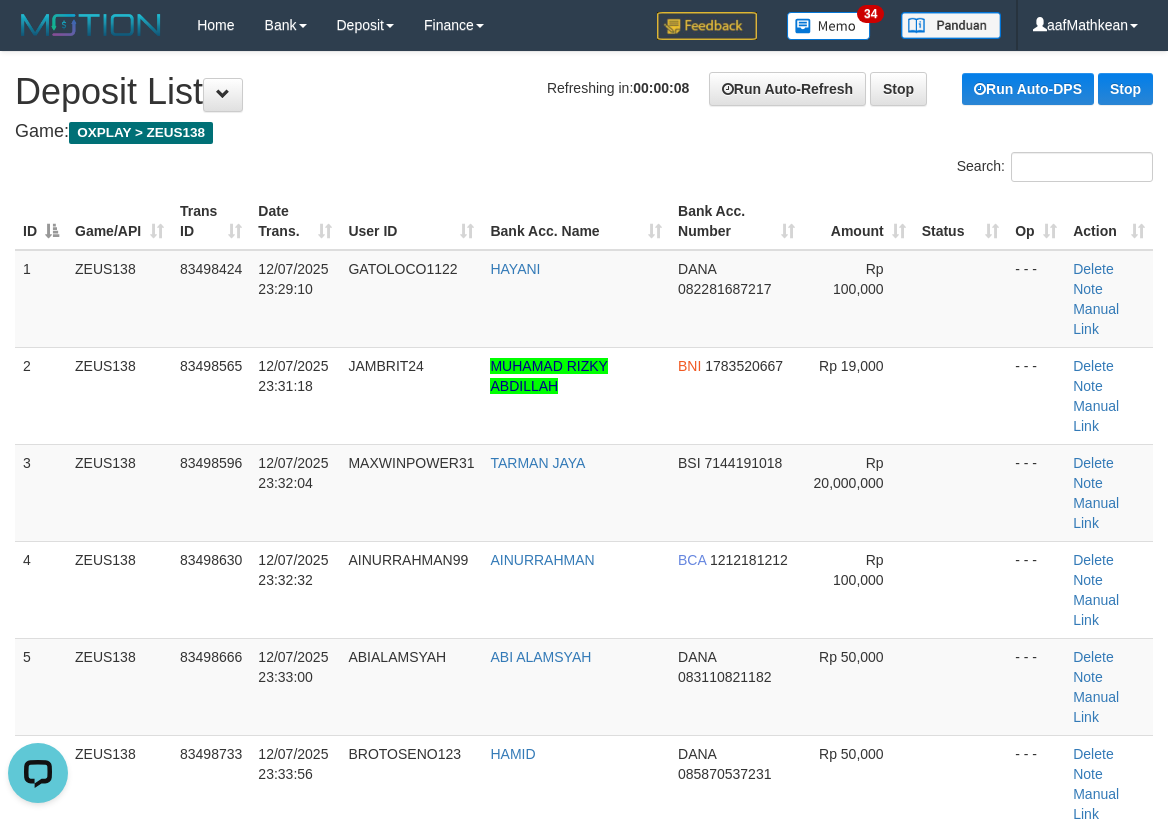 scroll, scrollTop: 538, scrollLeft: 0, axis: vertical 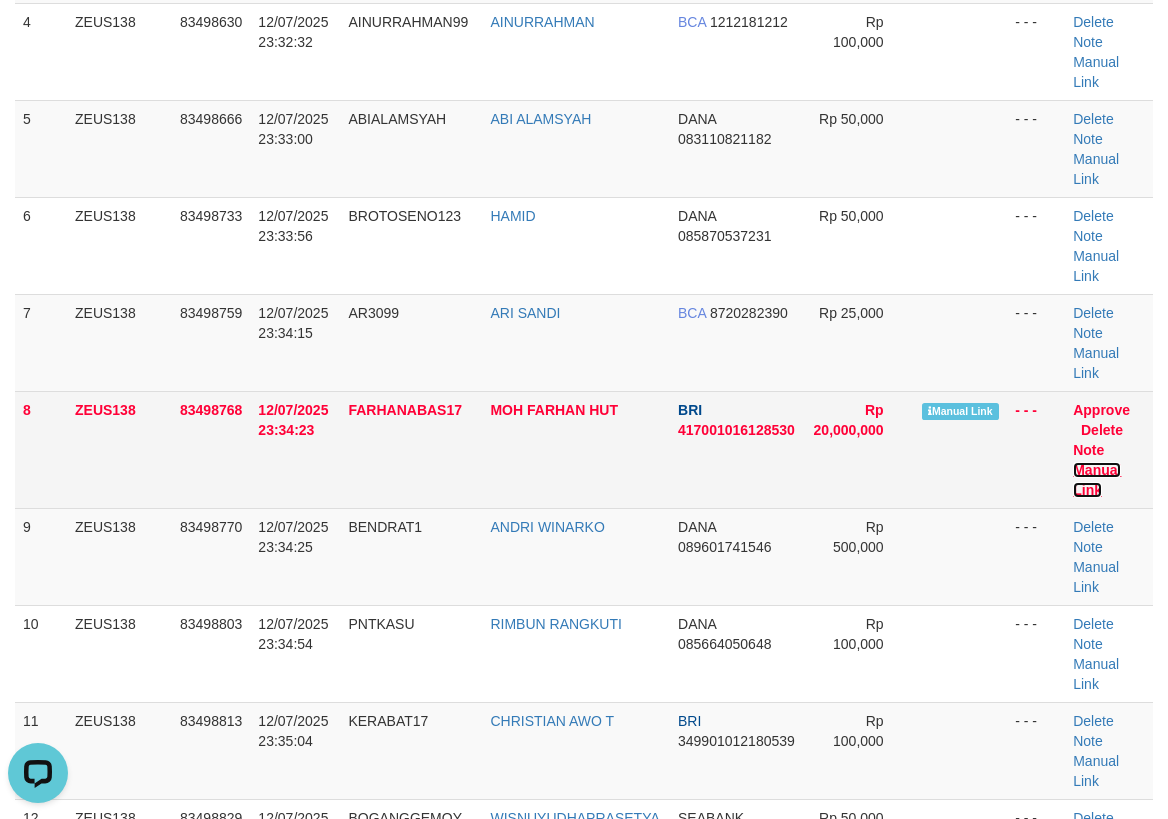 click on "Manual Link" at bounding box center [1097, 480] 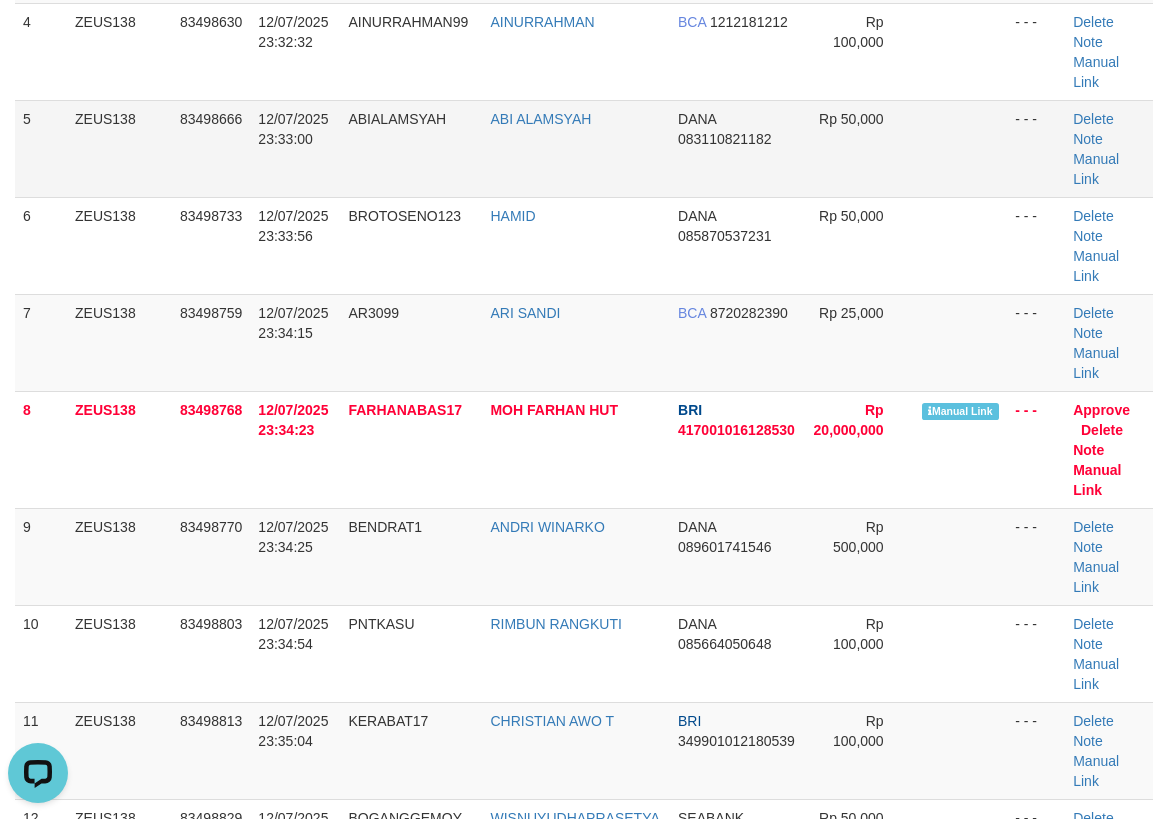 click on "1
ZEUS138
83498424
12/07/2025 23:29:10
GATOLOCO1122
HAYANI
DANA
082281687217
Rp 100,000
- - -
Delete
Note
Manual Link
2
ZEUS138
83498565
12/07/2025 23:31:18
JAMBRIT24
MUHAMAD RIZKY ABDILLAH
BNI
1783520667
Rp 19,000
Note" at bounding box center [584, 838] 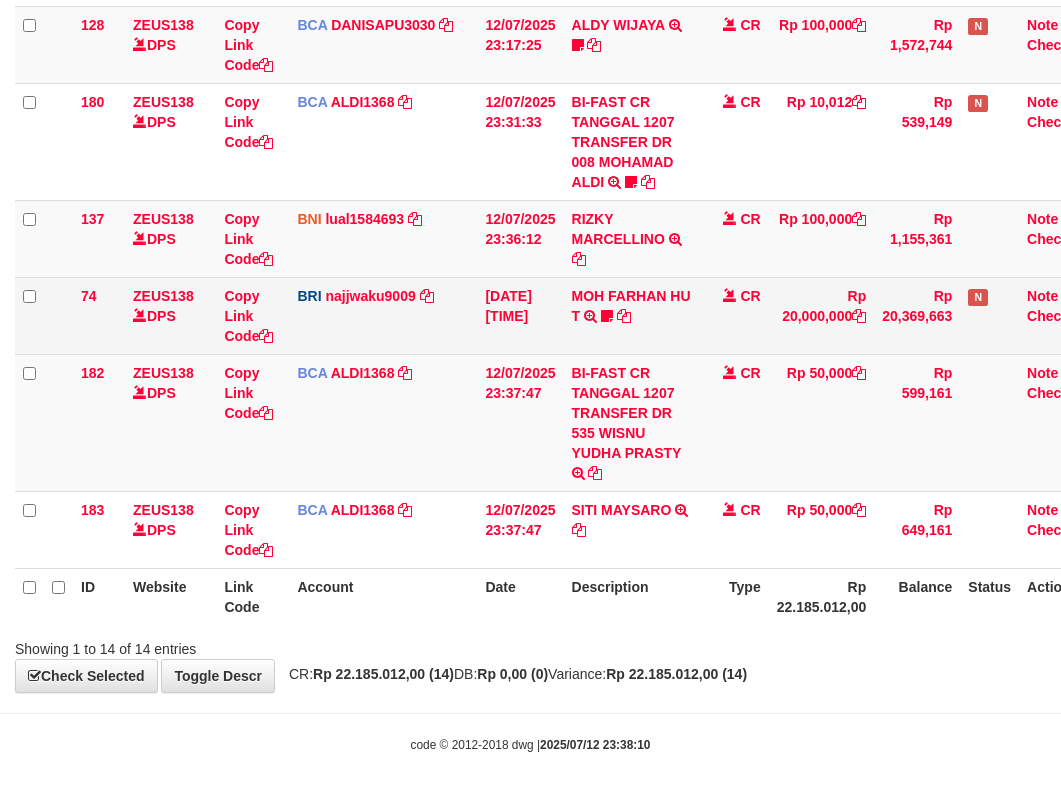 click on "[FIRST] [LAST]            TRANSFER NBMB [FIRST] [LAST]    [USERNAME]" at bounding box center (632, 315) 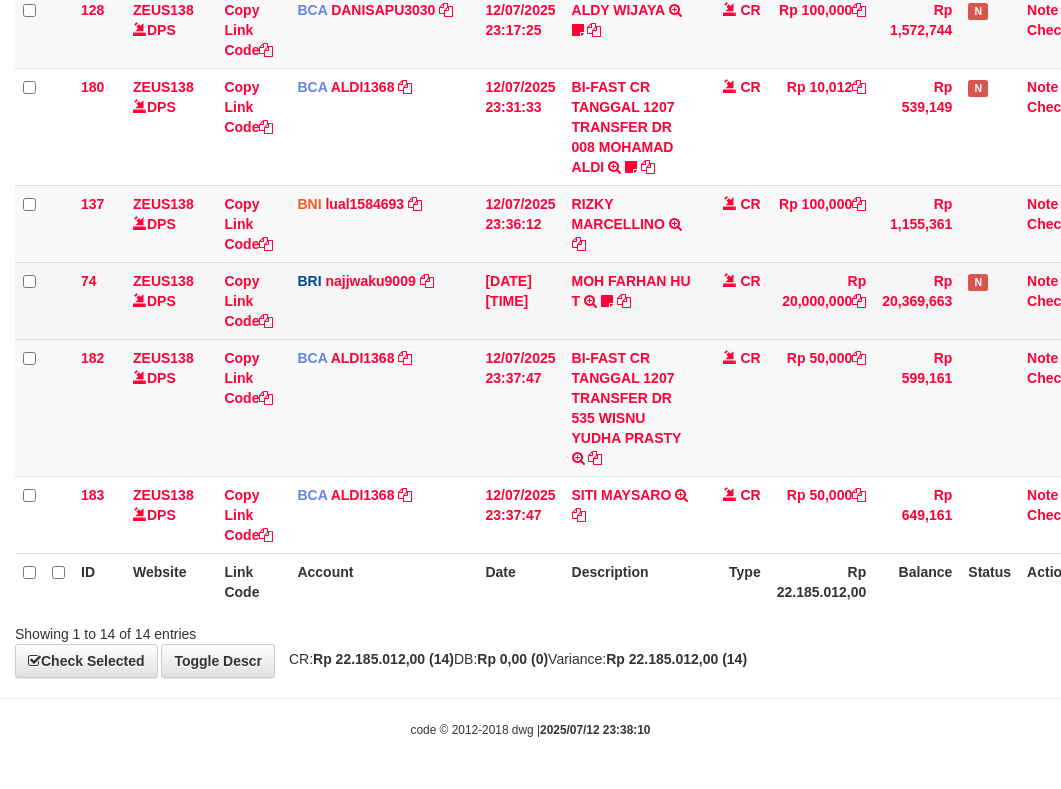 click on "[FIRST] [LAST]            TRANSFER NBMB [FIRST] [LAST]    [USERNAME]" at bounding box center (632, 300) 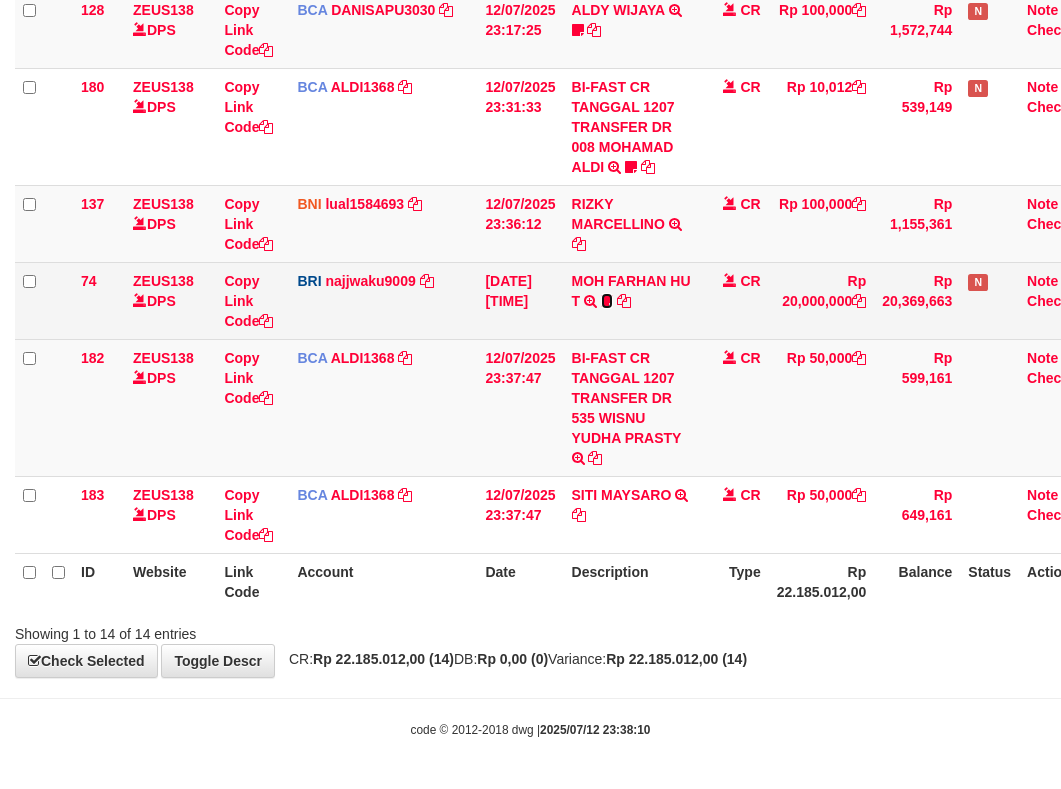 drag, startPoint x: 605, startPoint y: 303, endPoint x: 606, endPoint y: 334, distance: 31.016125 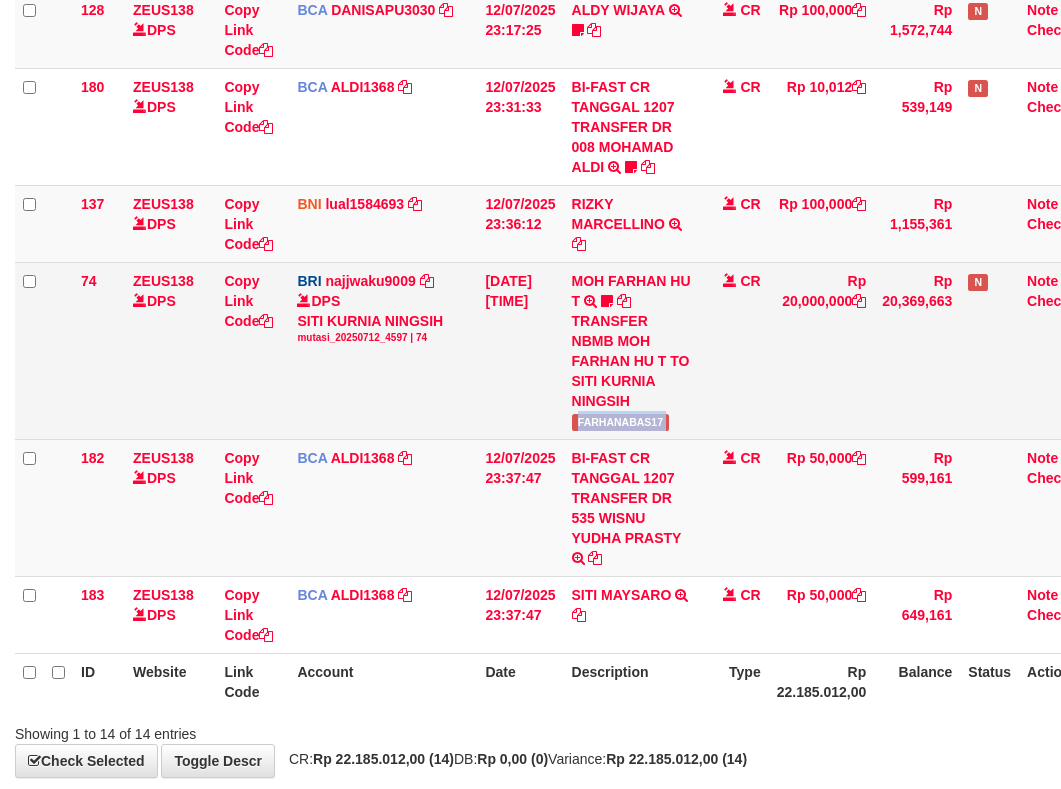drag, startPoint x: 588, startPoint y: 423, endPoint x: 706, endPoint y: 427, distance: 118.06778 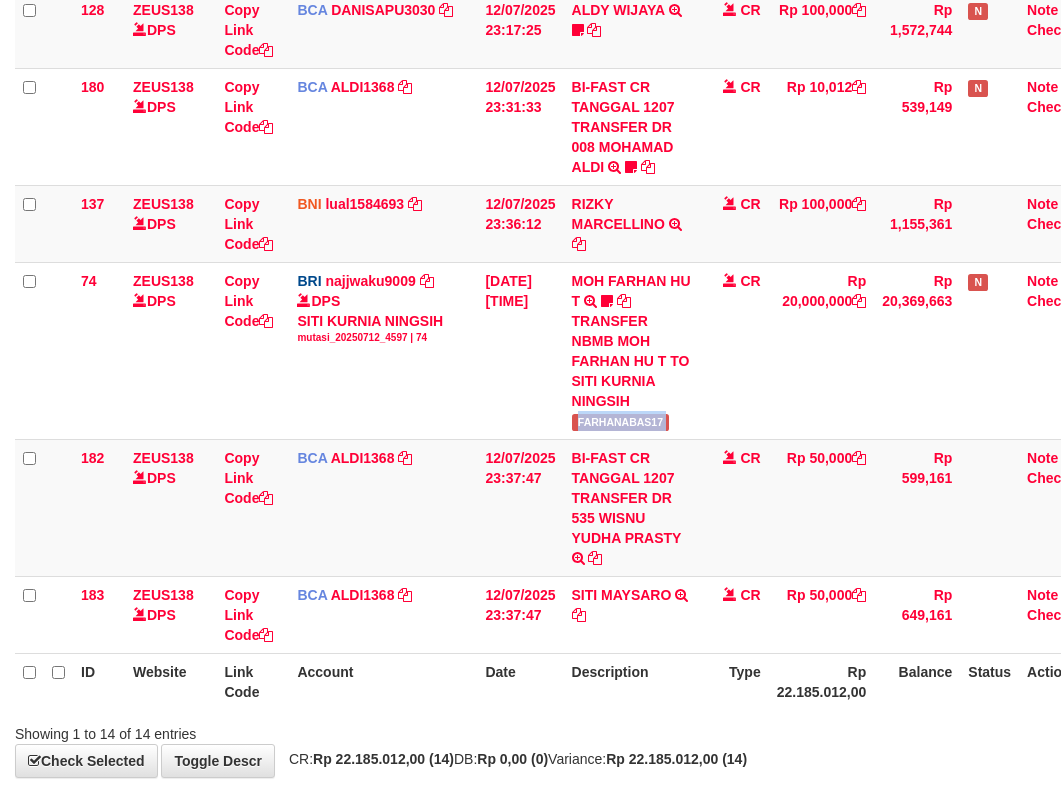 copy on "FARHANABAS17" 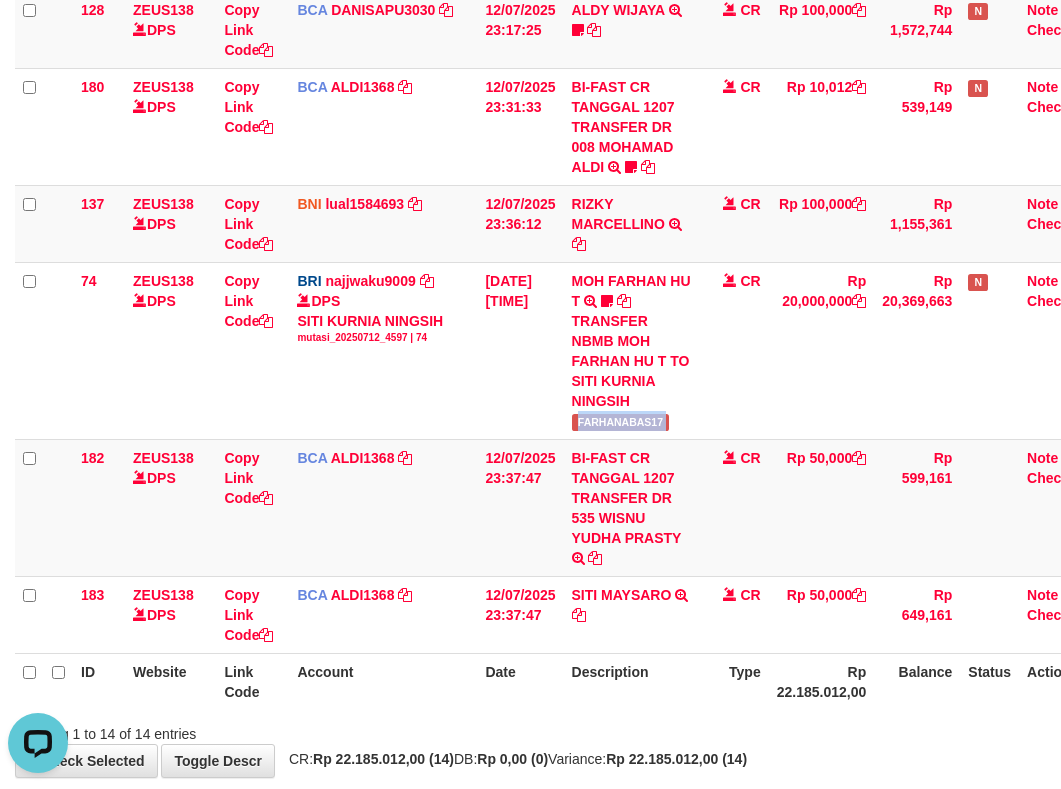 scroll, scrollTop: 0, scrollLeft: 0, axis: both 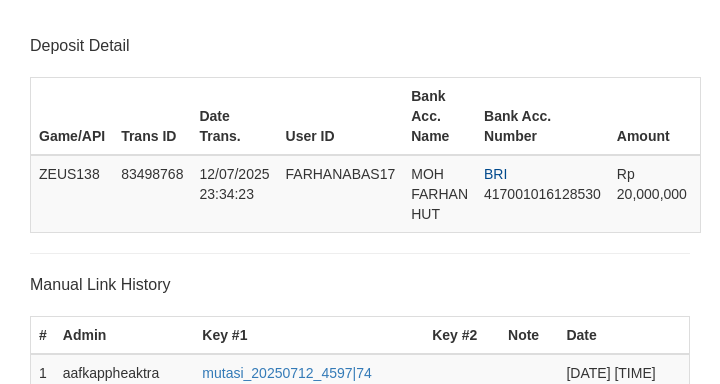 click on "Save" at bounding box center (58, 884) 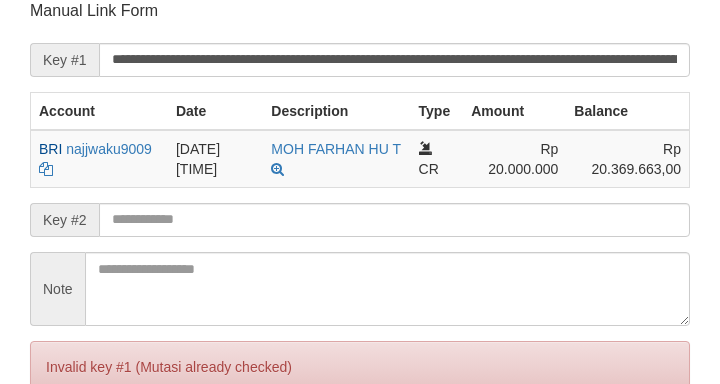 click at bounding box center [394, 220] 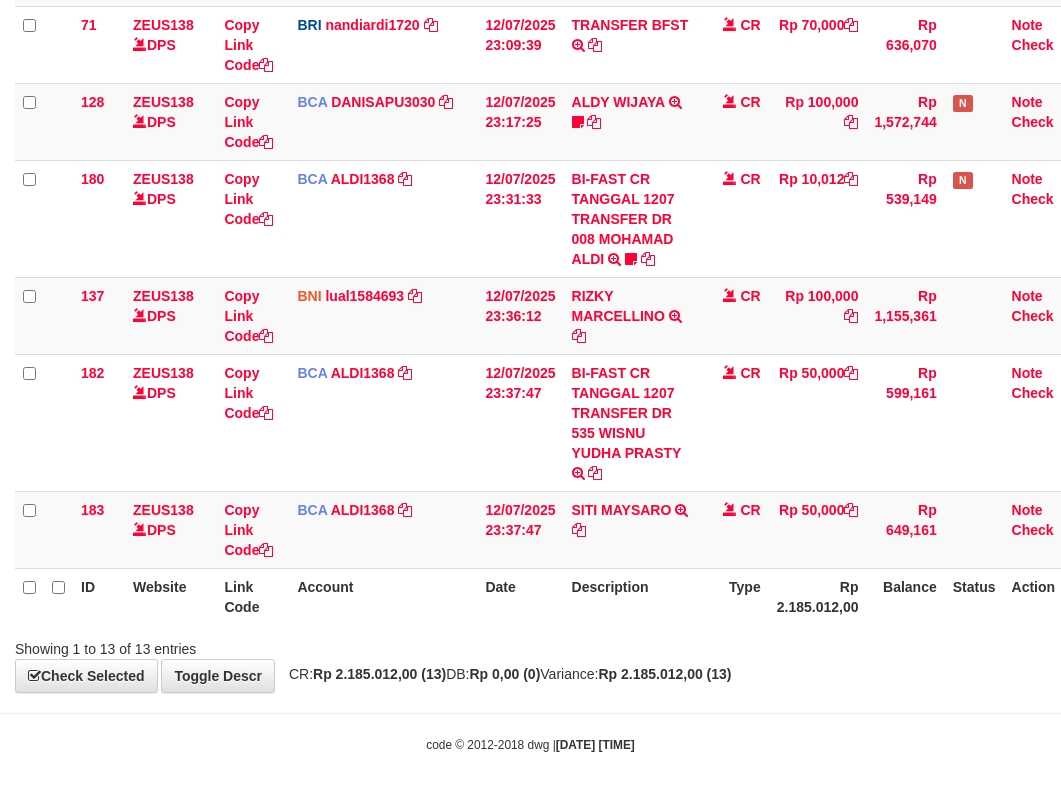 scroll, scrollTop: 798, scrollLeft: 0, axis: vertical 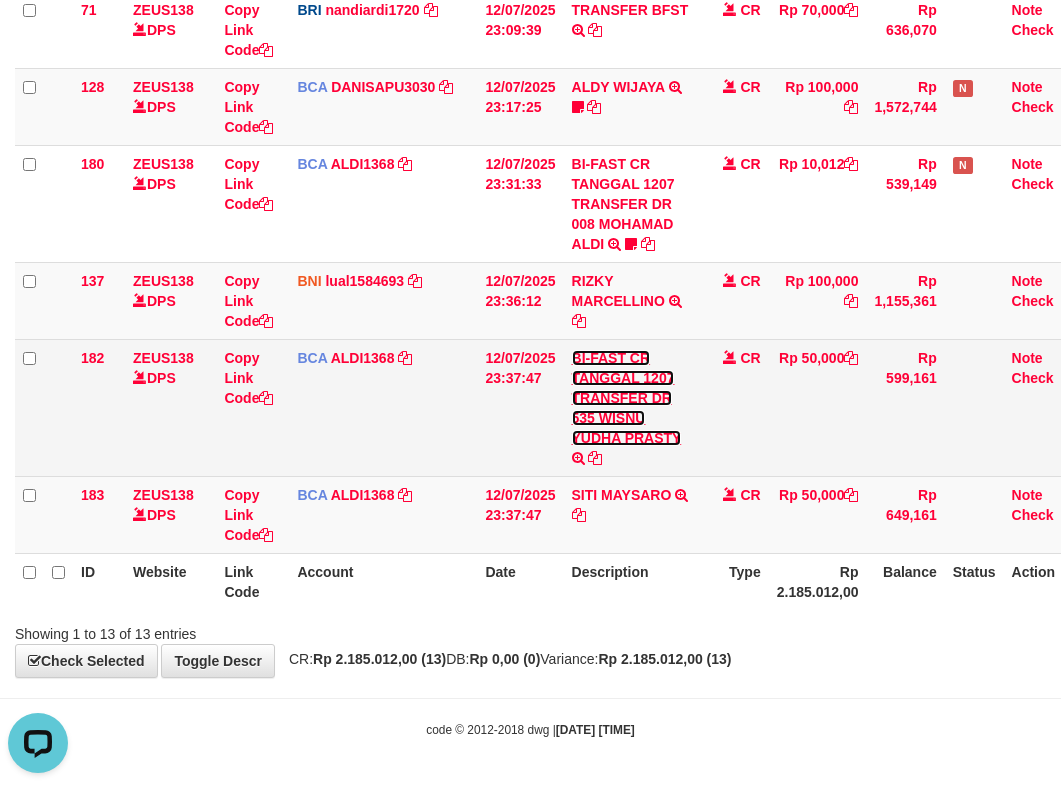 click on "BI-FAST CR TANGGAL 1207 TRANSFER DR 535 WISNU YUDHA PRASTY" at bounding box center (627, 398) 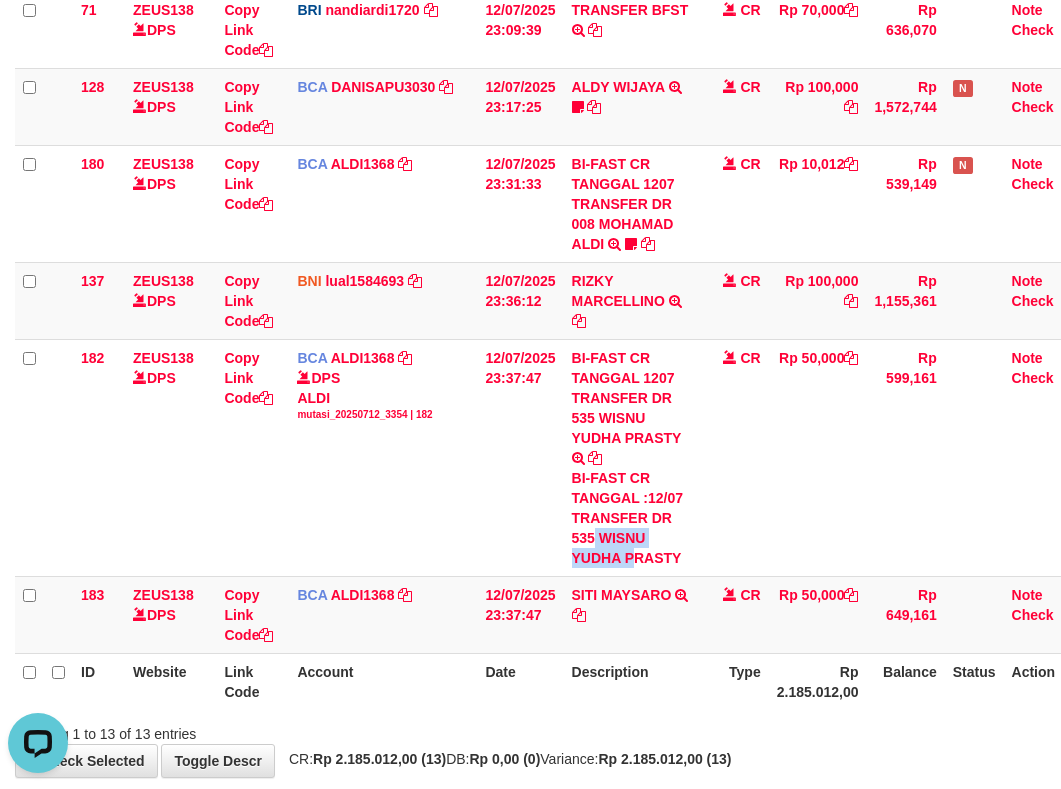 drag, startPoint x: 595, startPoint y: 535, endPoint x: 1067, endPoint y: 355, distance: 505.1574 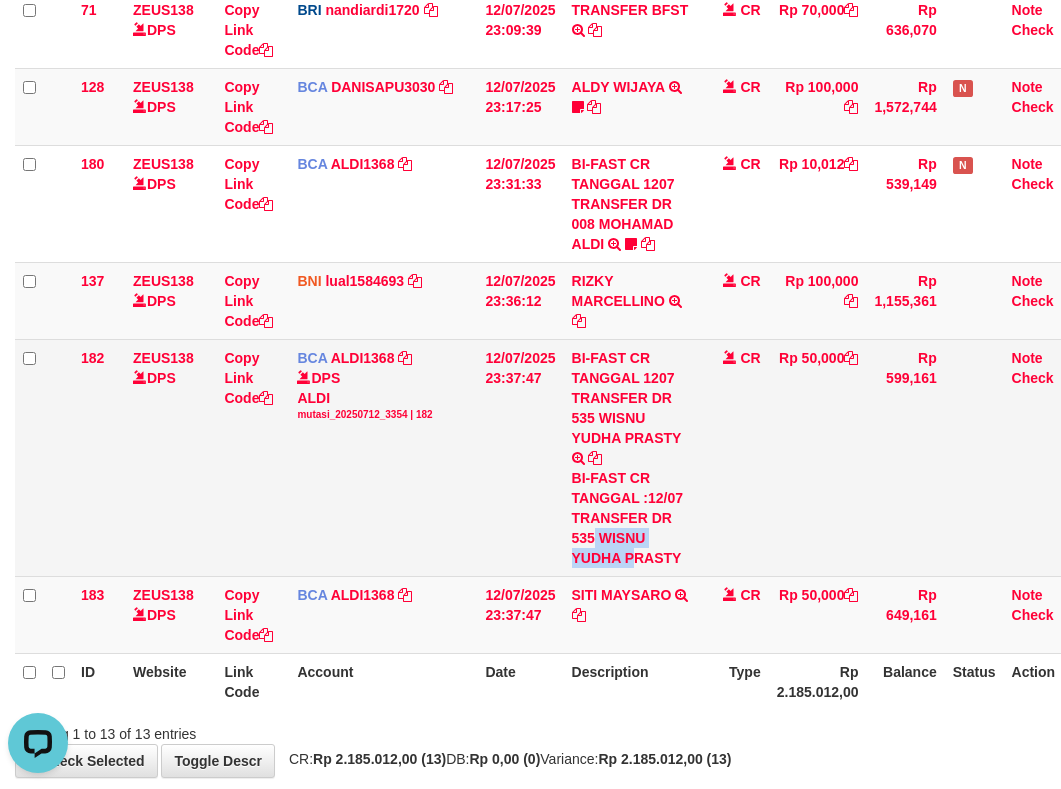 click on "182
ZEUS138    DPS
Copy Link Code
BCA
ALDI1368
DPS
ALDI
mutasi_20250712_3354 | 182
mutasi_20250712_3354 | 182
12/07/2025 23:37:47
BI-FAST CR TANGGAL 1207 TRANSFER DR 535 WISNU YUDHA PRASTY         BI-FAST CR TANGGAL :12/07 TRANSFER DR 535 WISNU YUDHA PRASTY
CR
Rp 50,000
Rp 599,161
Note
Check" at bounding box center [550, 457] 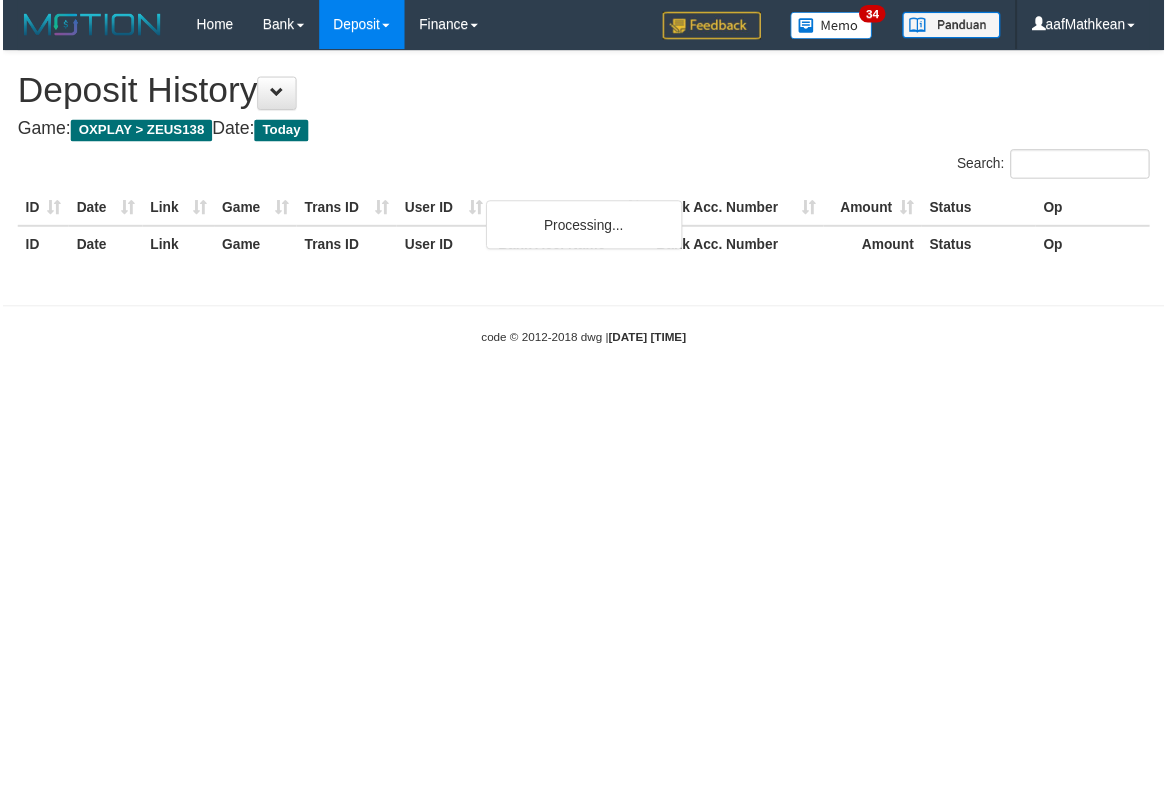 scroll, scrollTop: 0, scrollLeft: 0, axis: both 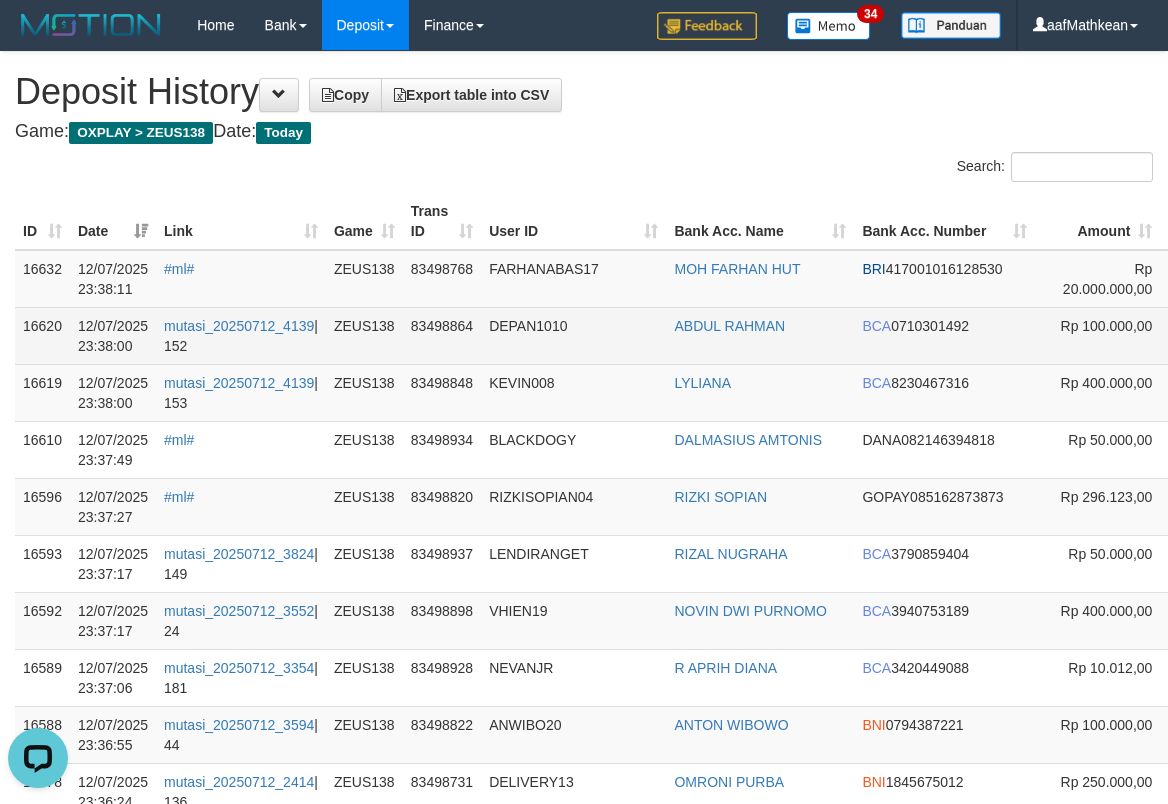 click on "DEPAN1010" at bounding box center (573, 335) 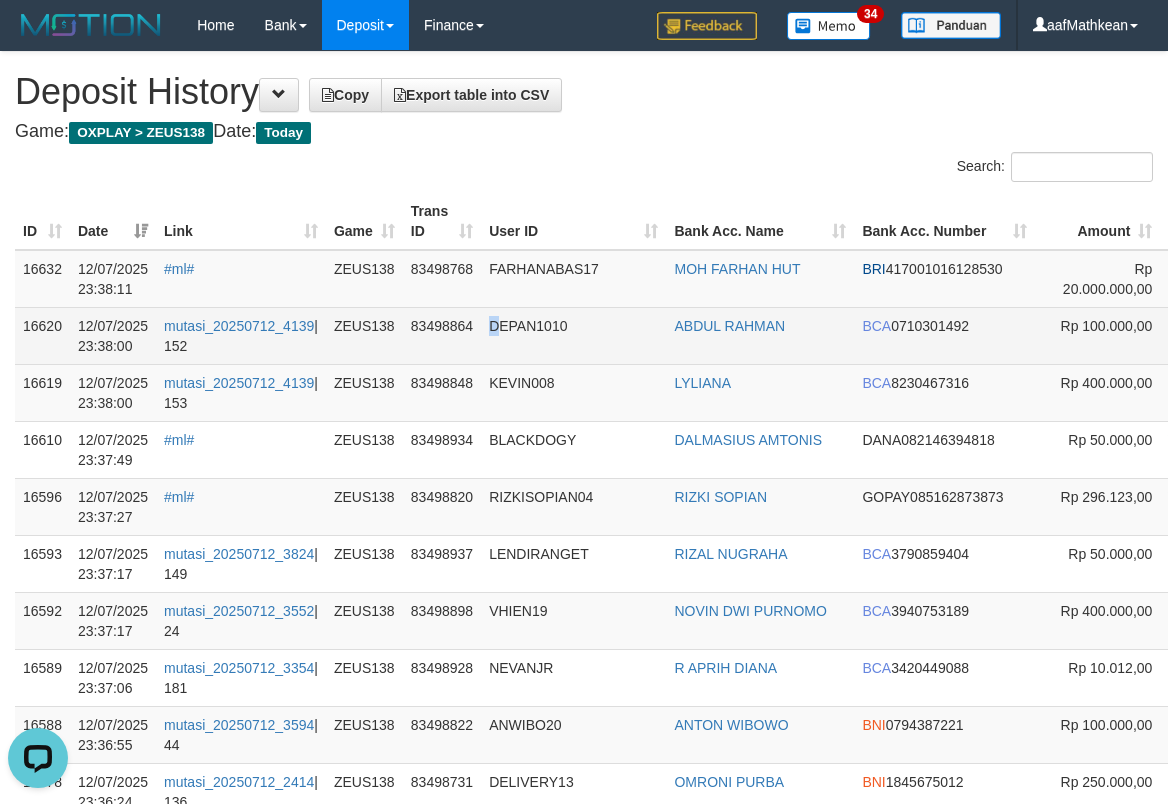 click on "DEPAN1010" at bounding box center [573, 335] 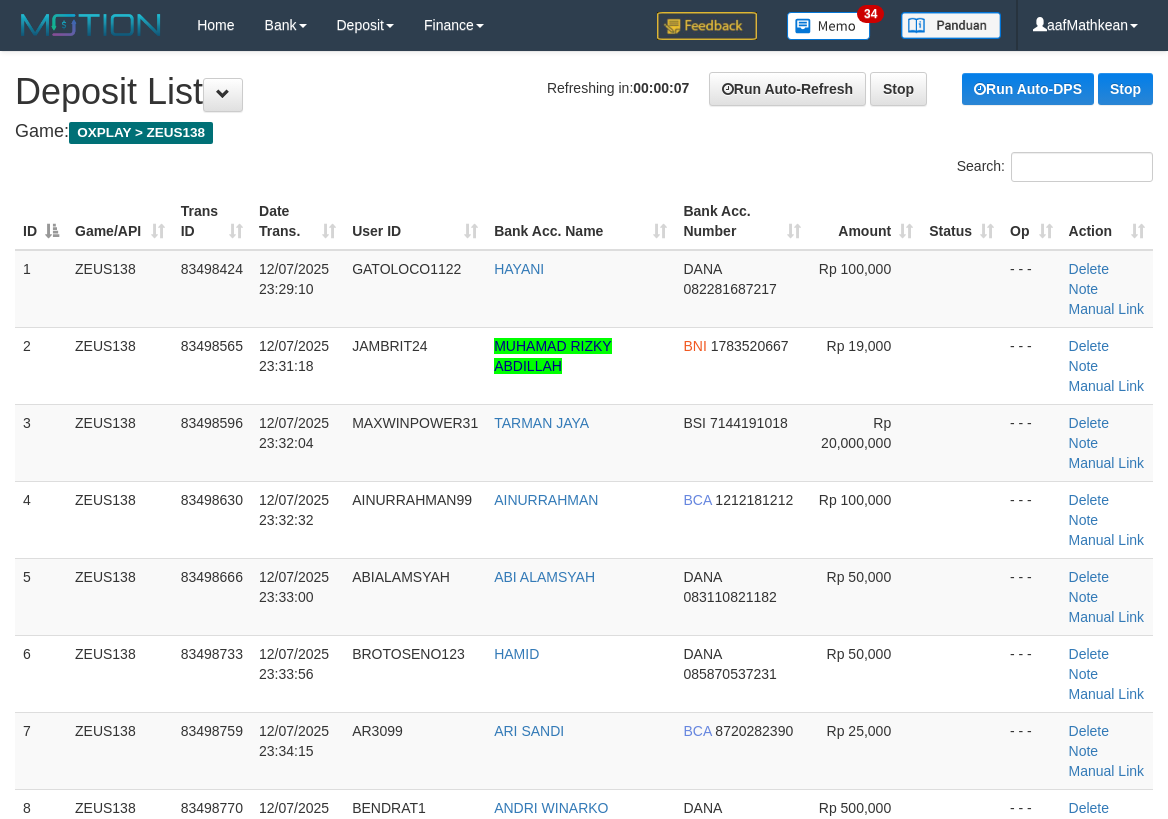 scroll, scrollTop: 1910, scrollLeft: 0, axis: vertical 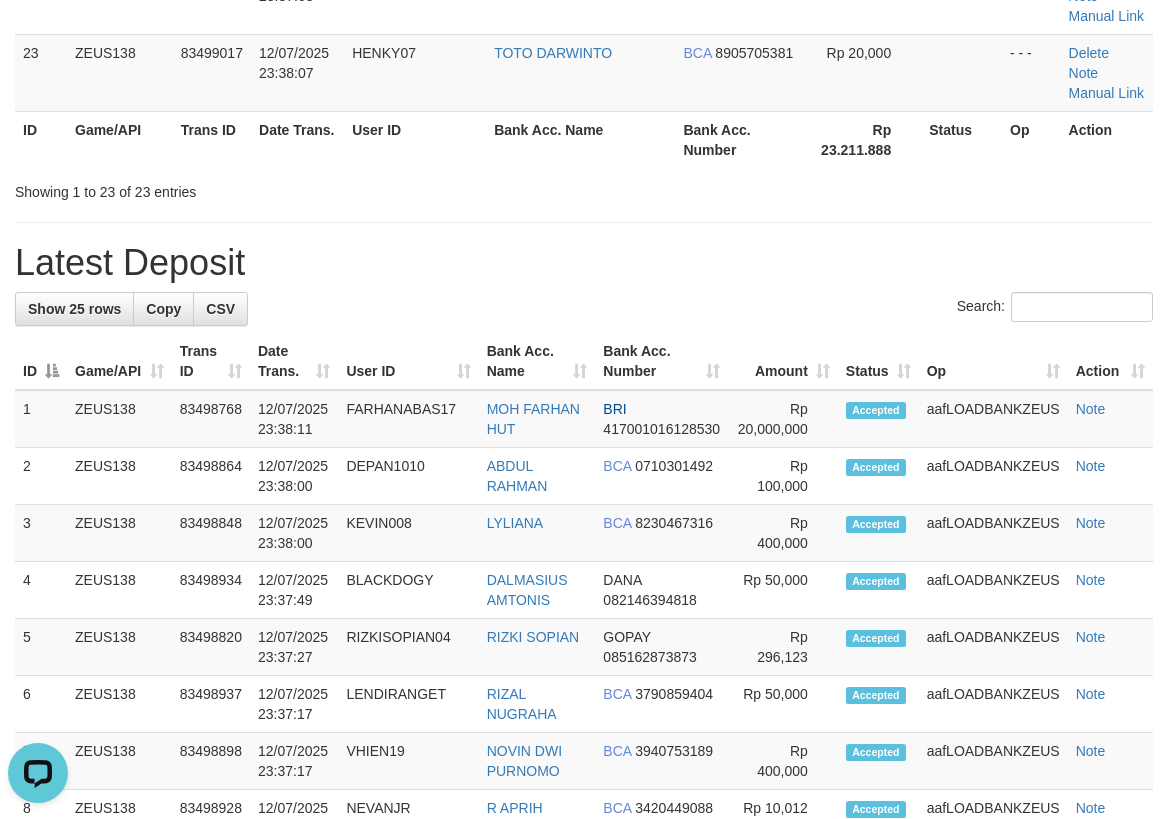 click on "Showing 1 to 23 of 23 entries" at bounding box center [584, 188] 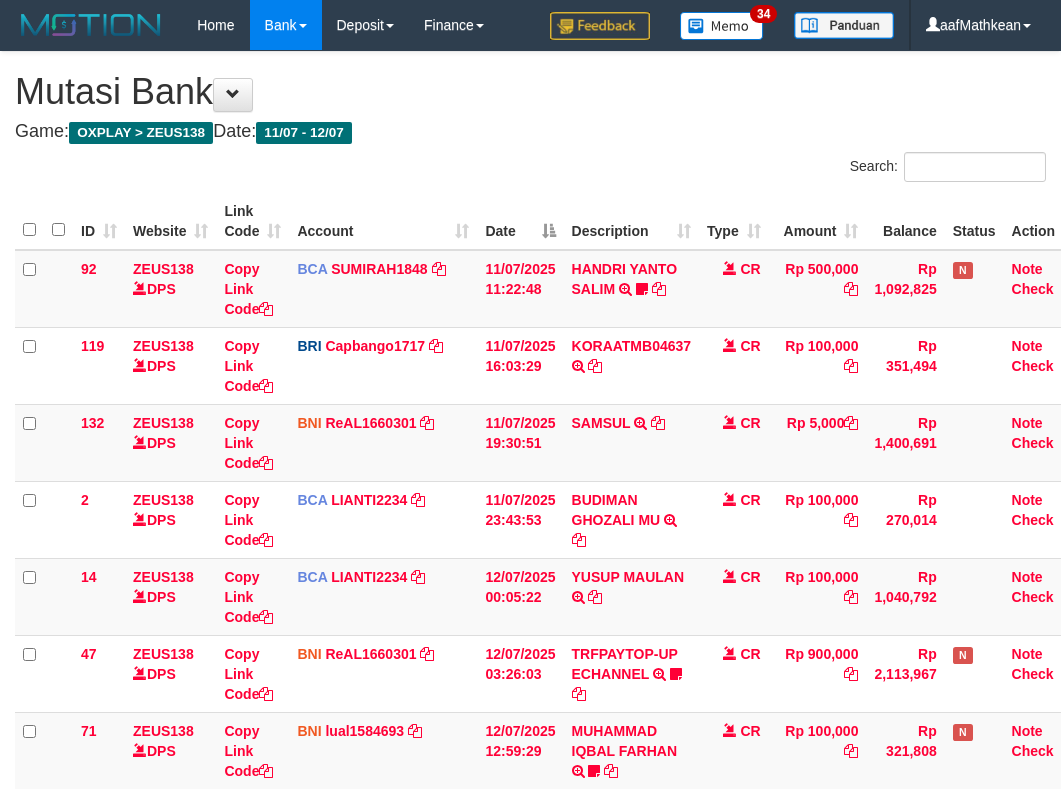scroll, scrollTop: 783, scrollLeft: 0, axis: vertical 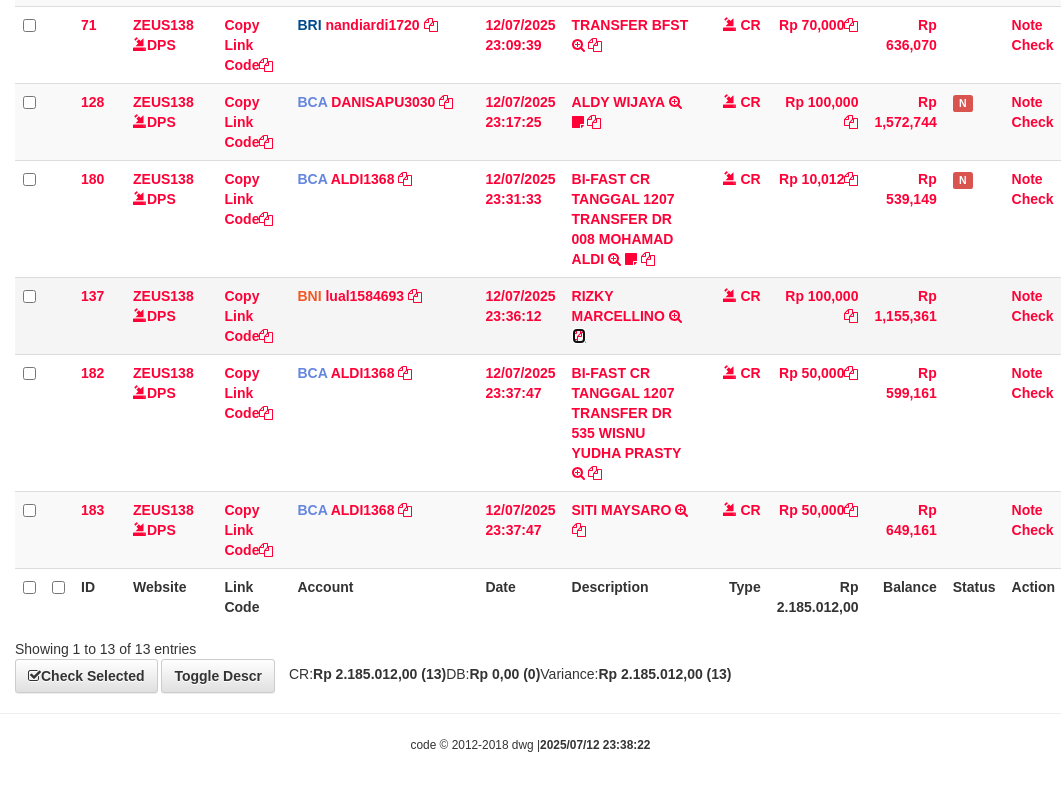 click at bounding box center (579, 336) 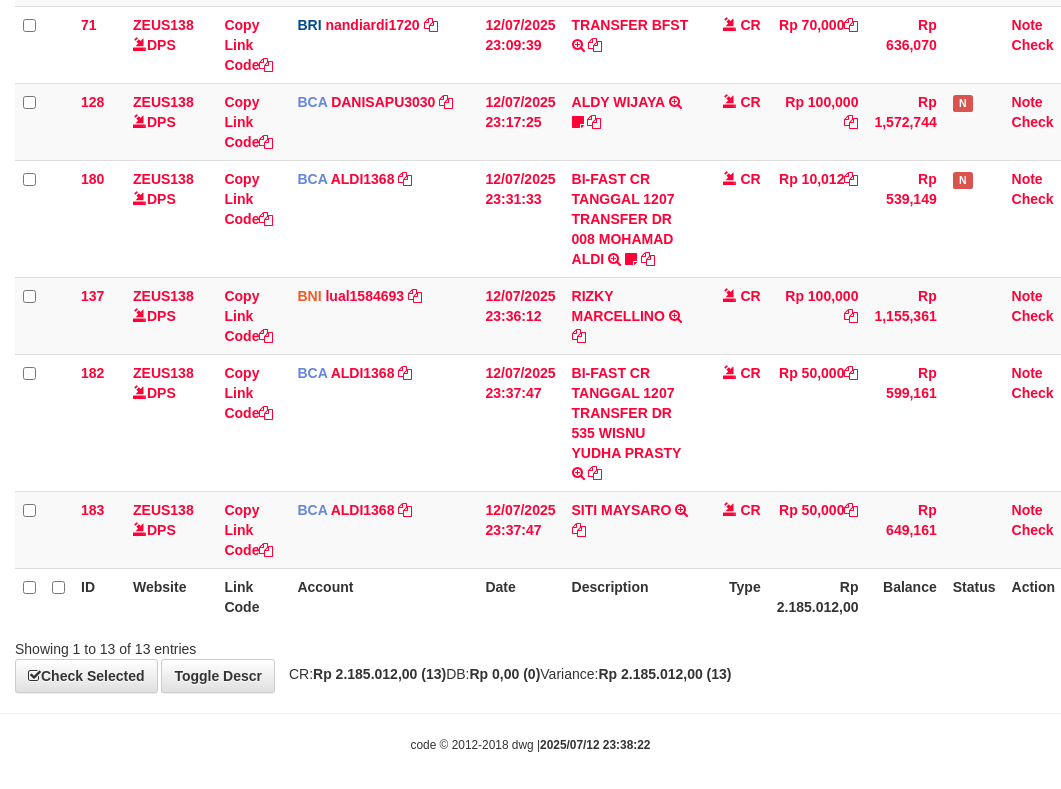 click on "Search:
ID Website Link Code Account Date Description Type Amount Balance Status Action
92
ZEUS138    DPS
Copy Link Code
BCA
SUMIRAH1848
DPS
SUMIRAH
mutasi_20250711_4156 | 92
mutasi_20250711_4156 | 92
11/07/2025 11:22:48
HANDRI YANTO SALIM            TRSF E-BANKING CR 1107/FTSCY/WS95031
500000.00HANDRI YANTO SALIM    Chen97
CR
Rp 500,000
Rp 1,092,825
N
Note
Check
119
ZEUS138    DPS
Copy Link Code
BRI" at bounding box center (530, 14) 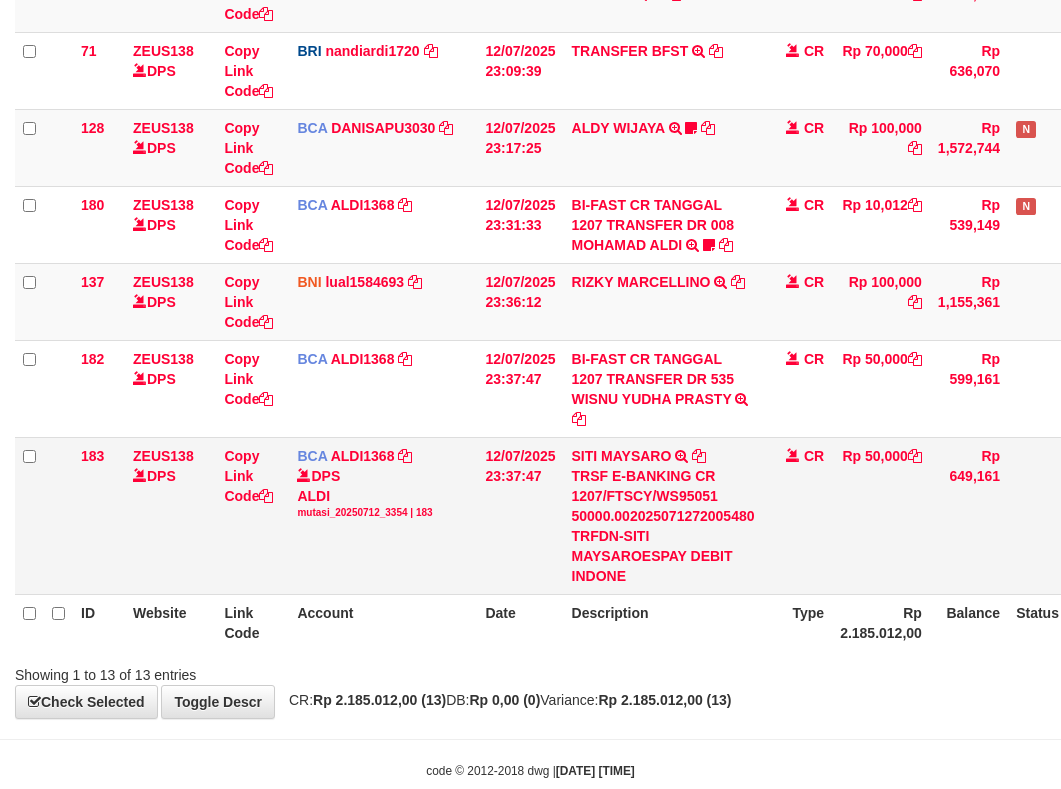 scroll, scrollTop: 783, scrollLeft: 0, axis: vertical 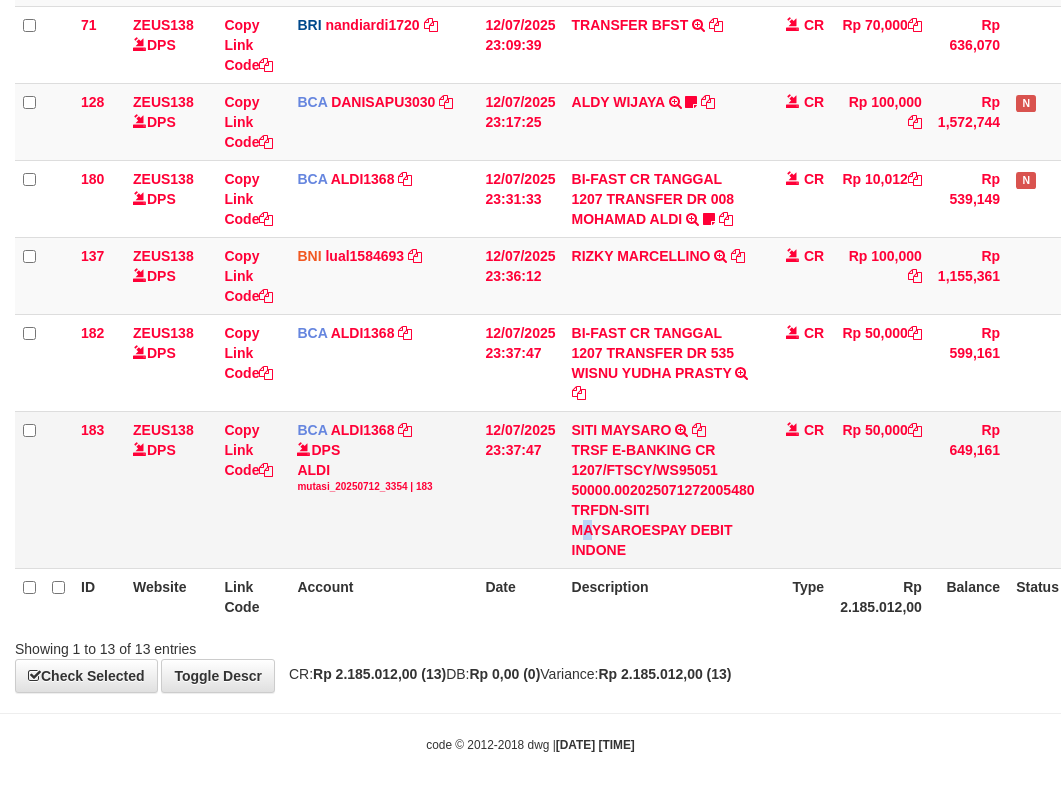 drag, startPoint x: 590, startPoint y: 525, endPoint x: 554, endPoint y: 548, distance: 42.72002 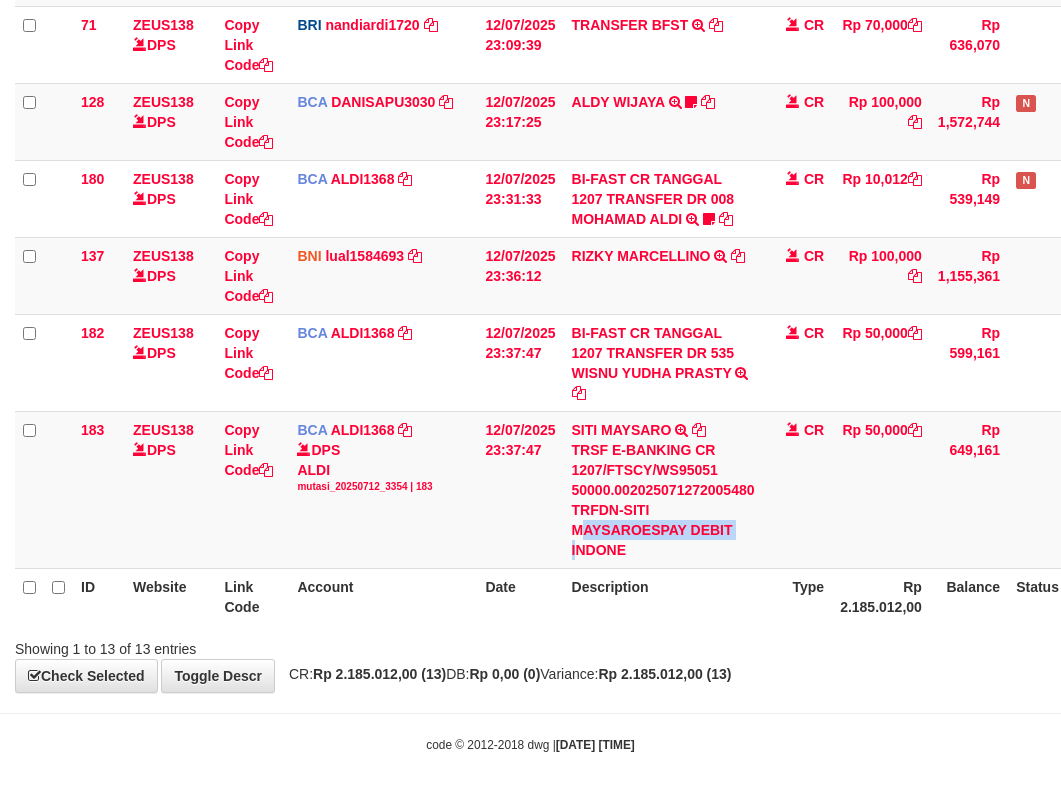 click on "ID Website Link Code Account Date Description Type Amount Balance Status Action
92
ZEUS138    DPS
Copy Link Code
BCA
SUMIRAH1848
DPS
SUMIRAH
mutasi_20250711_4156 | 92
mutasi_20250711_4156 | 92
11/07/2025 11:22:48
HANDRI YANTO SALIM            TRSF E-BANKING CR 1107/FTSCY/WS95031
500000.00HANDRI YANTO SALIM    Chen97
CR
Rp 500,000
Rp 1,092,825
N
Note
Check
119
ZEUS138    DPS
Copy Link Code
BRI" at bounding box center (582, 17) 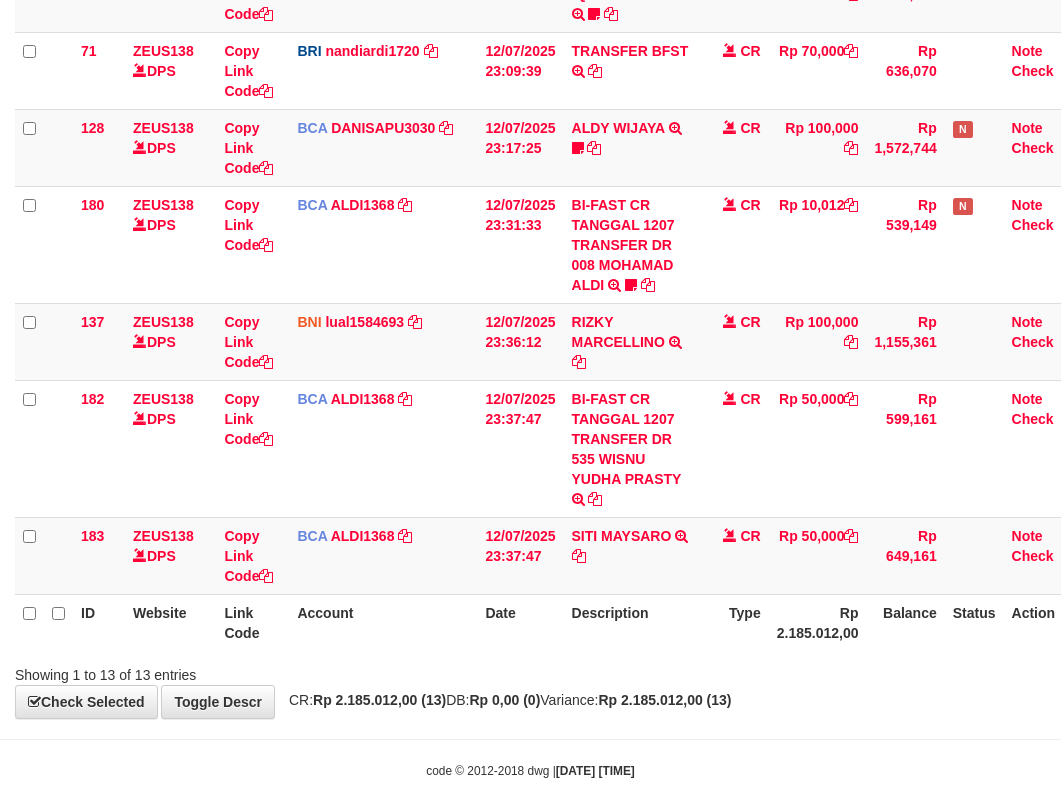 scroll, scrollTop: 783, scrollLeft: 0, axis: vertical 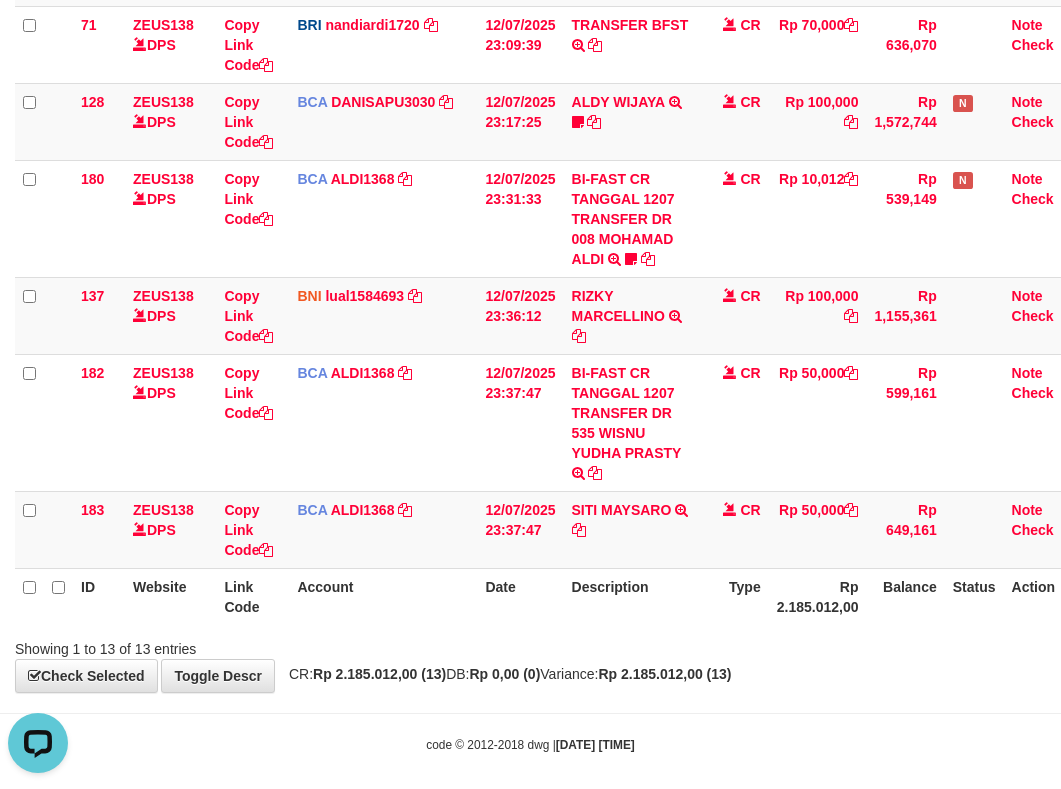 click on "Showing 1 to 13 of 13 entries" at bounding box center [530, 645] 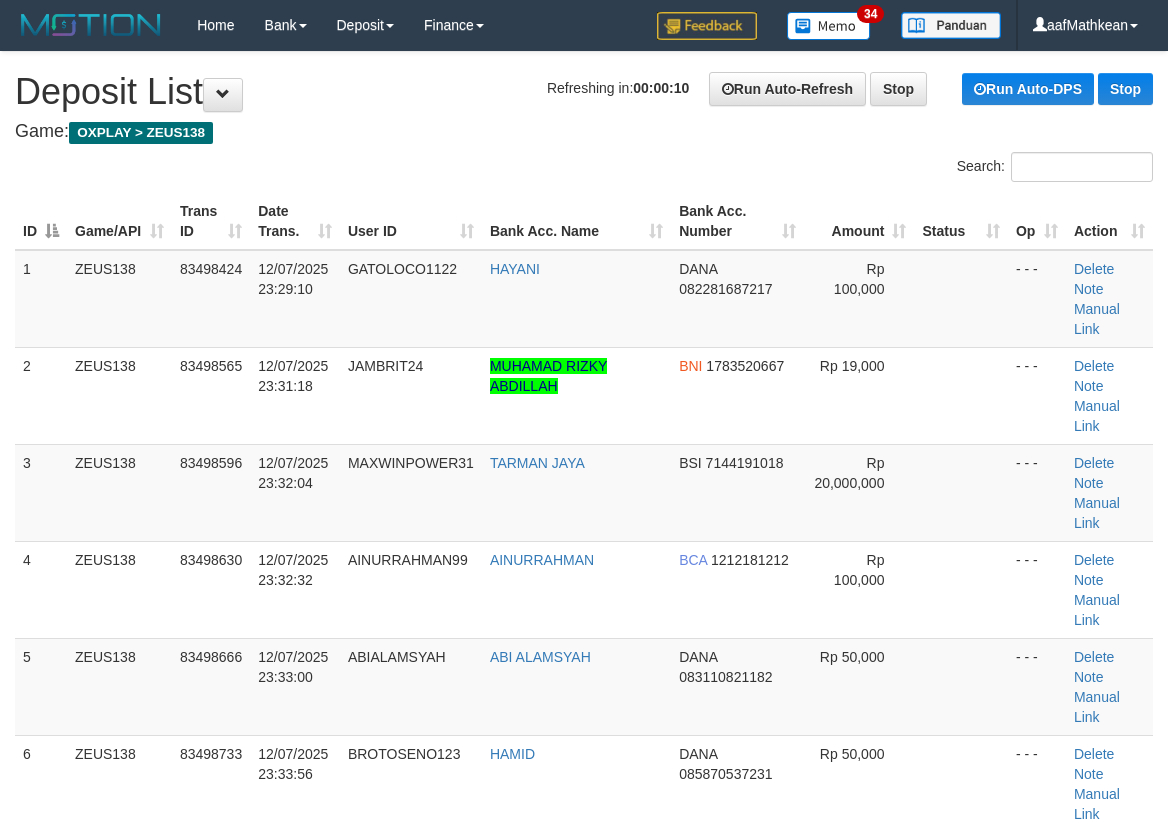 scroll, scrollTop: 0, scrollLeft: 0, axis: both 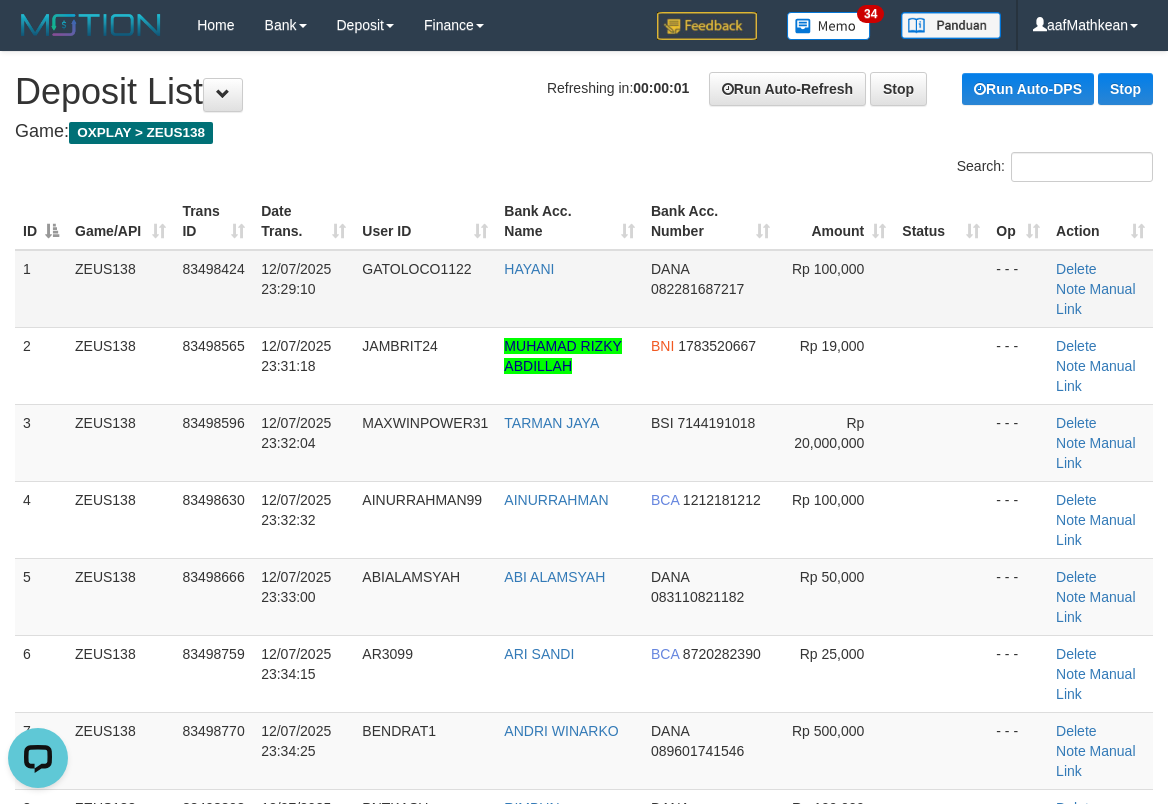 click on "HAYANI" 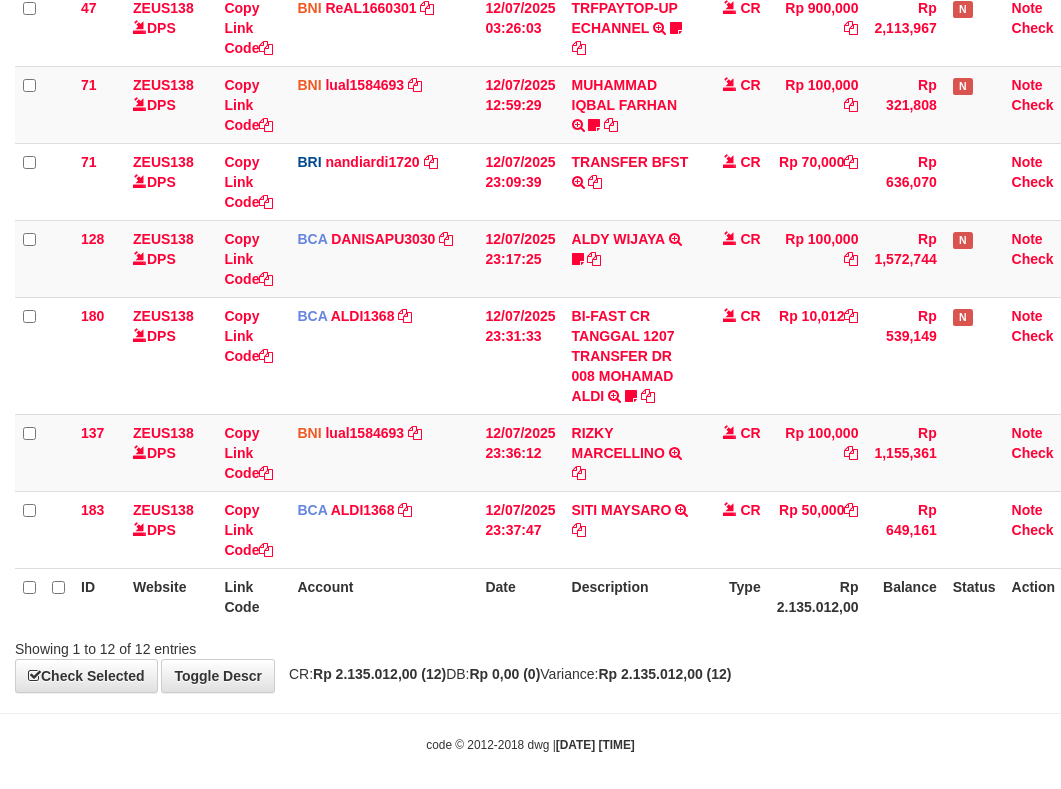 click on "**********" at bounding box center (530, 49) 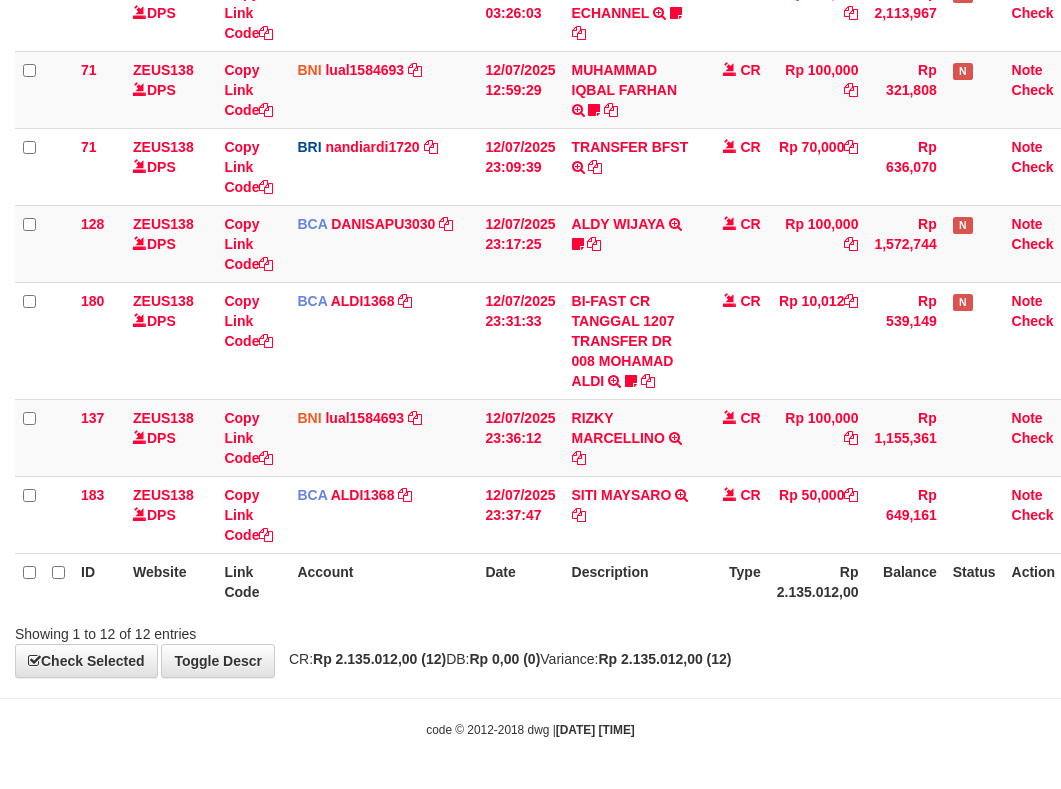 drag, startPoint x: 504, startPoint y: 659, endPoint x: 542, endPoint y: 640, distance: 42.48529 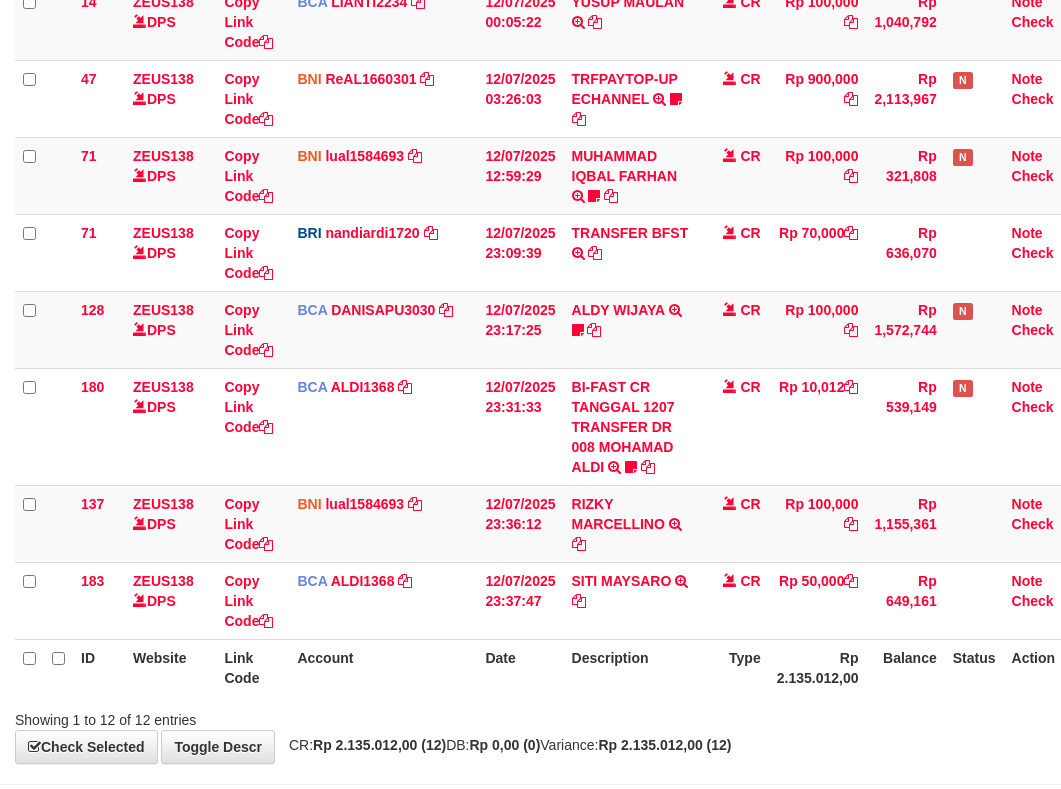 scroll, scrollTop: 661, scrollLeft: 0, axis: vertical 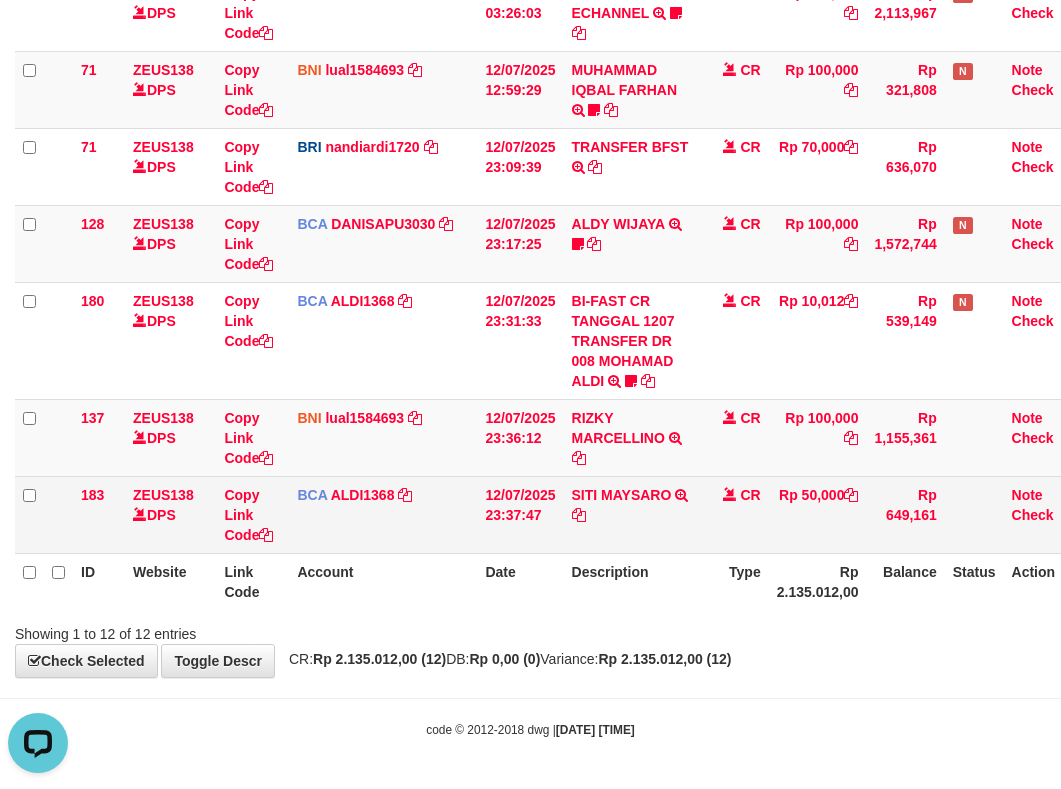 drag, startPoint x: 497, startPoint y: 333, endPoint x: 756, endPoint y: 535, distance: 328.45853 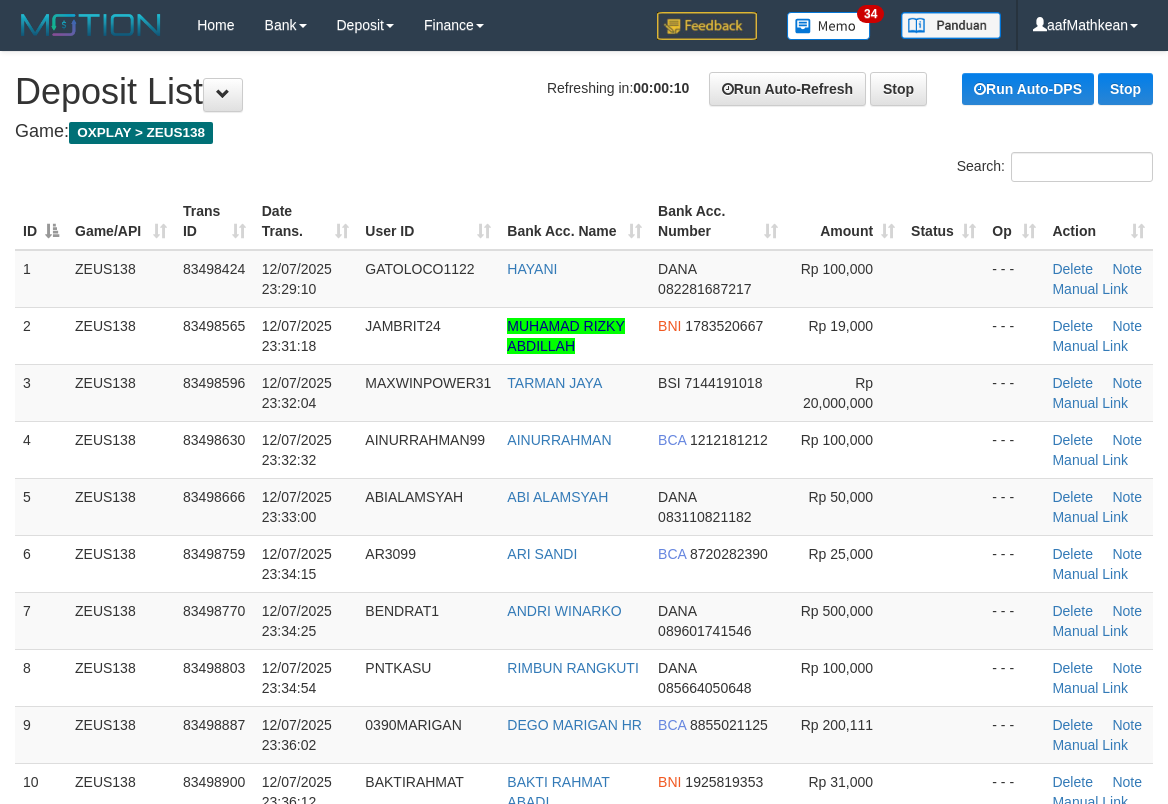scroll, scrollTop: 0, scrollLeft: 0, axis: both 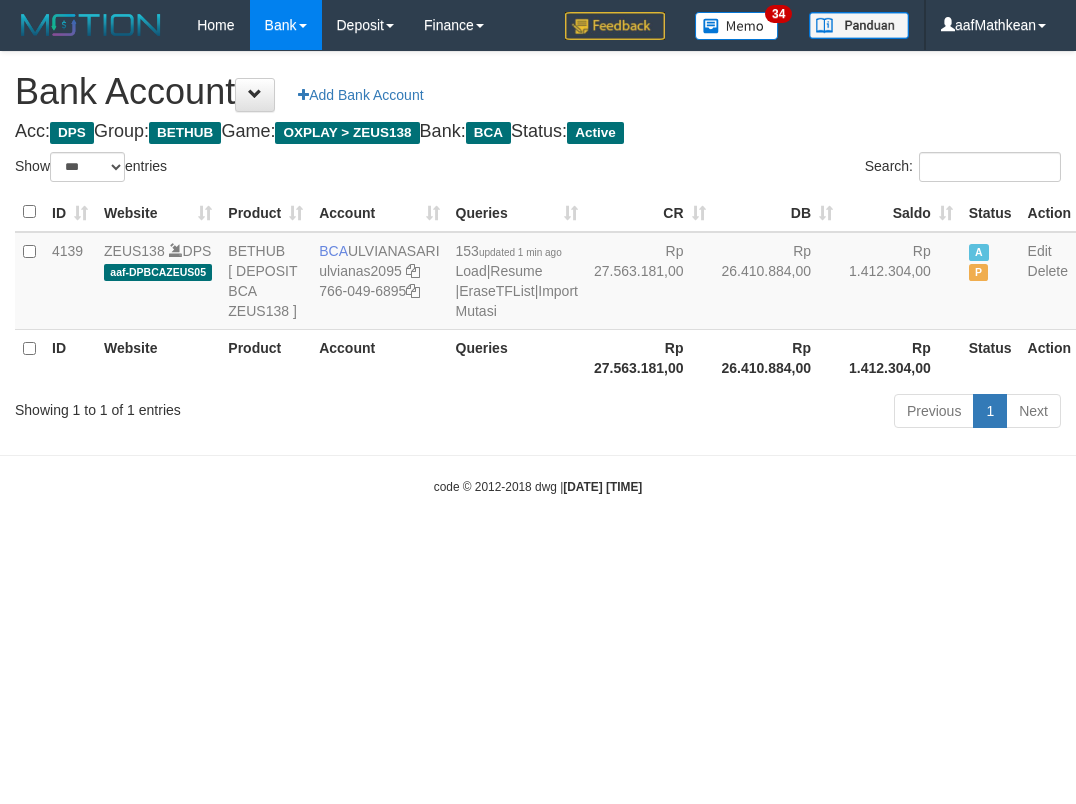 select on "***" 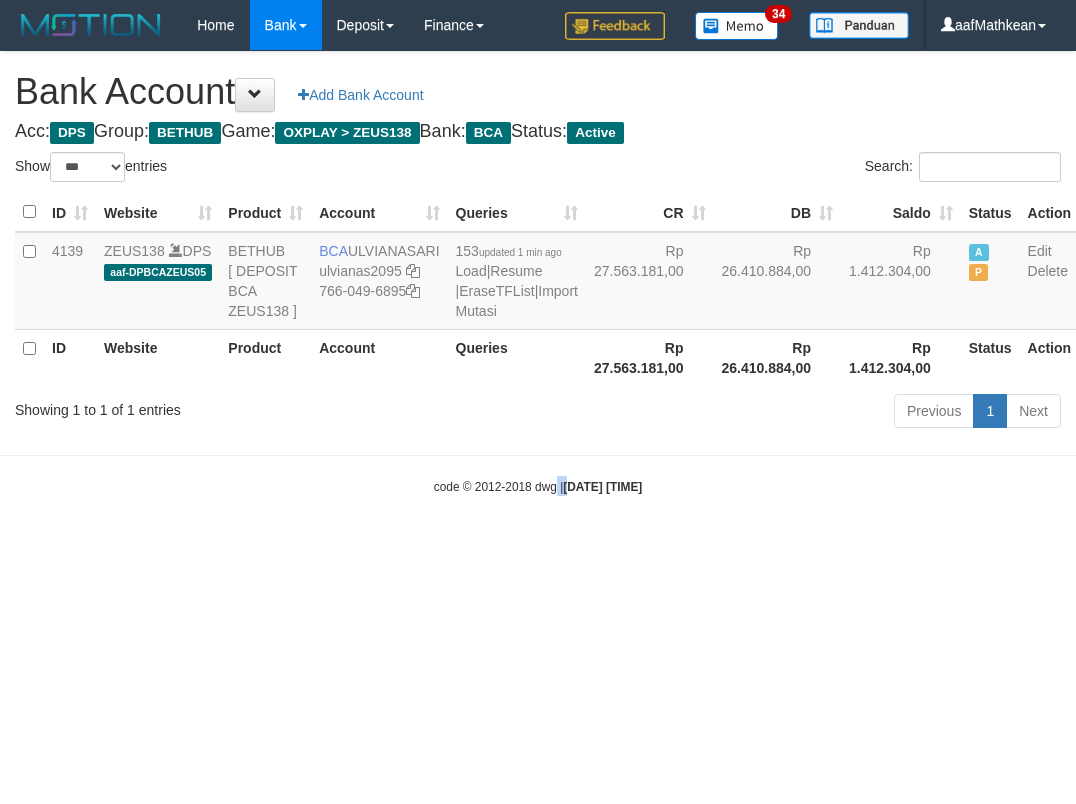 click on "Toggle navigation
Home
Bank
Account List
Load
By Website
Group
[OXPLAY]													ZEUS138
By Load Group (DPS)
Sync" at bounding box center (538, 273) 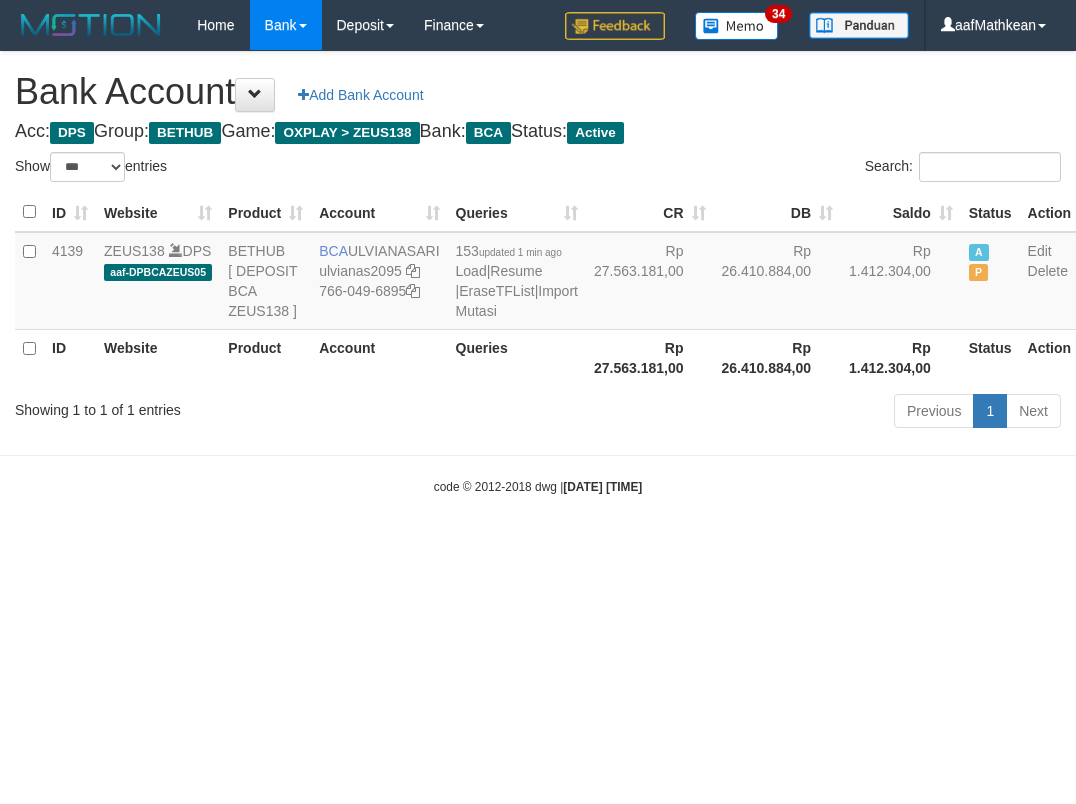 select on "***" 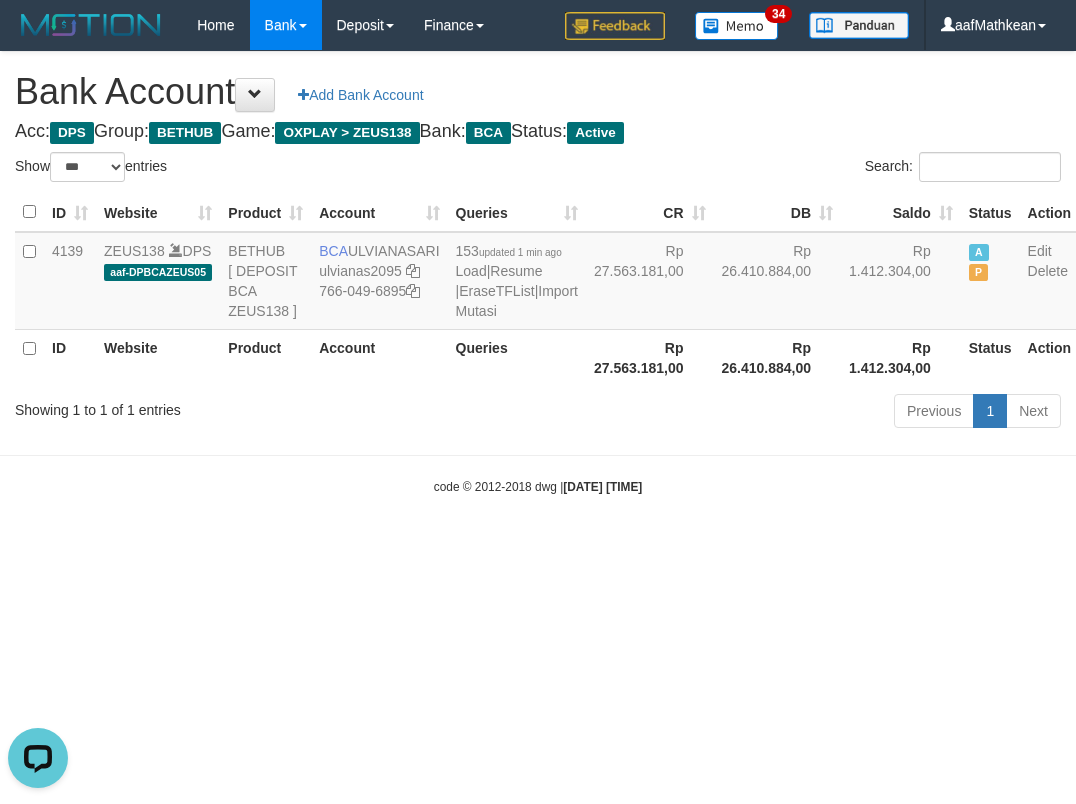 scroll, scrollTop: 0, scrollLeft: 0, axis: both 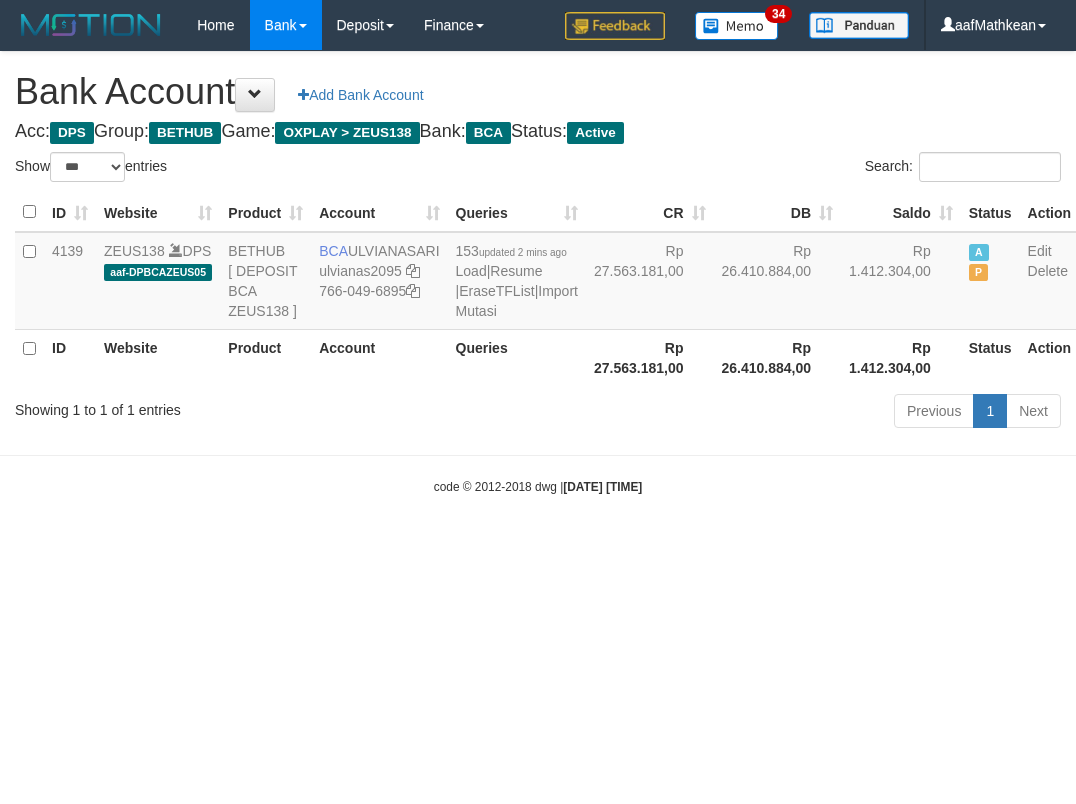 select on "***" 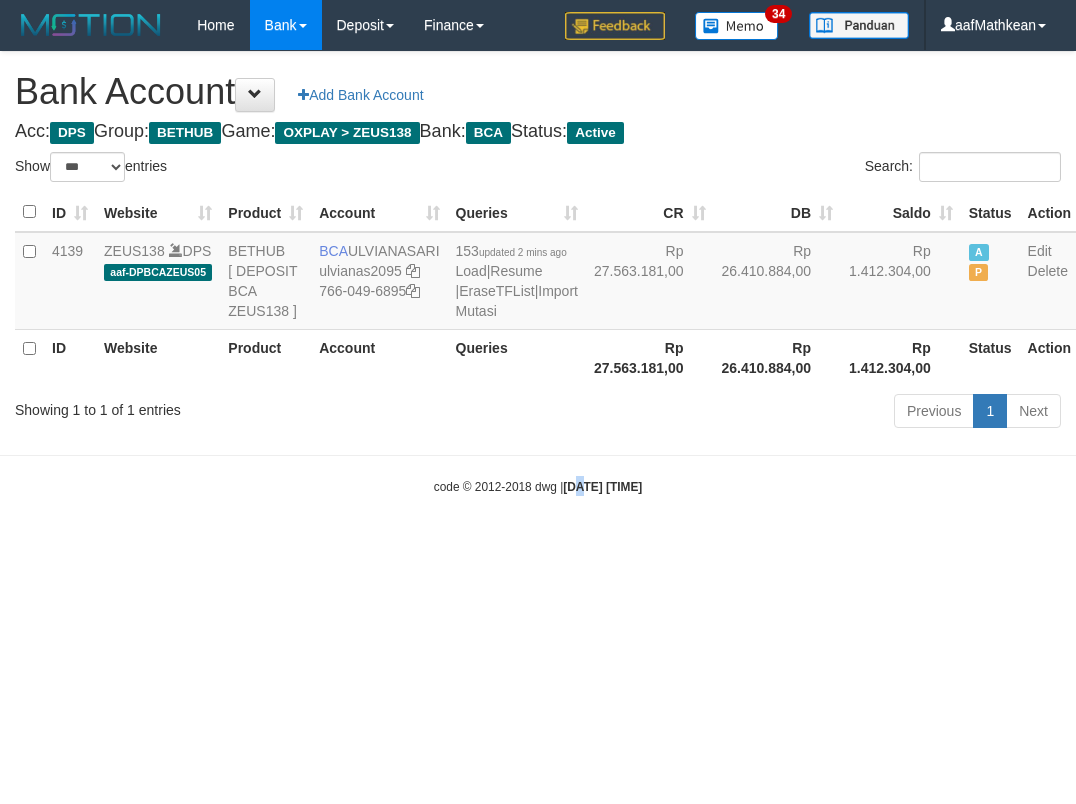 drag, startPoint x: 567, startPoint y: 576, endPoint x: 1065, endPoint y: 581, distance: 498.0251 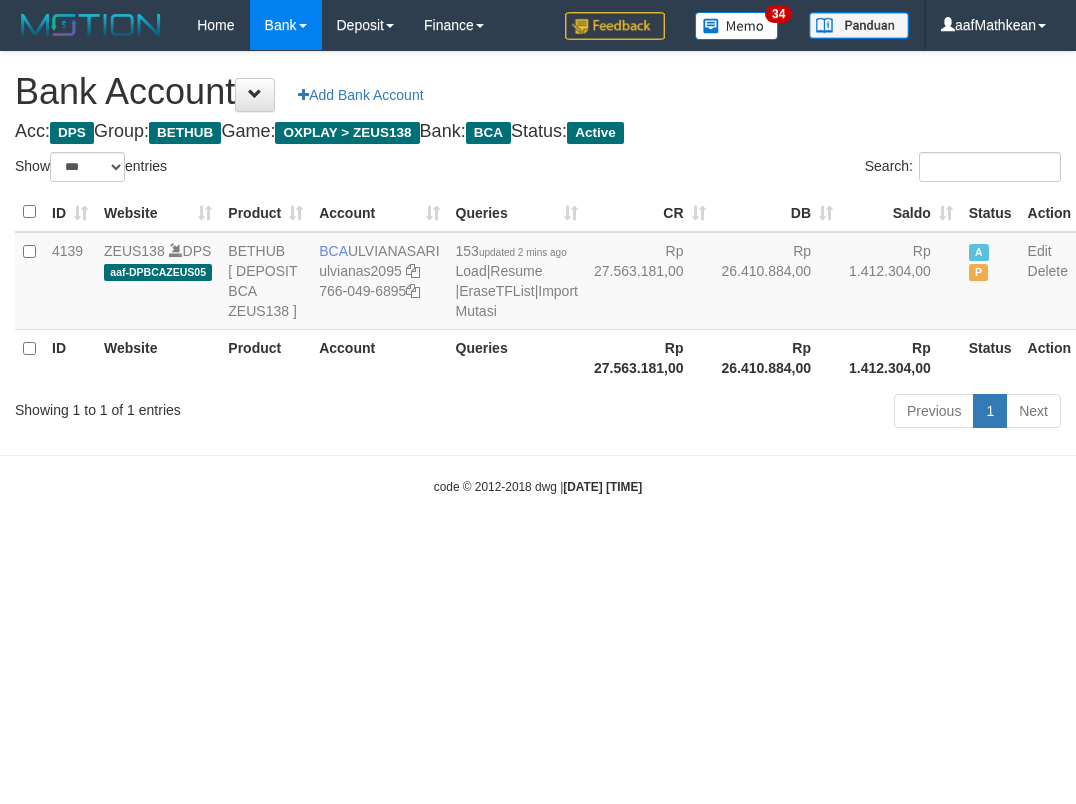 select on "***" 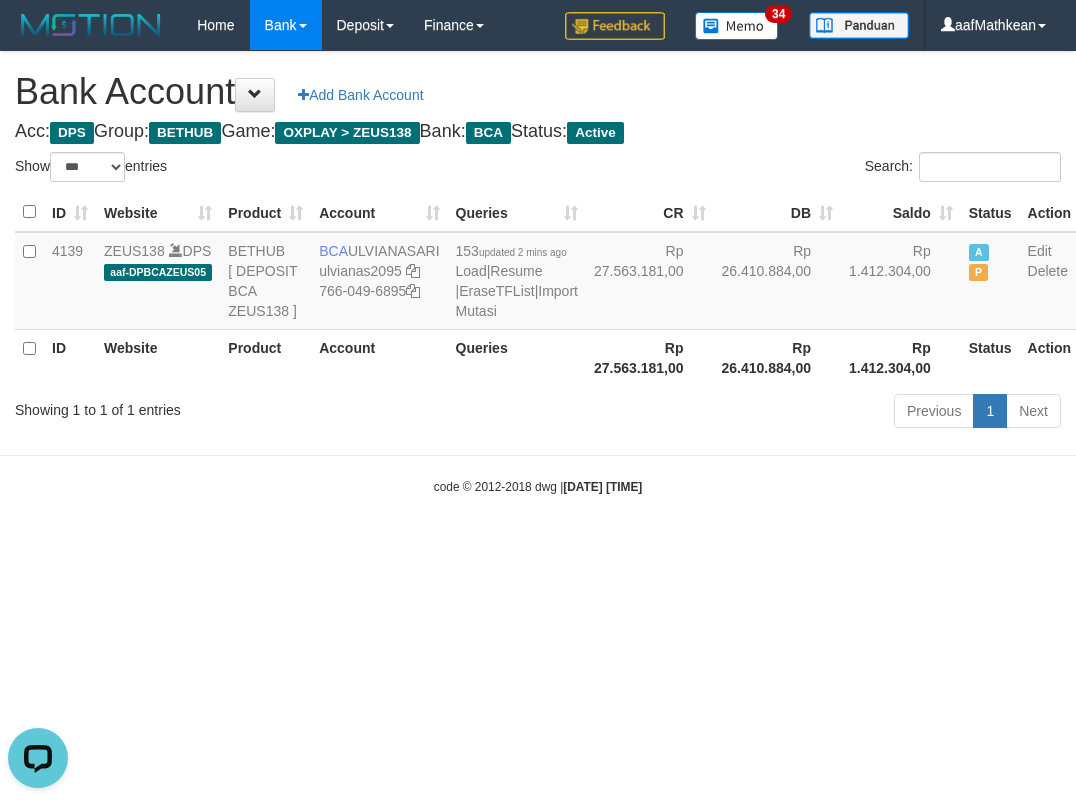 scroll, scrollTop: 0, scrollLeft: 0, axis: both 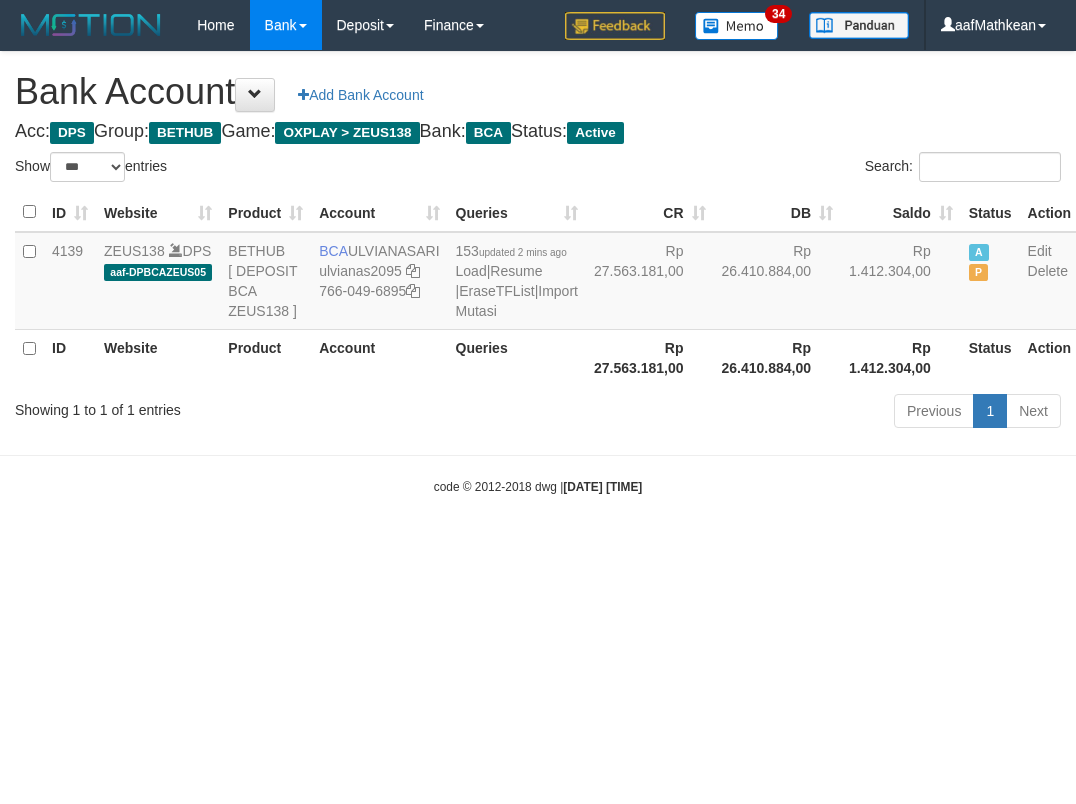 select on "***" 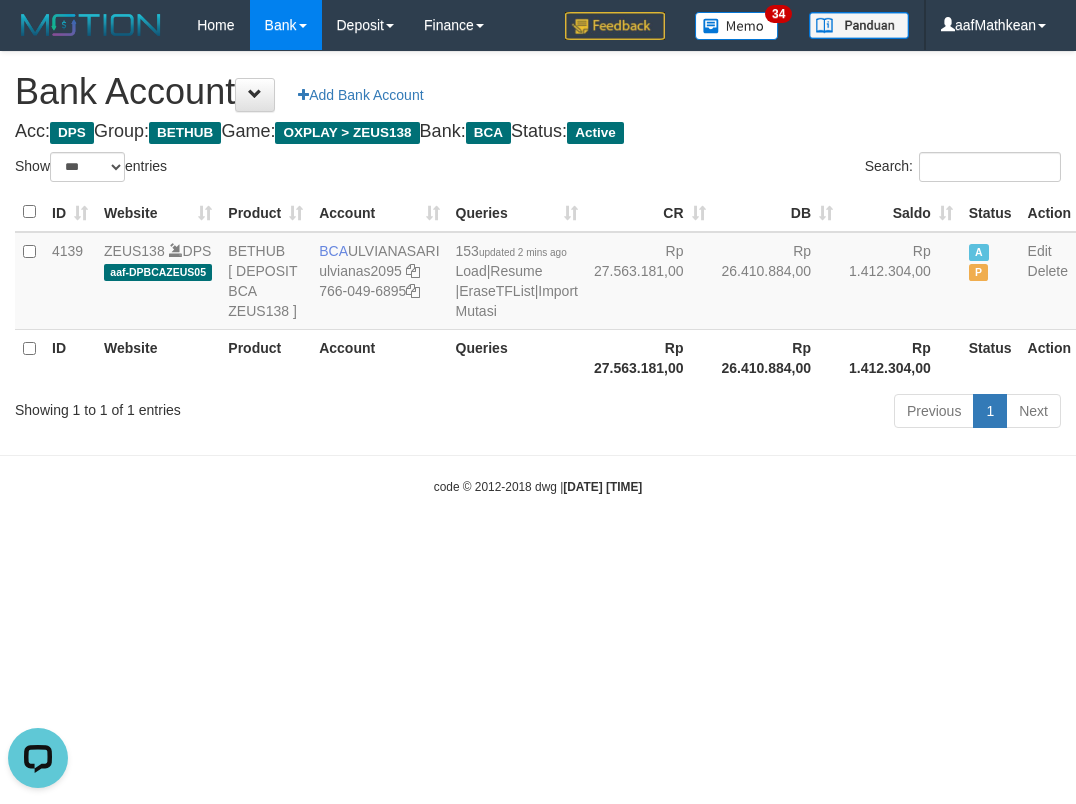 scroll, scrollTop: 0, scrollLeft: 0, axis: both 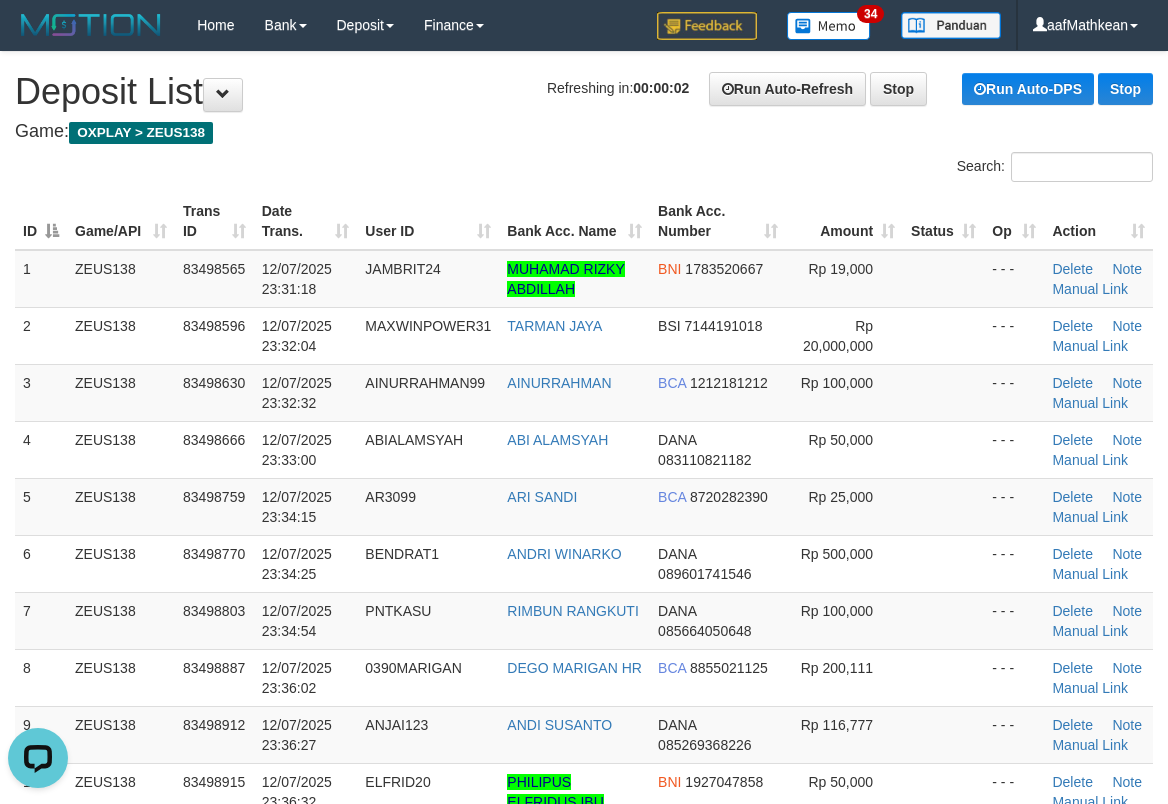 click on "Bank Acc. Name" at bounding box center (574, 221) 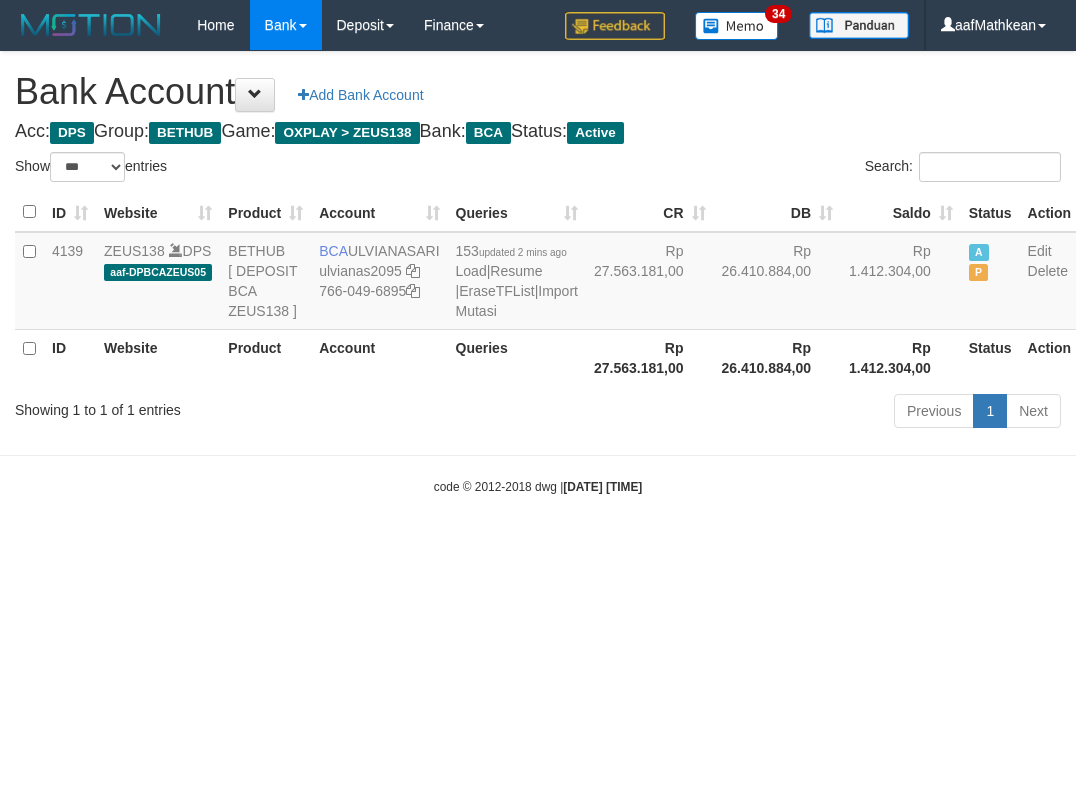 select on "***" 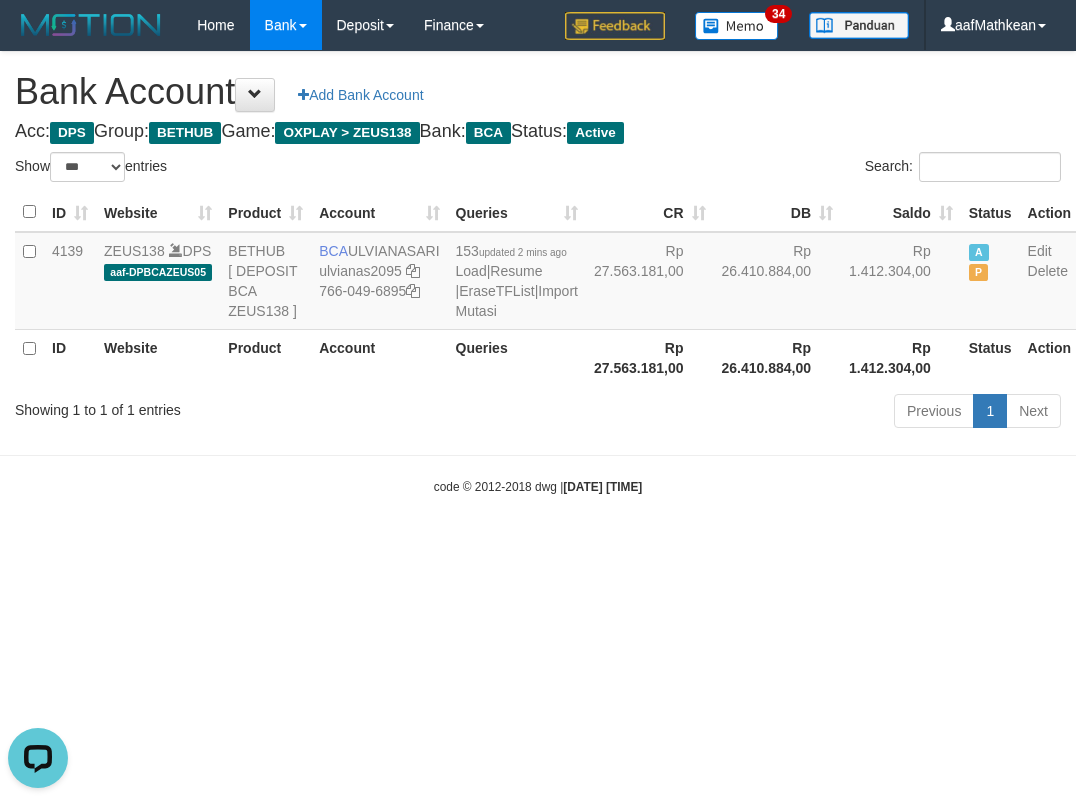 scroll, scrollTop: 0, scrollLeft: 0, axis: both 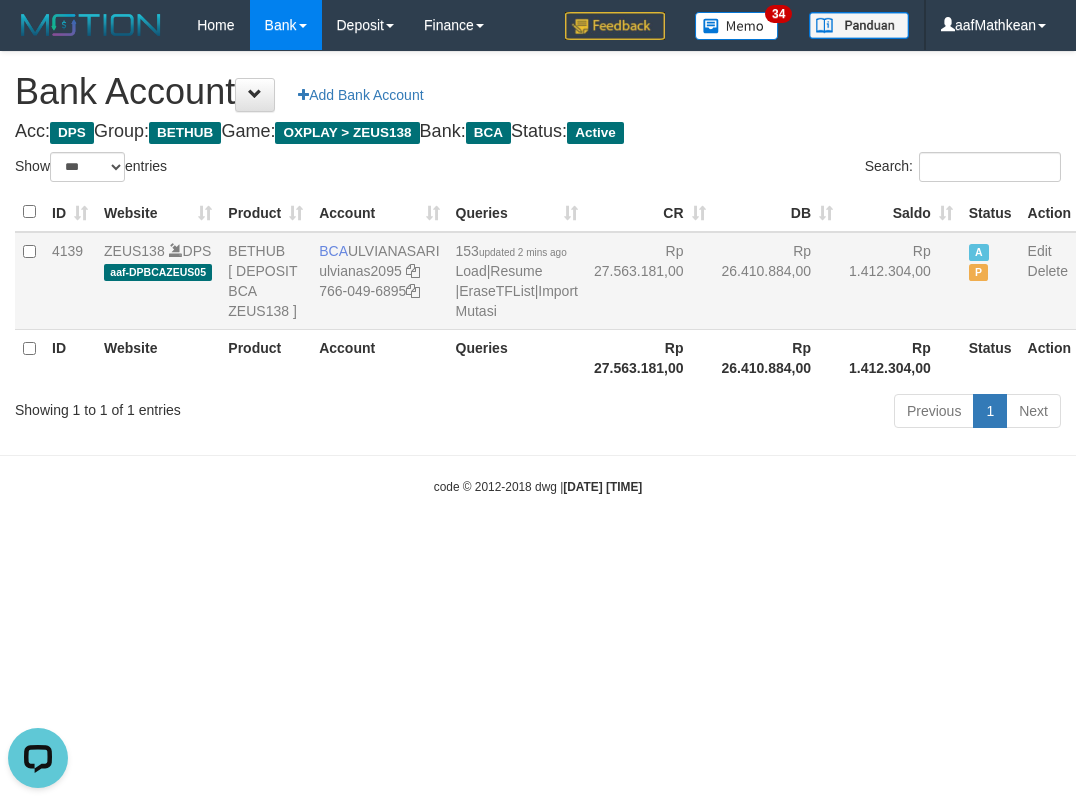 click on "ID Website Product Account Queries CR DB Saldo Status Action
4139
ZEUS138
DPS
aaf-DPBCAZEUS05
BETHUB
[ DEPOSIT BCA ZEUS138 ]
BCA
[NAME]
[EMAIL]
[PHONE]
153  updated [TIME] ago
Load
|
Resume
|
EraseTFList
|
Import Mutasi
Rp 27.563.181,00
Rp 26.410.884,00
Rp 1.412.304,00
A
P
Edit
Delete
ID Website Product Account Queries Rp 27.563.181,00 Rp 26.410.884,00 Status Action" at bounding box center (547, 289) 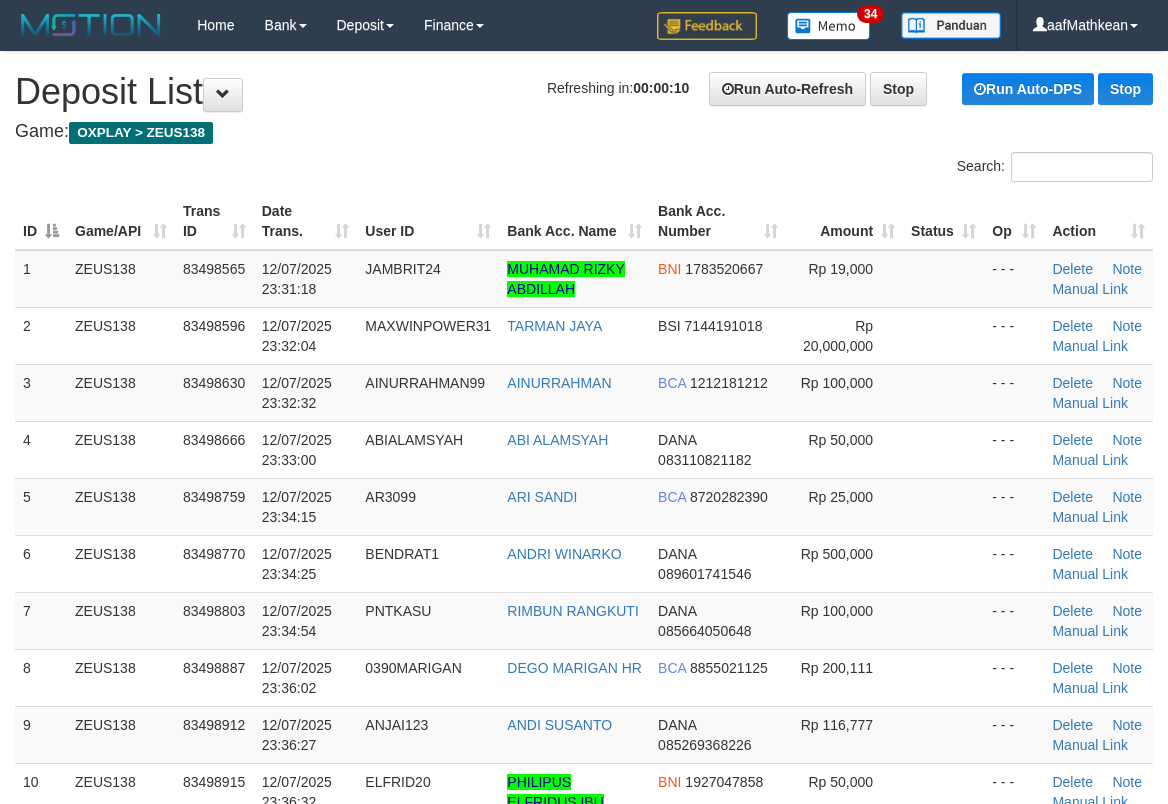 scroll, scrollTop: 0, scrollLeft: 0, axis: both 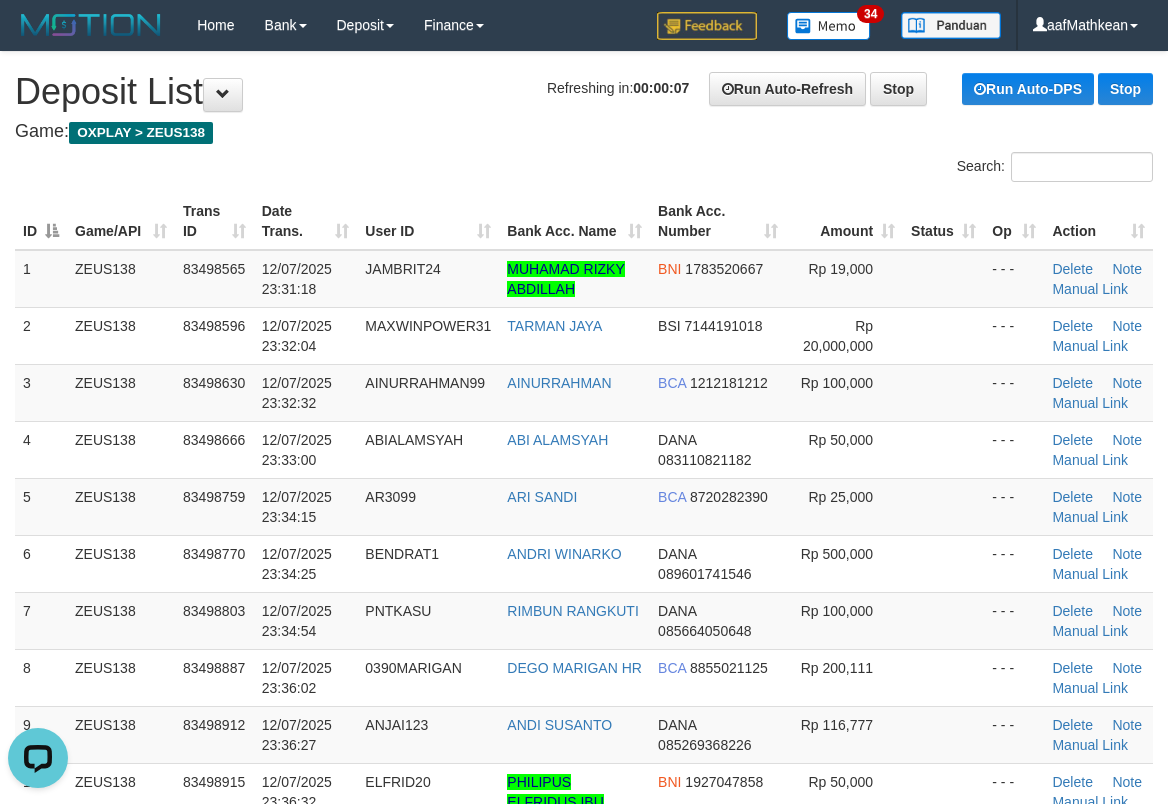 drag, startPoint x: 520, startPoint y: 147, endPoint x: 2, endPoint y: 258, distance: 529.7594 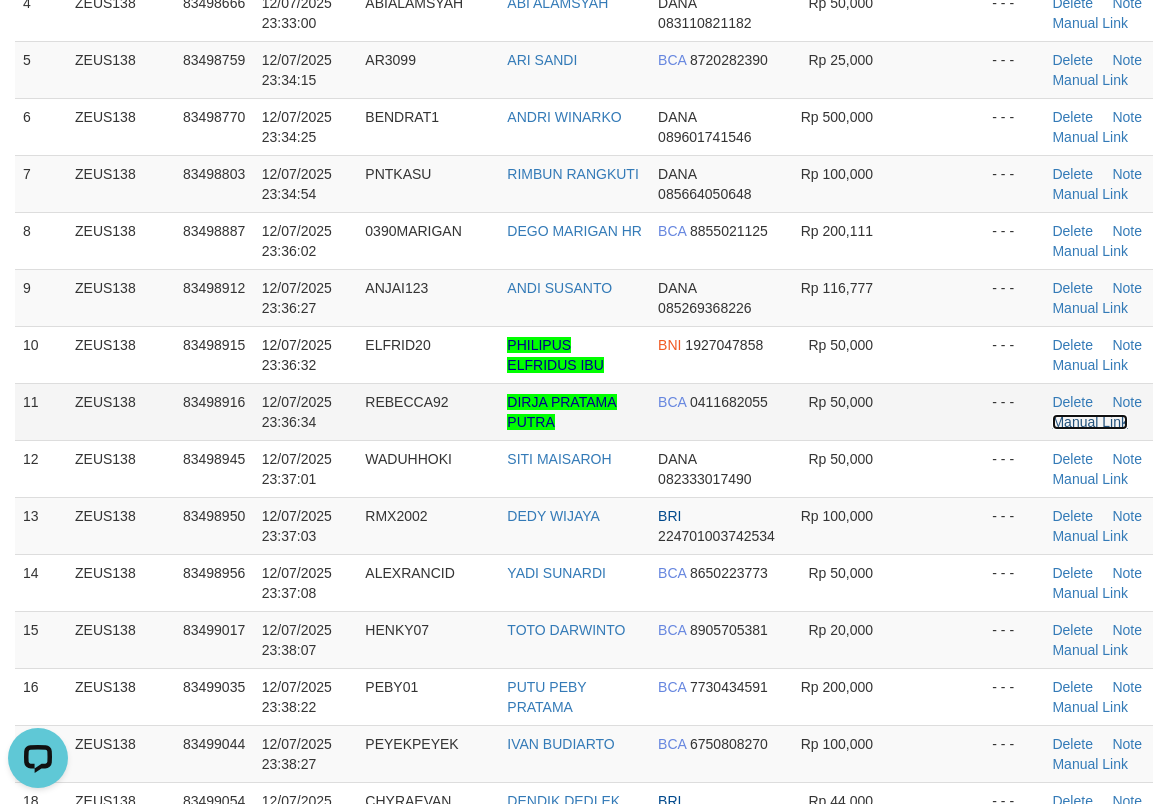click on "Manual Link" at bounding box center (1090, 422) 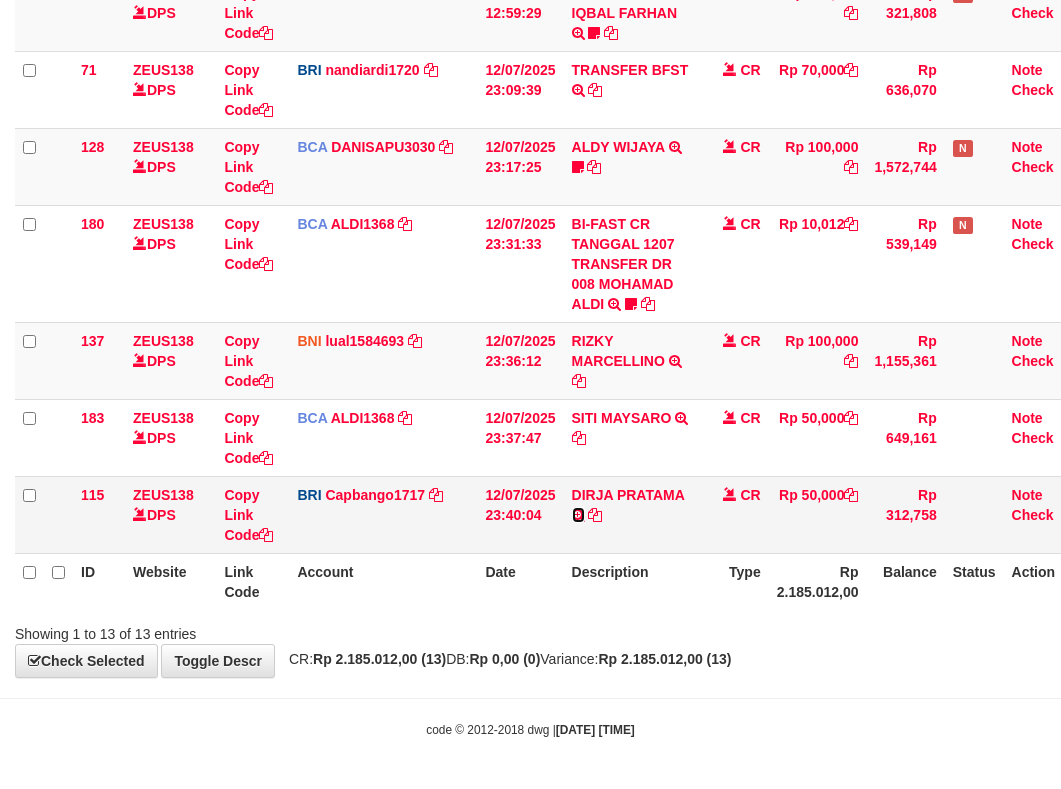 click at bounding box center (578, 515) 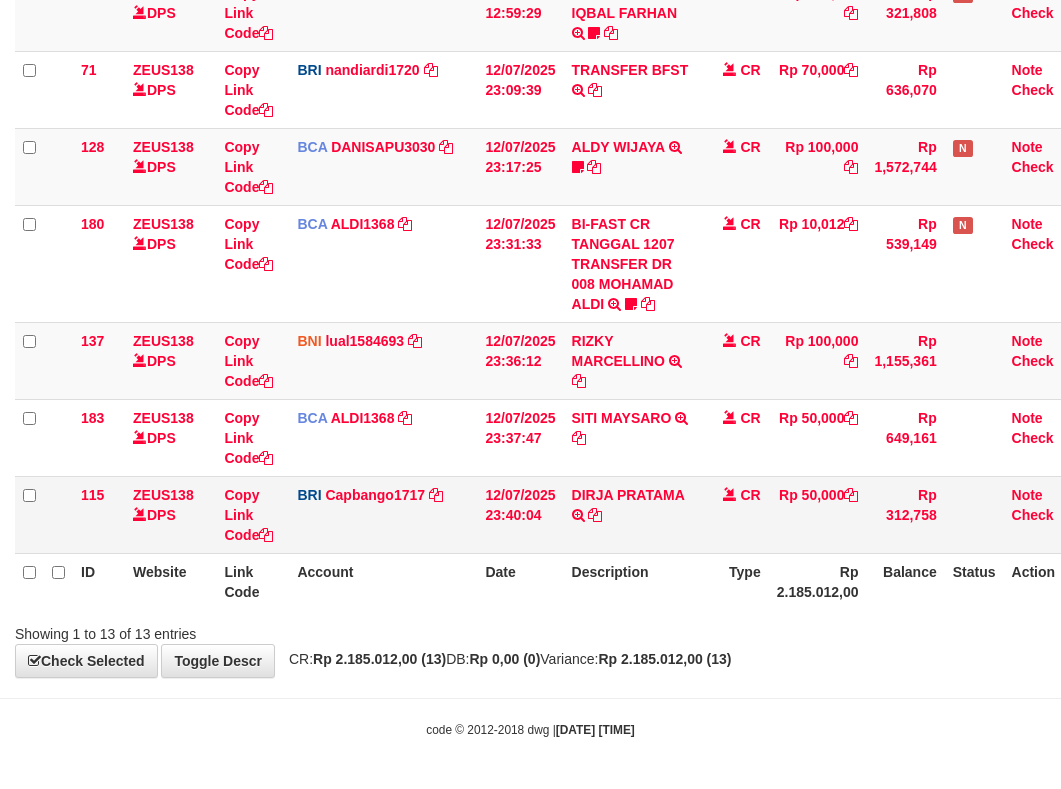 scroll, scrollTop: 661, scrollLeft: 0, axis: vertical 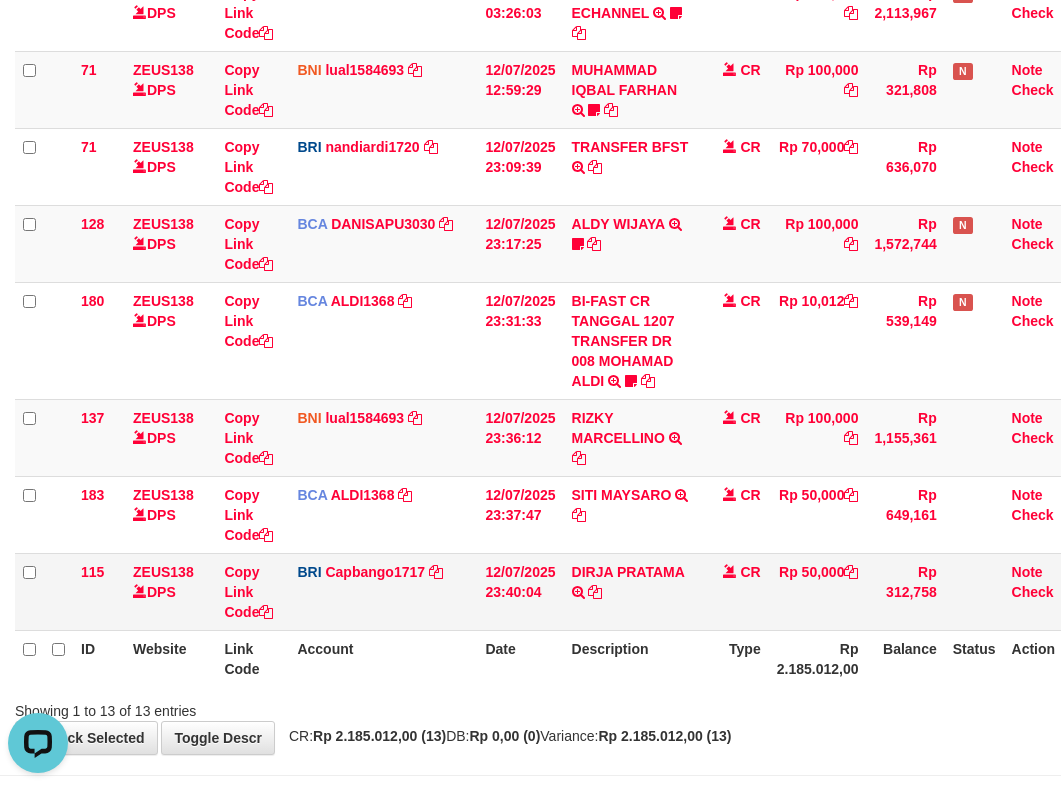 drag, startPoint x: 607, startPoint y: 580, endPoint x: 597, endPoint y: 587, distance: 12.206555 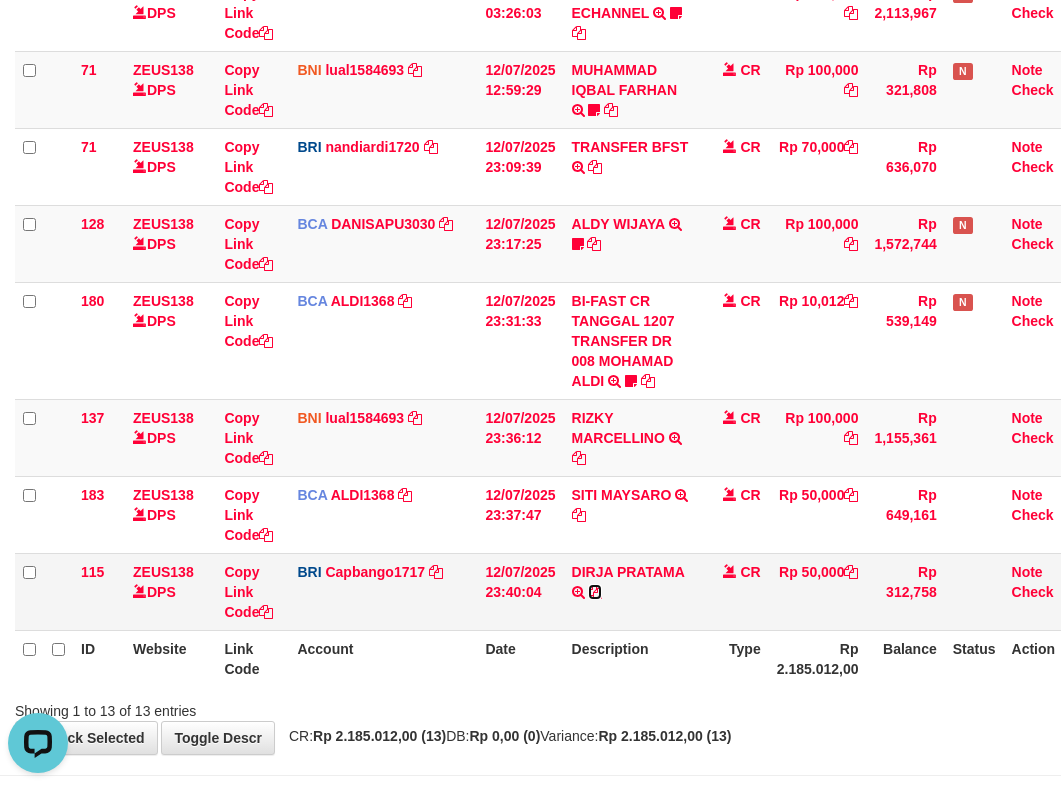 click at bounding box center (595, 592) 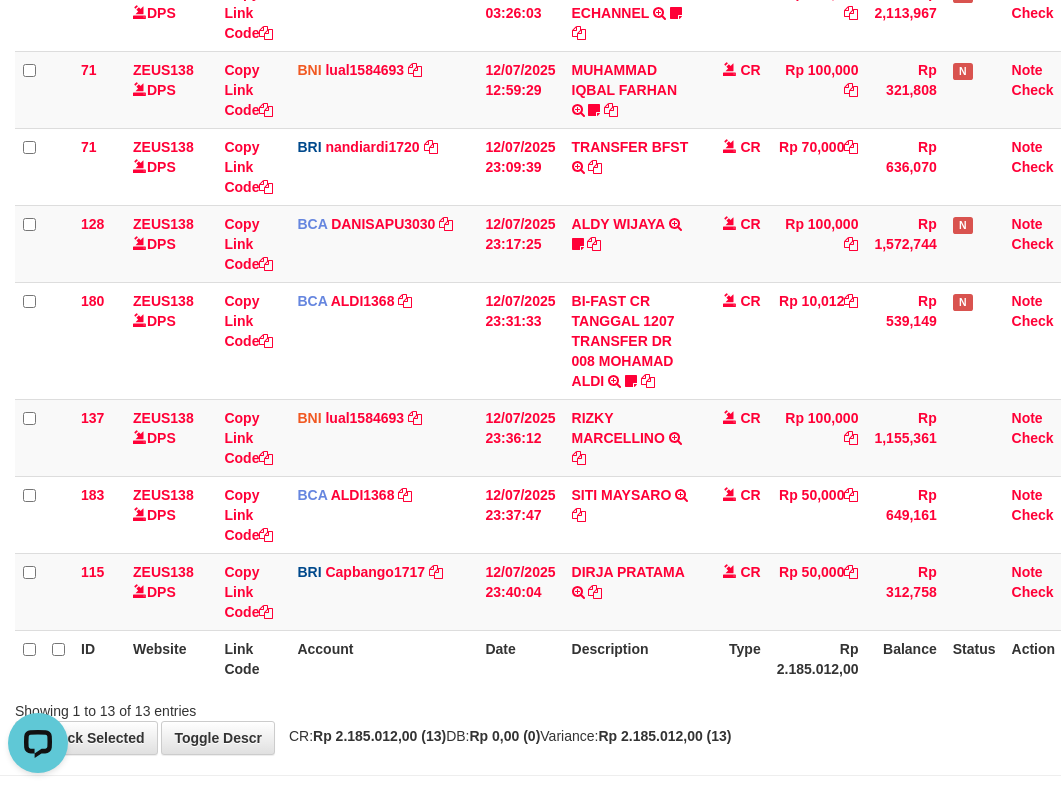 click on "Account" at bounding box center [383, 658] 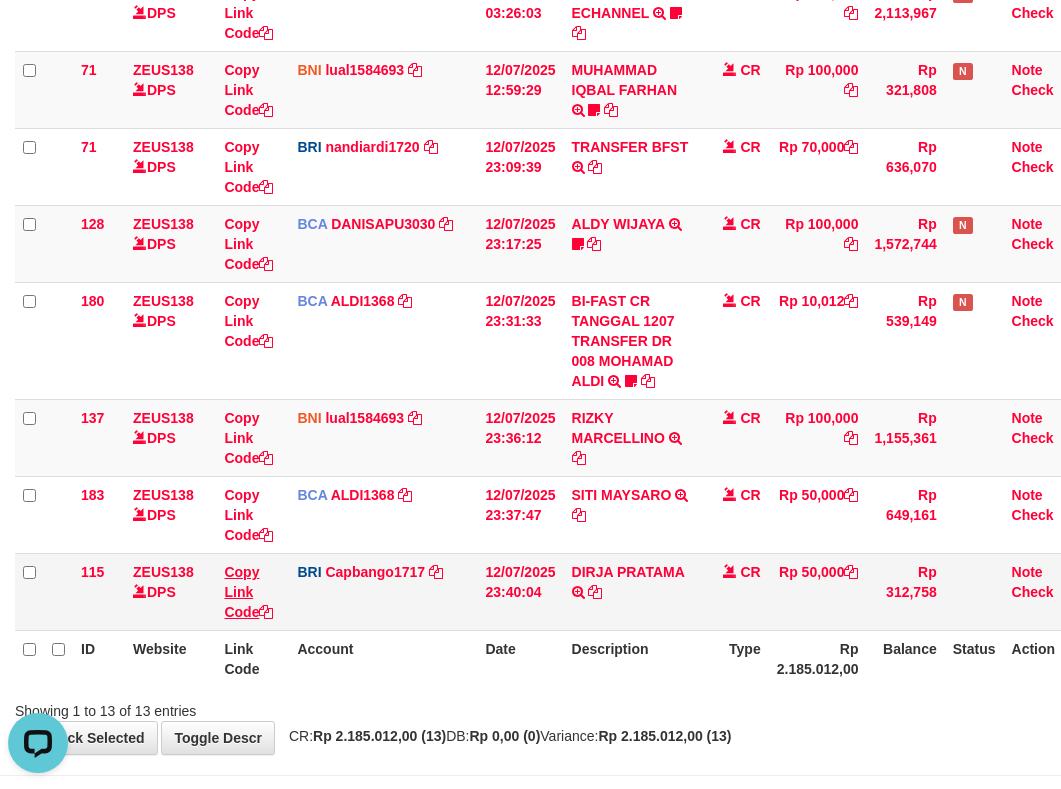 click on "Copy Link Code" at bounding box center (252, 591) 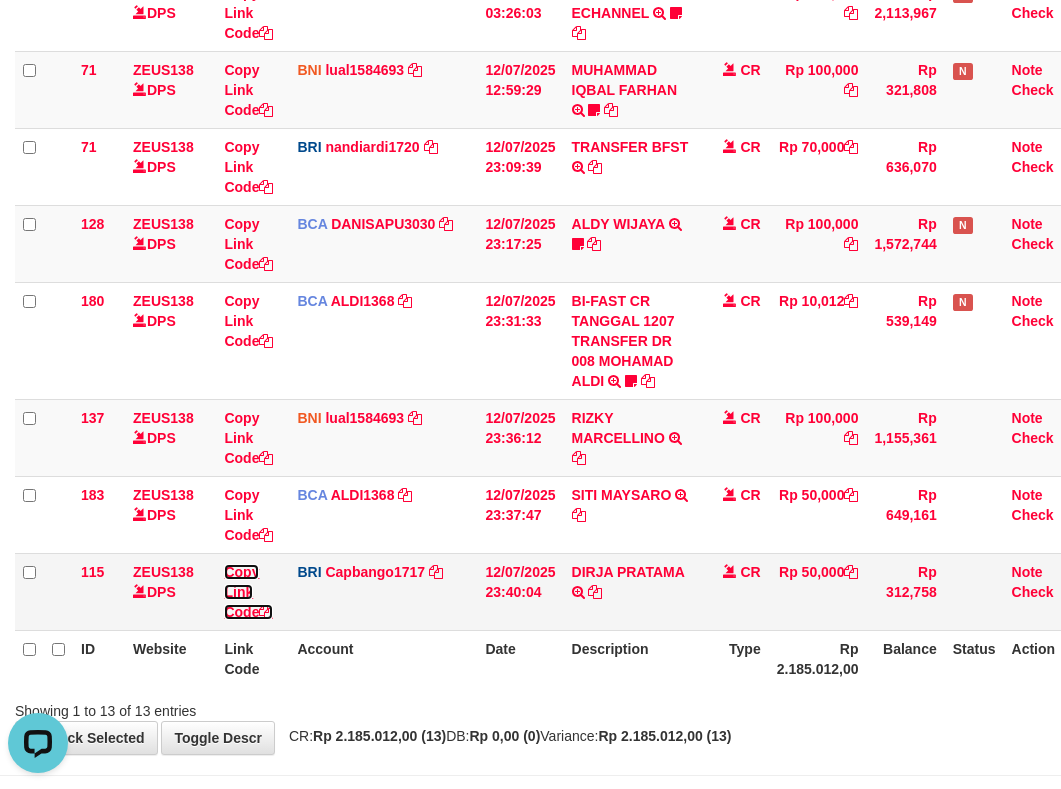 click on "Copy Link Code" at bounding box center (248, 592) 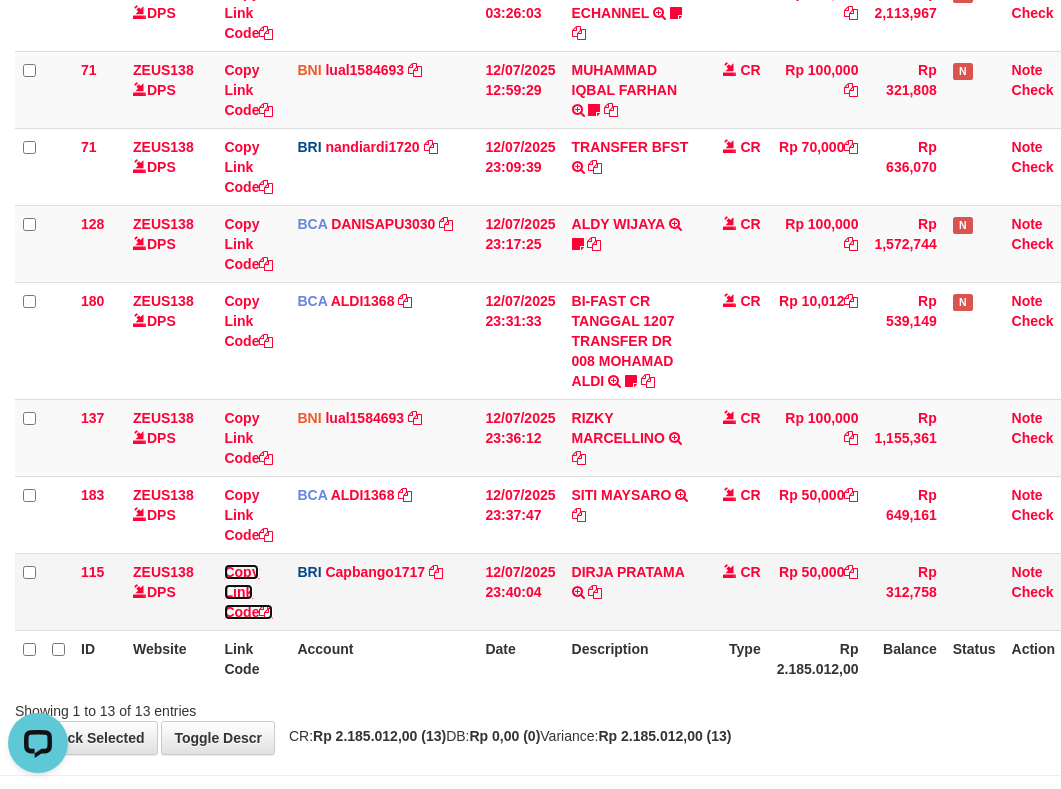 click on "Copy Link Code" at bounding box center [248, 592] 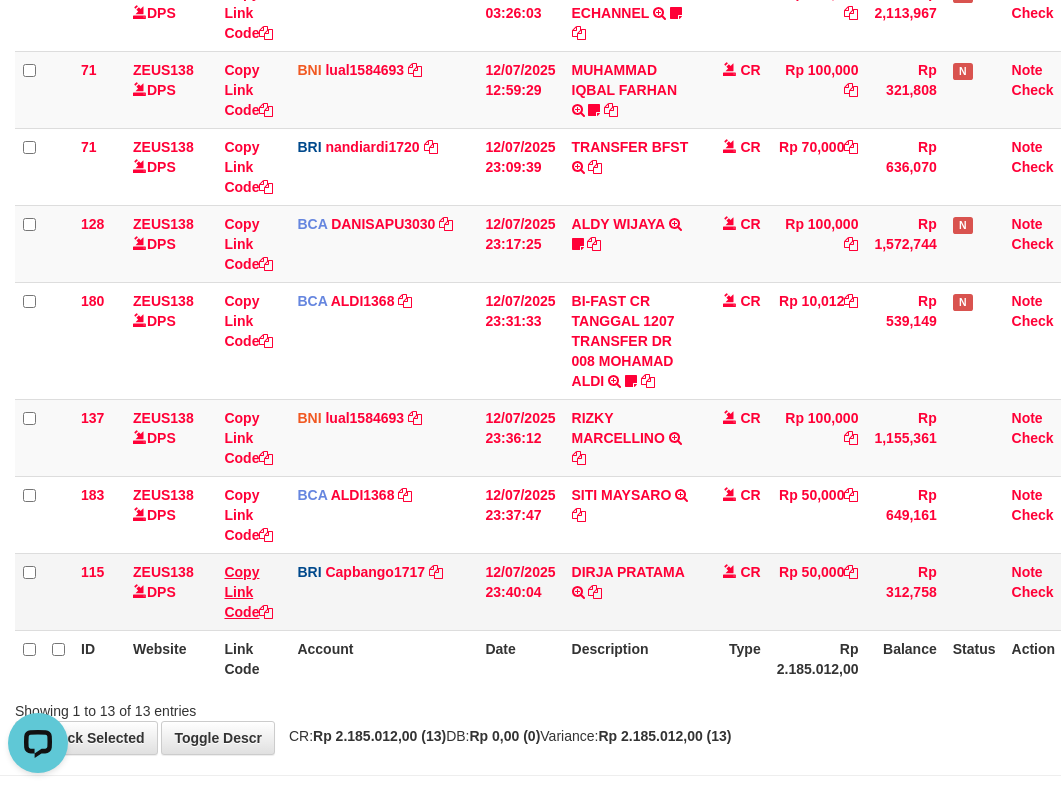 scroll, scrollTop: 0, scrollLeft: 0, axis: both 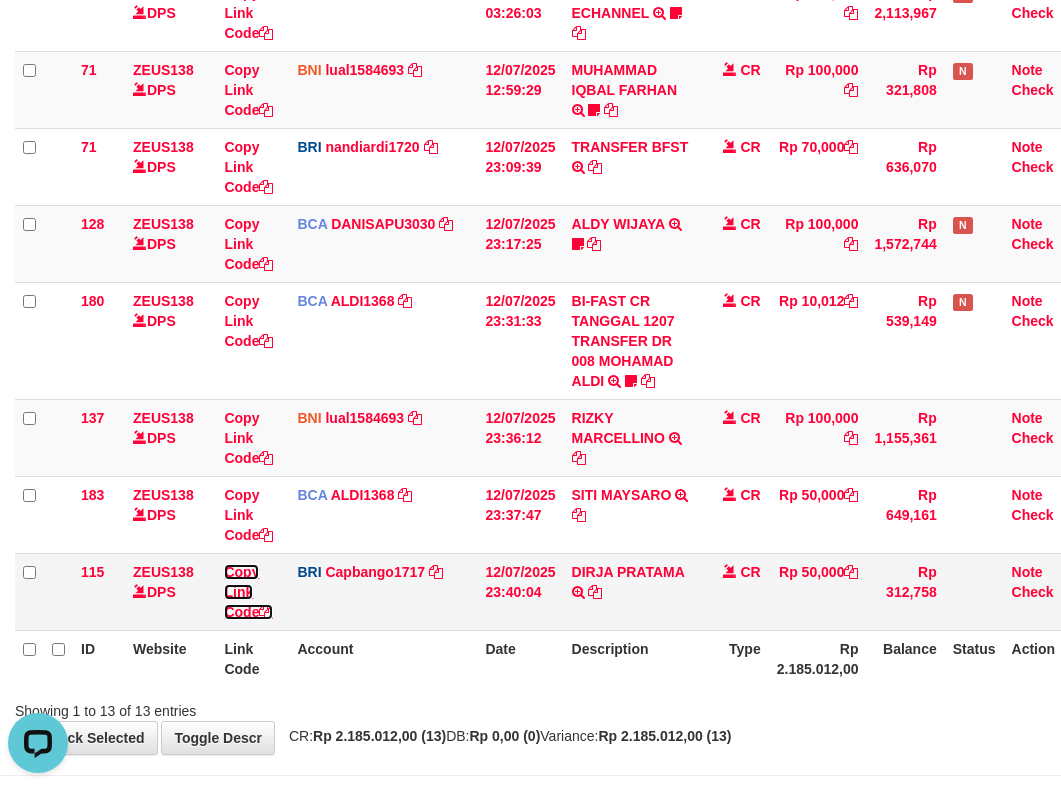 drag, startPoint x: 235, startPoint y: 615, endPoint x: 386, endPoint y: 602, distance: 151.55856 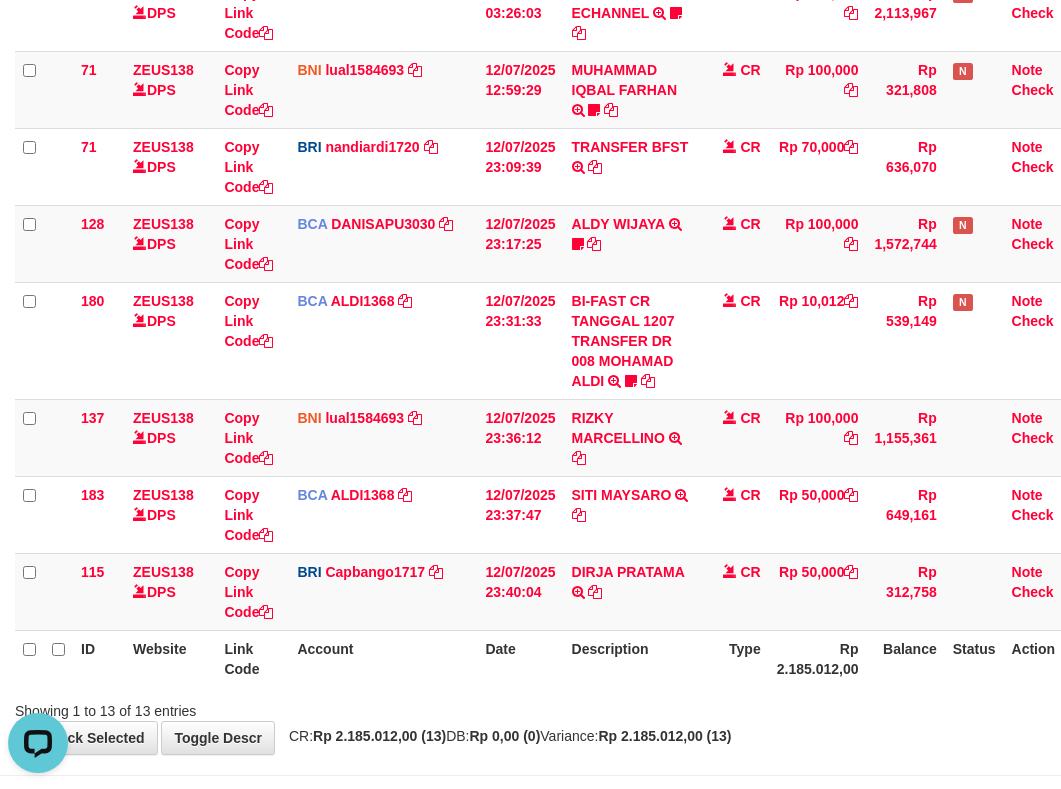 scroll, scrollTop: 320, scrollLeft: 0, axis: vertical 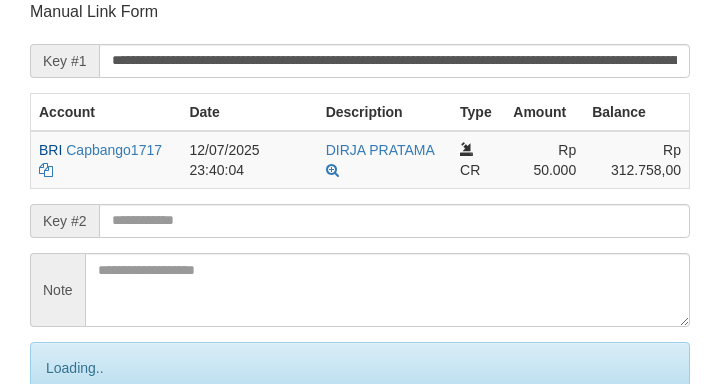 click at bounding box center (394, 221) 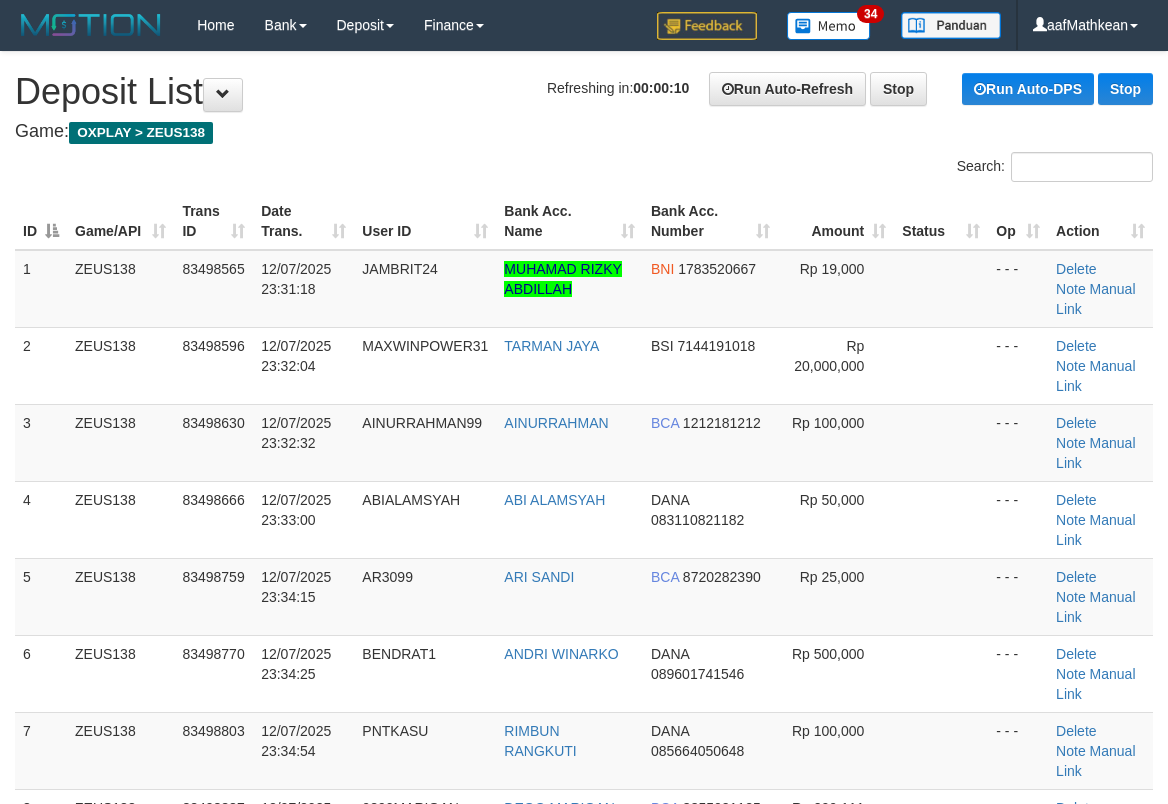 scroll, scrollTop: 0, scrollLeft: 0, axis: both 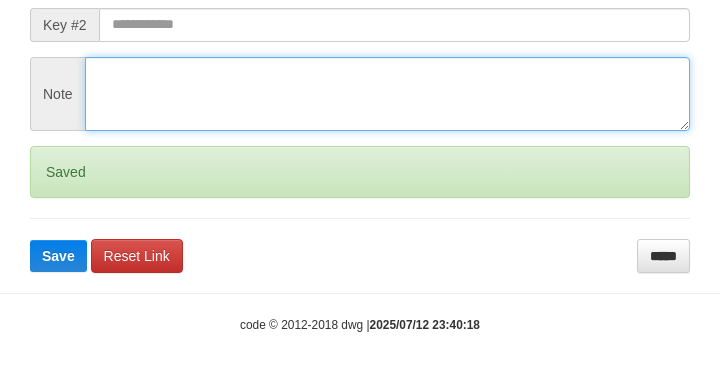 drag, startPoint x: 527, startPoint y: 99, endPoint x: 517, endPoint y: 86, distance: 16.40122 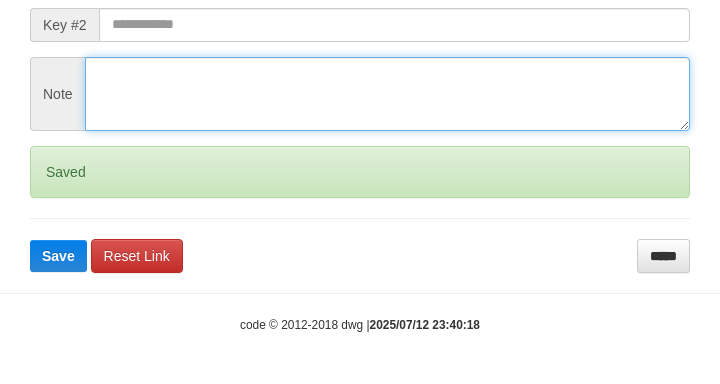 click at bounding box center [387, 94] 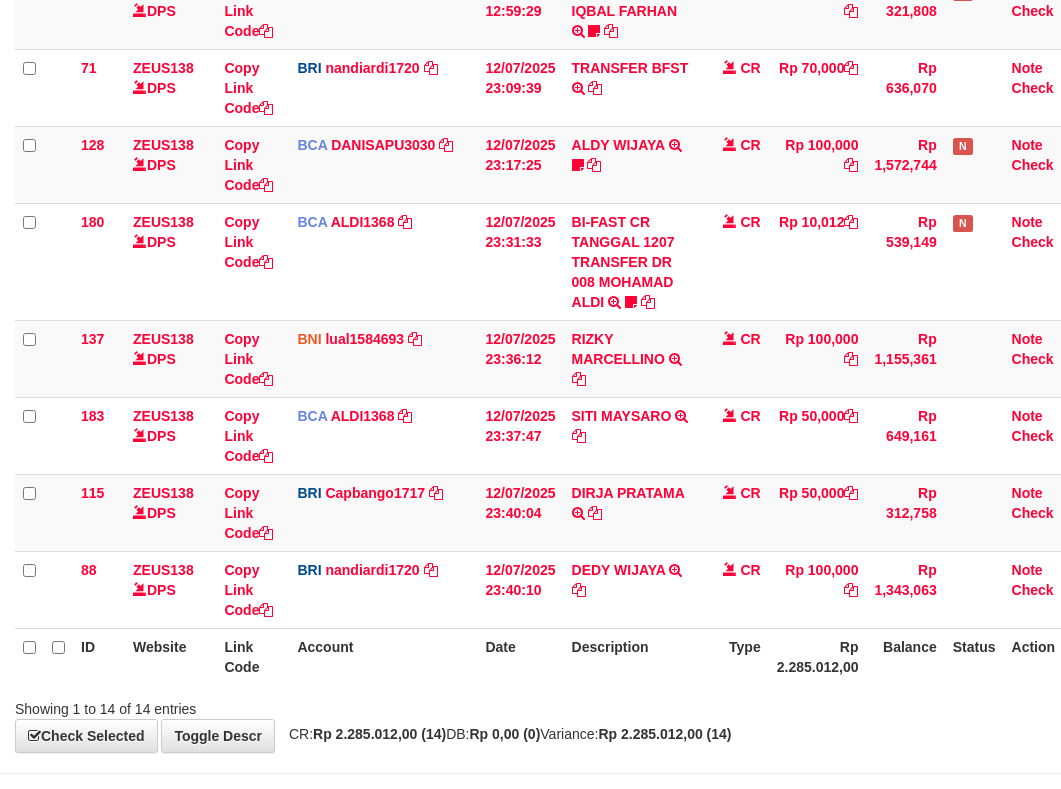 scroll, scrollTop: 661, scrollLeft: 0, axis: vertical 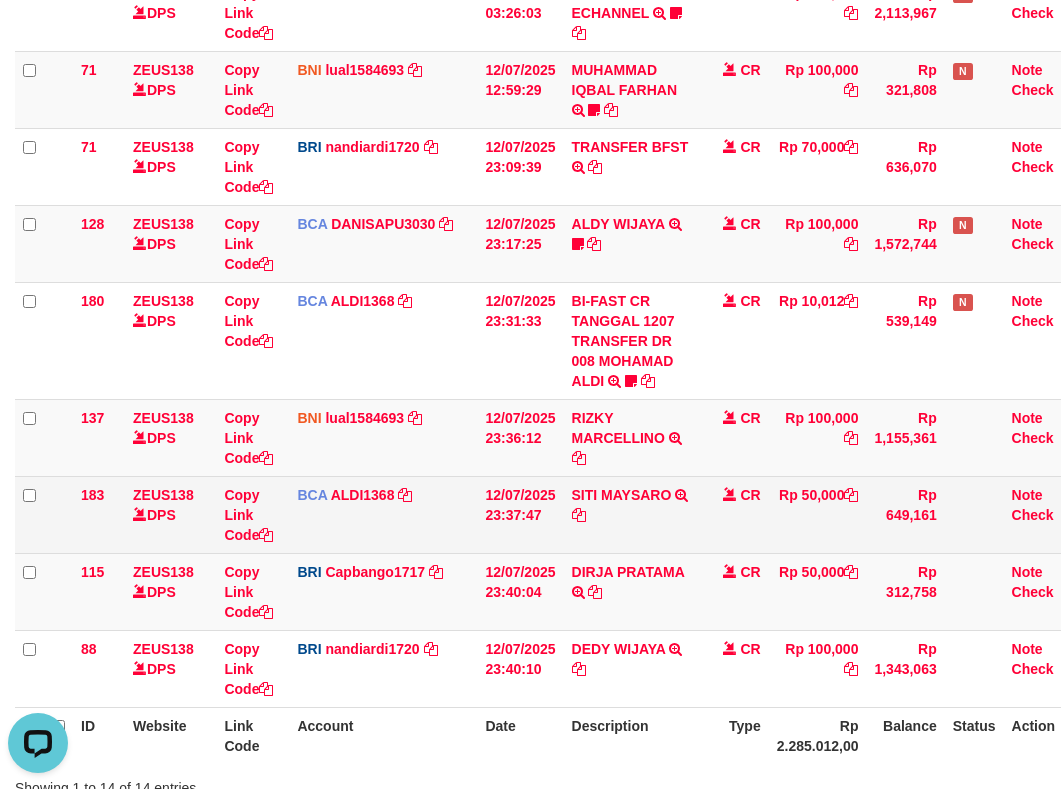 click on "115
ZEUS138    DPS
Copy Link Code
BRI
Capbango1717
DPS
HELMI
mutasi_20250712_2435 | 115
mutasi_20250712_2435 | 115
12/07/2025 23:40:04
DIRJA PRATAMA         TRANSFER NBMB DIRJA PRATAMA TO HELMI
CR
Rp 50,000
Rp 312,758
Note
Check" at bounding box center (550, 591) 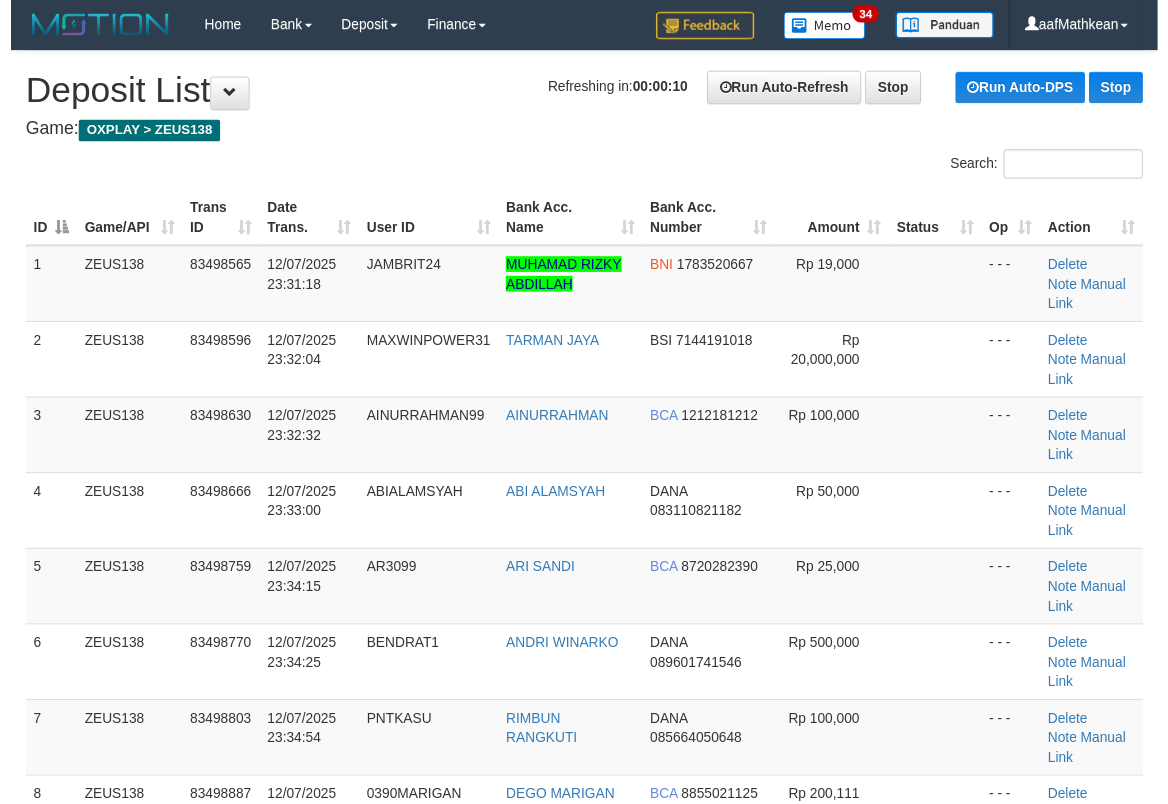 scroll, scrollTop: 0, scrollLeft: 0, axis: both 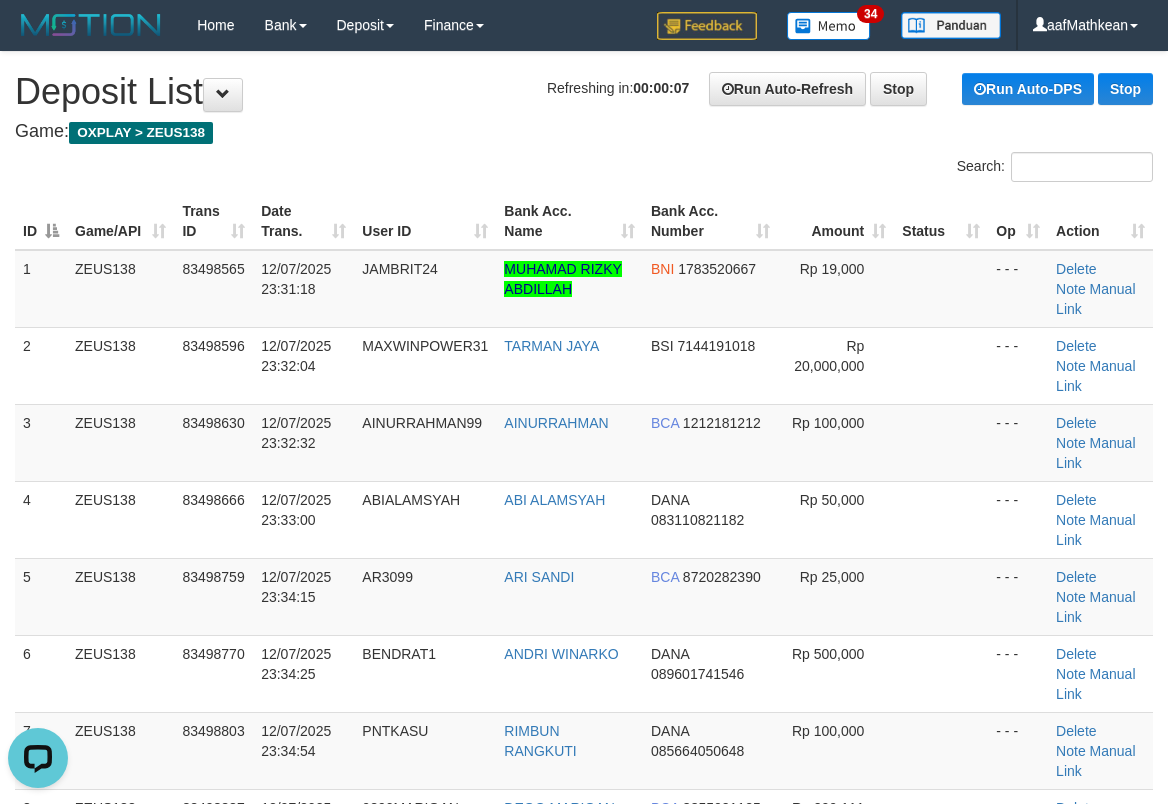 drag, startPoint x: 597, startPoint y: 142, endPoint x: 11, endPoint y: 314, distance: 610.7209 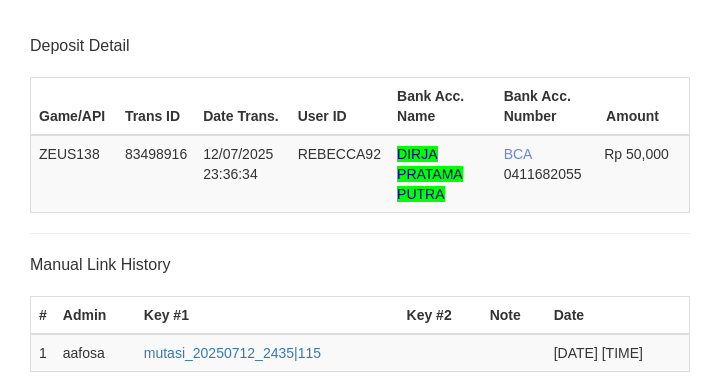 scroll, scrollTop: 413, scrollLeft: 0, axis: vertical 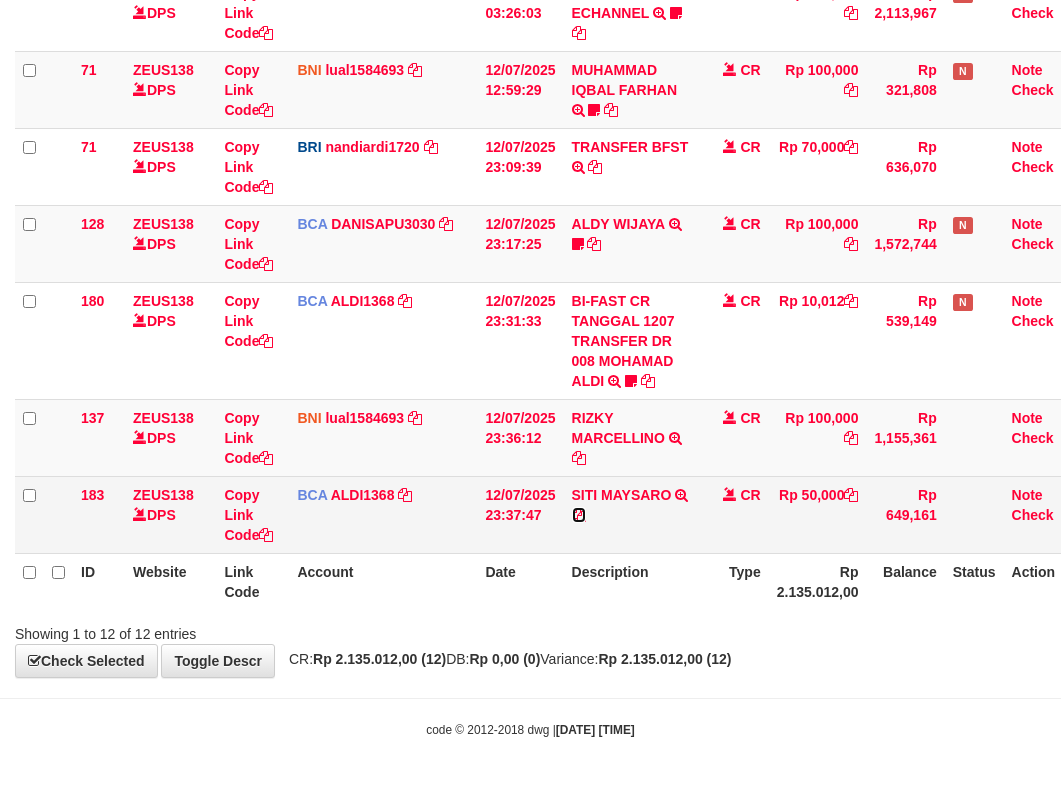 click at bounding box center (579, 515) 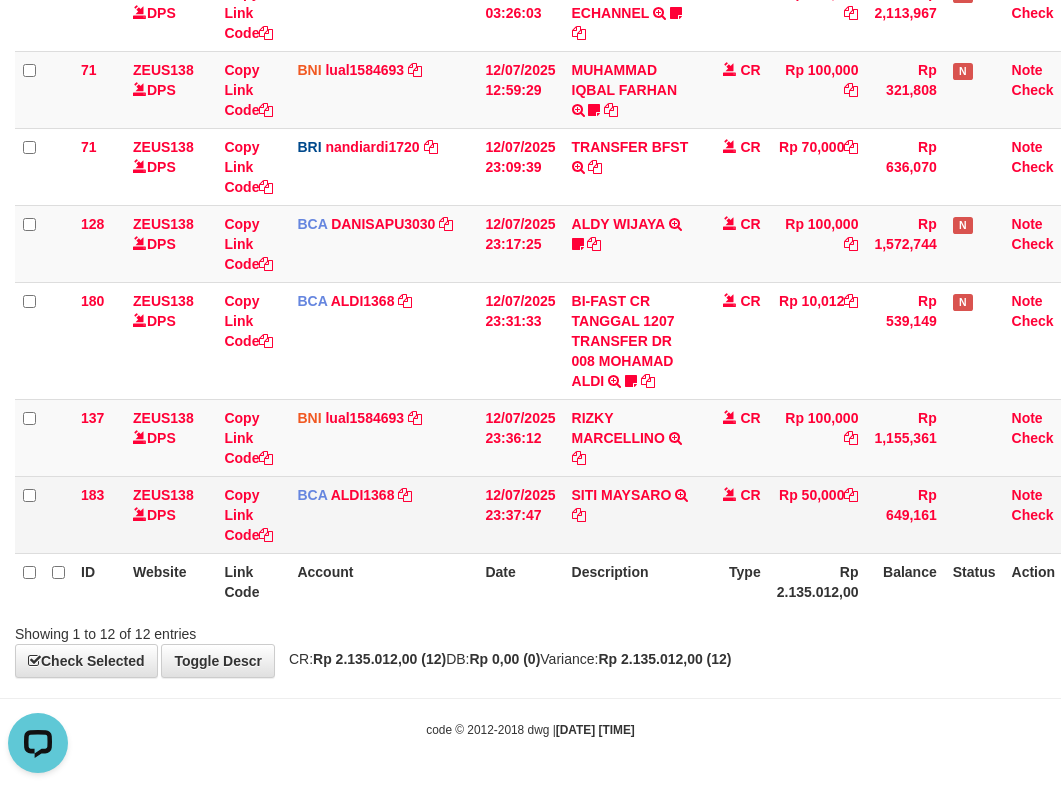 scroll, scrollTop: 0, scrollLeft: 0, axis: both 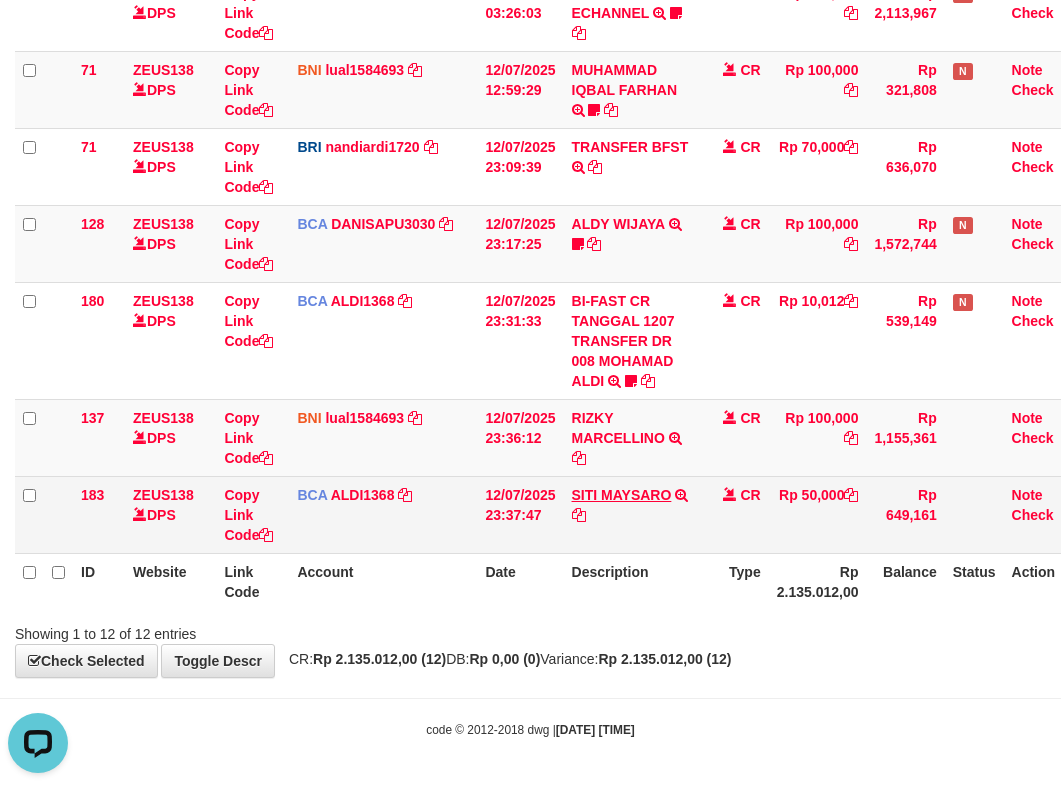 drag, startPoint x: 606, startPoint y: 471, endPoint x: 578, endPoint y: 502, distance: 41.773197 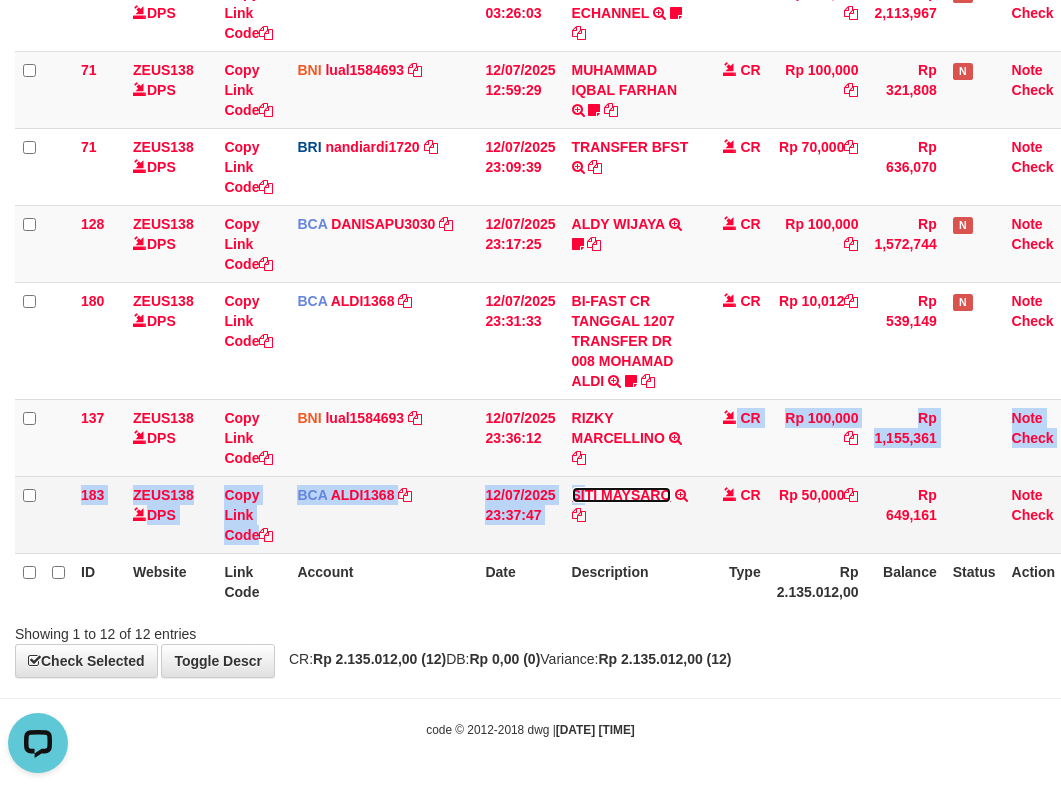 click on "SITI MAYSARO" at bounding box center (622, 495) 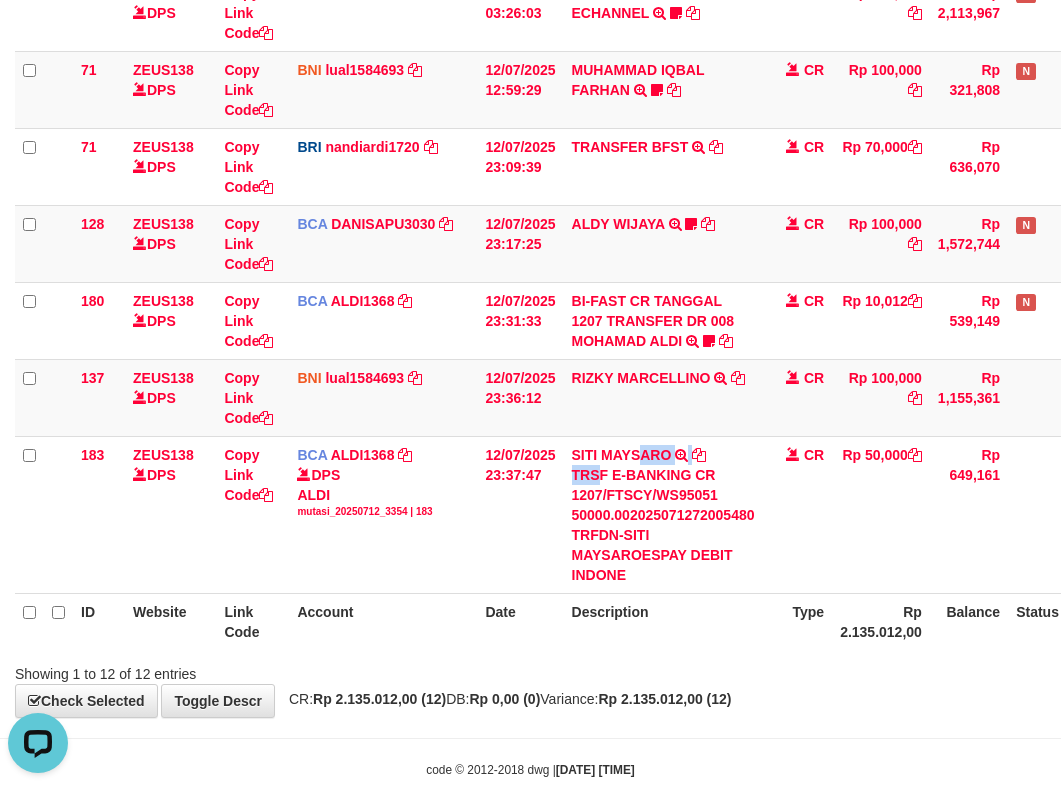 drag, startPoint x: 603, startPoint y: 469, endPoint x: 1065, endPoint y: 251, distance: 510.85028 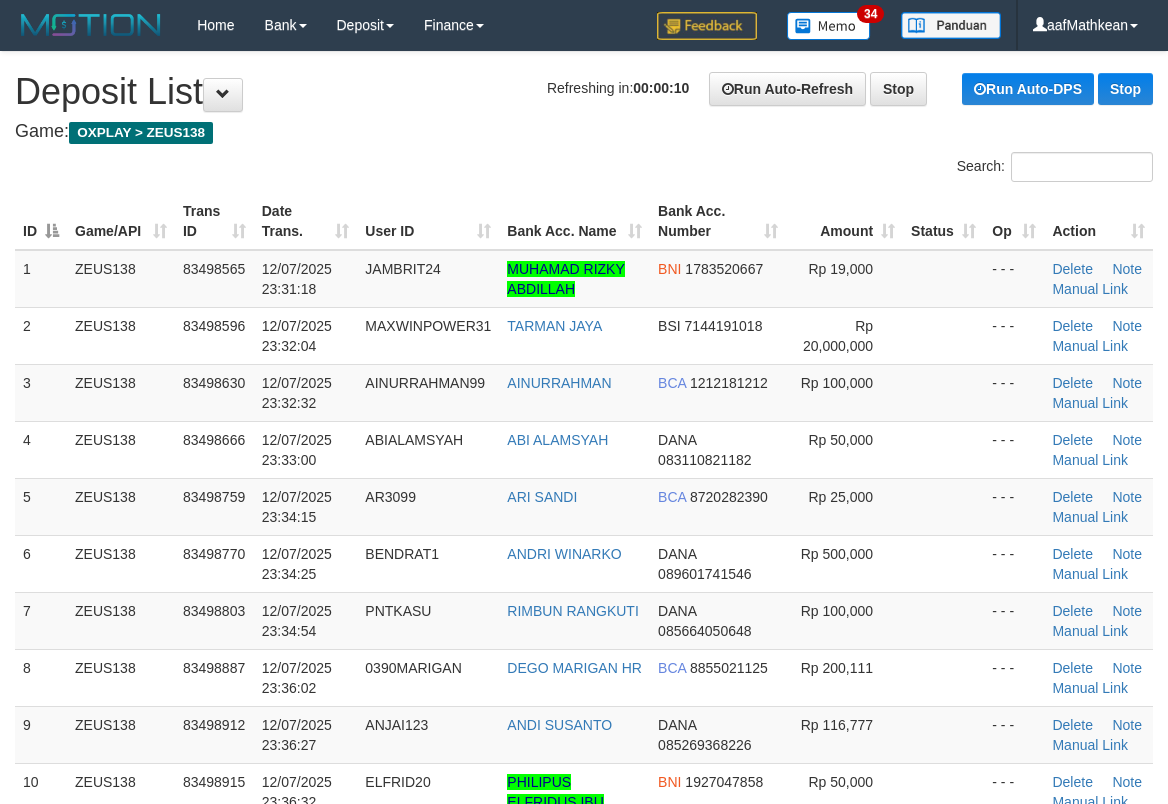 scroll, scrollTop: 0, scrollLeft: 0, axis: both 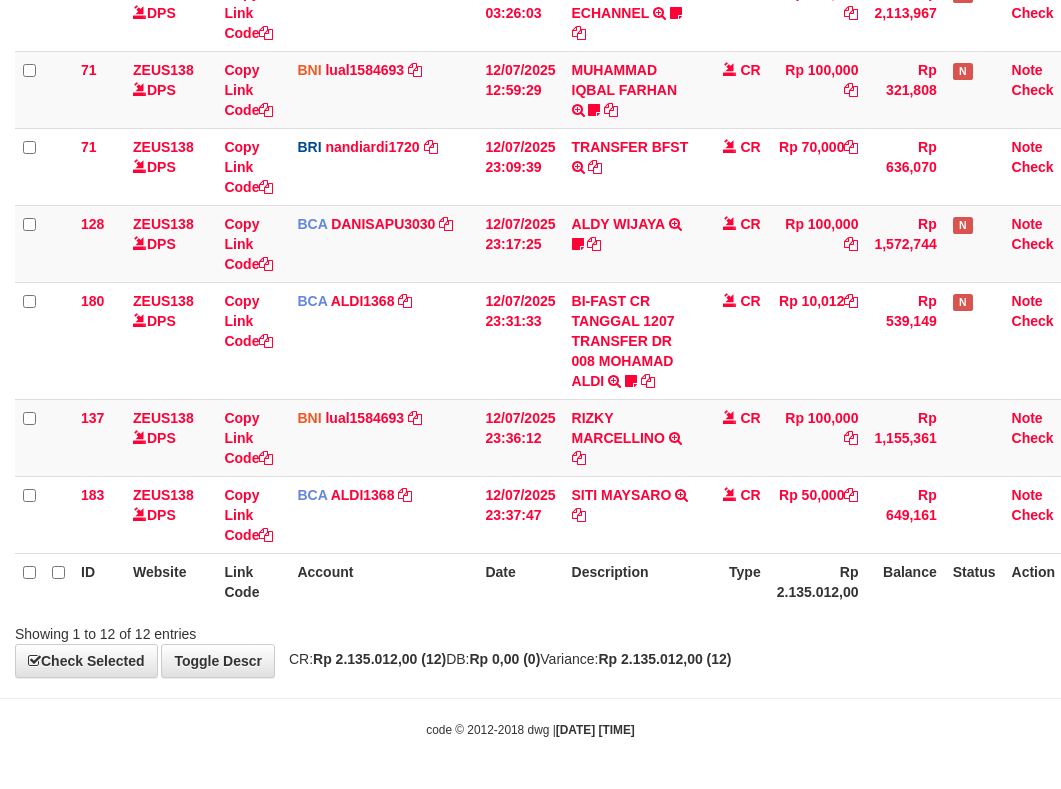 click on "**********" at bounding box center [530, 34] 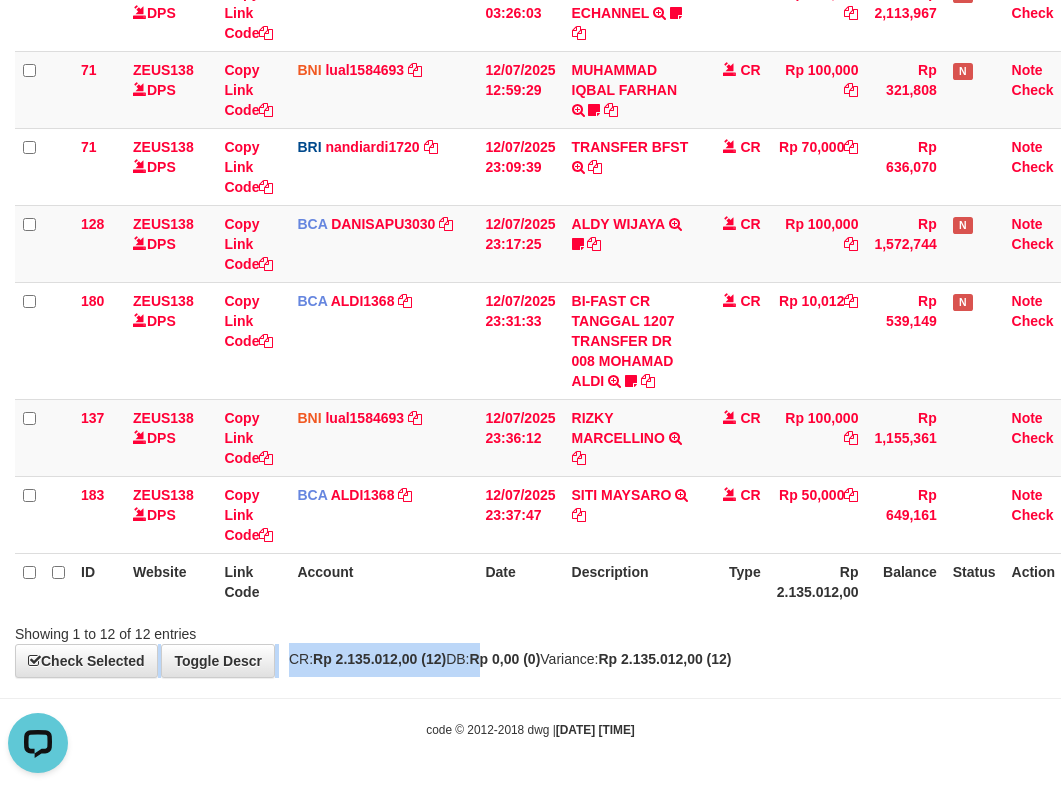 scroll, scrollTop: 0, scrollLeft: 0, axis: both 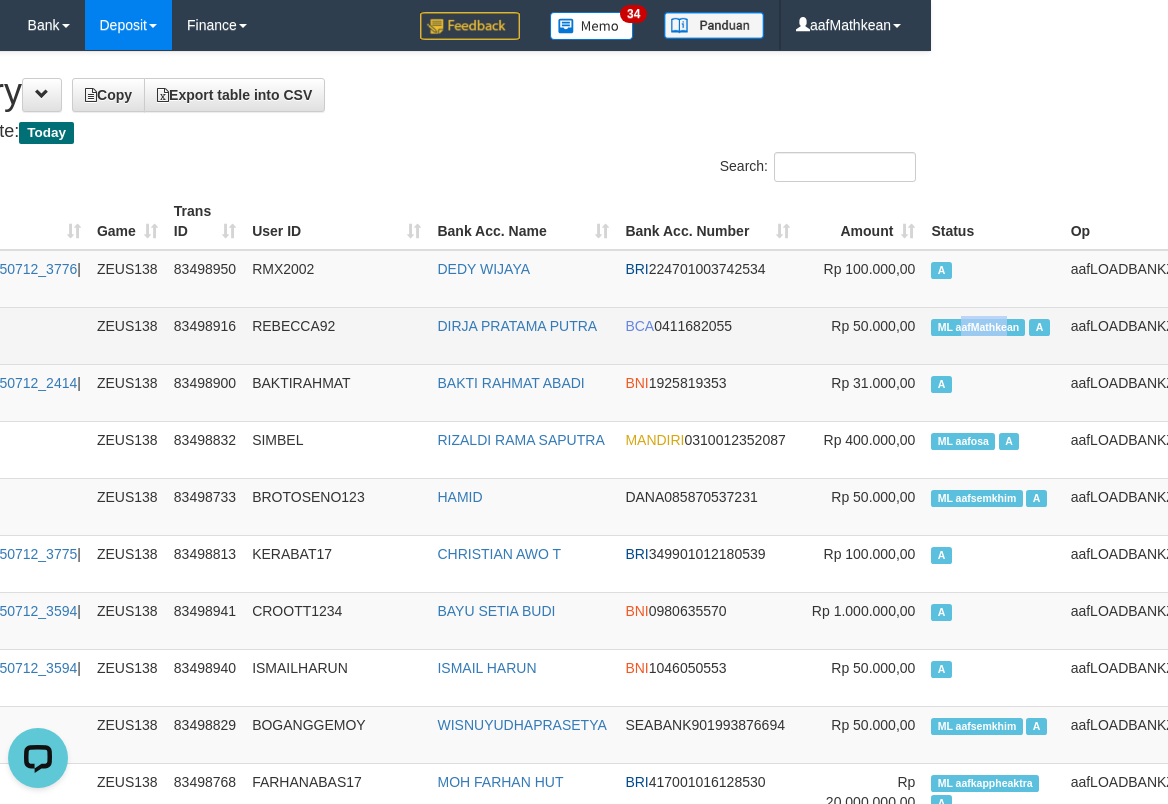 drag, startPoint x: 1154, startPoint y: 326, endPoint x: 931, endPoint y: 328, distance: 223.00897 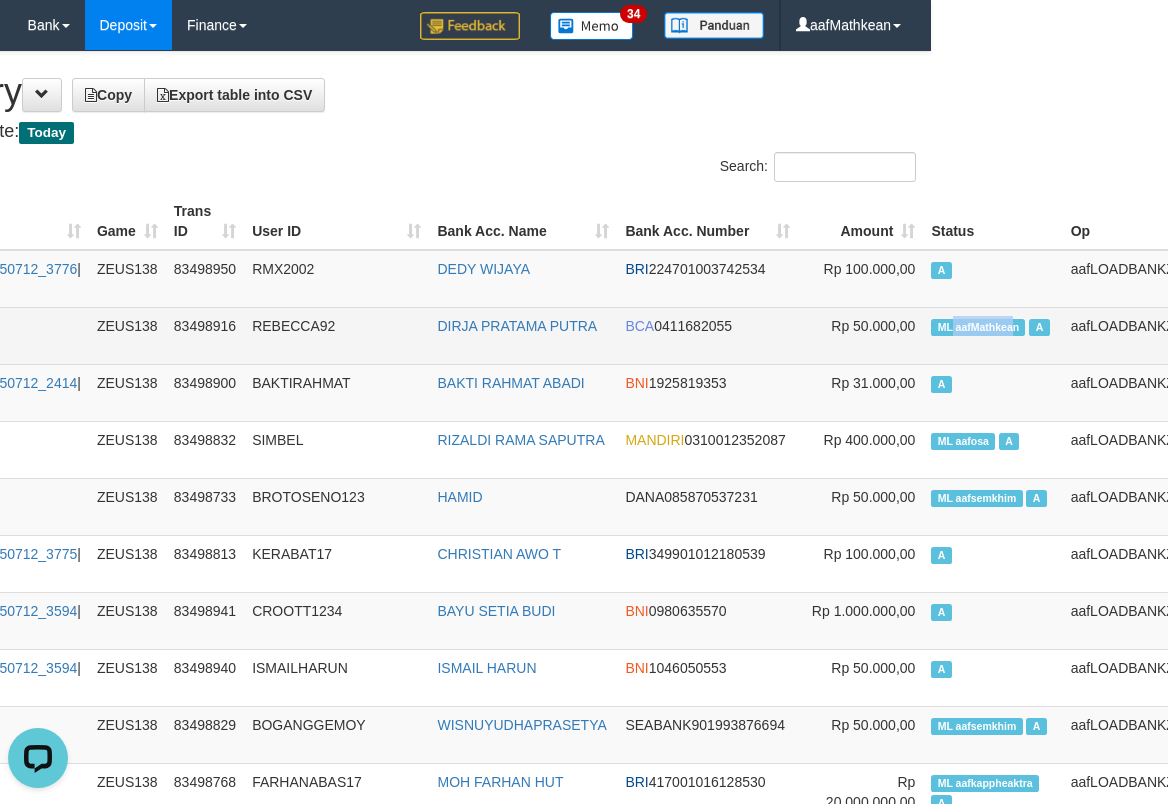 drag, startPoint x: 910, startPoint y: 321, endPoint x: 966, endPoint y: 326, distance: 56.22277 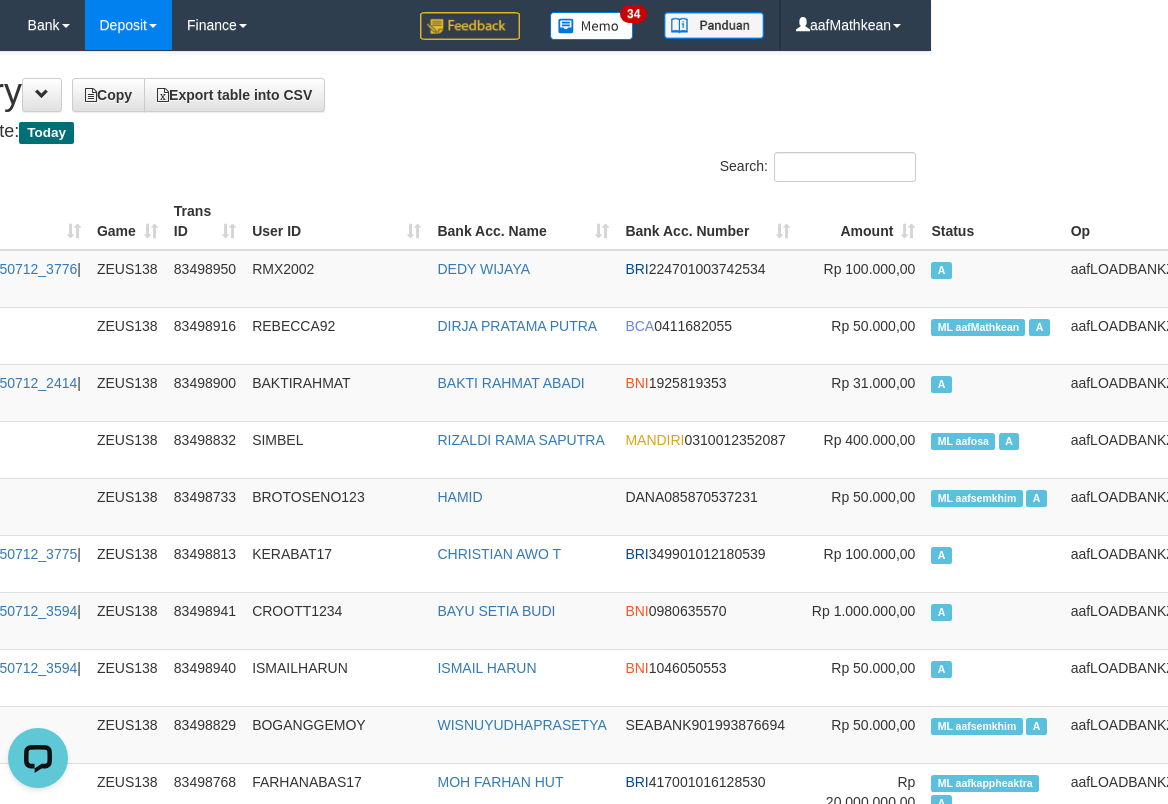 drag, startPoint x: 507, startPoint y: 206, endPoint x: 471, endPoint y: 169, distance: 51.62364 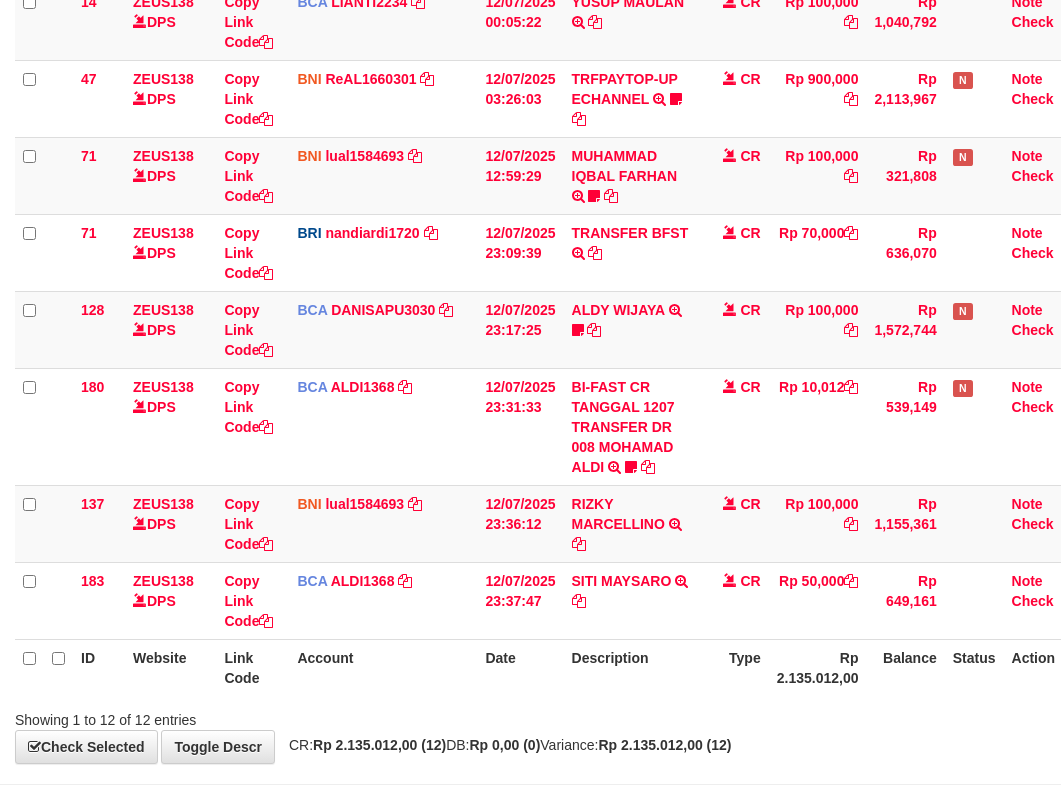 scroll, scrollTop: 661, scrollLeft: 0, axis: vertical 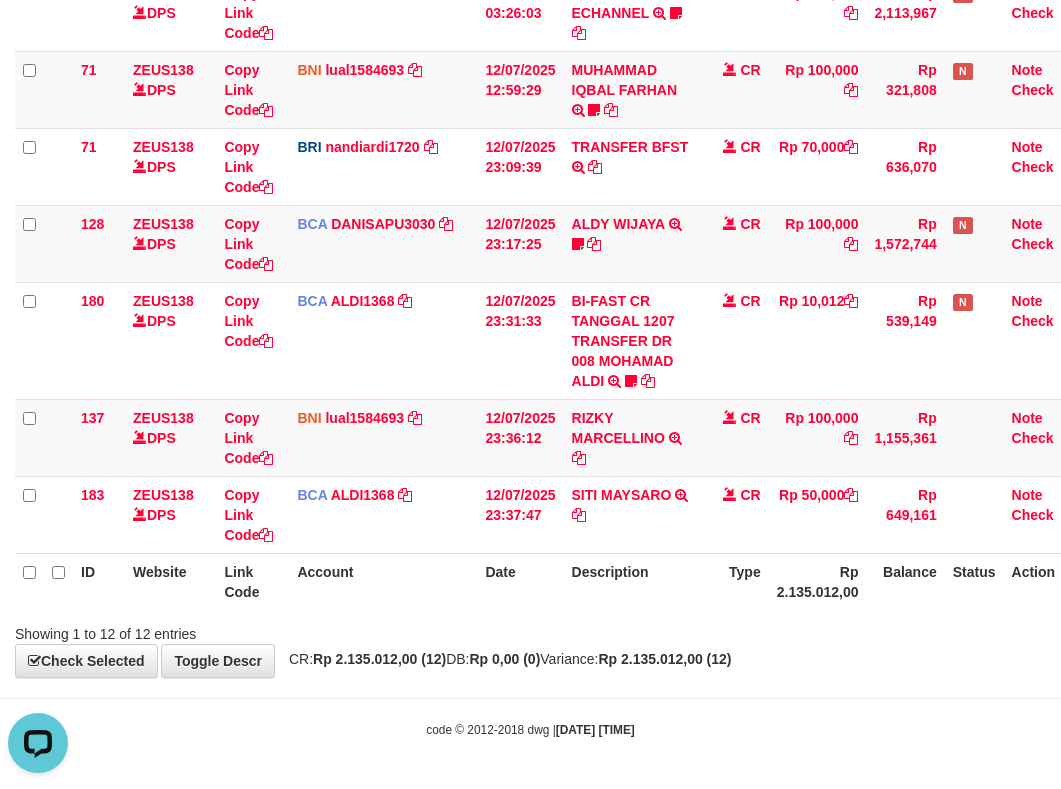 drag, startPoint x: 893, startPoint y: 641, endPoint x: 768, endPoint y: 644, distance: 125.035995 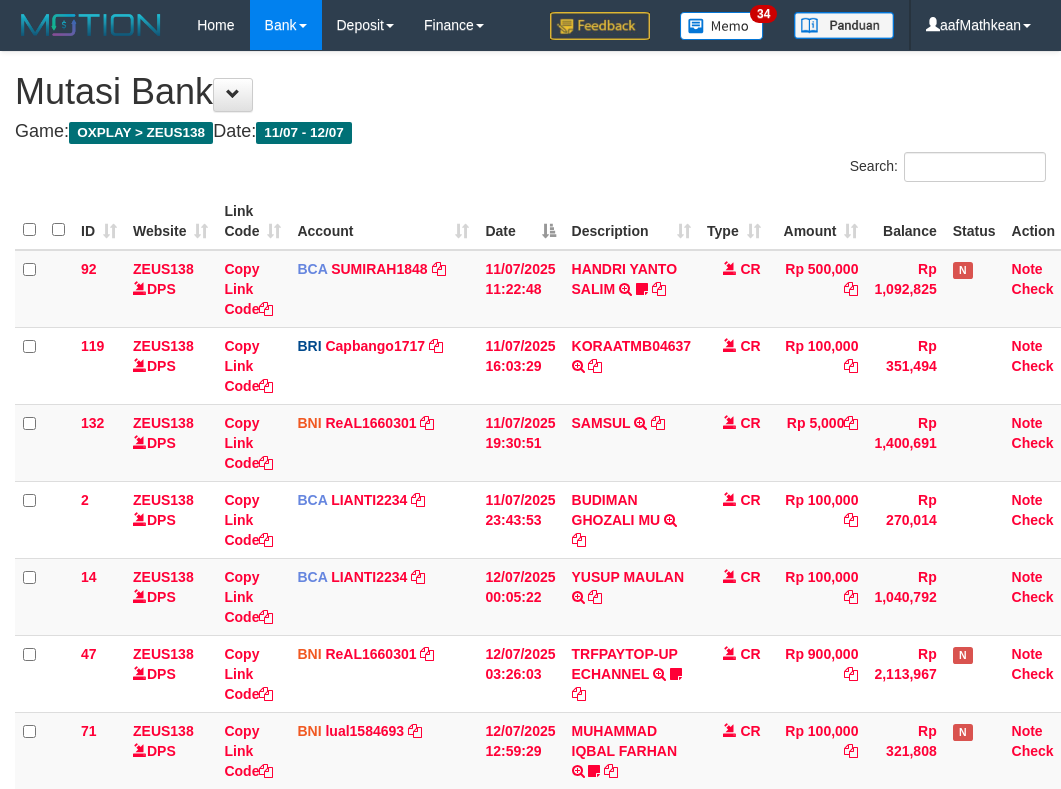 scroll, scrollTop: 575, scrollLeft: 0, axis: vertical 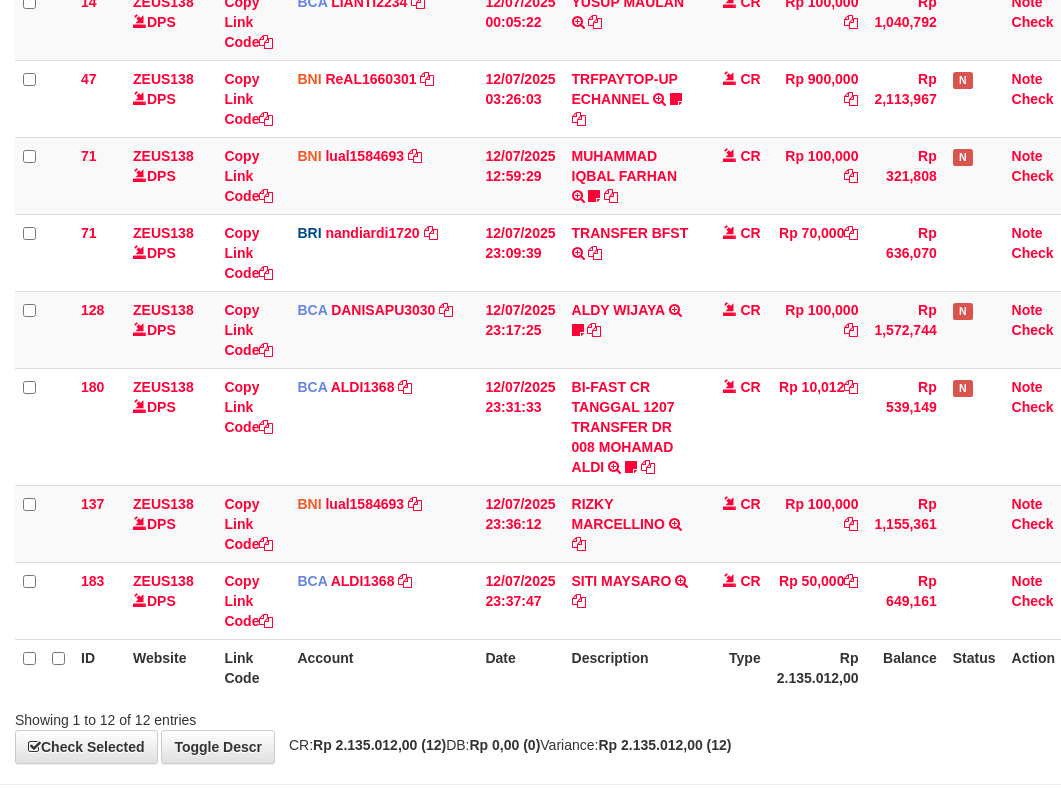 click on "Type" at bounding box center (734, 667) 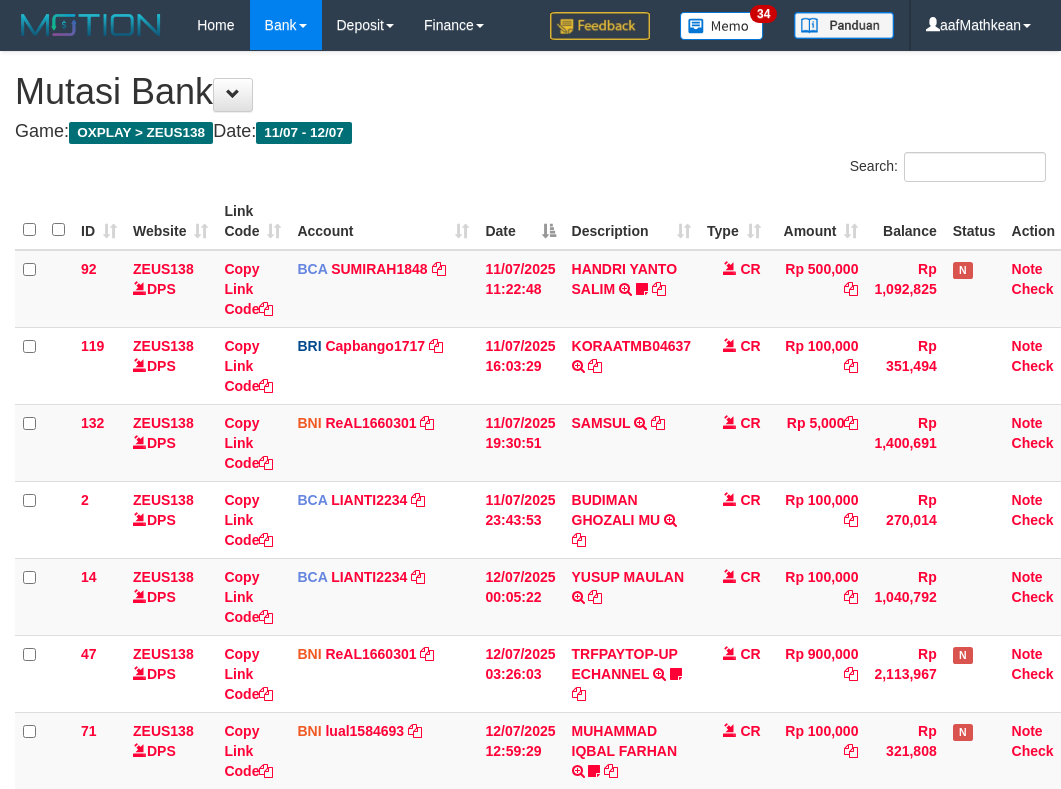 scroll, scrollTop: 575, scrollLeft: 0, axis: vertical 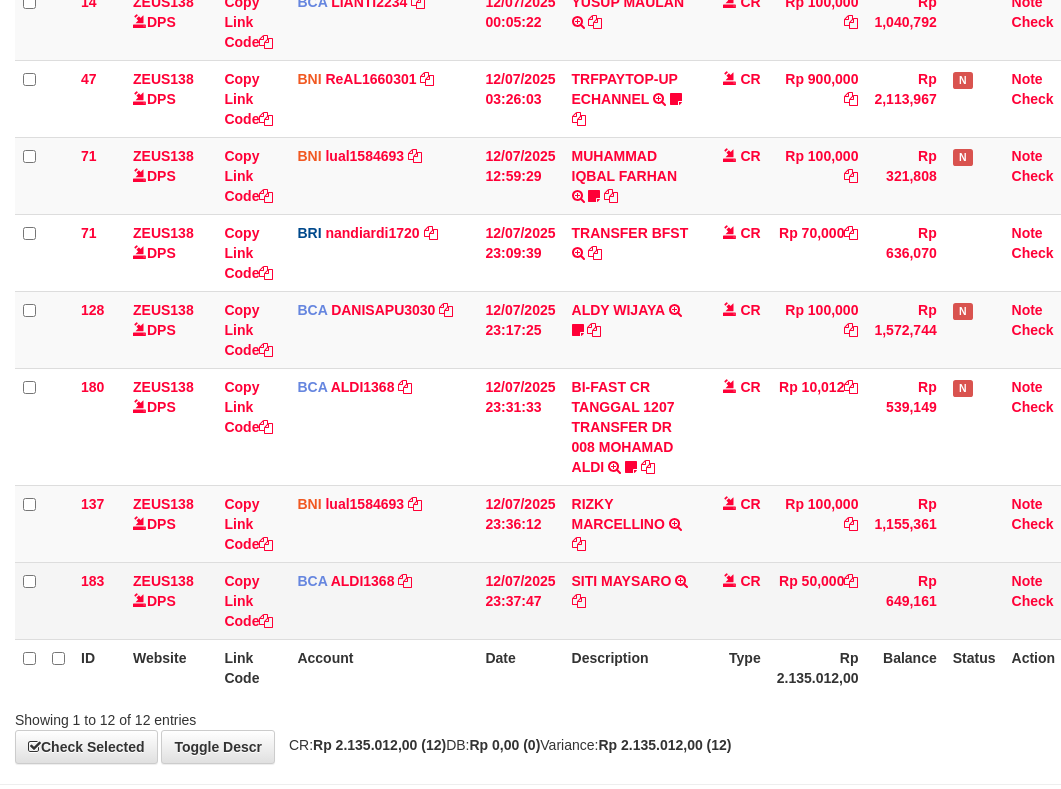 drag, startPoint x: 0, startPoint y: 0, endPoint x: 571, endPoint y: 597, distance: 826.10535 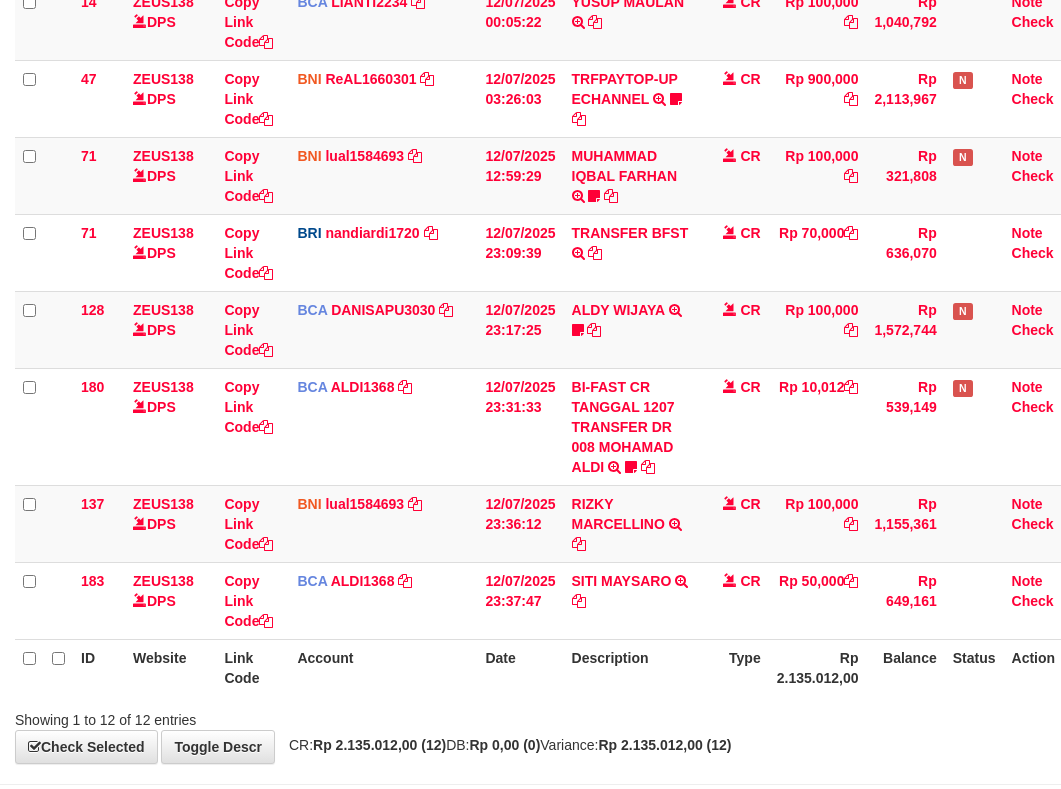 click on "SITI MAYSARO         TRSF E-BANKING CR 1207/FTSCY/WS95051
50000.002025071272005480 TRFDN-SITI MAYSAROESPAY DEBIT INDONE" at bounding box center [632, 600] 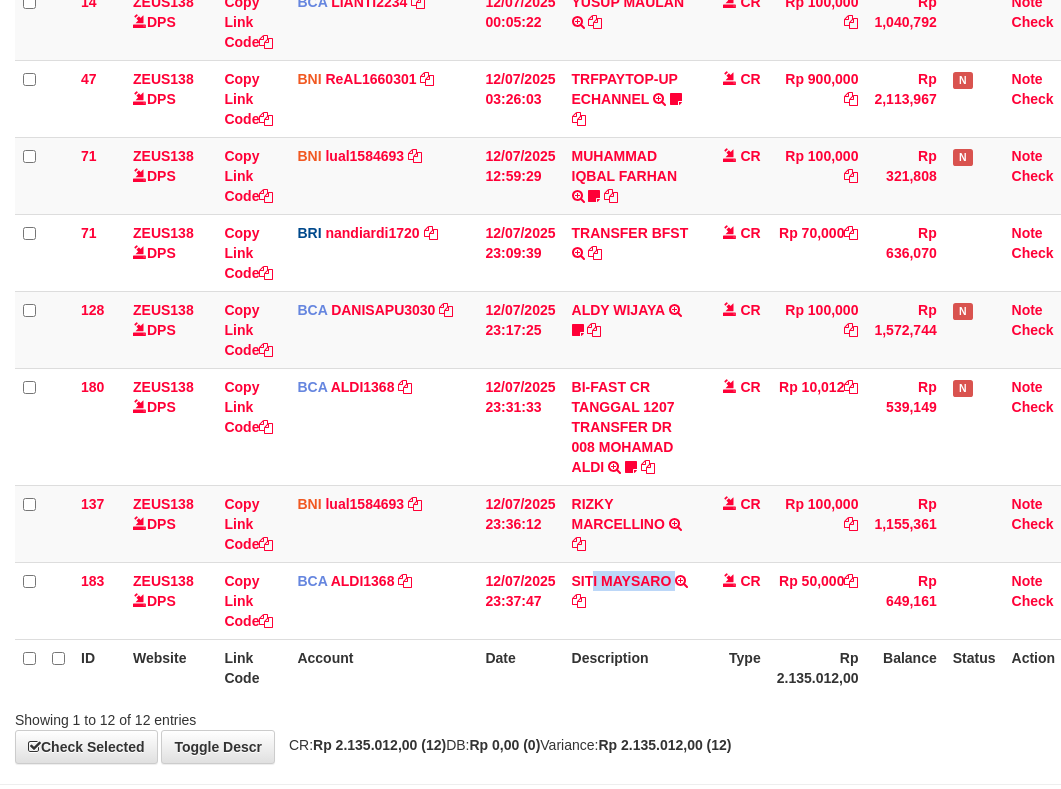 scroll, scrollTop: 661, scrollLeft: 0, axis: vertical 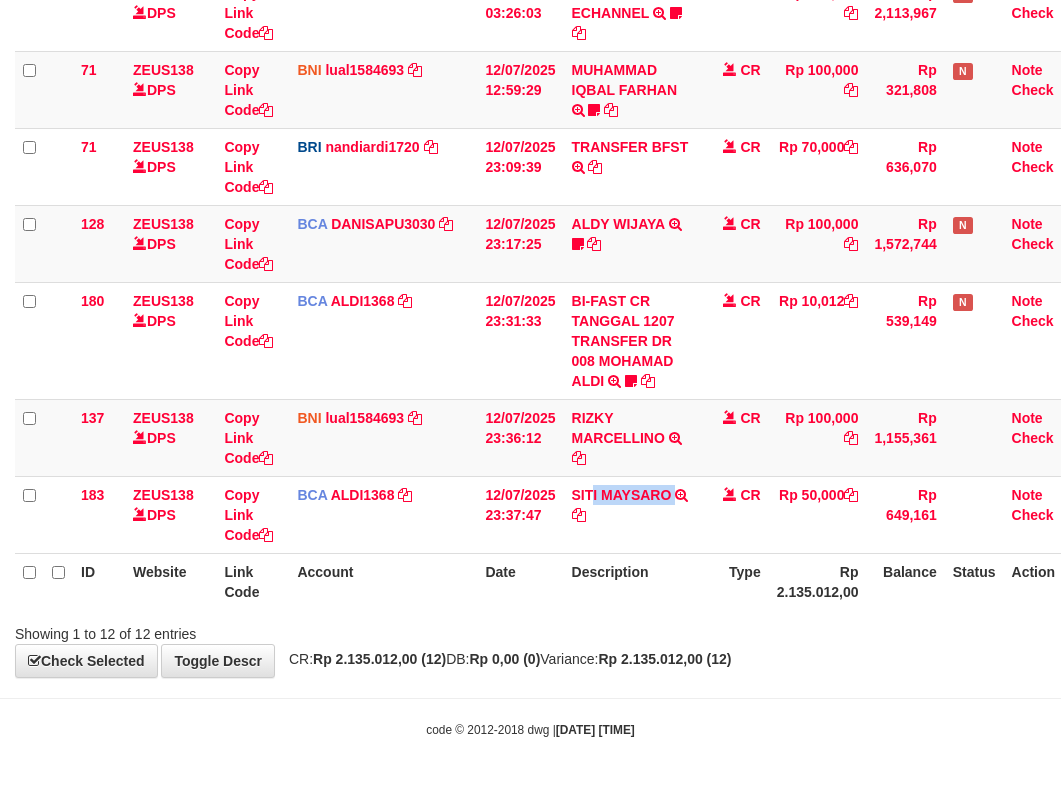 click on "Description" at bounding box center (632, 581) 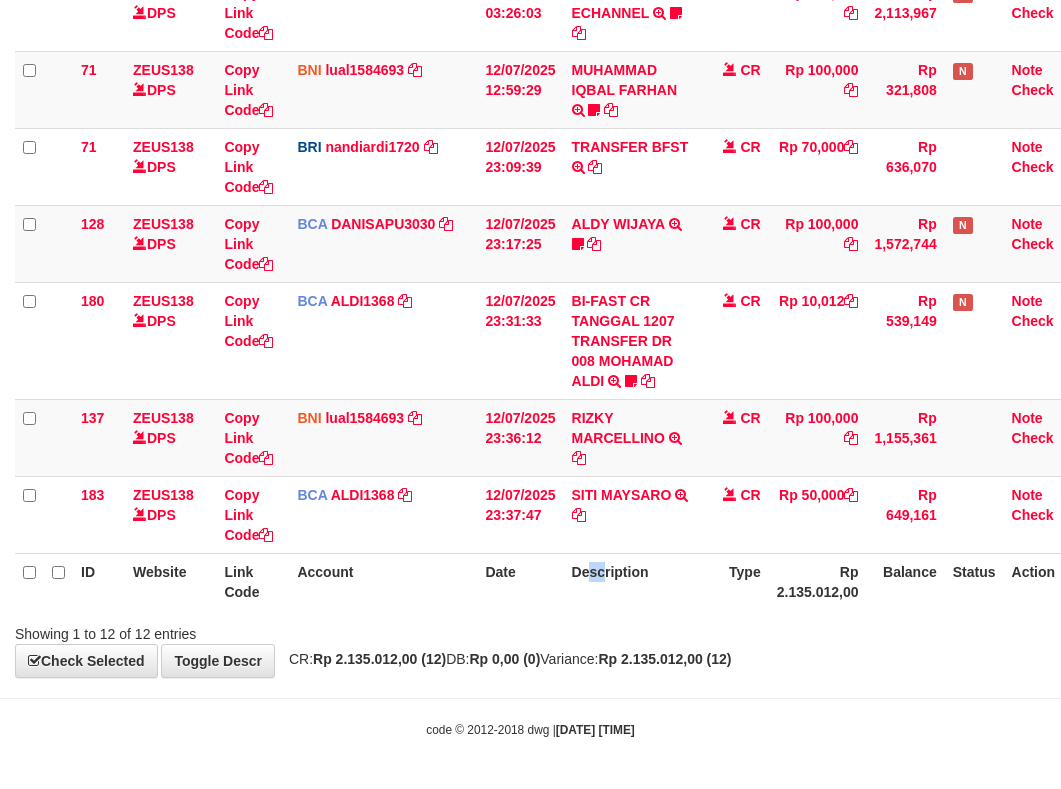 drag, startPoint x: 588, startPoint y: 594, endPoint x: 578, endPoint y: 591, distance: 10.440307 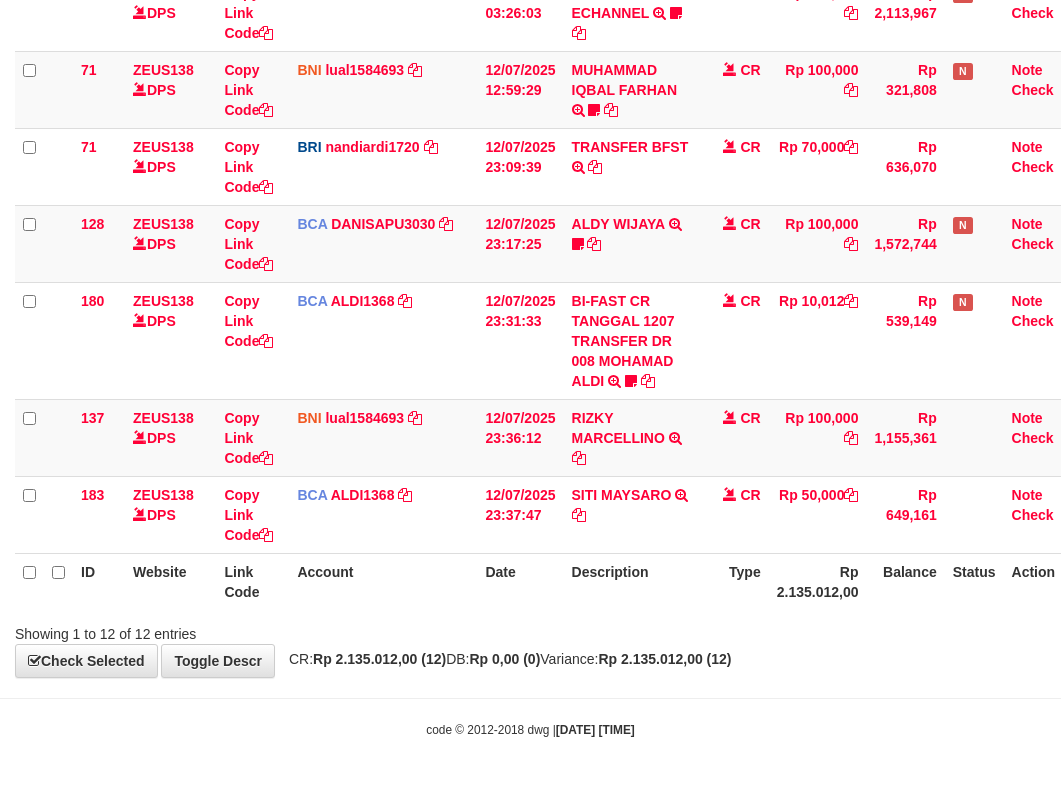 click on "Description" at bounding box center (632, 581) 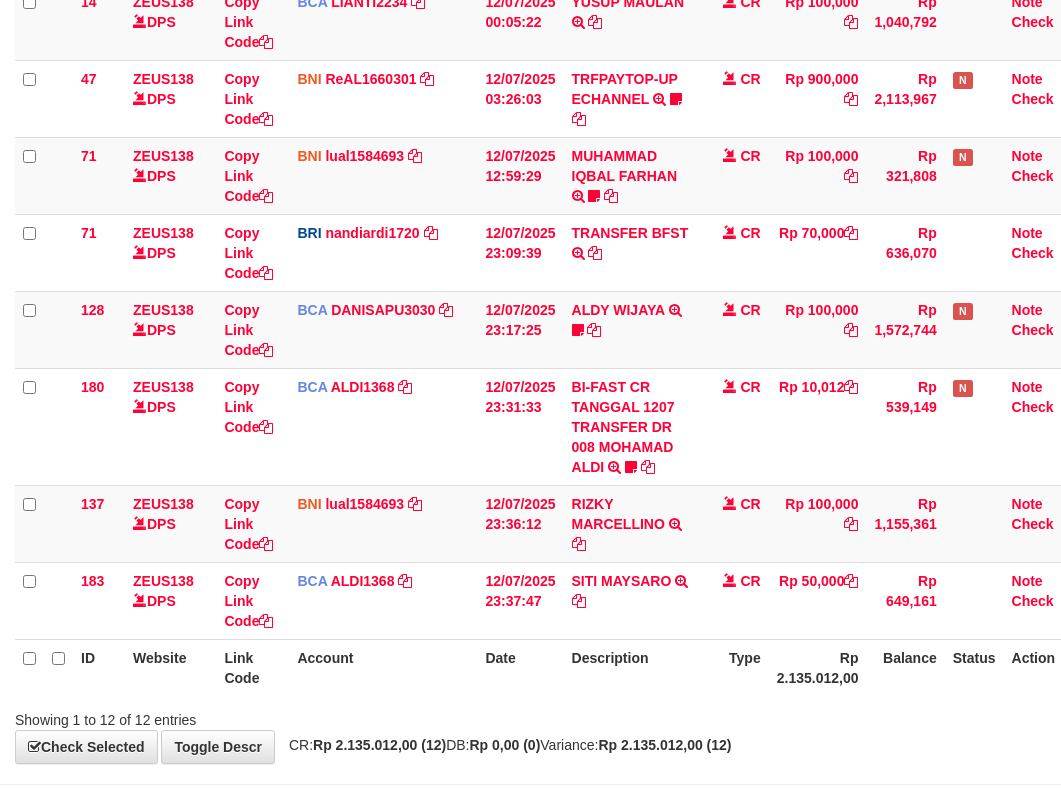 scroll, scrollTop: 661, scrollLeft: 0, axis: vertical 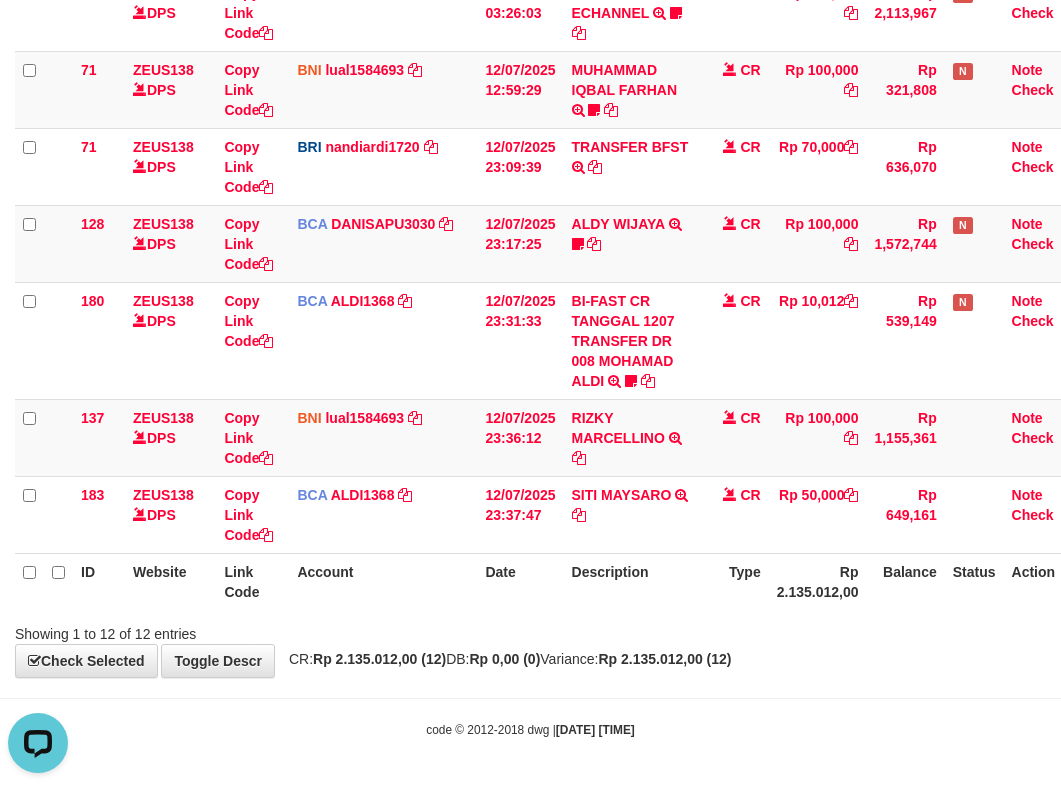 drag, startPoint x: 431, startPoint y: 553, endPoint x: 451, endPoint y: 581, distance: 34.4093 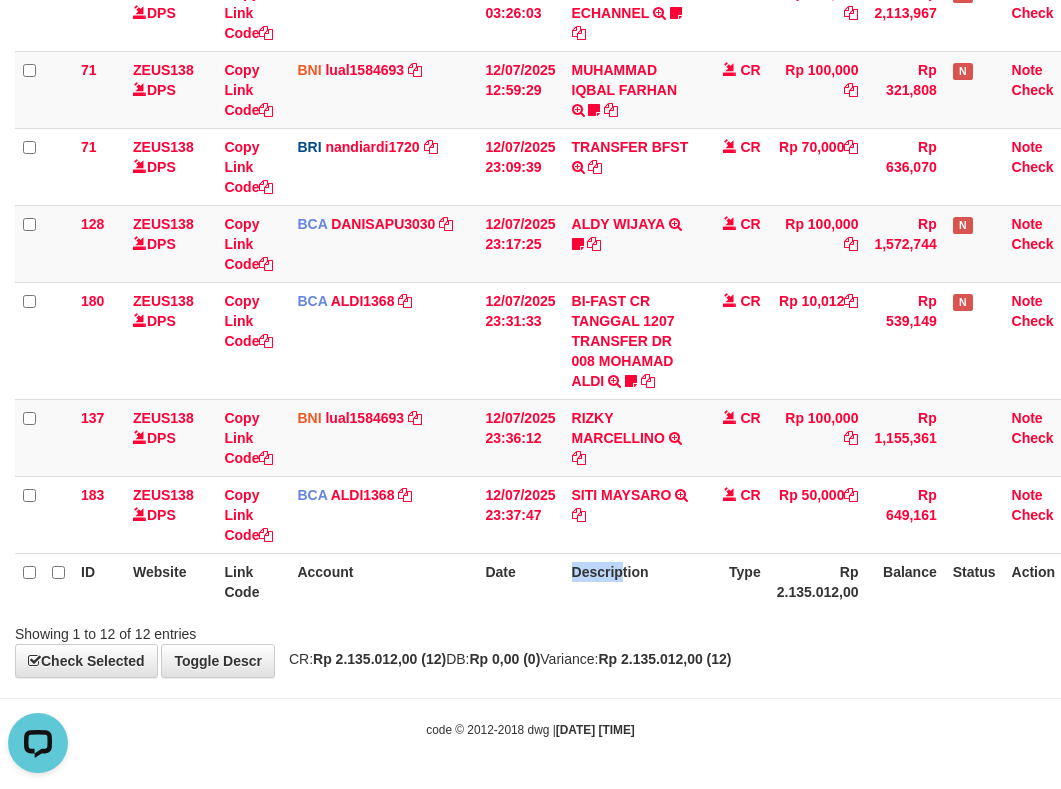 drag, startPoint x: 528, startPoint y: 568, endPoint x: 1071, endPoint y: 565, distance: 543.0083 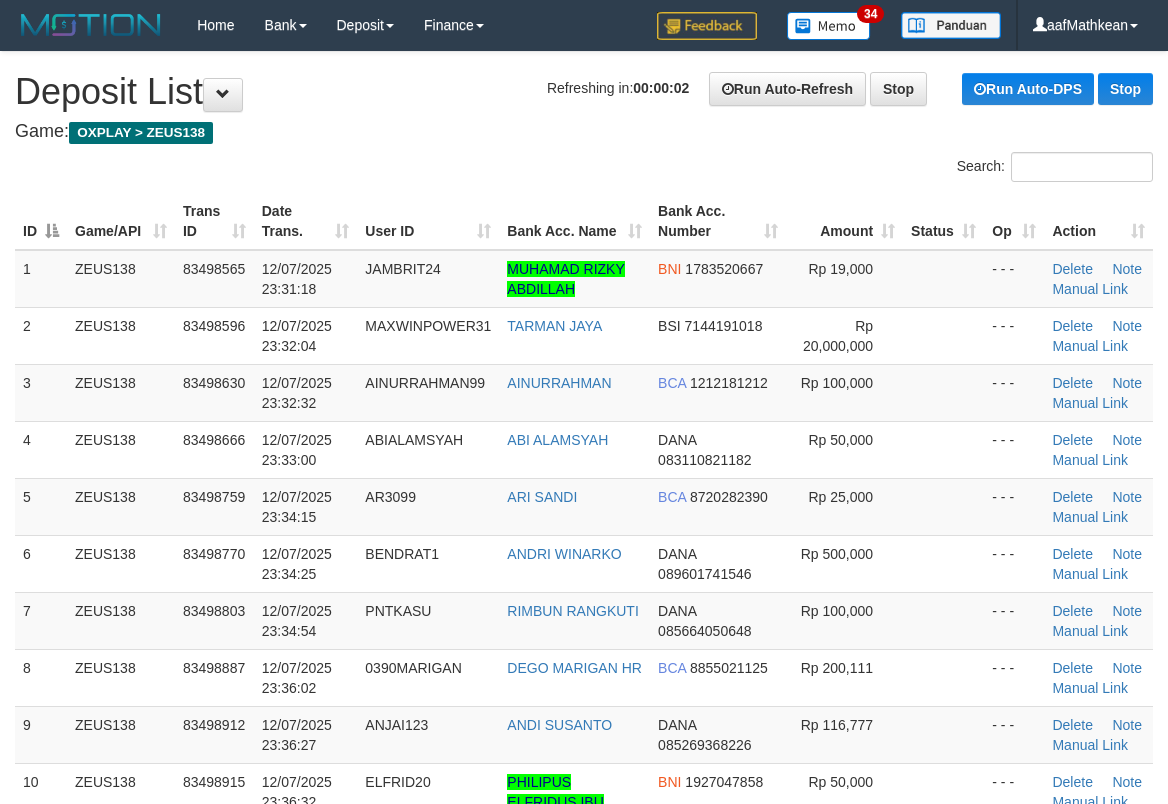 scroll, scrollTop: 0, scrollLeft: 0, axis: both 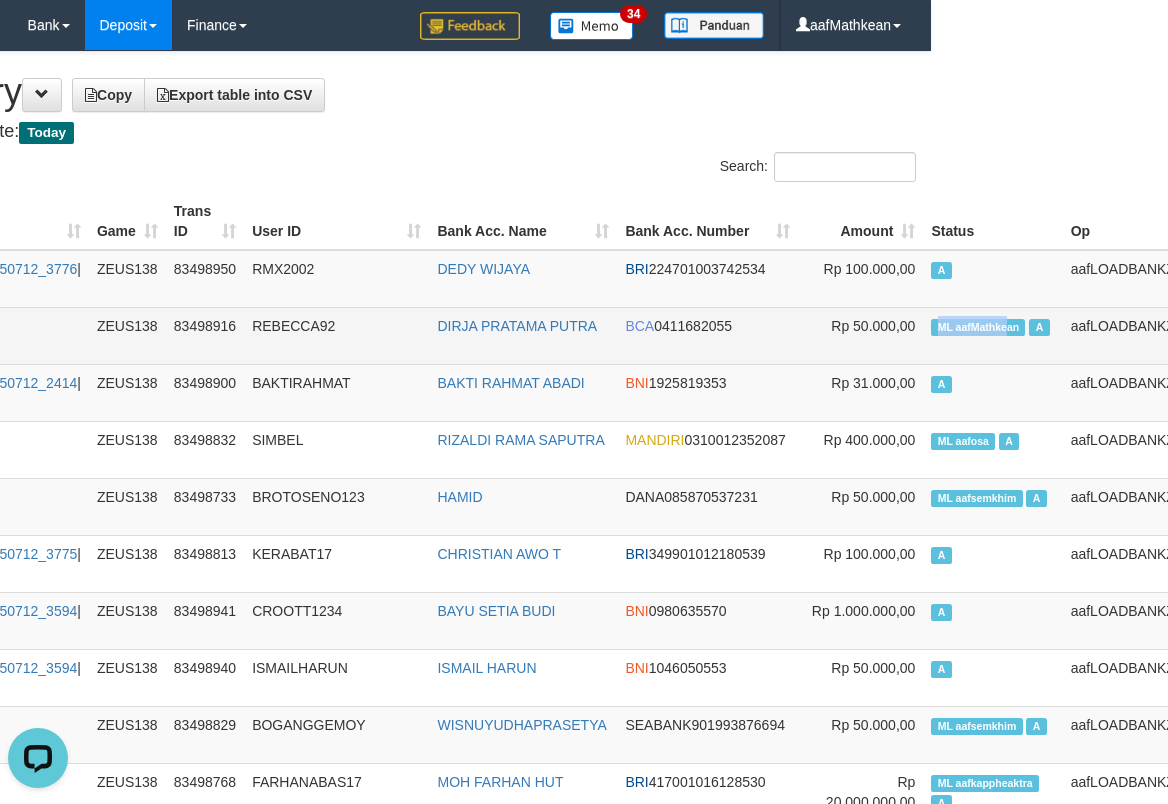 drag, startPoint x: 1133, startPoint y: 327, endPoint x: 964, endPoint y: 335, distance: 169.18924 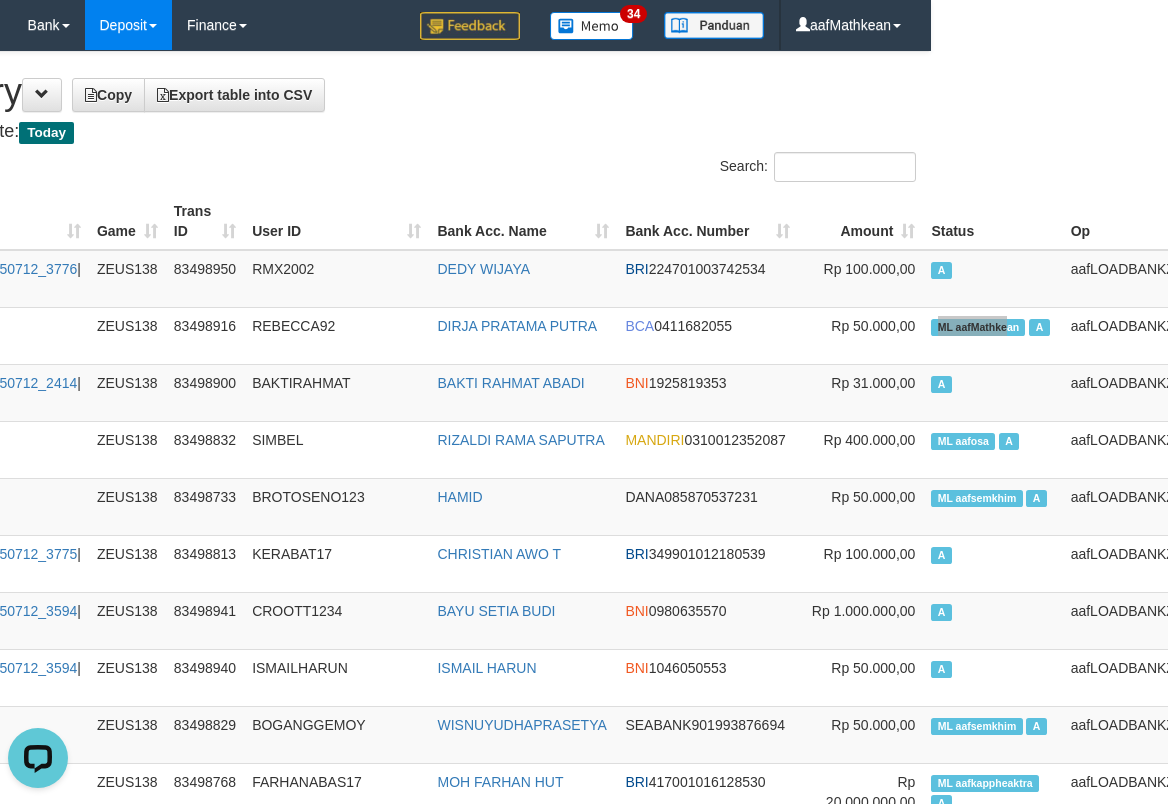 scroll, scrollTop: 2490, scrollLeft: 237, axis: both 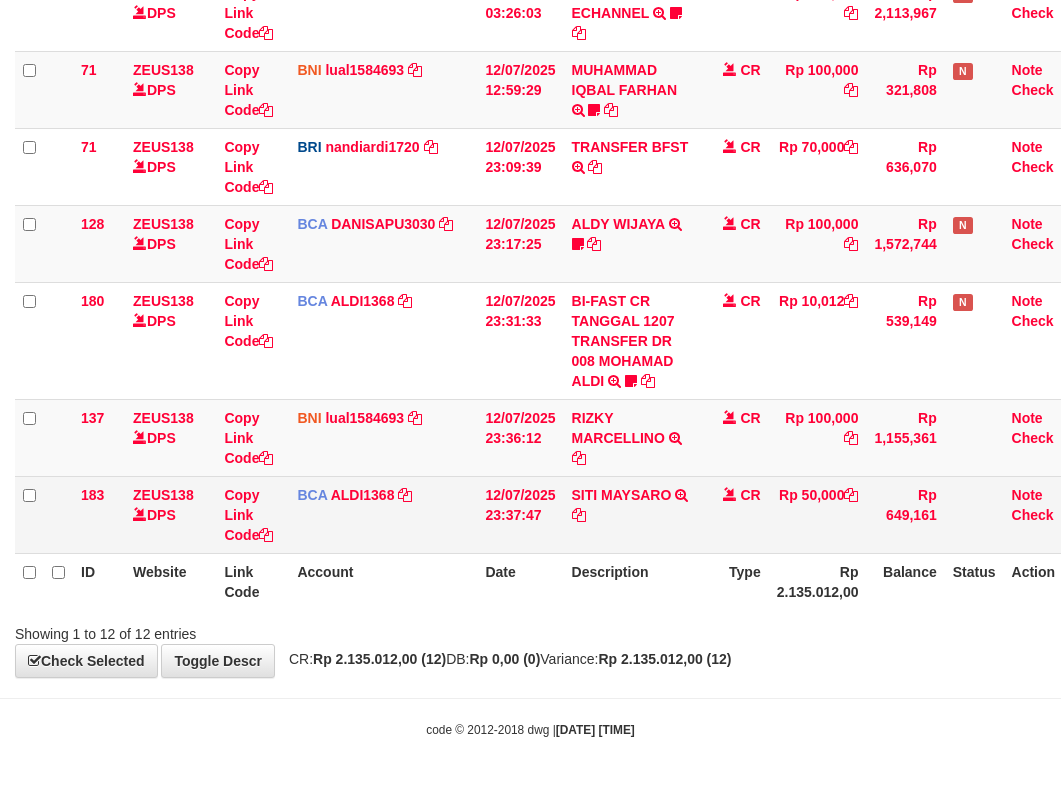 click on "12/07/2025 23:37:47" at bounding box center [520, 514] 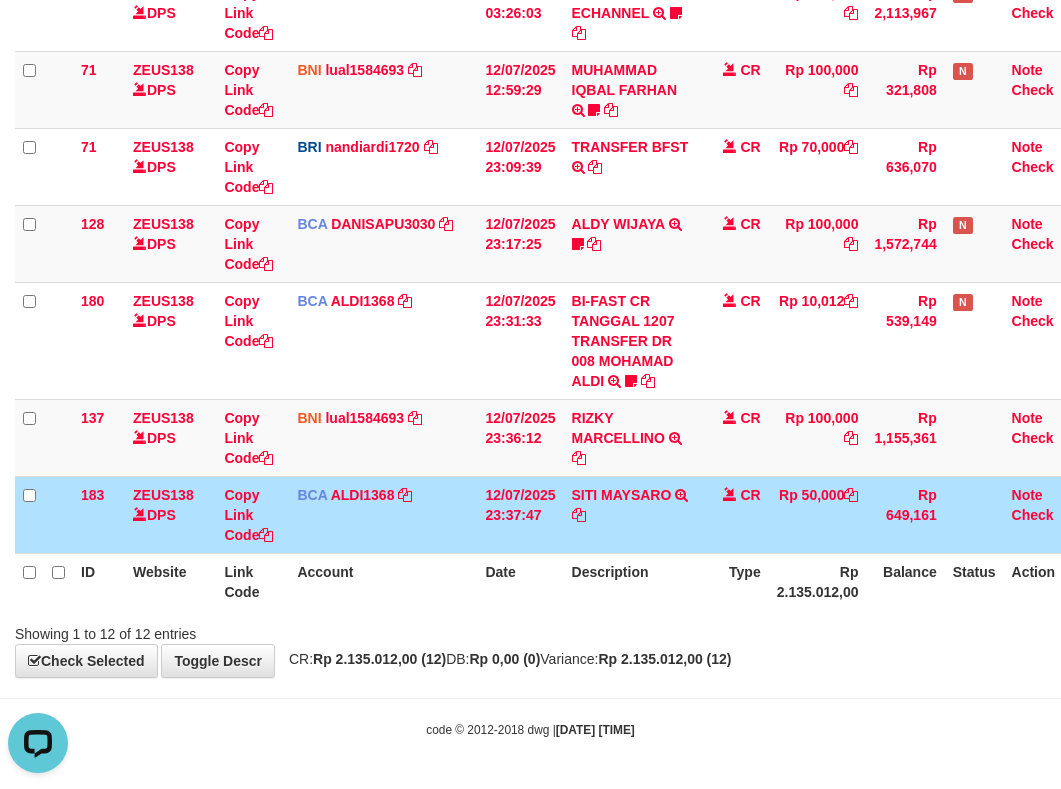 scroll, scrollTop: 0, scrollLeft: 0, axis: both 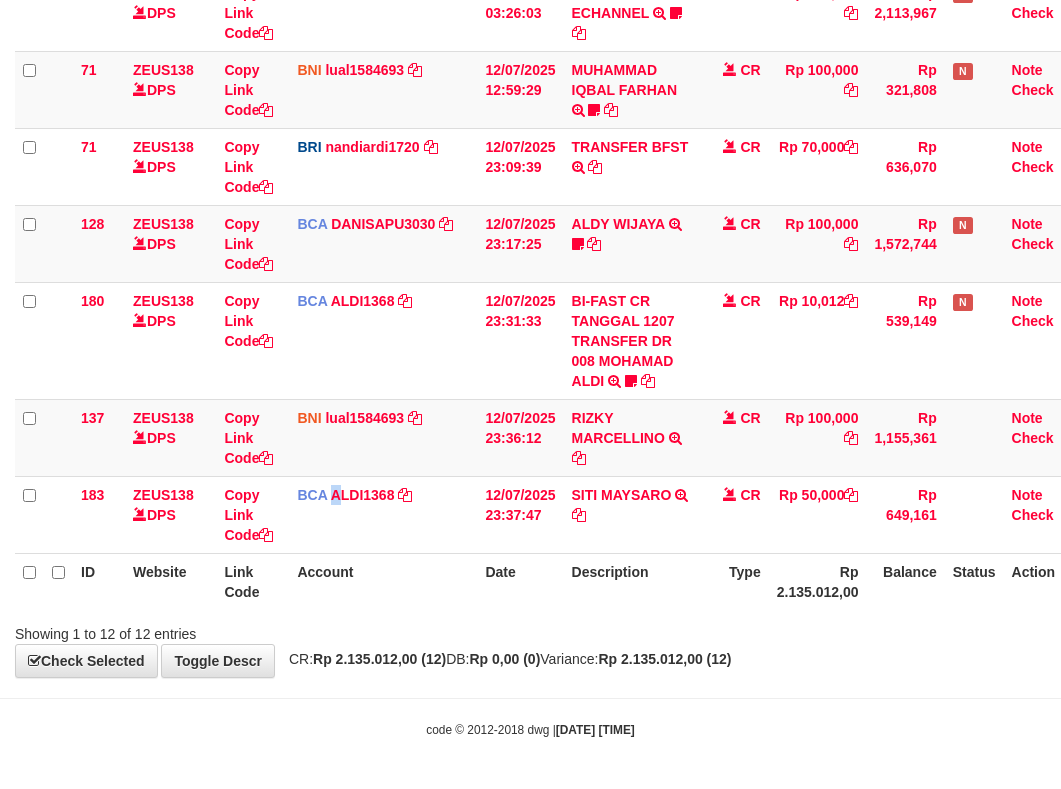 click on "Toggle navigation
Home
Bank
Account List
Load
By Website
Group
[OXPLAY]													ZEUS138
By Load Group (DPS)" at bounding box center (530, 64) 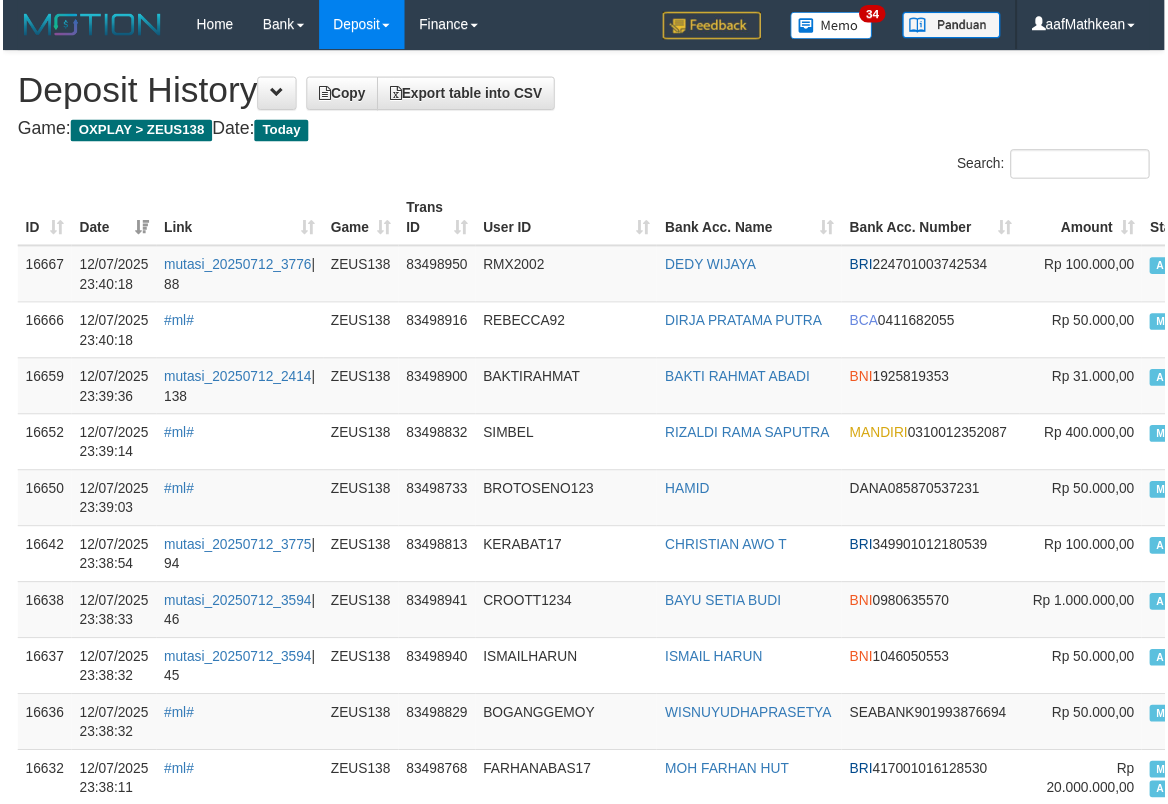 scroll, scrollTop: 0, scrollLeft: 0, axis: both 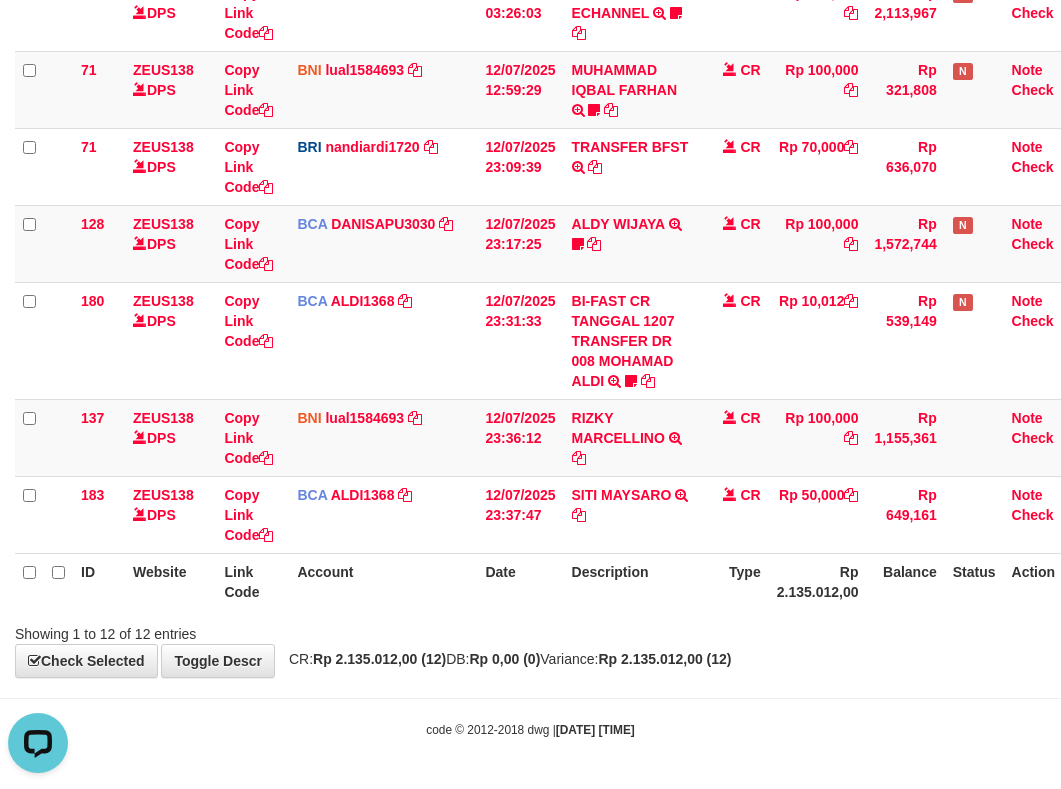 drag, startPoint x: 977, startPoint y: 644, endPoint x: 1070, endPoint y: 598, distance: 103.75452 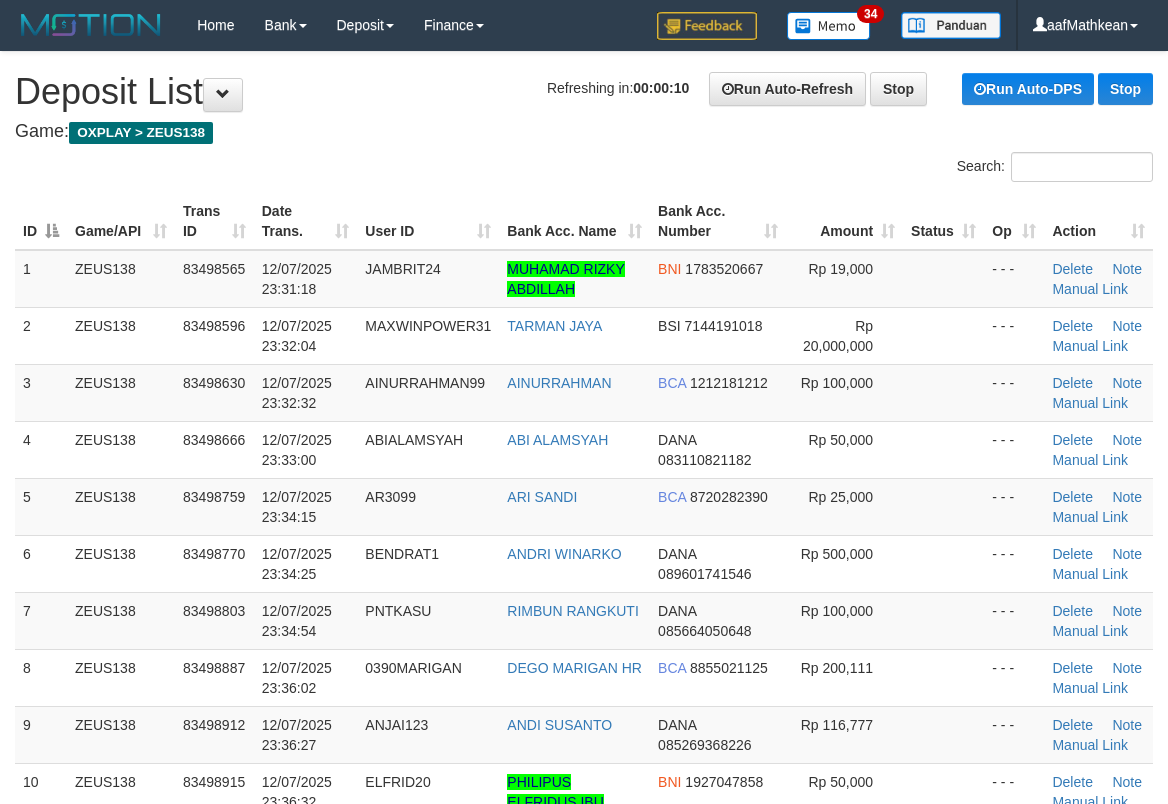 scroll, scrollTop: 0, scrollLeft: 0, axis: both 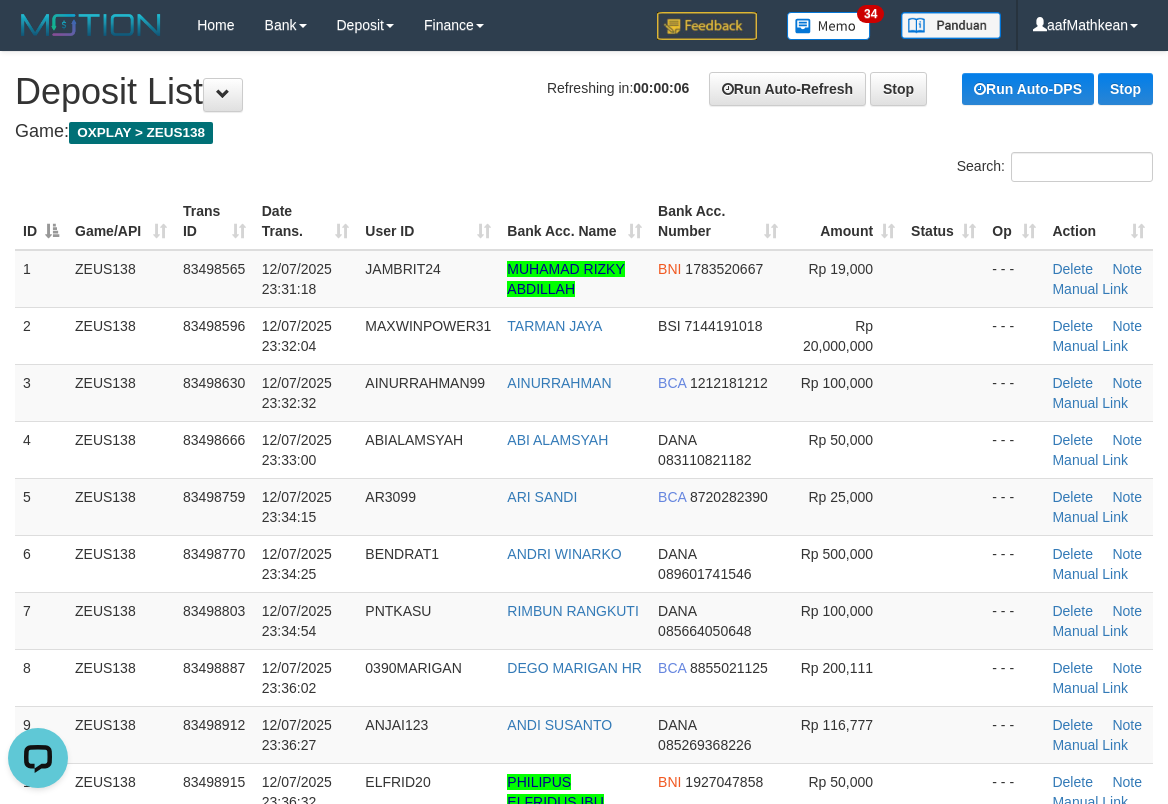 click on "1
ZEUS138
83498565
[DATE] [TIME]
JAMBRIT24
[FIRST] [LAST] [LAST]
BNI
1783520667
Rp 19,000
- - -
Delete
Note
Manual Link" at bounding box center (584, 279) 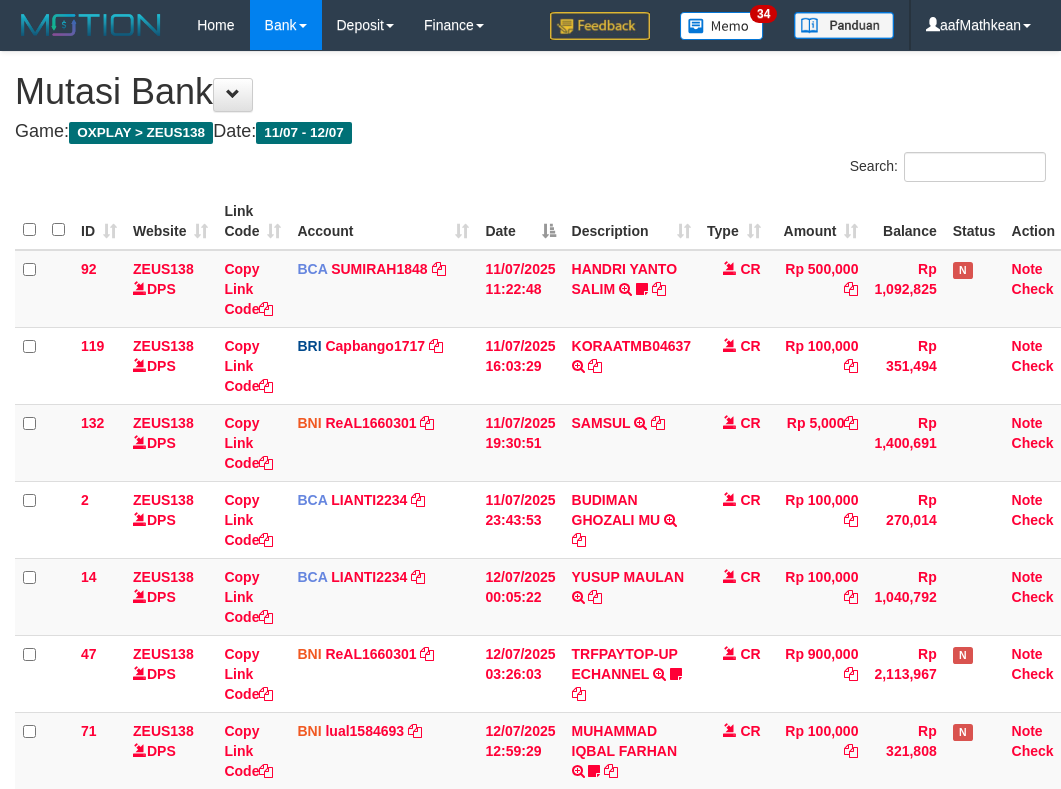 scroll, scrollTop: 738, scrollLeft: 0, axis: vertical 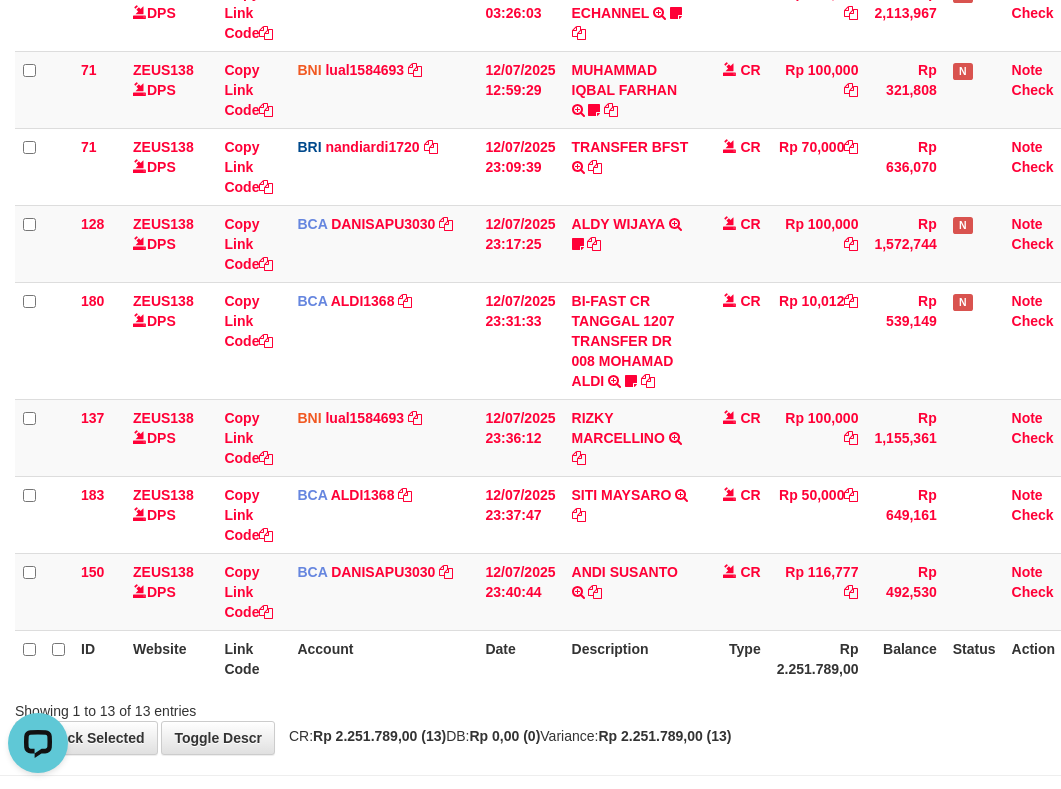 click on "Showing 1 to 13 of 13 entries" at bounding box center (530, 707) 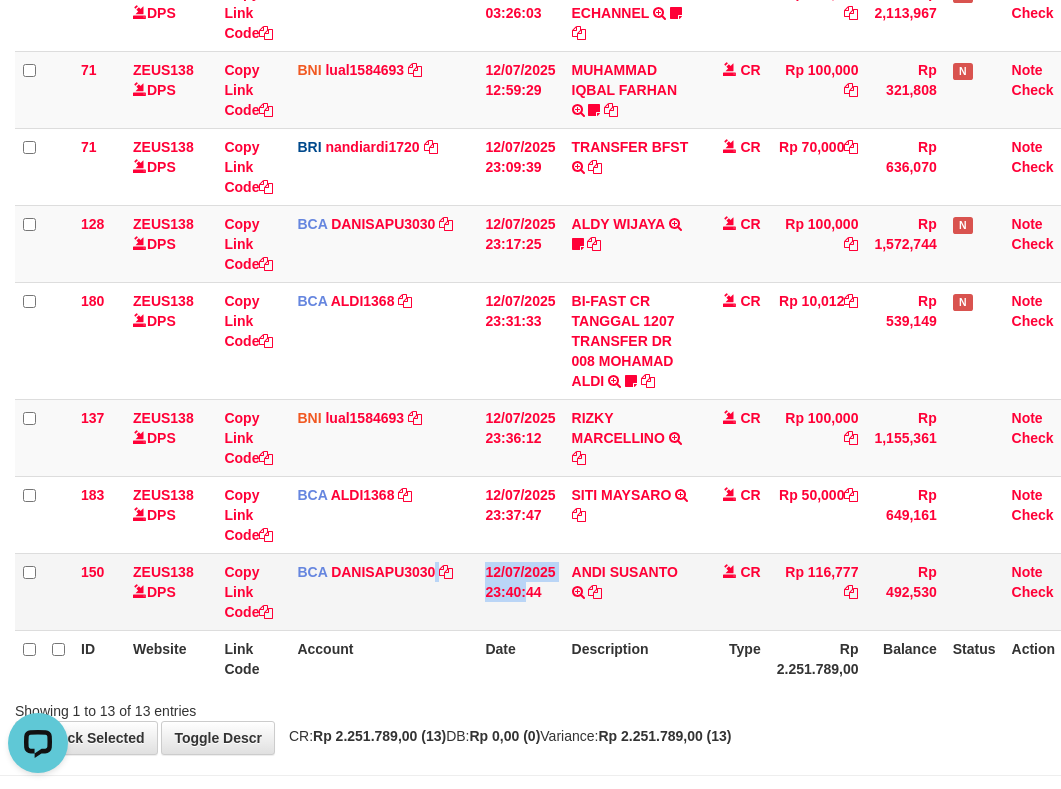 click on "150
ZEUS138    DPS
Copy Link Code
BCA
DANISAPU3030
DPS
DANI SAPUTRA
mutasi_20250712_3824 | 150
mutasi_20250712_3824 | 150
12/07/2025 23:40:44
ANDI SUSANTO         TRSF E-BANKING CR 1207/FTSCY/WS95051
116777.002025071279295333 TRFDN-ANDI SUSANTOESPAY DEBIT INDONE
CR
Rp 116,777
Rp 492,530
Note
Check" at bounding box center (550, 591) 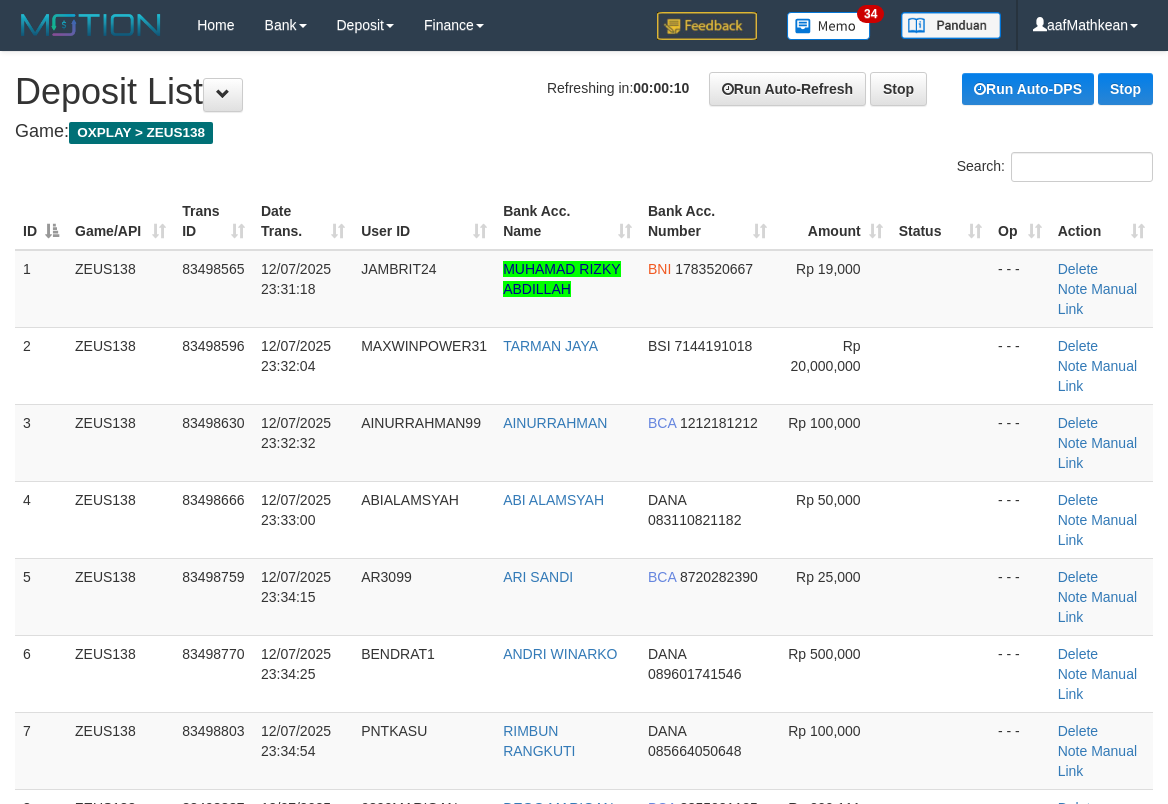 scroll, scrollTop: 0, scrollLeft: 0, axis: both 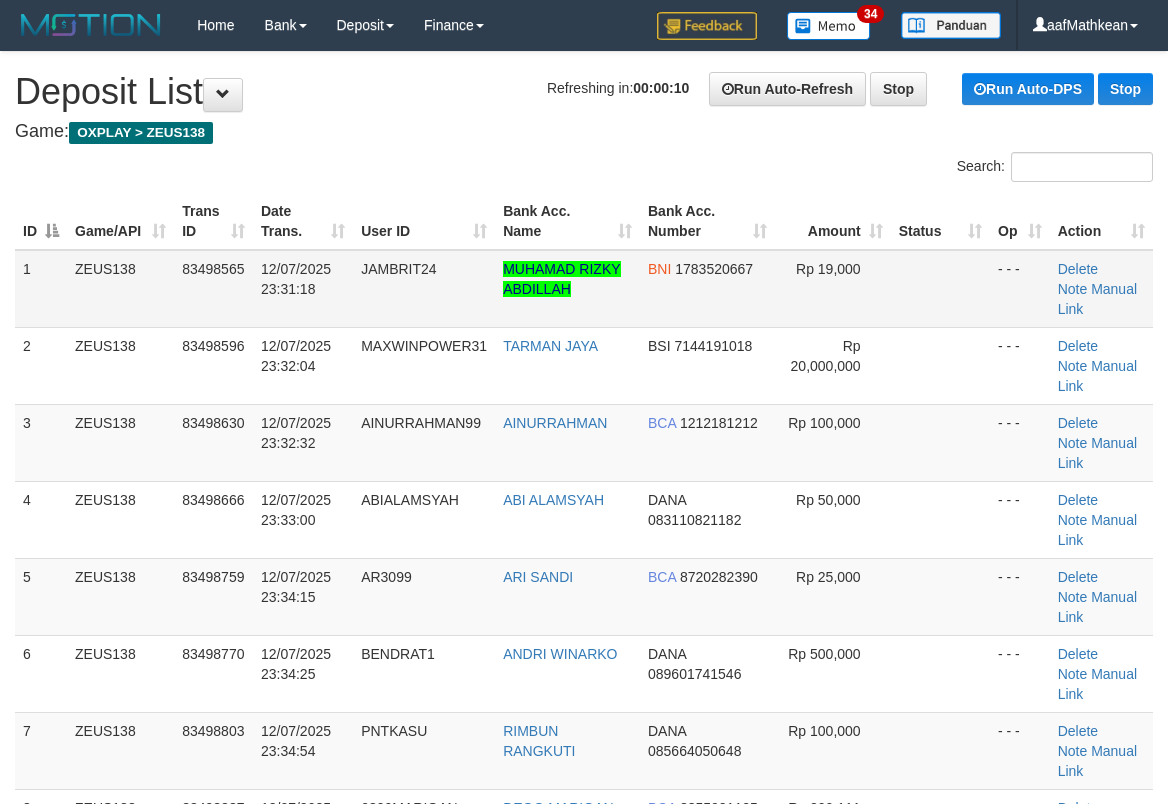 click on "MUHAMAD RIZKY ABDILLAH" at bounding box center [567, 289] 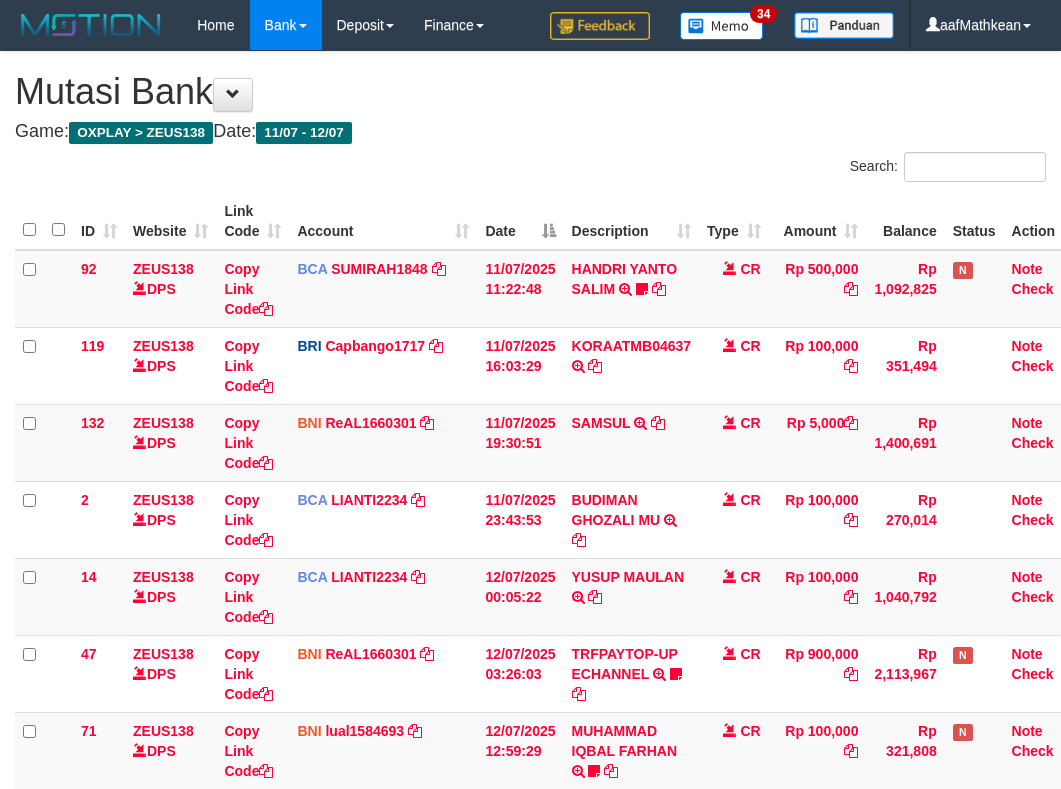 scroll, scrollTop: 575, scrollLeft: 0, axis: vertical 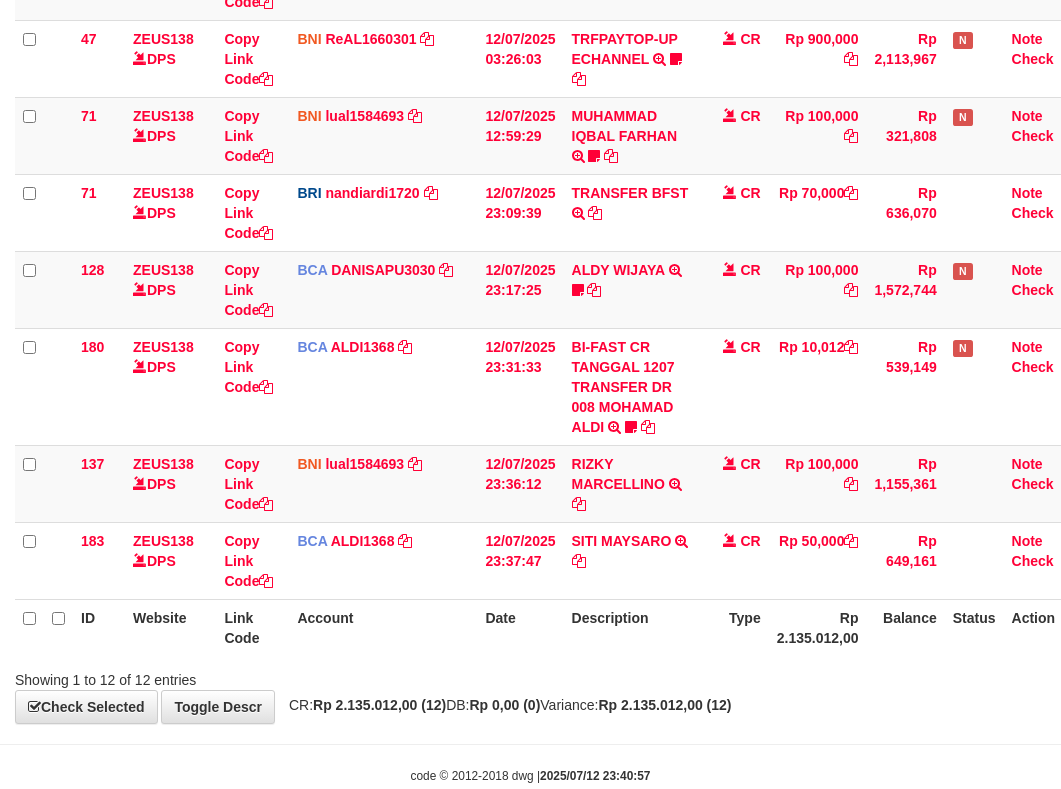 drag, startPoint x: 0, startPoint y: 0, endPoint x: 582, endPoint y: 581, distance: 822.3655 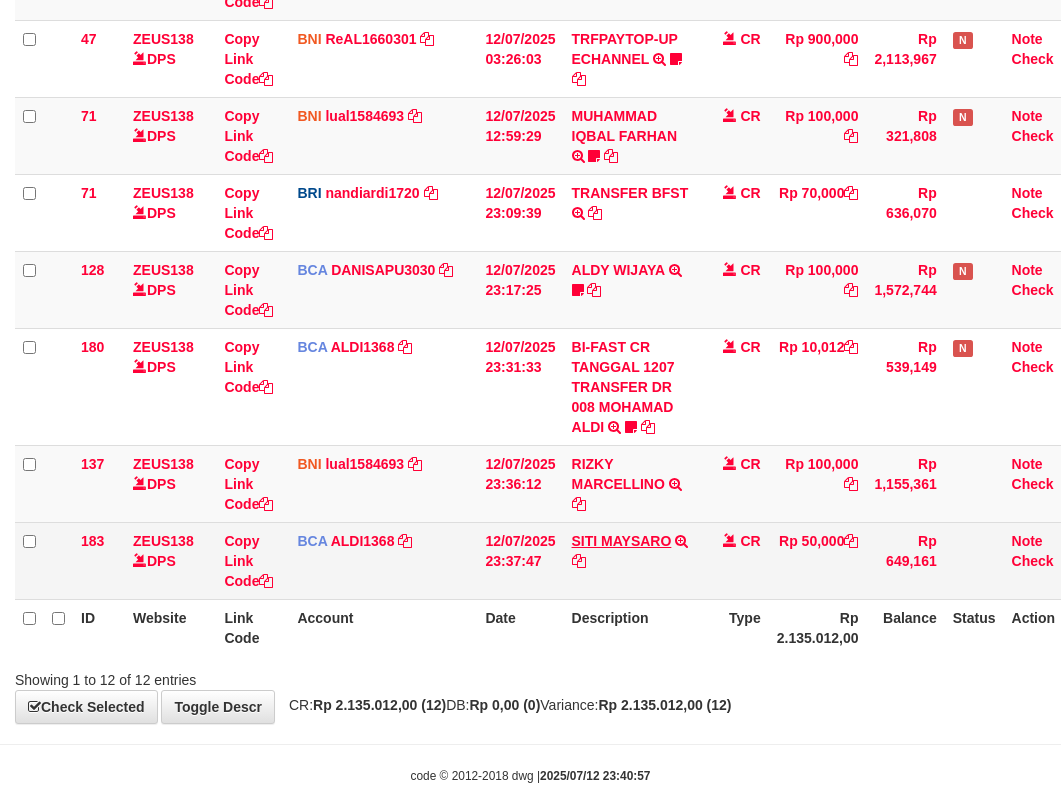 scroll, scrollTop: 576, scrollLeft: 0, axis: vertical 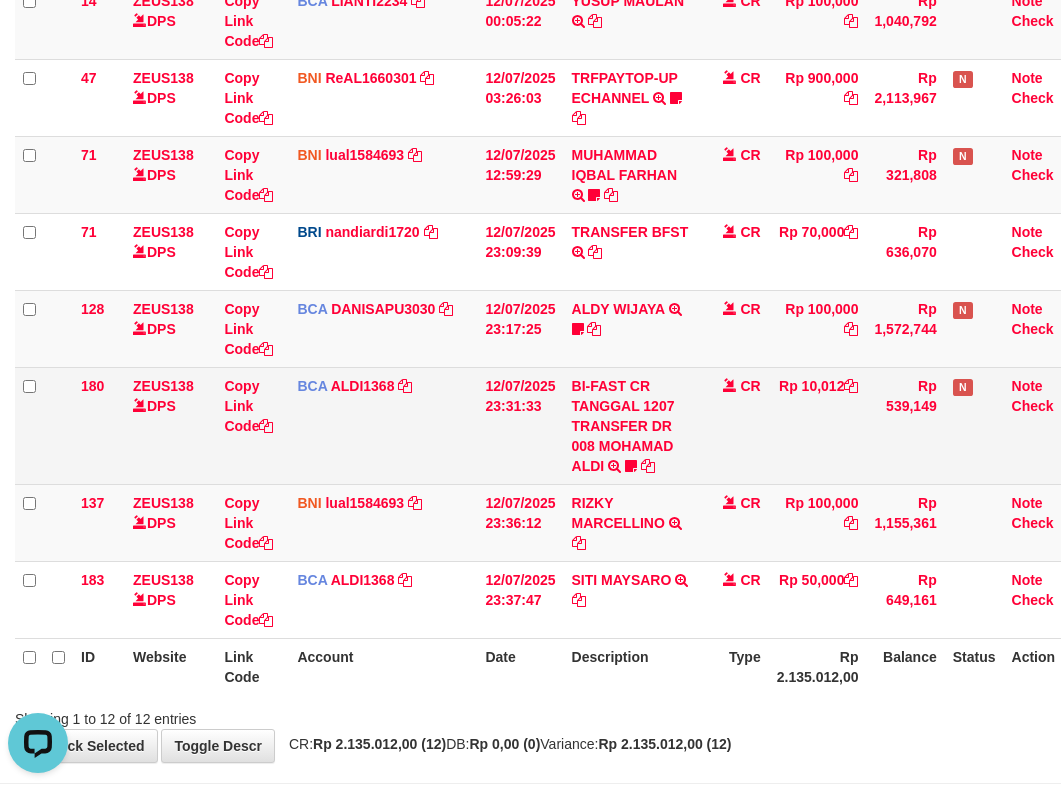 click on "92
ZEUS138    DPS
Copy Link Code
BCA
SUMIRAH1848
DPS
SUMIRAH
mutasi_20250711_4156 | 92
mutasi_20250711_4156 | 92
11/07/2025 11:22:48
HANDRI YANTO SALIM            TRSF E-BANKING CR 1107/FTSCY/WS95031
500000.00HANDRI YANTO SALIM    Chen97
CR
Rp 500,000
Rp 1,092,825
N
Note
Check
119
ZEUS138    DPS
Copy Link Code
BRI
Capbango1717
DPS
HELMI" at bounding box center (550, 156) 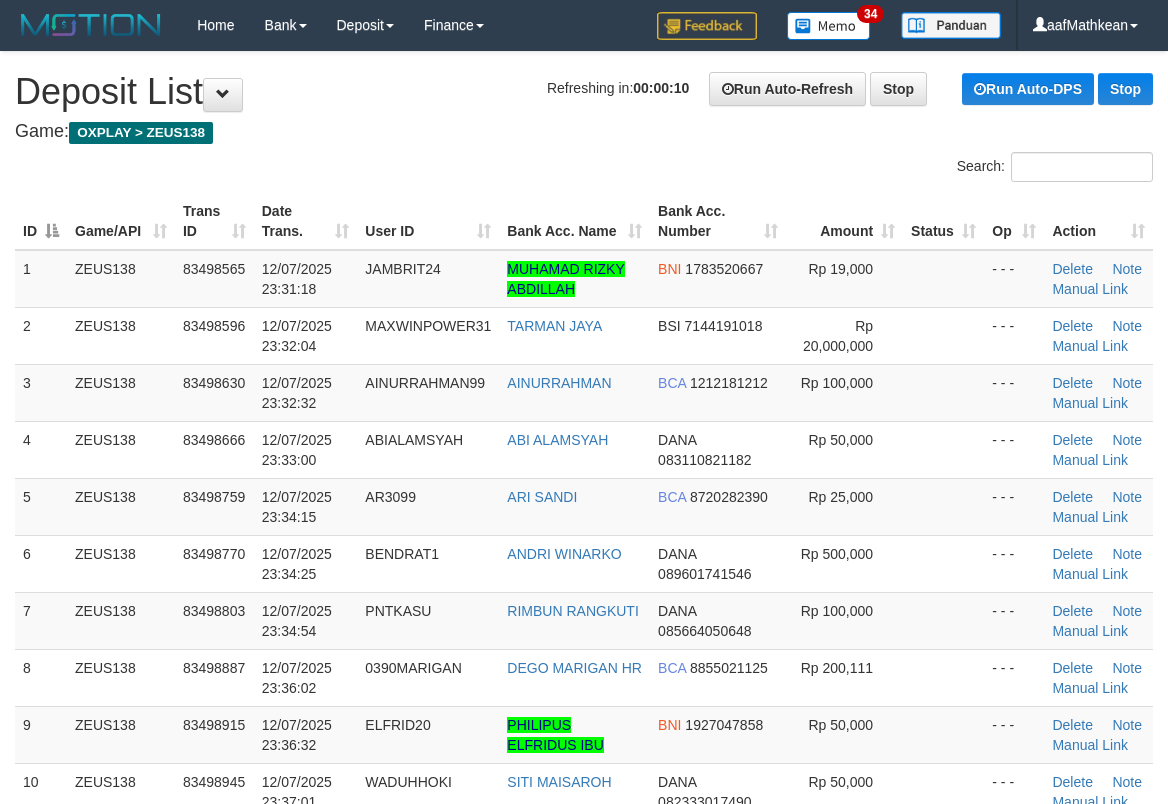scroll, scrollTop: 0, scrollLeft: 0, axis: both 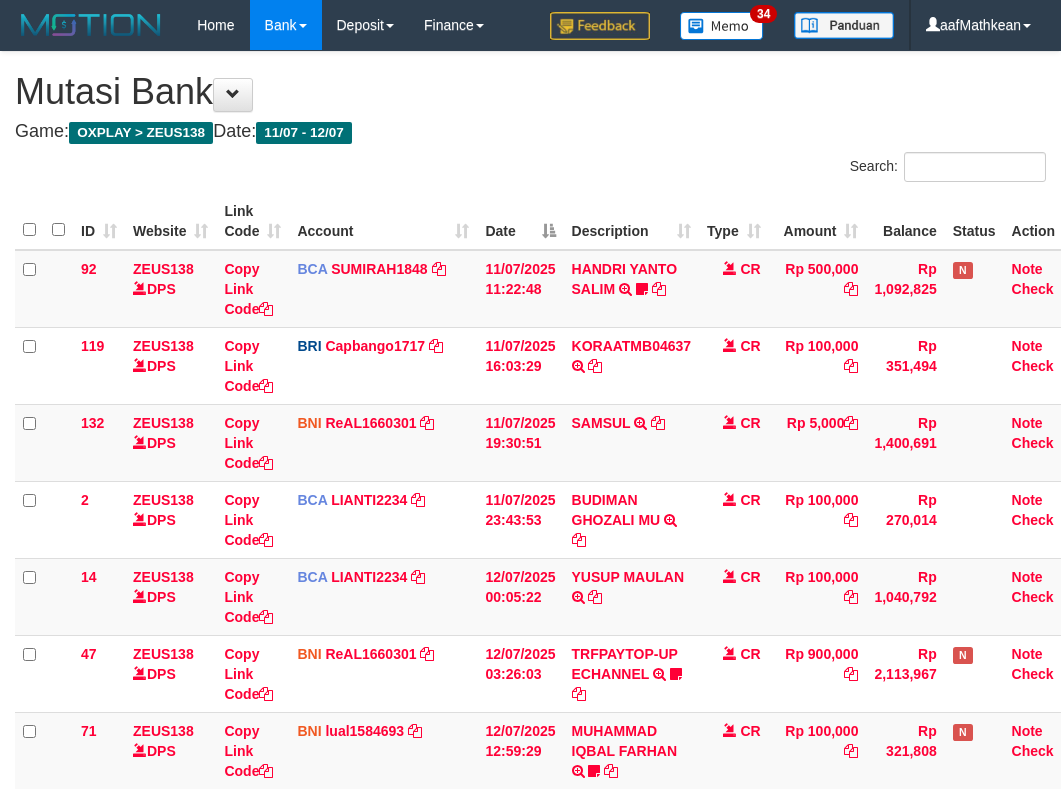 click on "12/07/2025 23:31:33" at bounding box center [520, 1001] 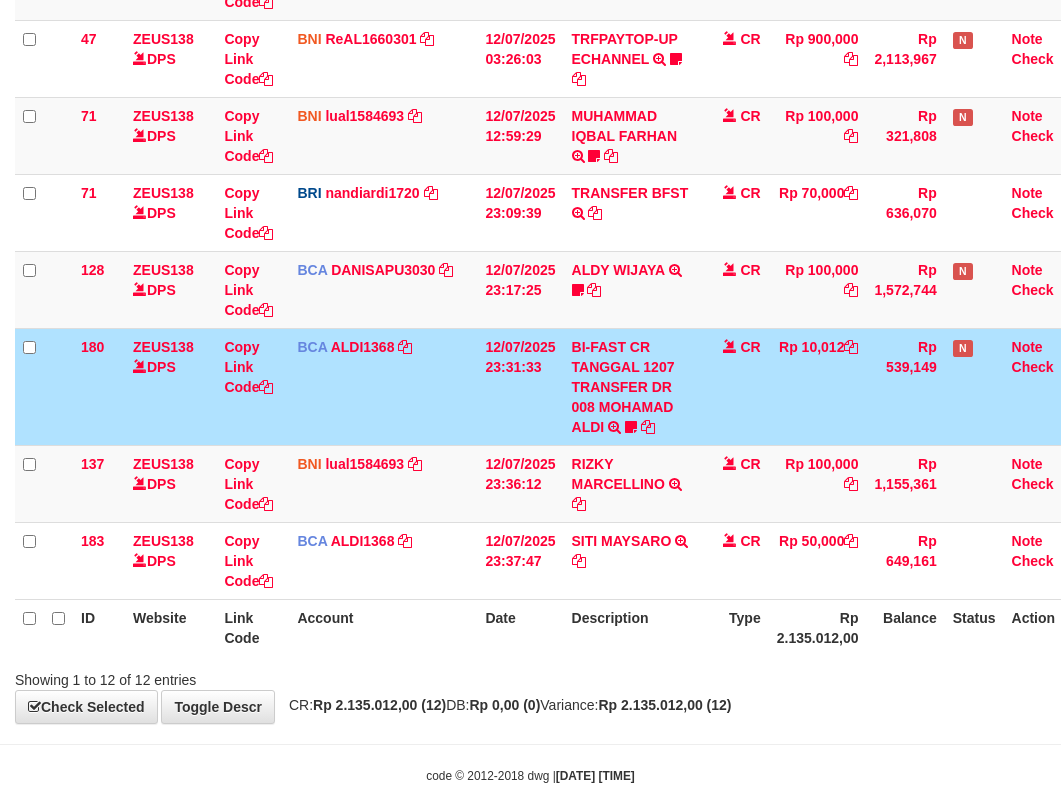 scroll, scrollTop: 576, scrollLeft: 0, axis: vertical 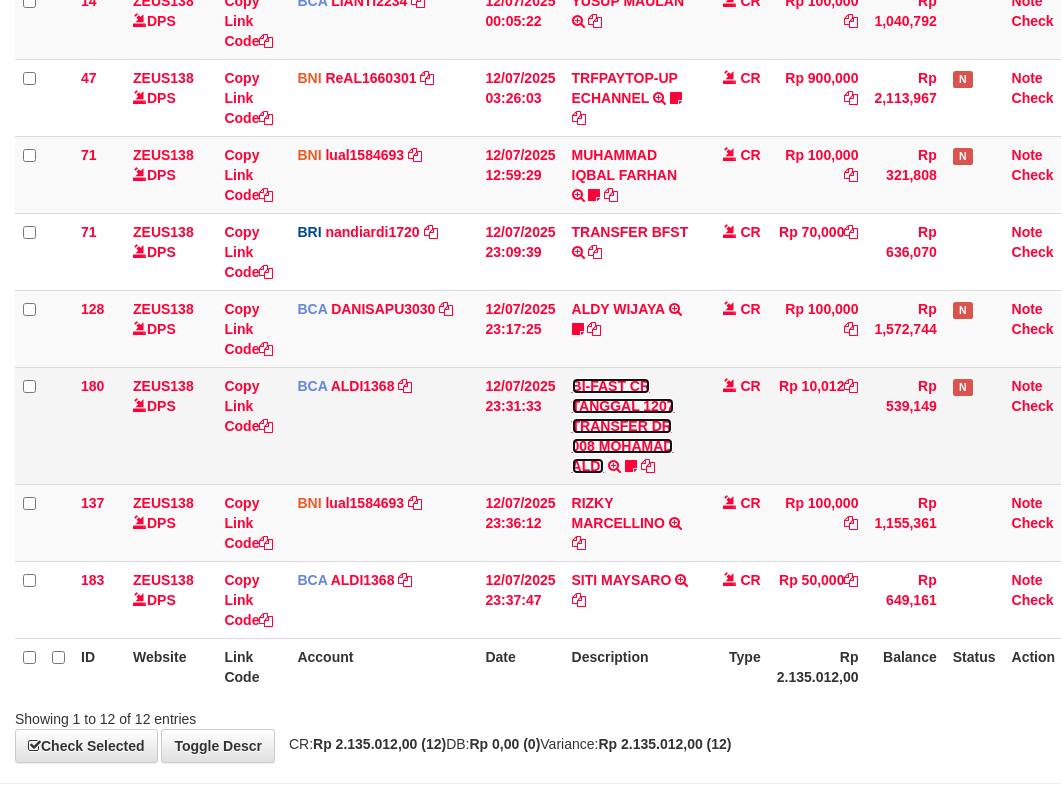 click on "BI-FAST CR TANGGAL 1207 TRANSFER DR 008 [NAME] [NAME]            BI-FAST CR TANGGAL :12/07 TRANSFER DR 008 [NAME] [NAME]    [NAME]" at bounding box center [632, 425] 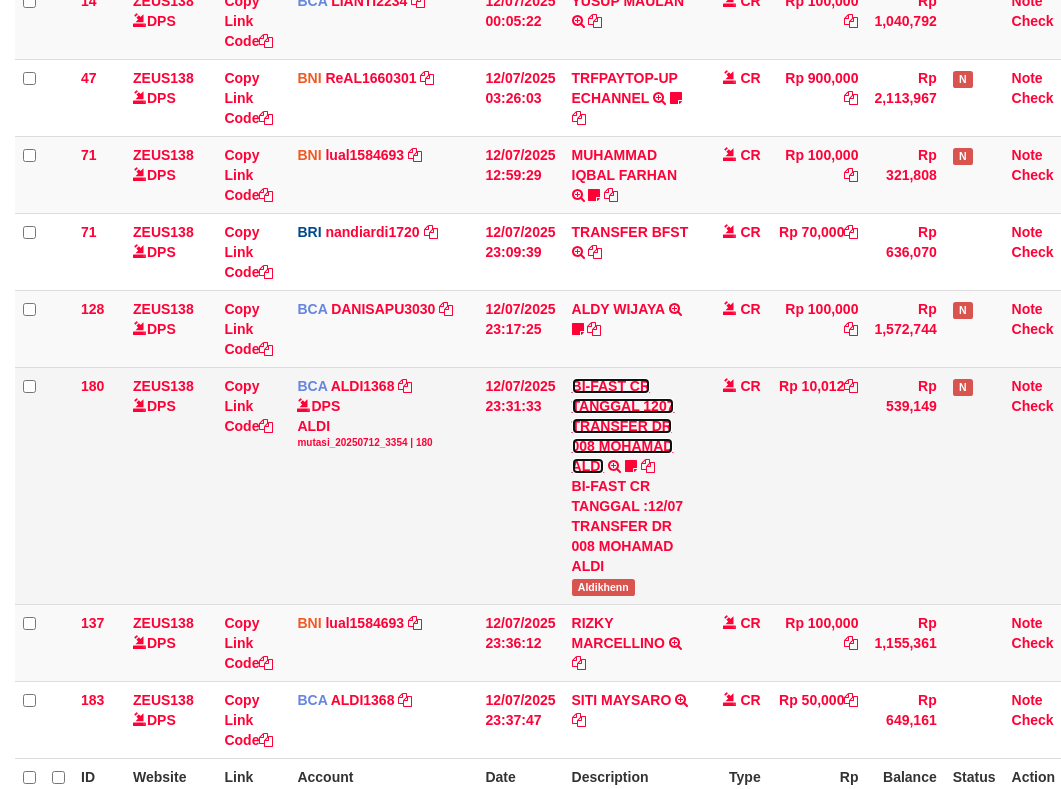 click on "BI-FAST CR TANGGAL 1207 TRANSFER DR 008 MOHAMAD ALDI" at bounding box center [623, 426] 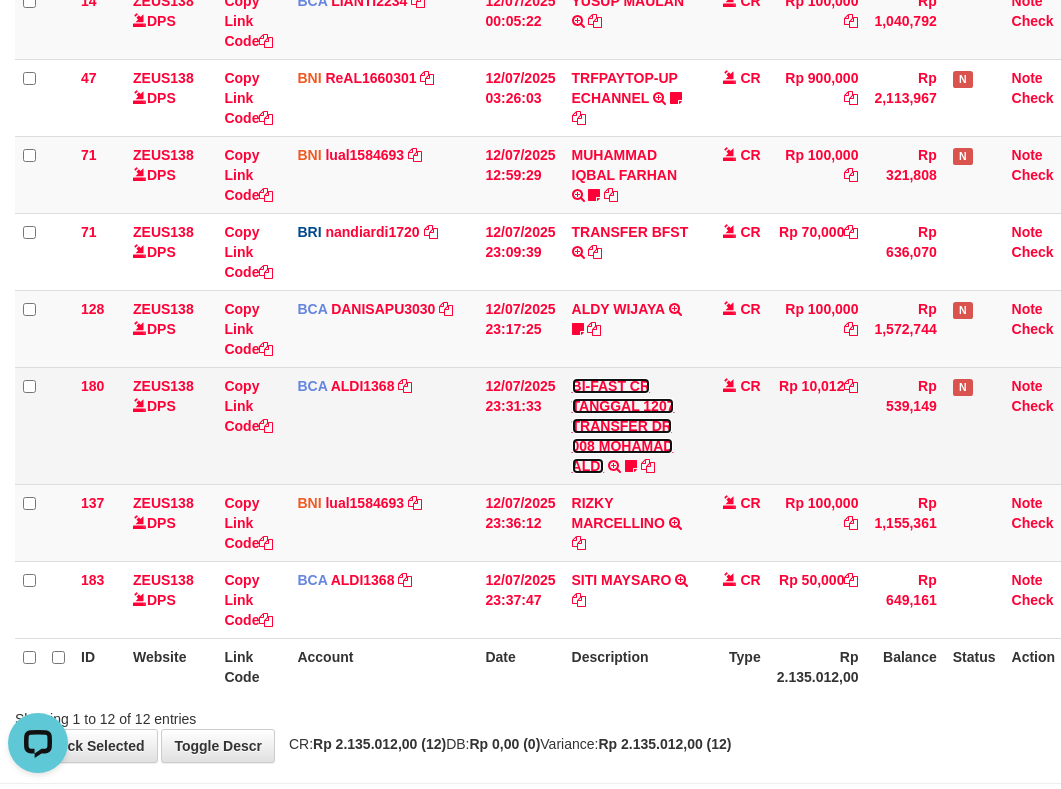 scroll, scrollTop: 0, scrollLeft: 0, axis: both 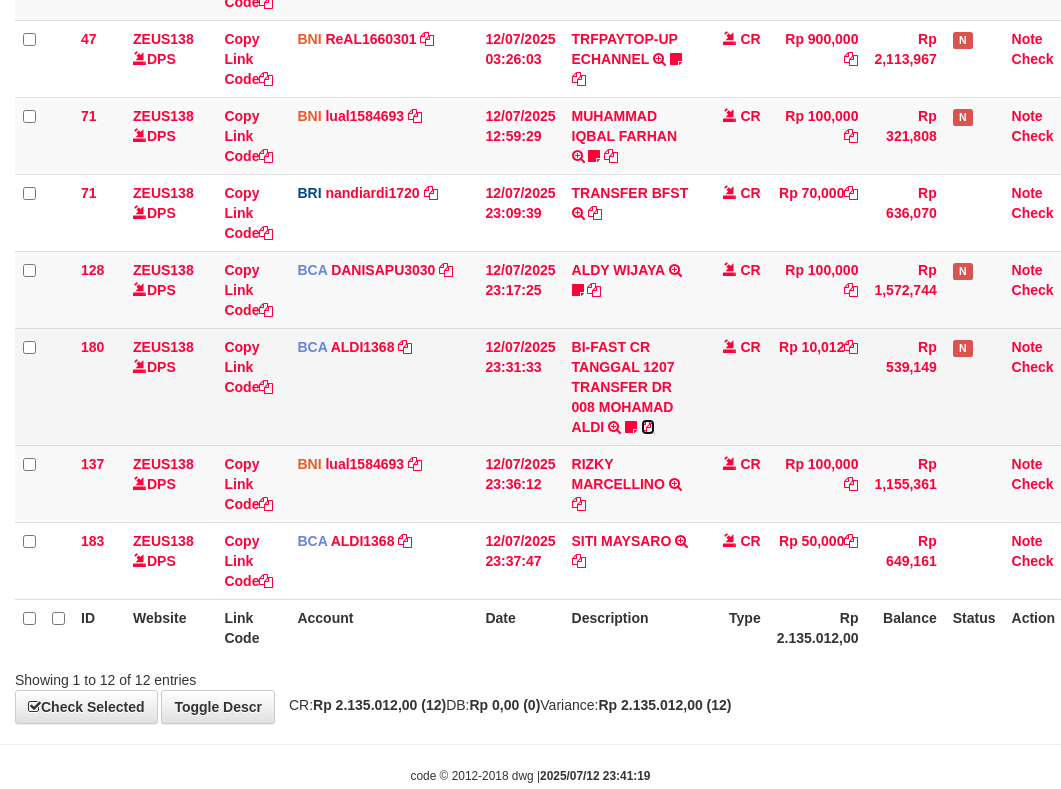click at bounding box center [648, 427] 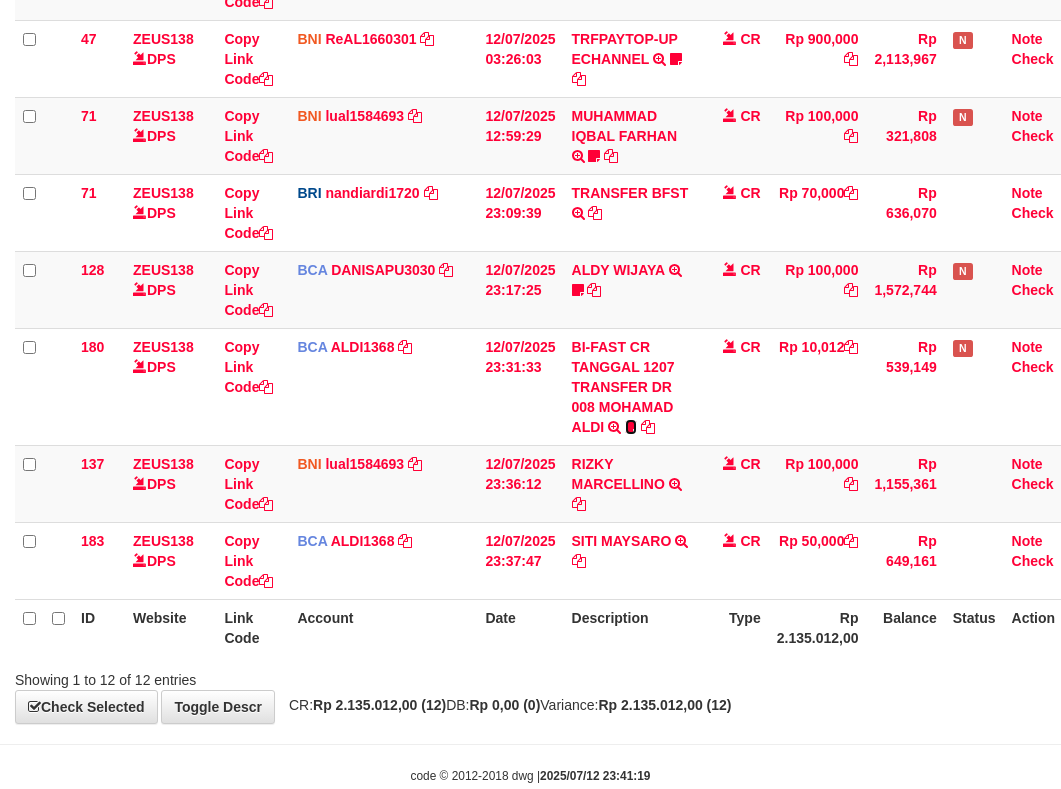 scroll, scrollTop: 45, scrollLeft: 0, axis: vertical 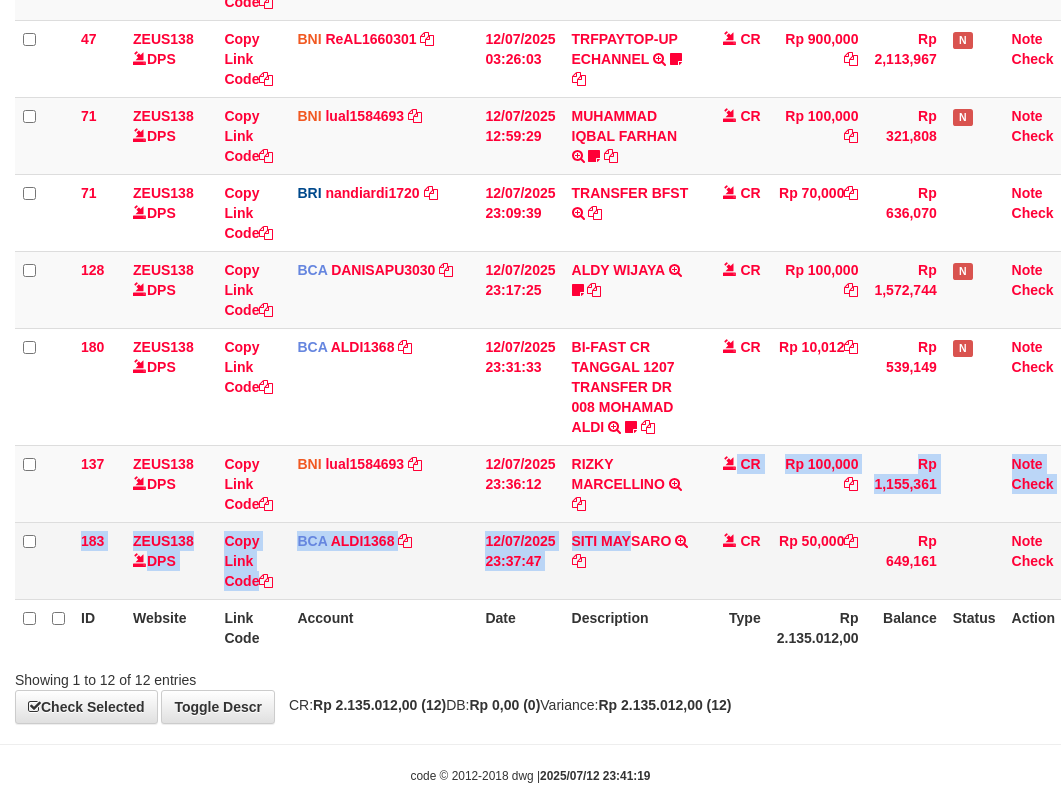 click on "92
ZEUS138    DPS
Copy Link Code
BCA
SUMIRAH1848
DPS
SUMIRAH
mutasi_20250711_4156 | 92
mutasi_20250711_4156 | 92
11/07/2025 11:22:48
HANDRI YANTO SALIM            TRSF E-BANKING CR 1107/FTSCY/WS95031
500000.00HANDRI YANTO SALIM    Chen97
CR
Rp 500,000
Rp 1,092,825
N
Note
Check
119
ZEUS138    DPS
Copy Link Code
BRI
Capbango1717
DPS
HELMI" at bounding box center [550, 117] 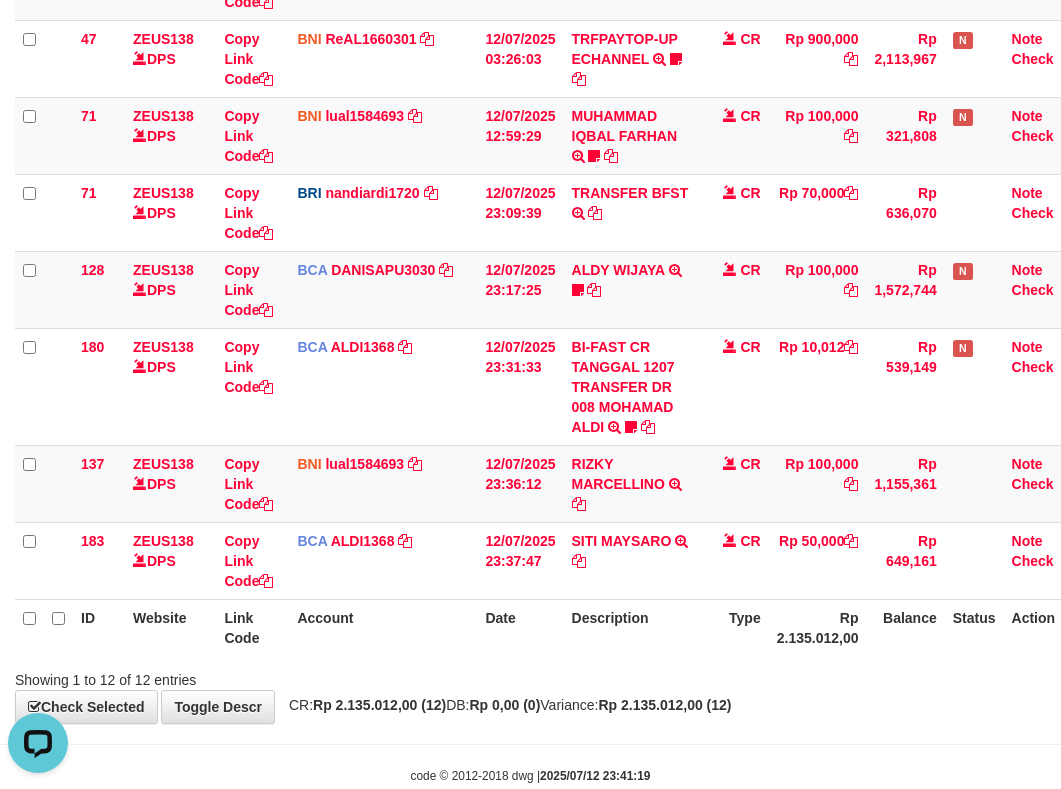 scroll, scrollTop: 0, scrollLeft: 0, axis: both 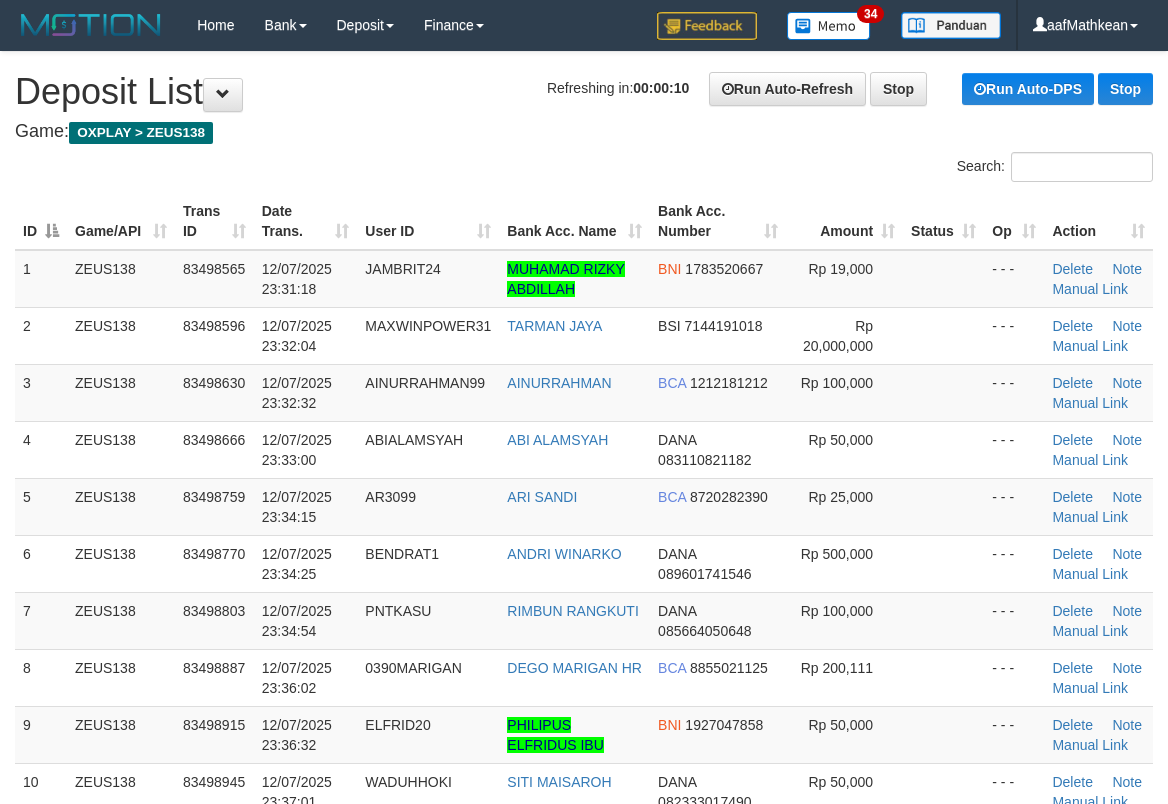 click on "**********" at bounding box center (584, 1811) 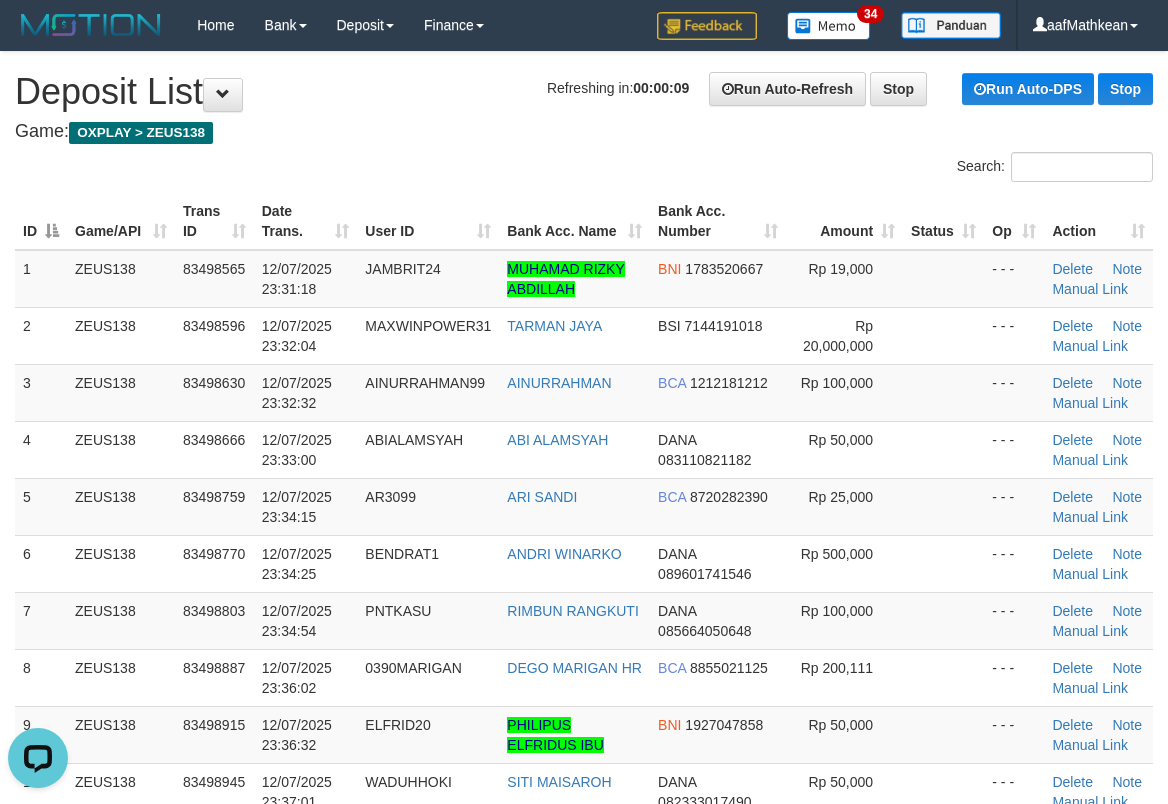 scroll, scrollTop: 0, scrollLeft: 0, axis: both 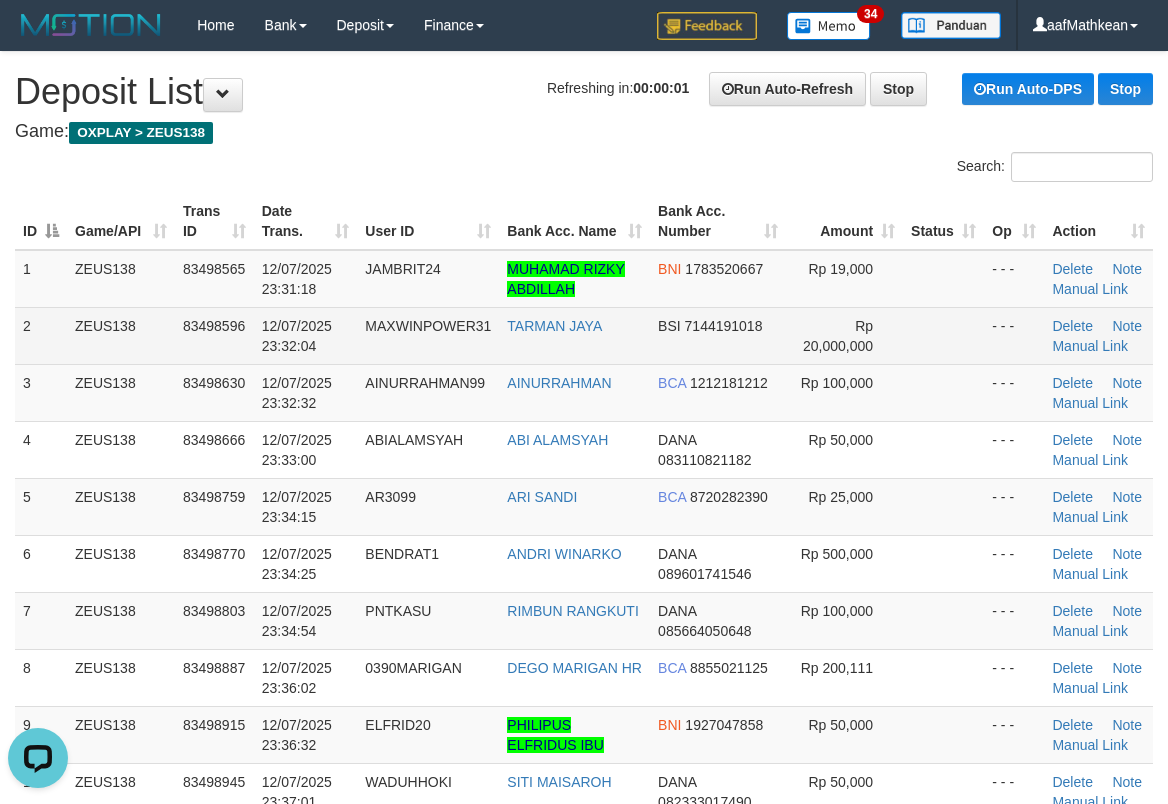 drag, startPoint x: 558, startPoint y: 324, endPoint x: 399, endPoint y: 346, distance: 160.5148 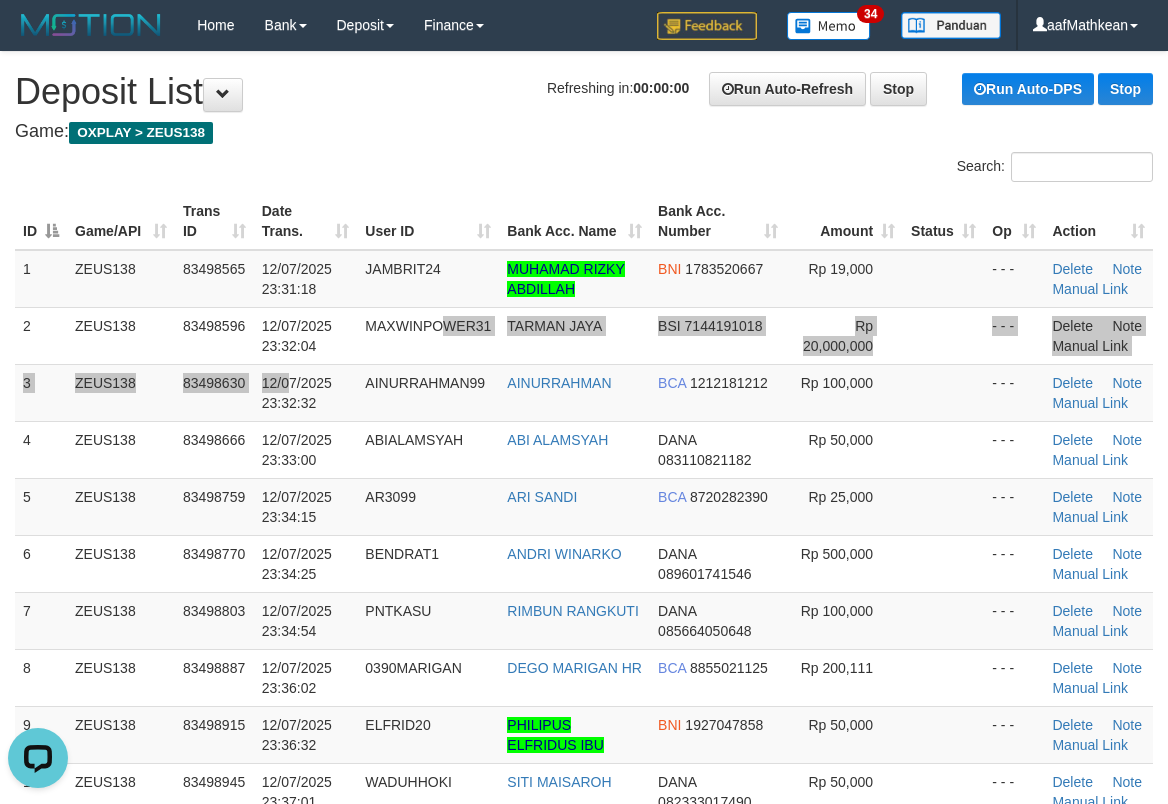 click on "1
ZEUS138
83498565
12/07/2025 23:31:18
JAMBRIT24
MUHAMAD RIZKY ABDILLAH
BNI
1783520667
Rp 19,000
- - -
Delete
Note
Manual Link
2
ZEUS138
83498596
12/07/2025 23:32:04
MAXWINPOWER31
TARMAN JAYA
BSI
7144191018
Rp 20,000,000
- - -
BCA" at bounding box center [584, 991] 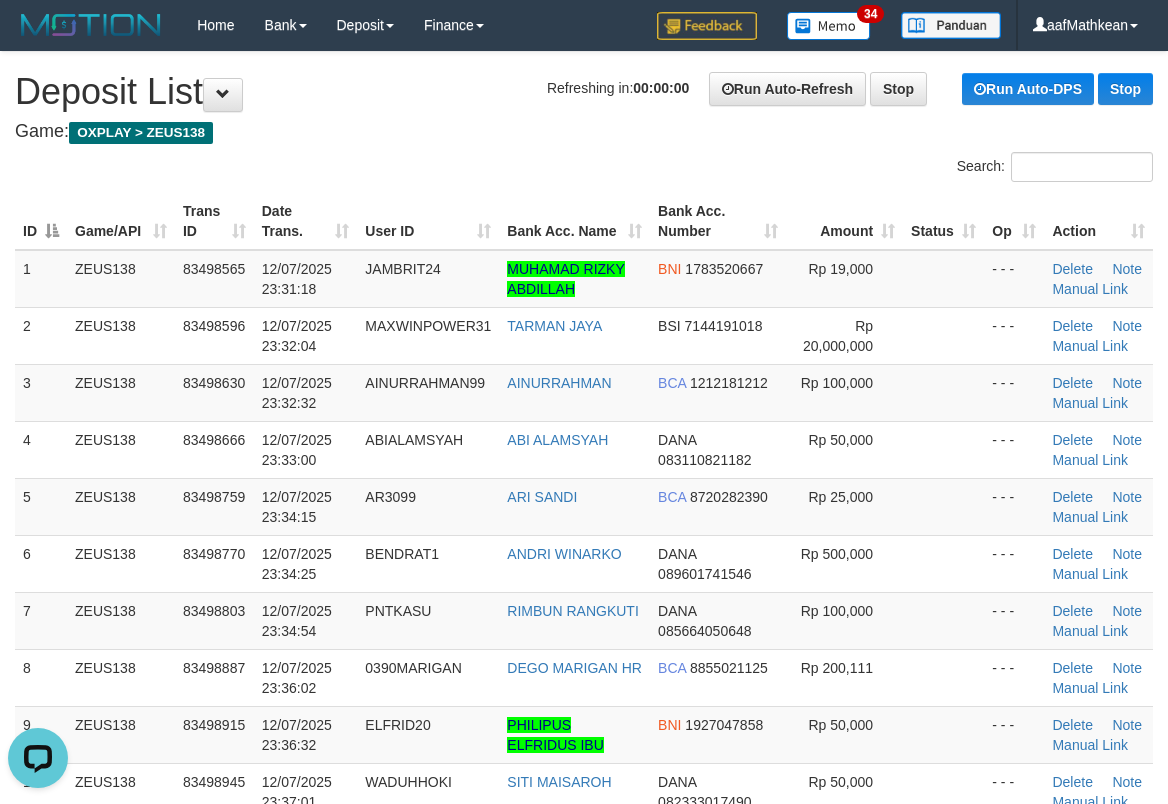 scroll, scrollTop: 561, scrollLeft: 0, axis: vertical 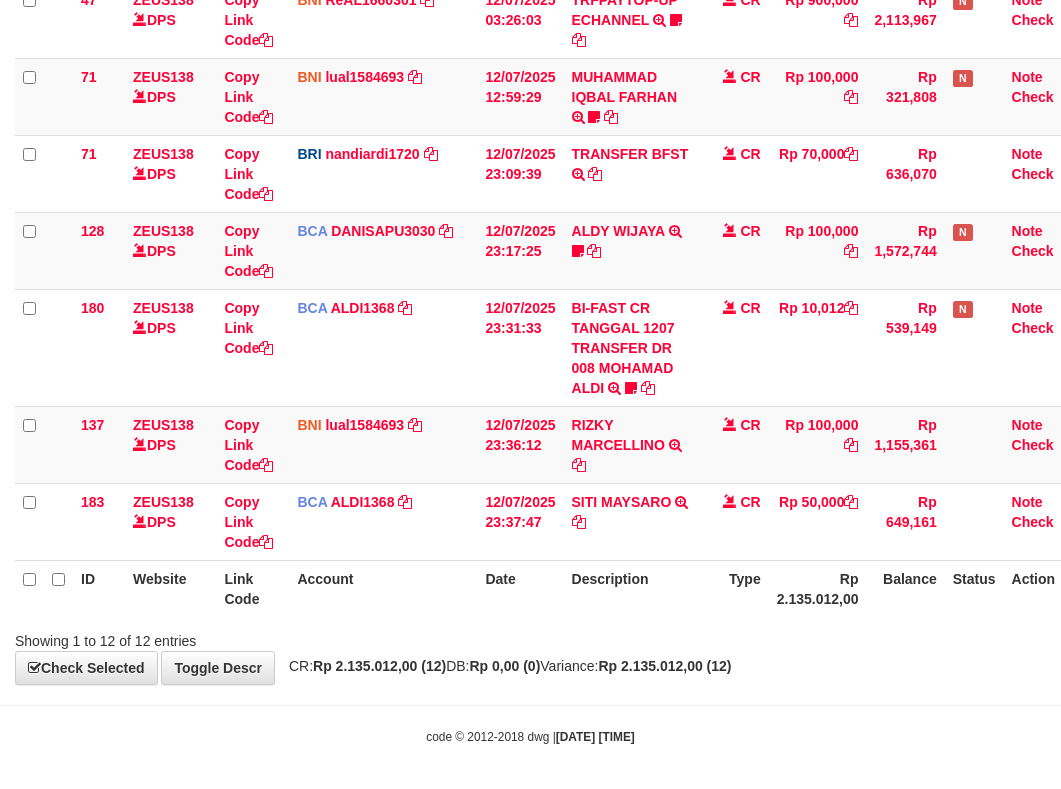 click on "Showing 1 to 12 of 12 entries" at bounding box center [530, 637] 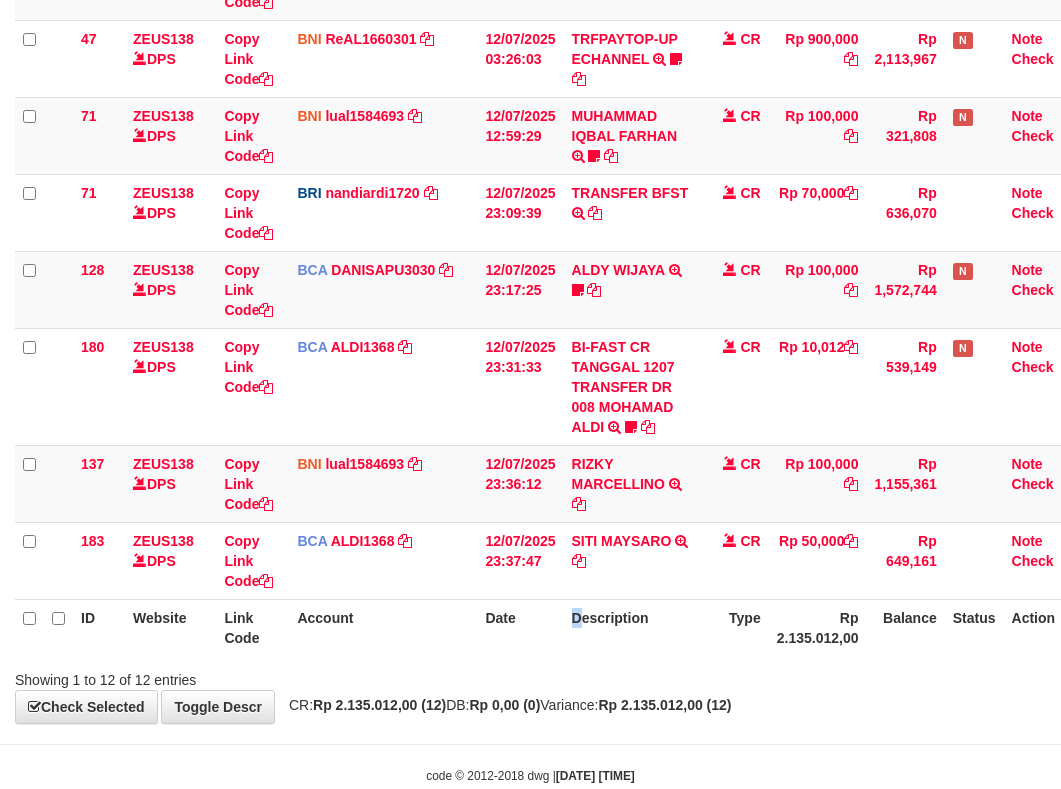 click on "Description" at bounding box center [632, 627] 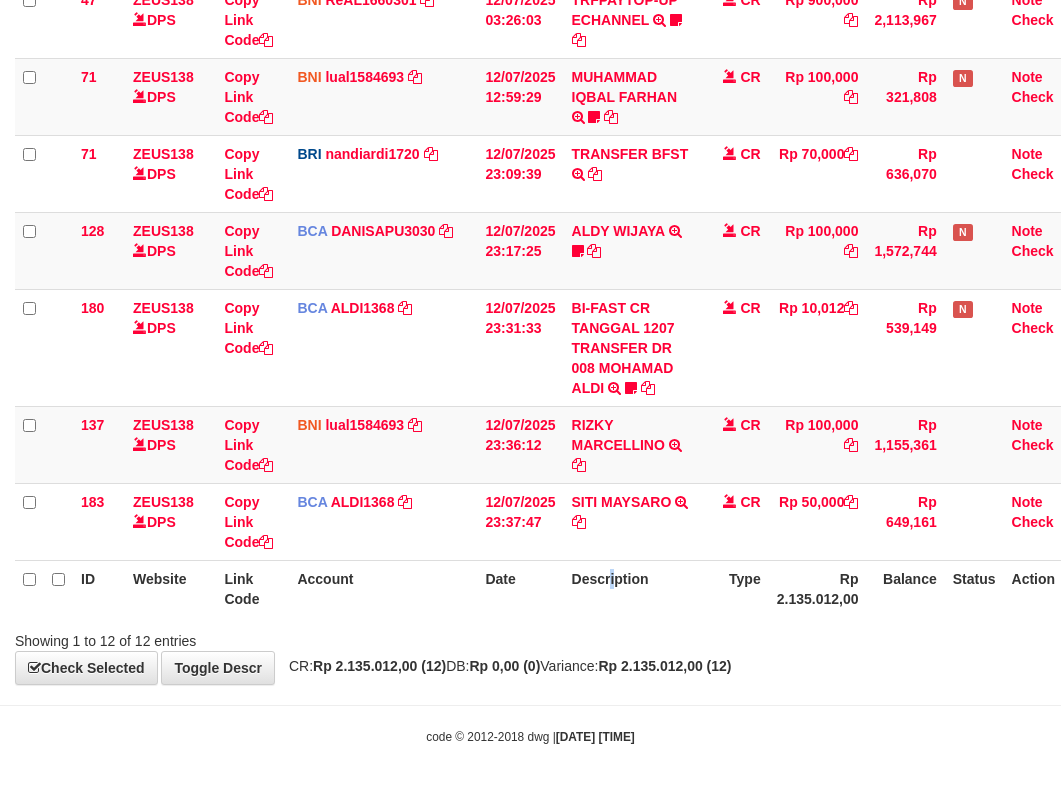 click on "Description" at bounding box center (632, 588) 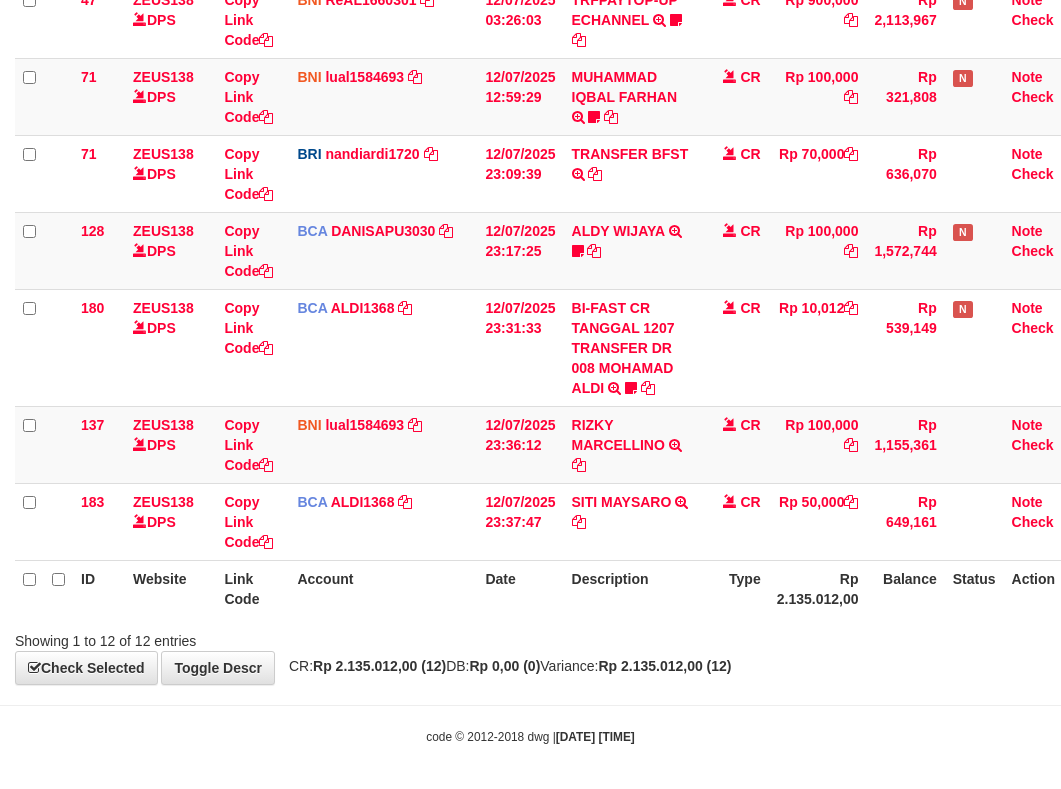 drag, startPoint x: 639, startPoint y: 547, endPoint x: 524, endPoint y: 762, distance: 243.8237 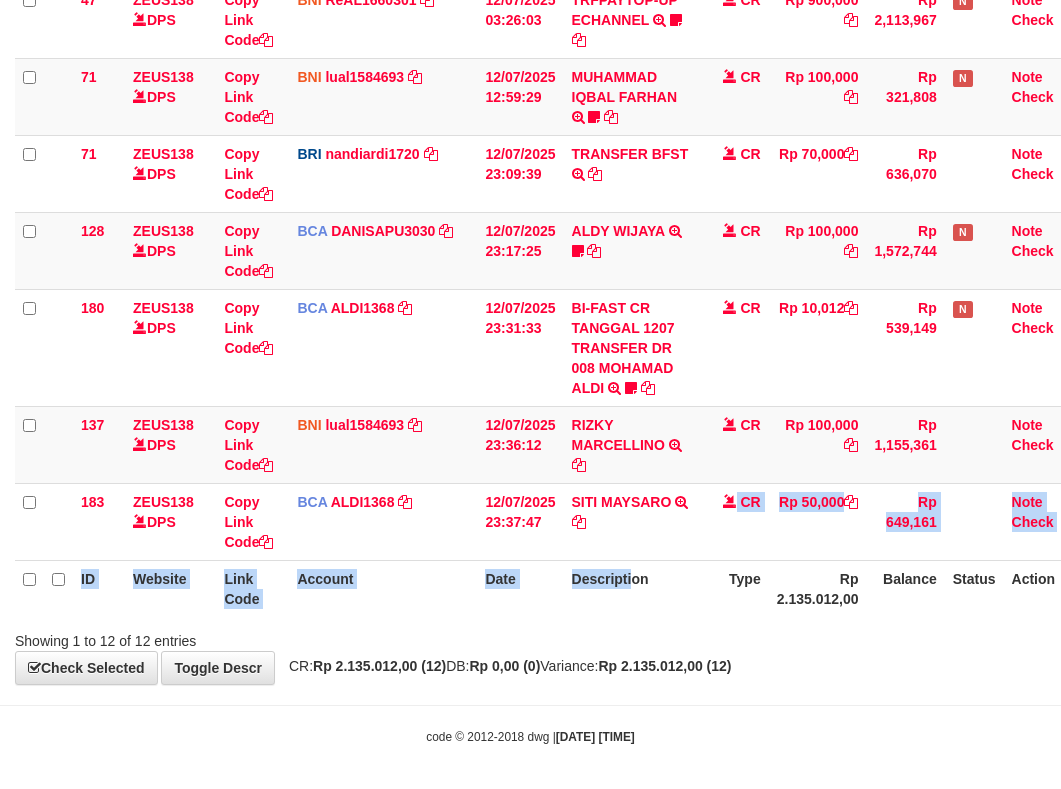 scroll, scrollTop: 615, scrollLeft: 0, axis: vertical 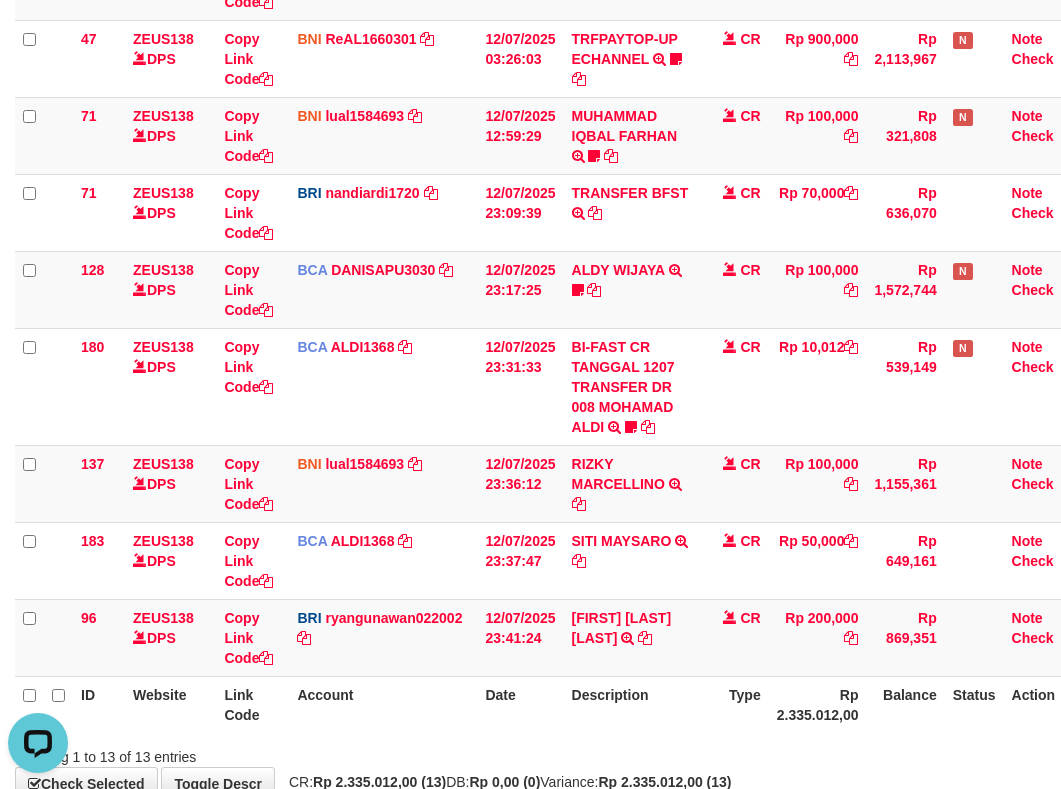 click on "Balance" at bounding box center [905, 704] 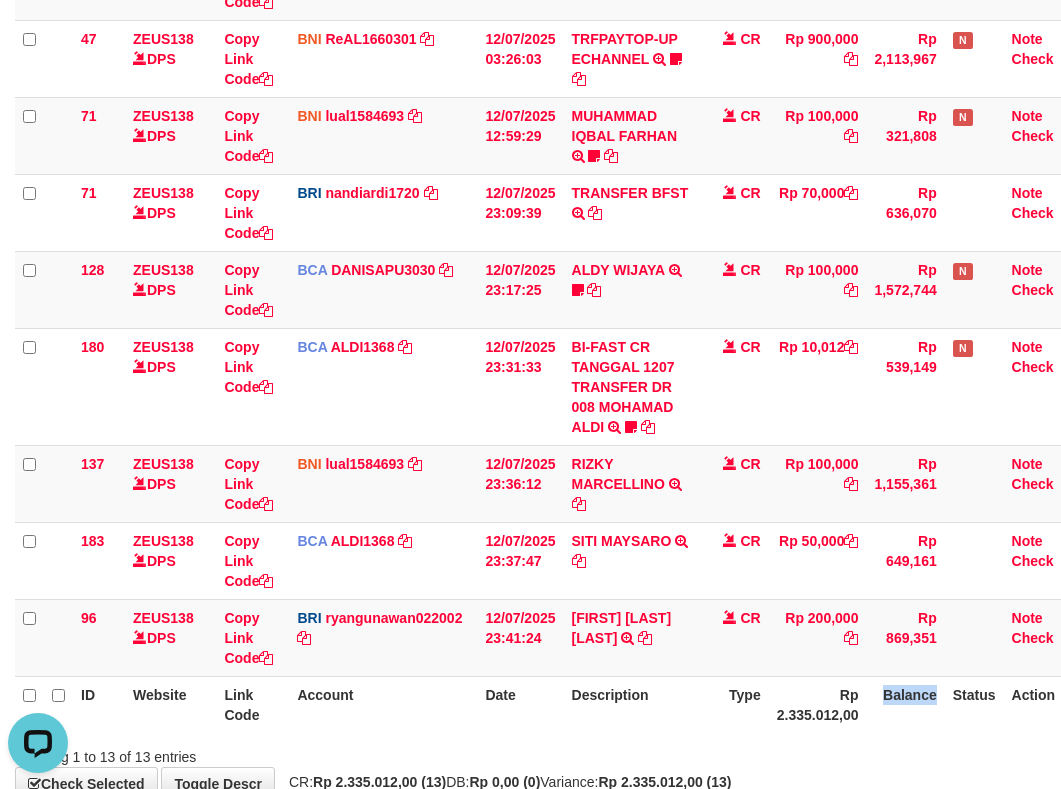 drag, startPoint x: 880, startPoint y: 710, endPoint x: 862, endPoint y: 698, distance: 21.633308 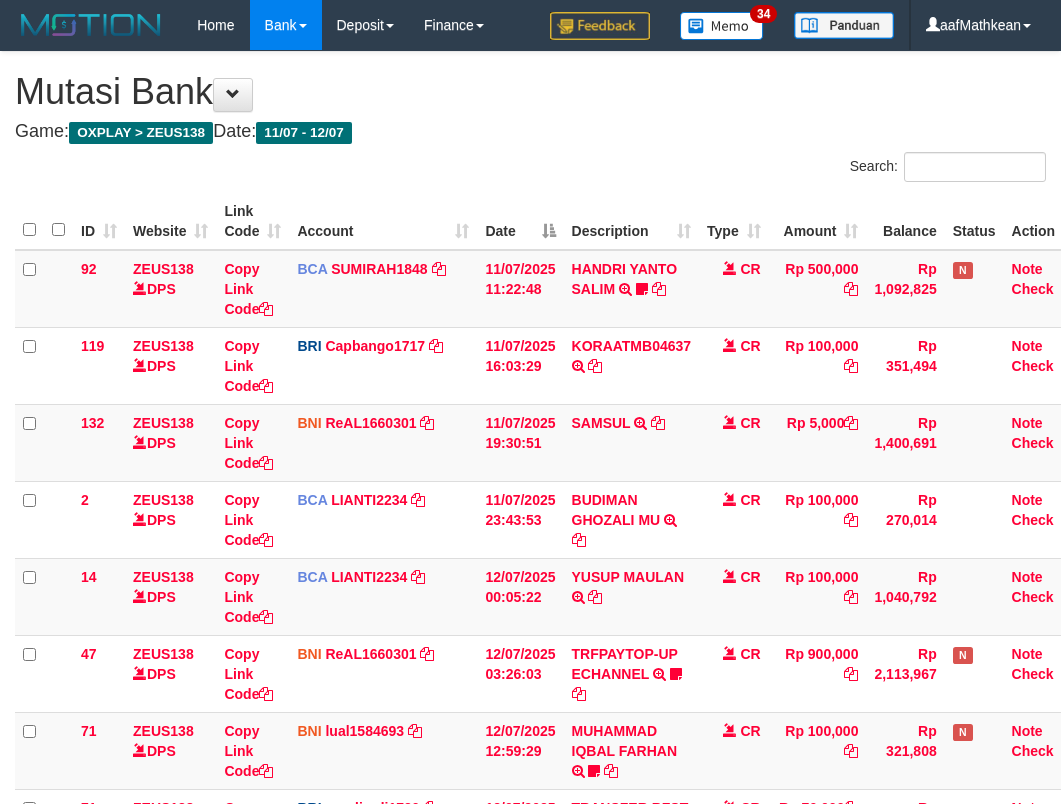 click on "Description" at bounding box center (632, 1319) 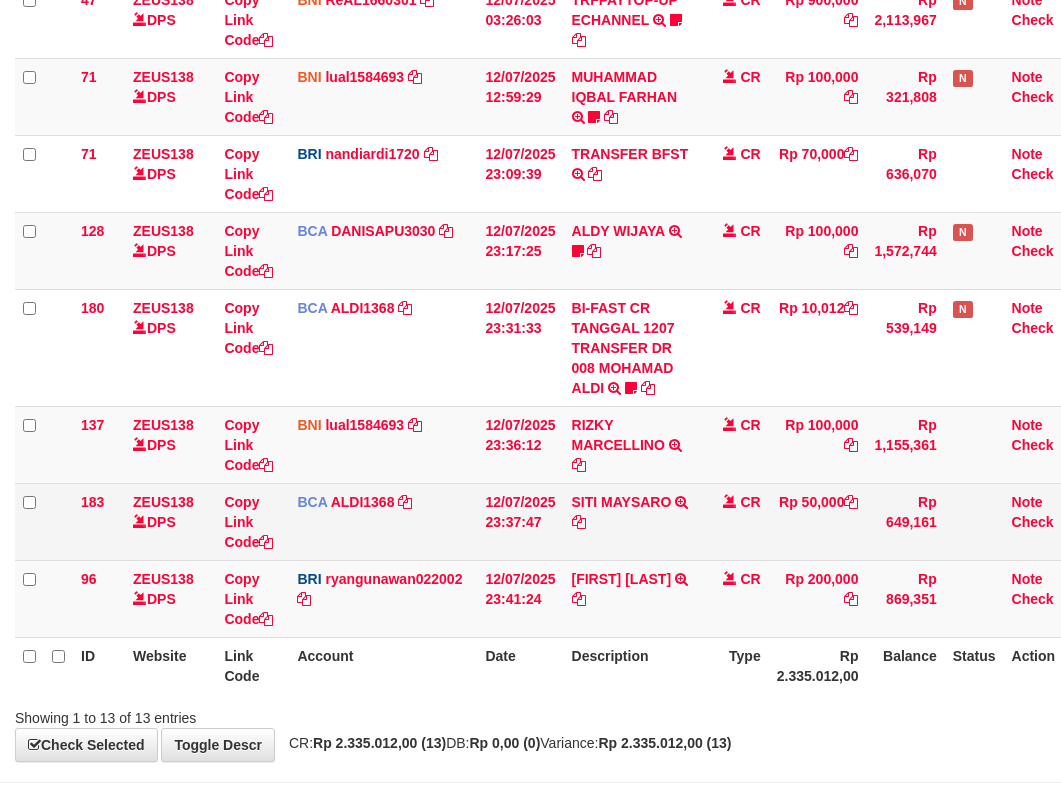 scroll, scrollTop: 615, scrollLeft: 0, axis: vertical 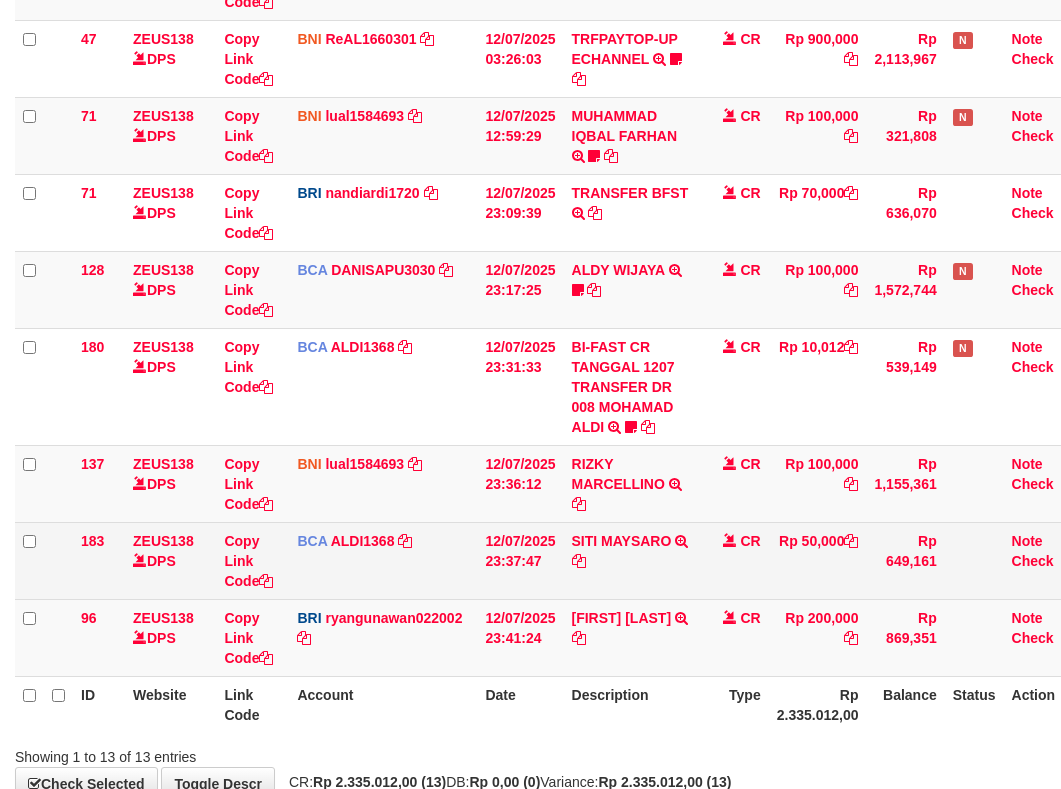 drag, startPoint x: 634, startPoint y: 595, endPoint x: 747, endPoint y: 563, distance: 117.4436 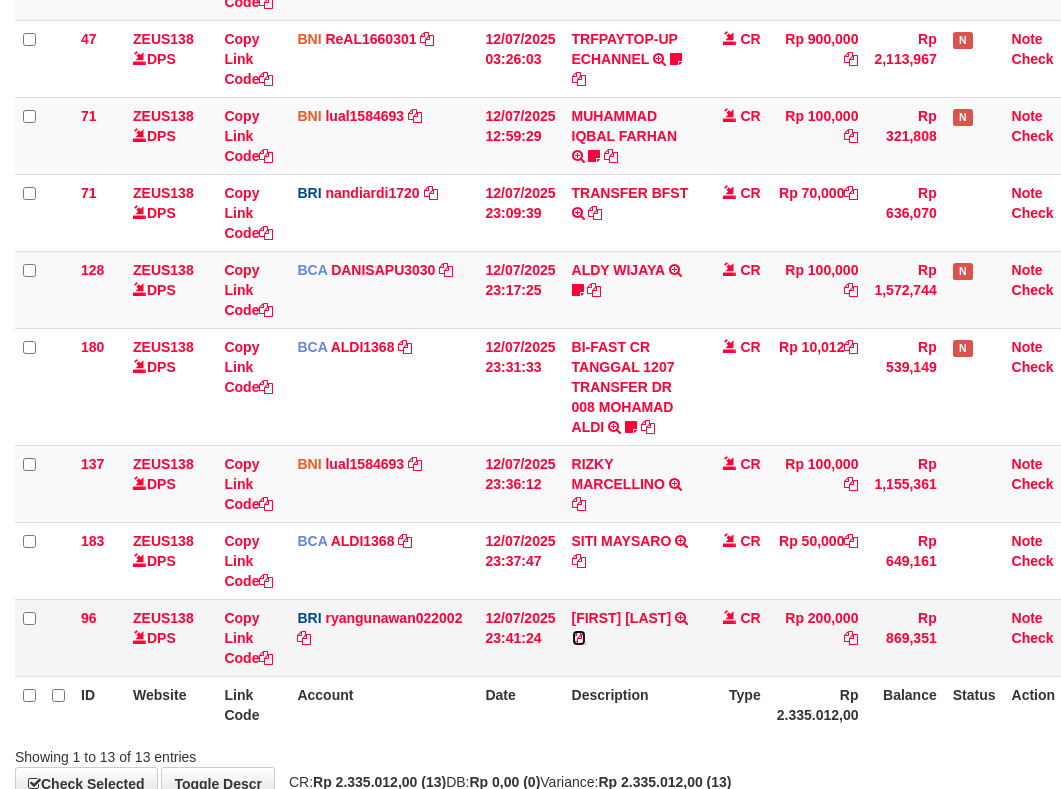 click at bounding box center (579, 638) 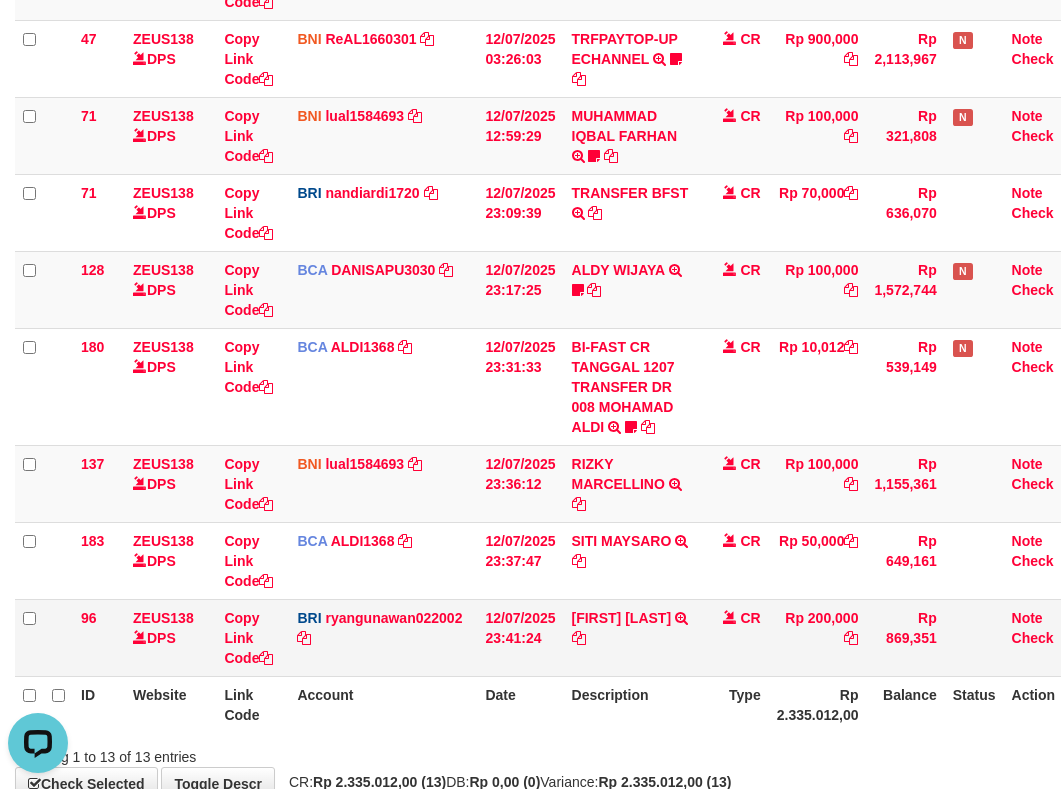 scroll, scrollTop: 0, scrollLeft: 0, axis: both 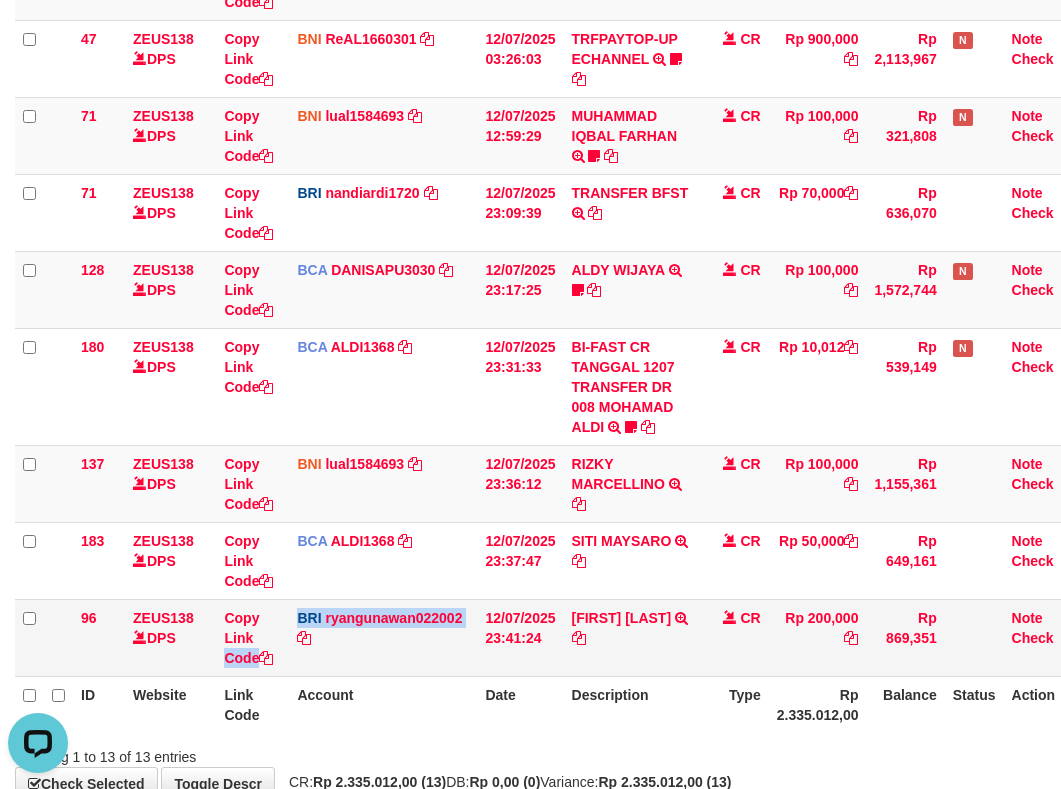 click on "96
ZEUS138    DPS
Copy Link Code
BRI
ryangunawan022002
DPS
RYAN GUNAWAN
mutasi_20250712_3775 | 96
mutasi_20250712_3775 | 96
12/07/2025 23:41:24
PUTU PEBY PRAT         TRANSFER NBMB PUTU PEBY PRAT TO RYAN GUNAWAN
CR
Rp 200,000
Rp 869,351
Note
Check" at bounding box center (550, 637) 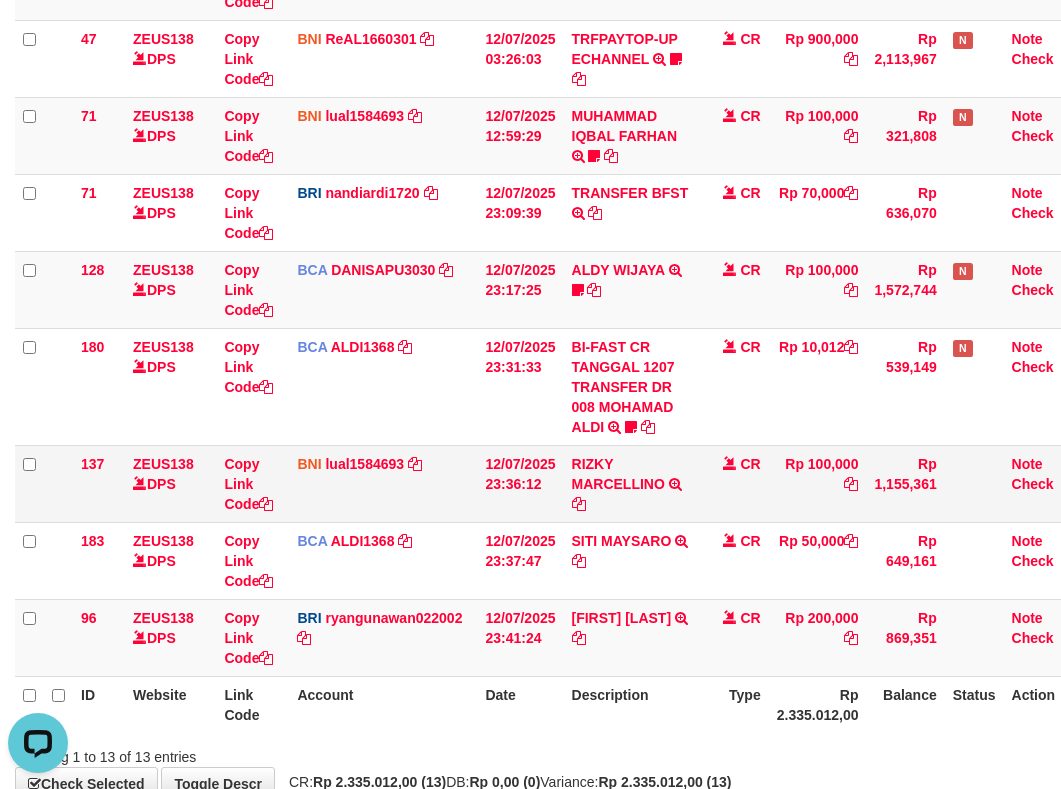 click on "137
ZEUS138    DPS
Copy Link Code
BNI
lual1584693
DPS
LUCKY ALAMSYAH
mutasi_20250712_2414 | 137
mutasi_20250712_2414 | 137
12/07/2025 23:36:12
RIZKY MARCELLINO         TRANSFER DARI SDR RIZKY MARCELLINO
CR
Rp 100,000
Rp 1,155,361
Note
Check" at bounding box center [550, 483] 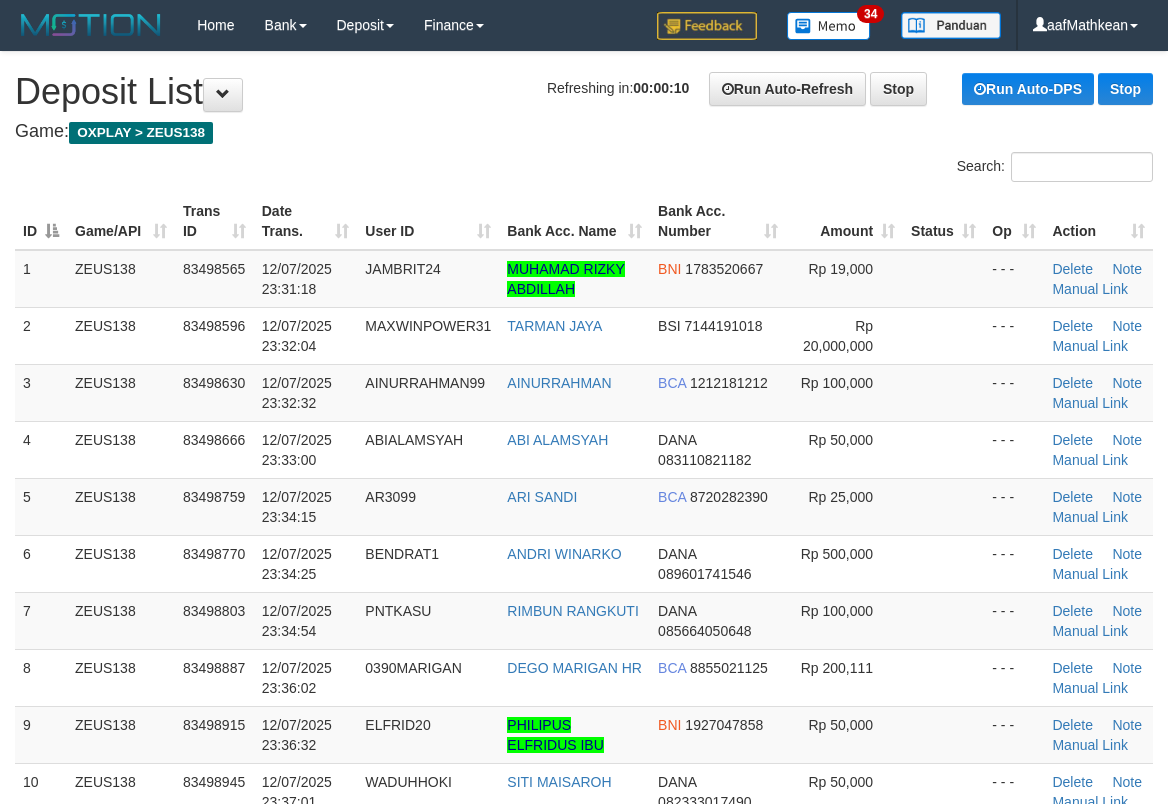 scroll, scrollTop: 0, scrollLeft: 0, axis: both 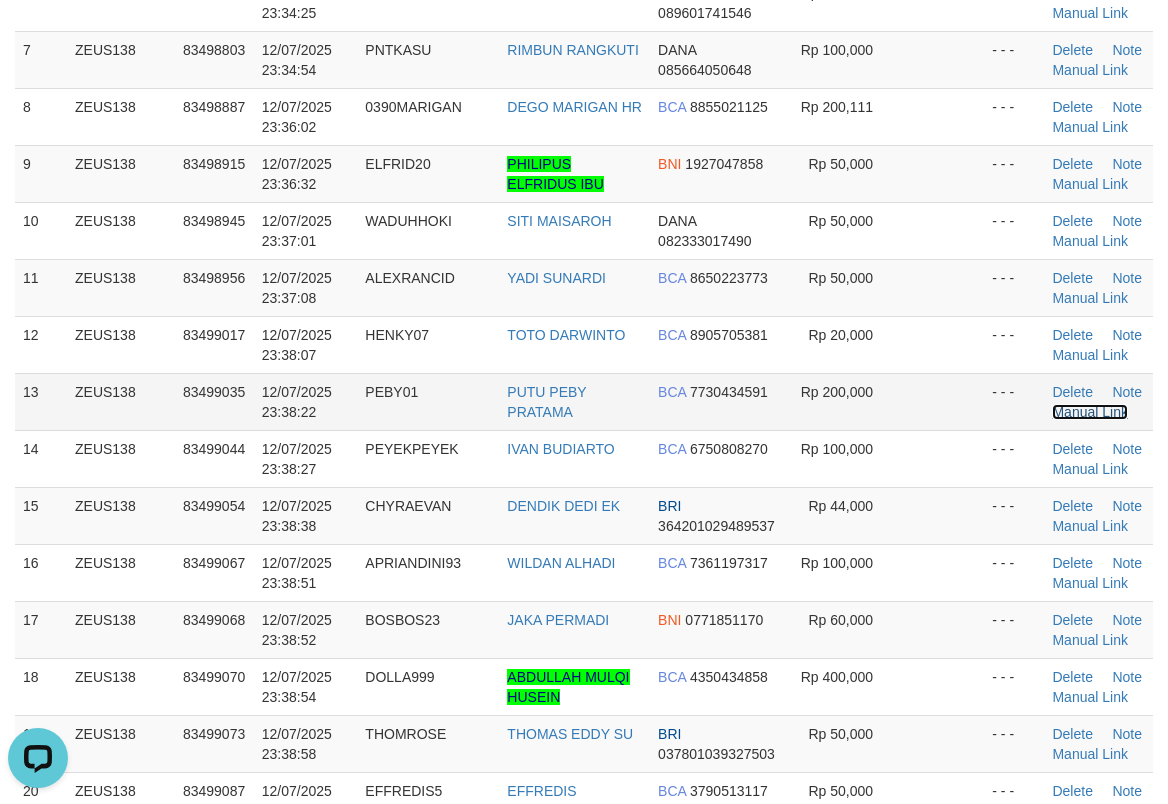 click on "Manual Link" at bounding box center [1090, 412] 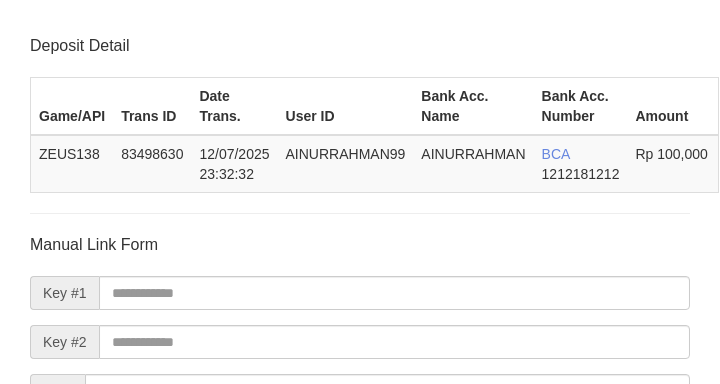 scroll, scrollTop: 234, scrollLeft: 0, axis: vertical 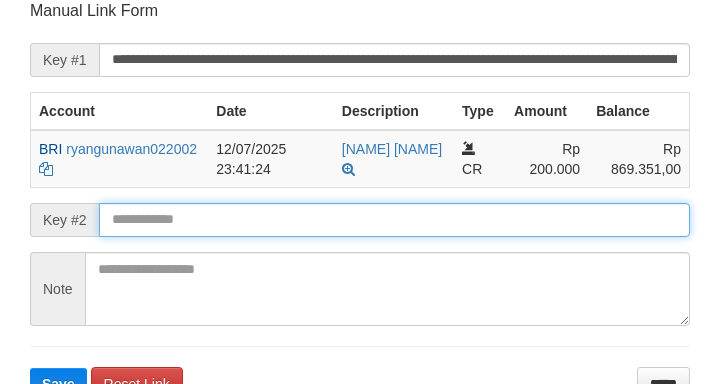 drag, startPoint x: 139, startPoint y: 225, endPoint x: 220, endPoint y: 210, distance: 82.37718 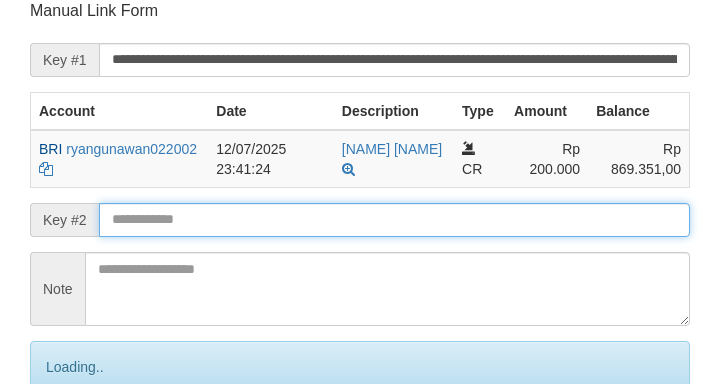 click at bounding box center (394, 220) 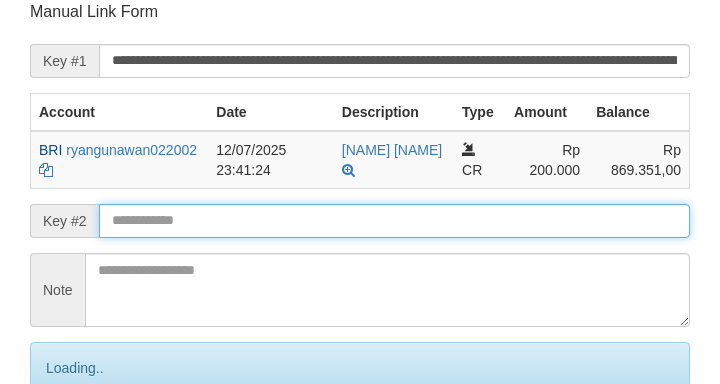 drag, startPoint x: 323, startPoint y: 220, endPoint x: 357, endPoint y: 222, distance: 34.058773 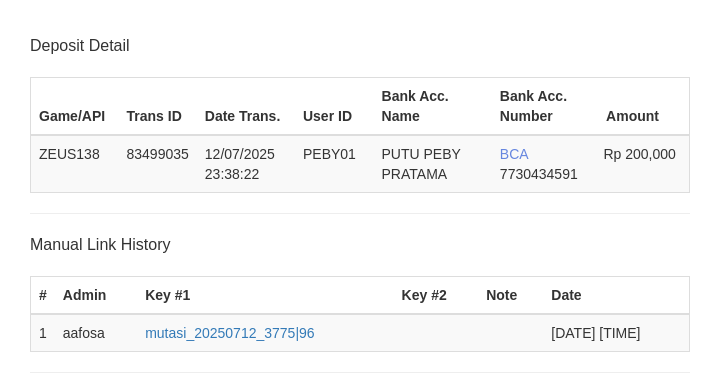 scroll, scrollTop: 392, scrollLeft: 0, axis: vertical 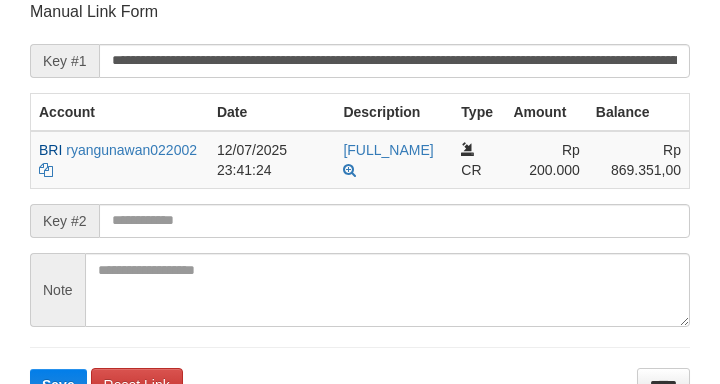 drag, startPoint x: 492, startPoint y: 205, endPoint x: 482, endPoint y: 211, distance: 11.661903 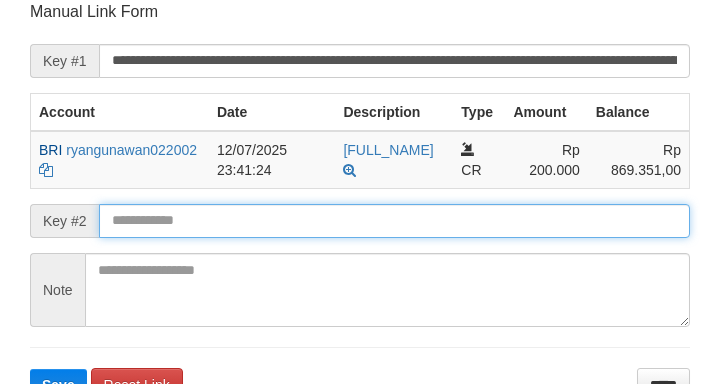 click on "Save" at bounding box center (58, 385) 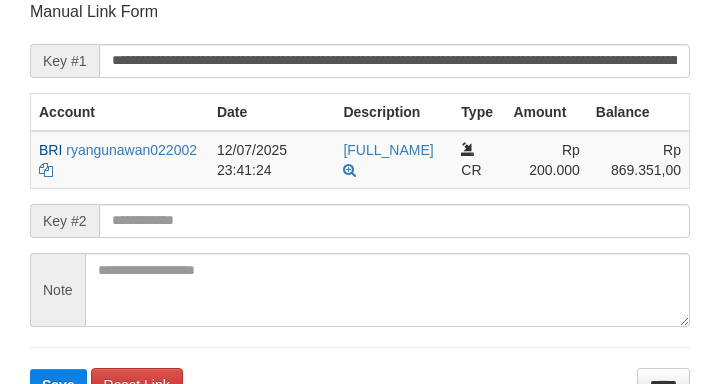 click at bounding box center [394, 221] 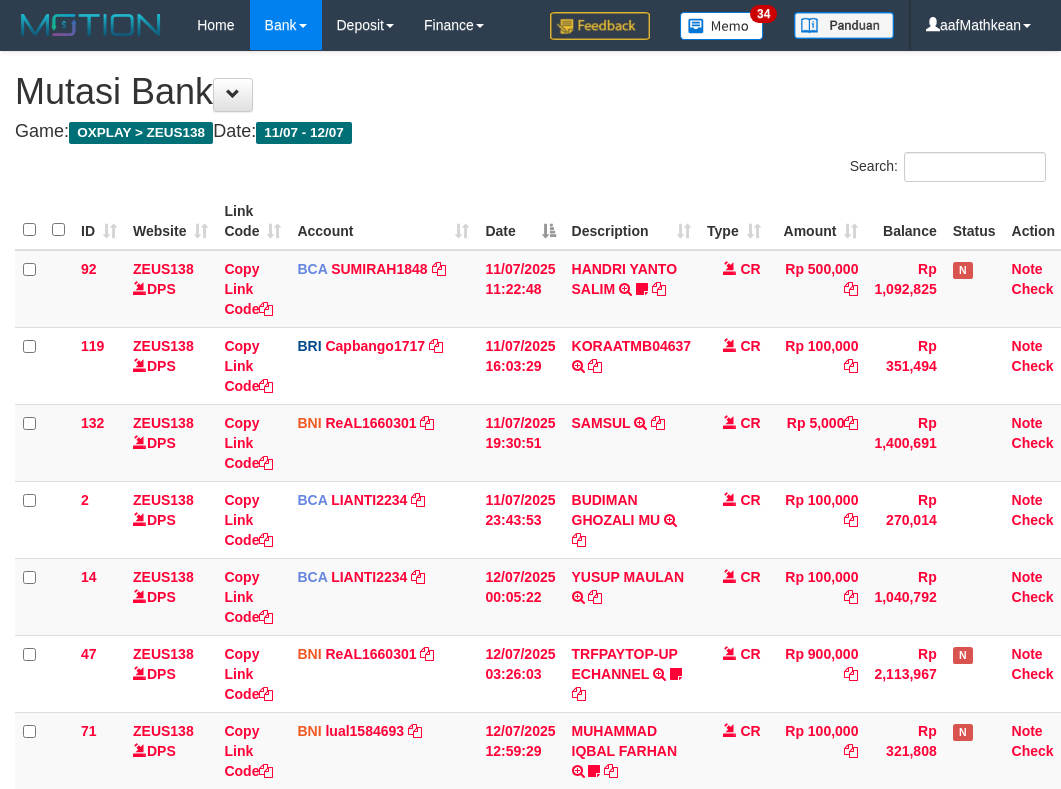 scroll, scrollTop: 654, scrollLeft: 0, axis: vertical 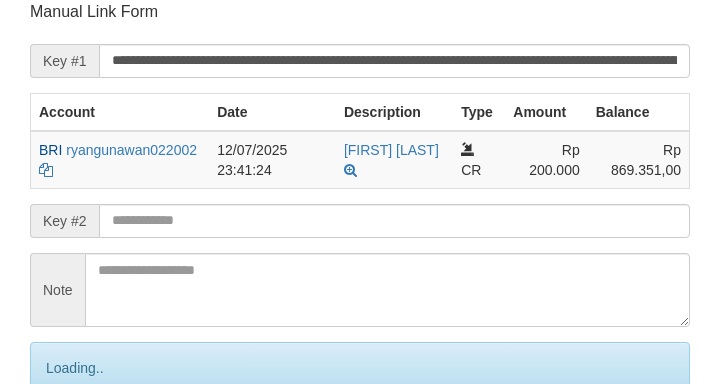 drag, startPoint x: 0, startPoint y: 0, endPoint x: 489, endPoint y: 219, distance: 535.80035 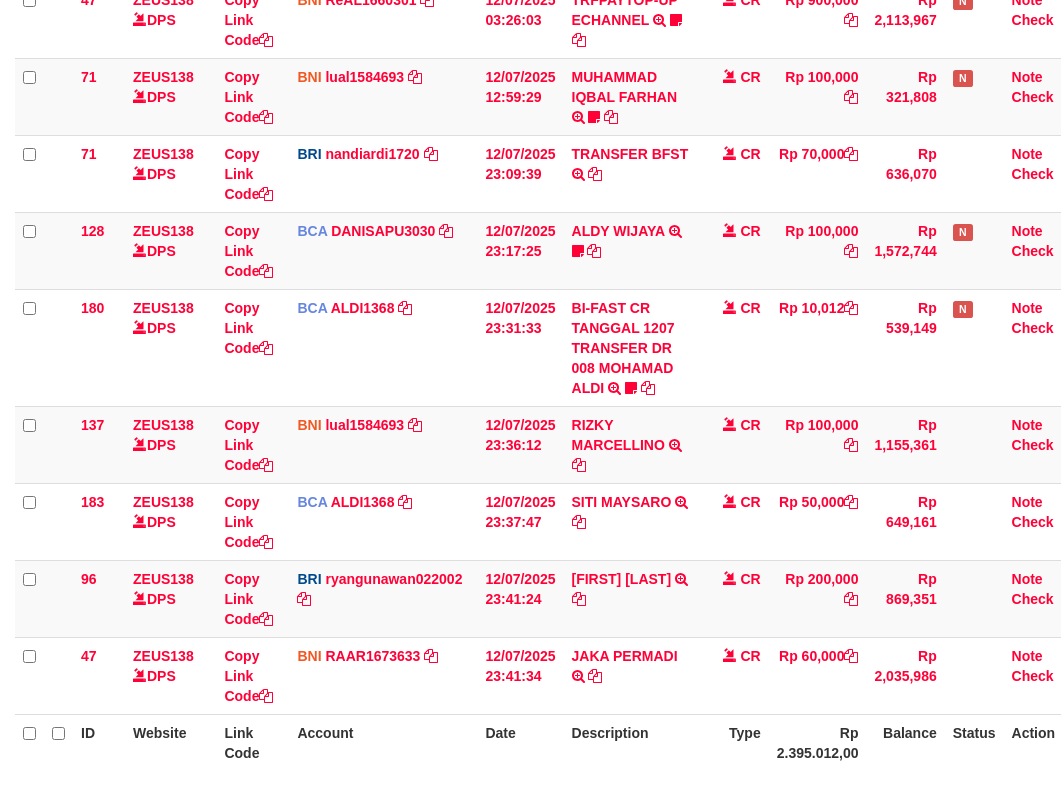 scroll, scrollTop: 615, scrollLeft: 0, axis: vertical 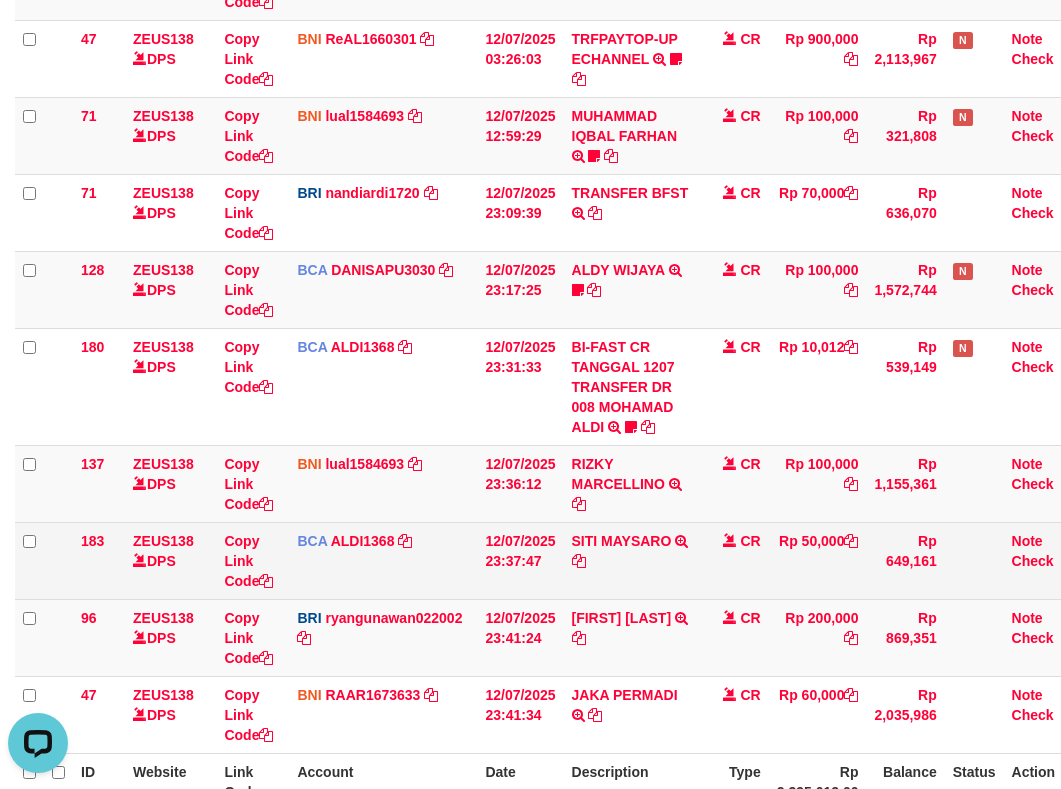 click on "183
ZEUS138    DPS
Copy Link Code
BCA
ALDI1368
DPS
ALDI
mutasi_20250712_3354 | 183
mutasi_20250712_3354 | 183
12/07/2025 23:37:47
SITI MAYSARO         TRSF E-BANKING CR 1207/FTSCY/WS95051
50000.002025071272005480 TRFDN-SITI MAYSAROESPAY DEBIT INDONE
CR
Rp 50,000
Rp 649,161
Note
Check" at bounding box center (550, 560) 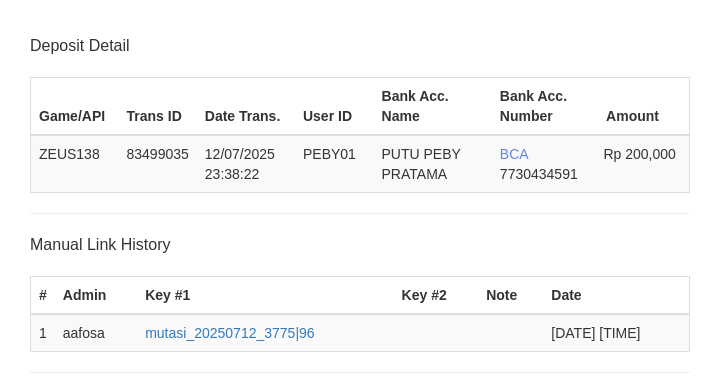 scroll, scrollTop: 392, scrollLeft: 0, axis: vertical 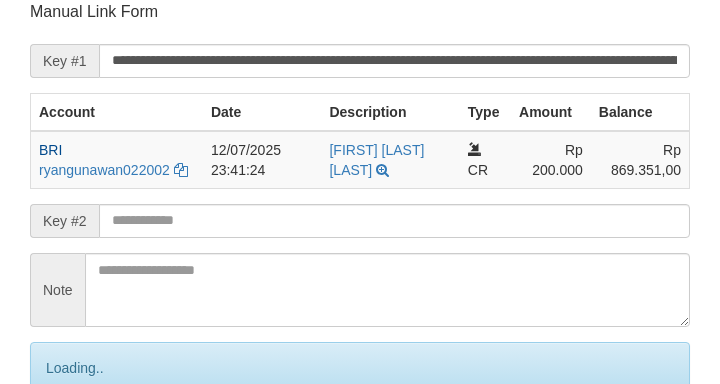 click at bounding box center [394, 221] 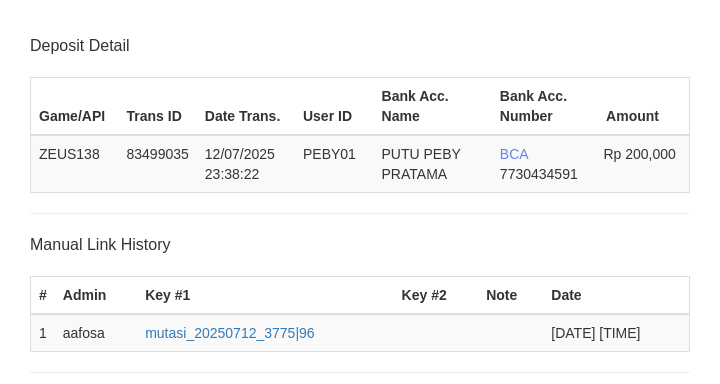 click on "Save" at bounding box center (58, 777) 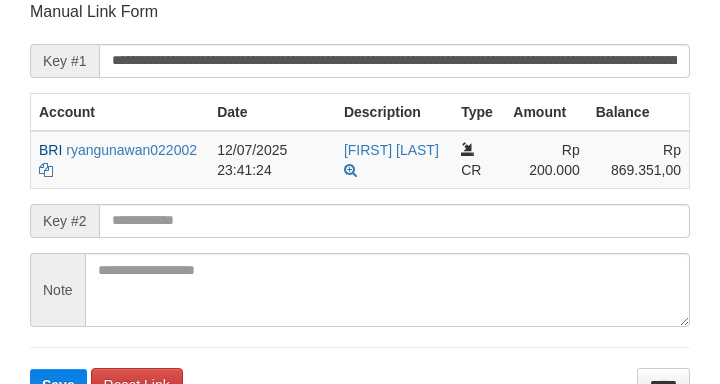 click at bounding box center (394, 221) 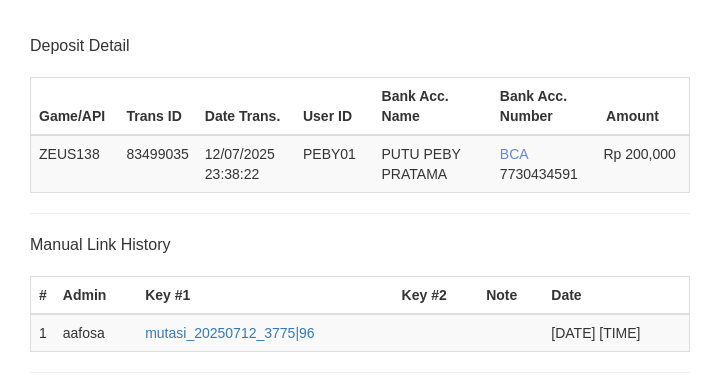 scroll, scrollTop: 392, scrollLeft: 0, axis: vertical 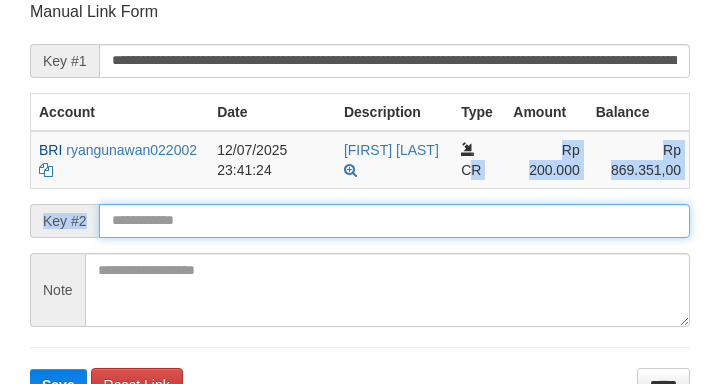 click on "Save" at bounding box center [58, 385] 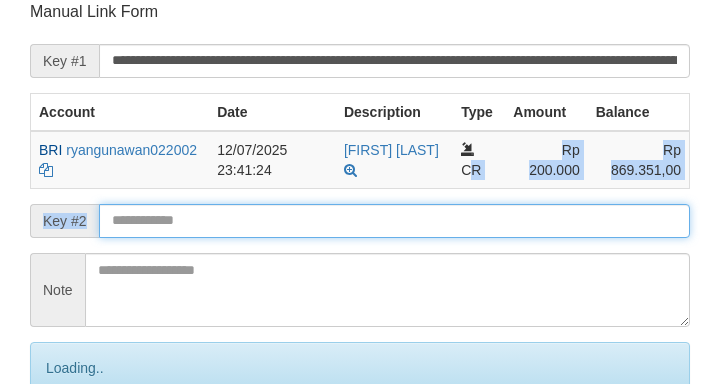 click at bounding box center [394, 221] 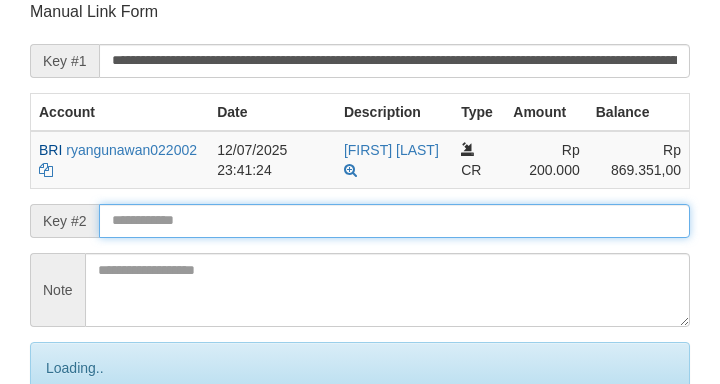 click on "Save" at bounding box center [80, 452] 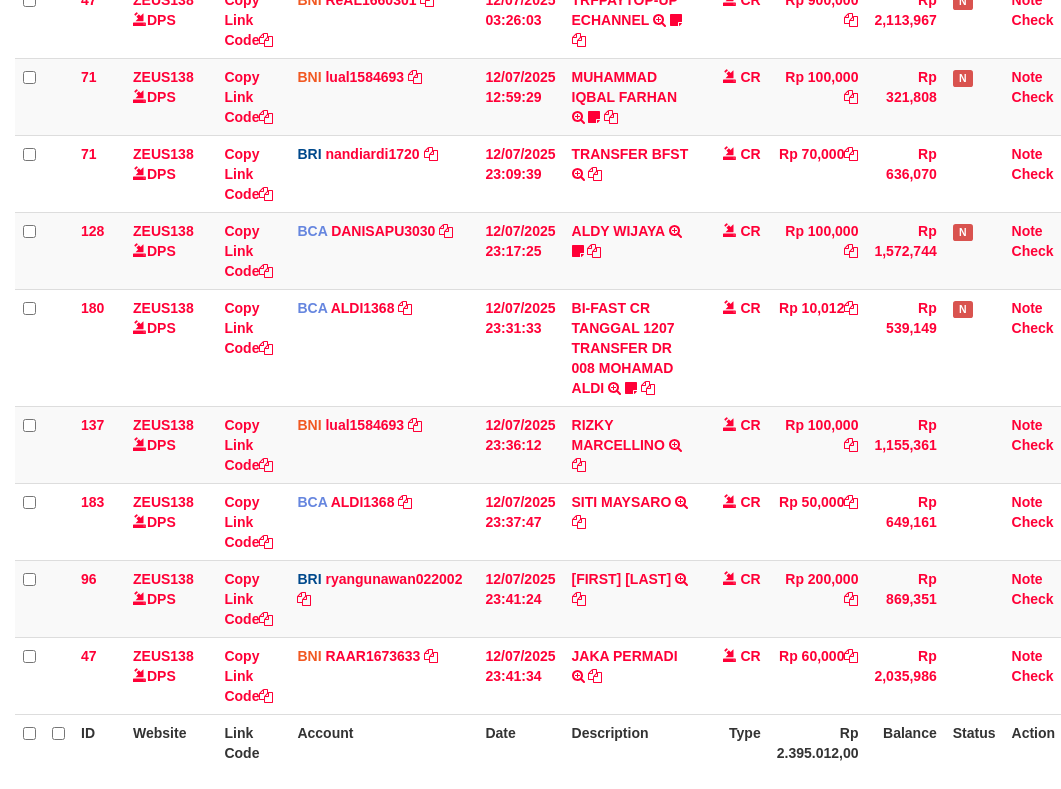 scroll, scrollTop: 615, scrollLeft: 0, axis: vertical 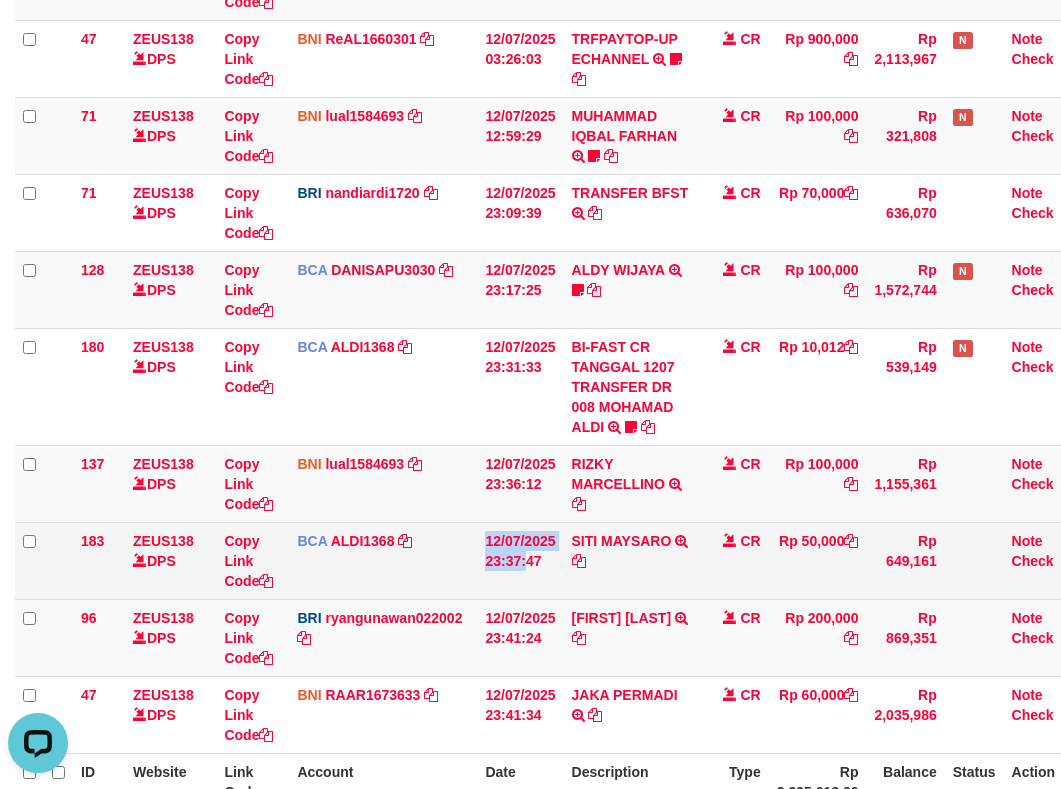 drag, startPoint x: 463, startPoint y: 570, endPoint x: 643, endPoint y: 558, distance: 180.39955 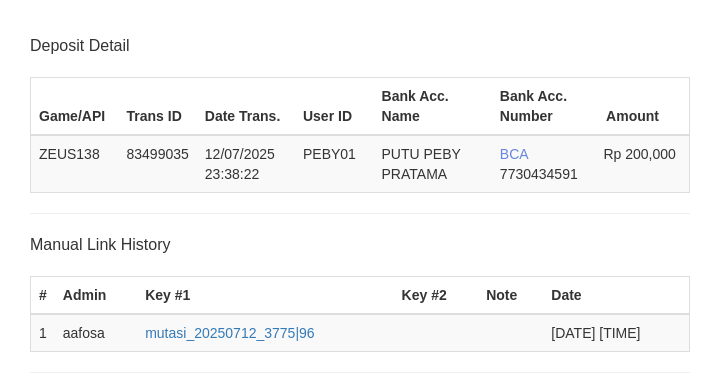 click at bounding box center [394, 613] 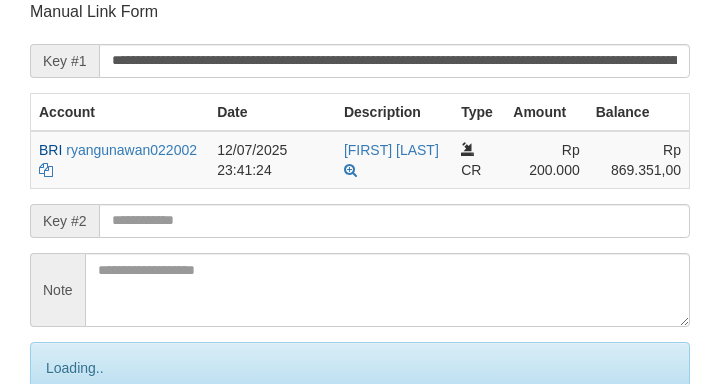click on "Save" at bounding box center (80, 452) 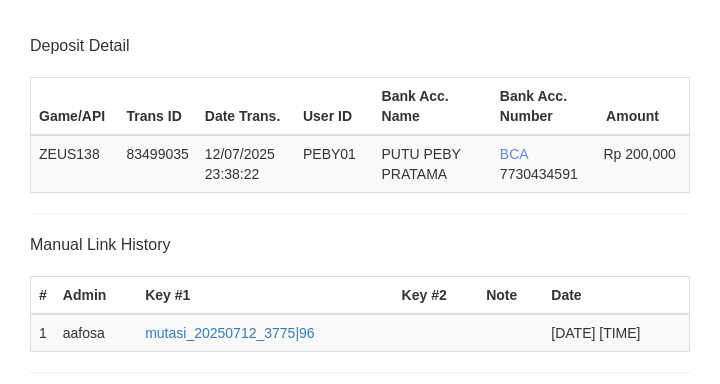 scroll, scrollTop: 392, scrollLeft: 0, axis: vertical 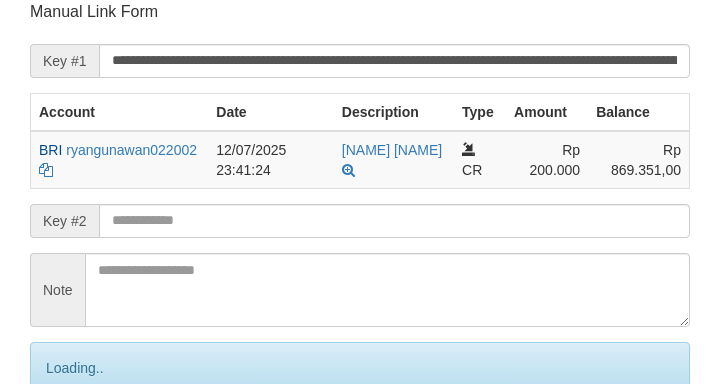 click at bounding box center (394, 221) 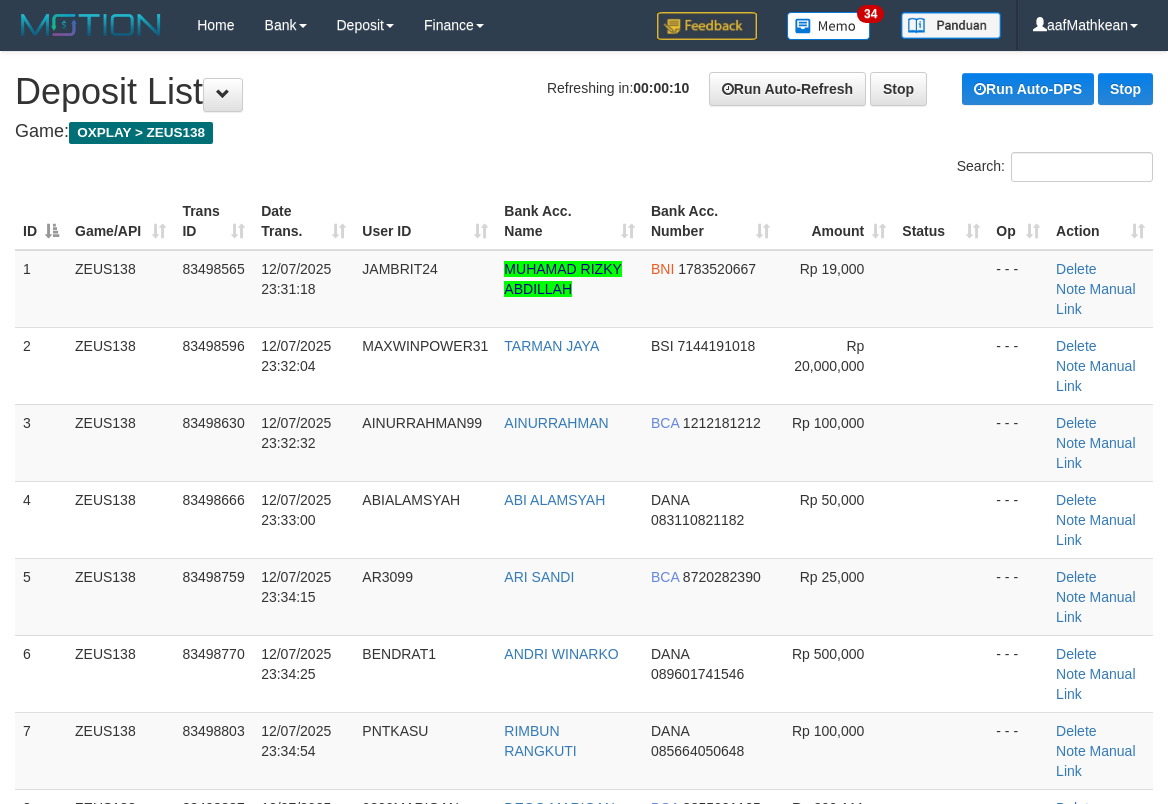 click on "12/07/2025 23:33:00" at bounding box center (296, 510) 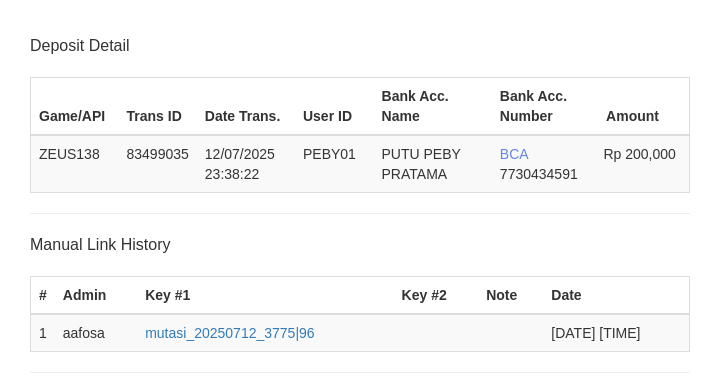 scroll, scrollTop: 392, scrollLeft: 0, axis: vertical 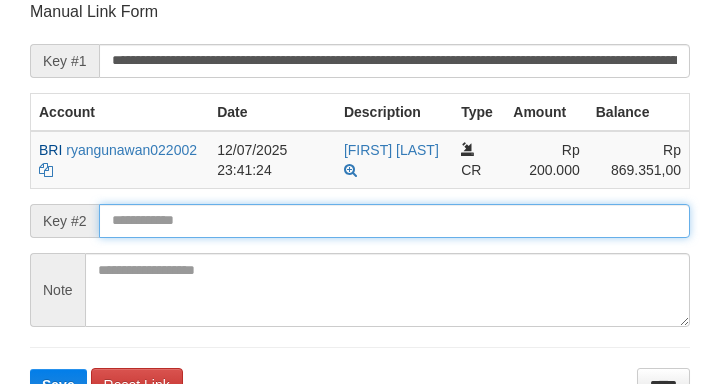 click at bounding box center [394, 221] 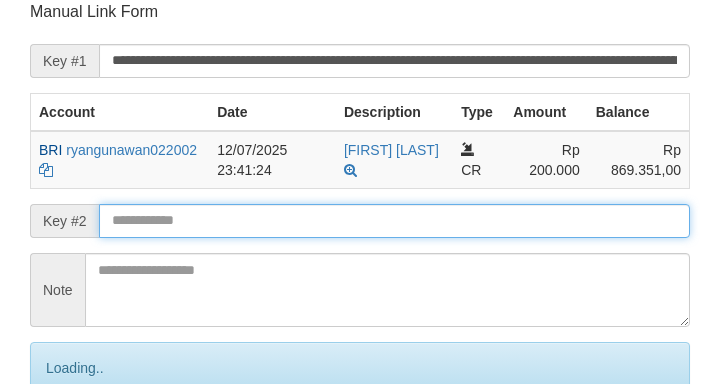drag, startPoint x: 130, startPoint y: 219, endPoint x: 150, endPoint y: 217, distance: 20.09975 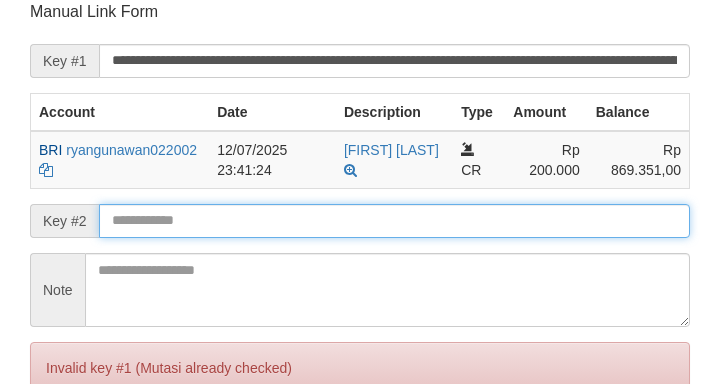 click on "Save" at bounding box center [58, 452] 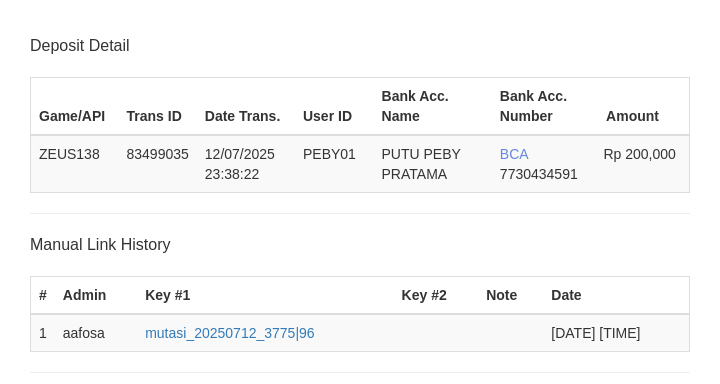 scroll, scrollTop: 392, scrollLeft: 0, axis: vertical 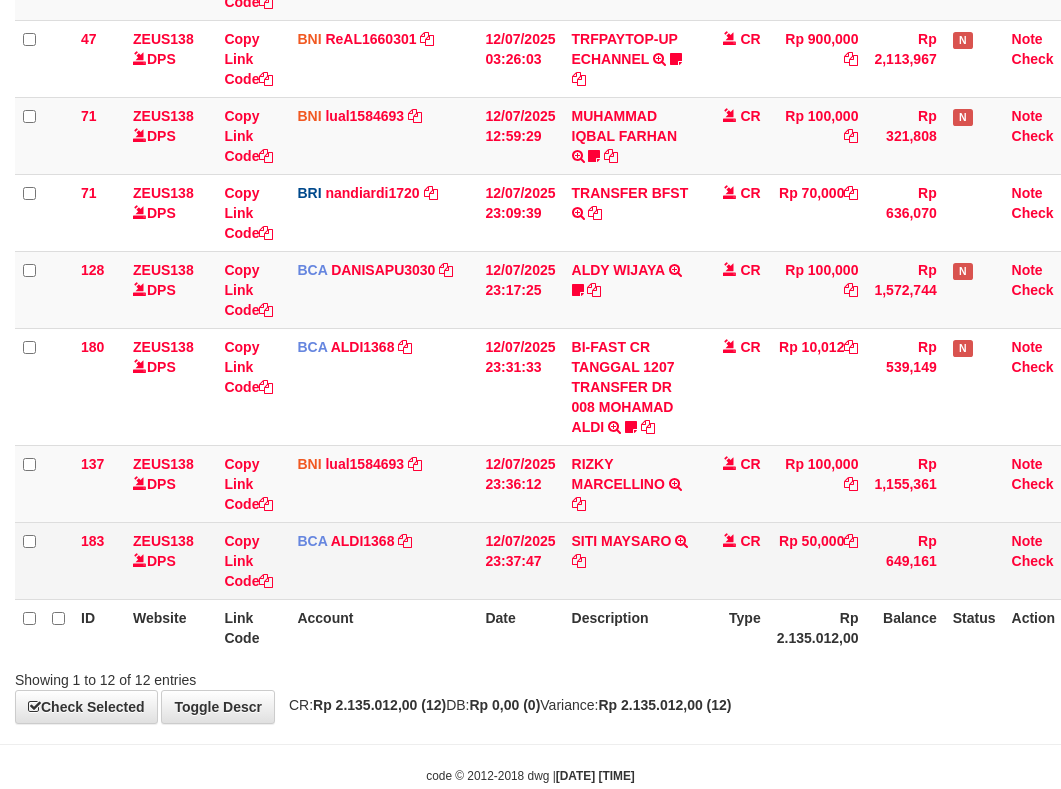 drag, startPoint x: 493, startPoint y: 570, endPoint x: 390, endPoint y: 750, distance: 207.38611 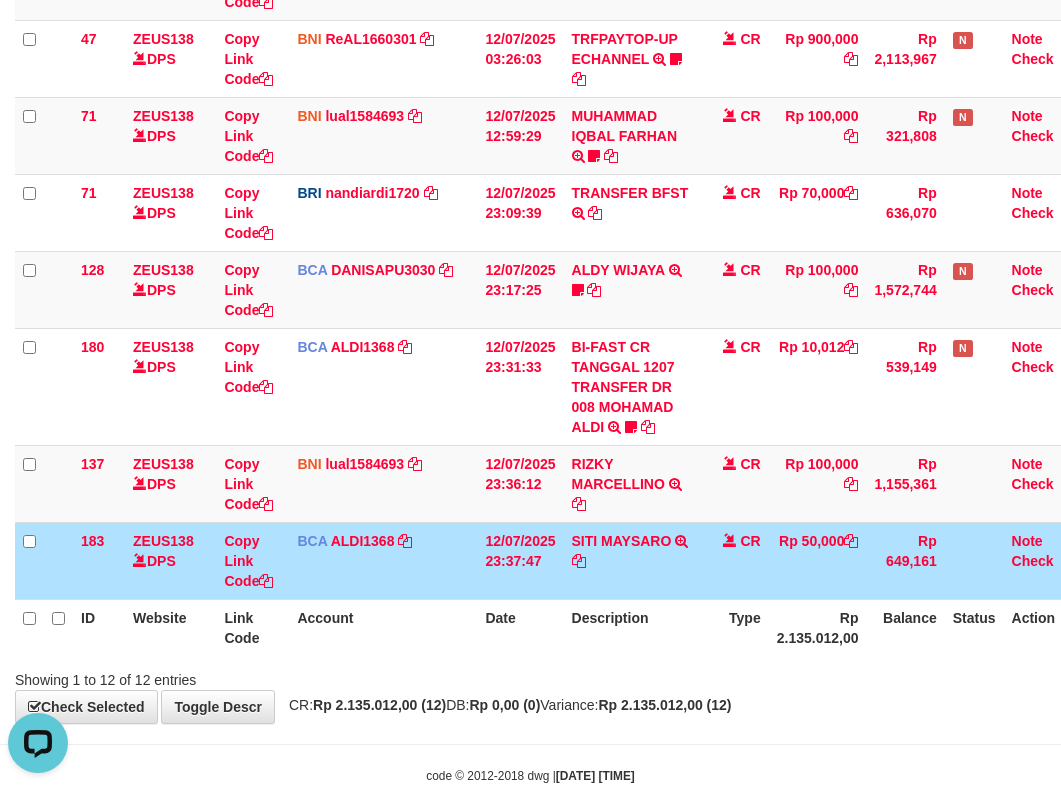 scroll, scrollTop: 0, scrollLeft: 0, axis: both 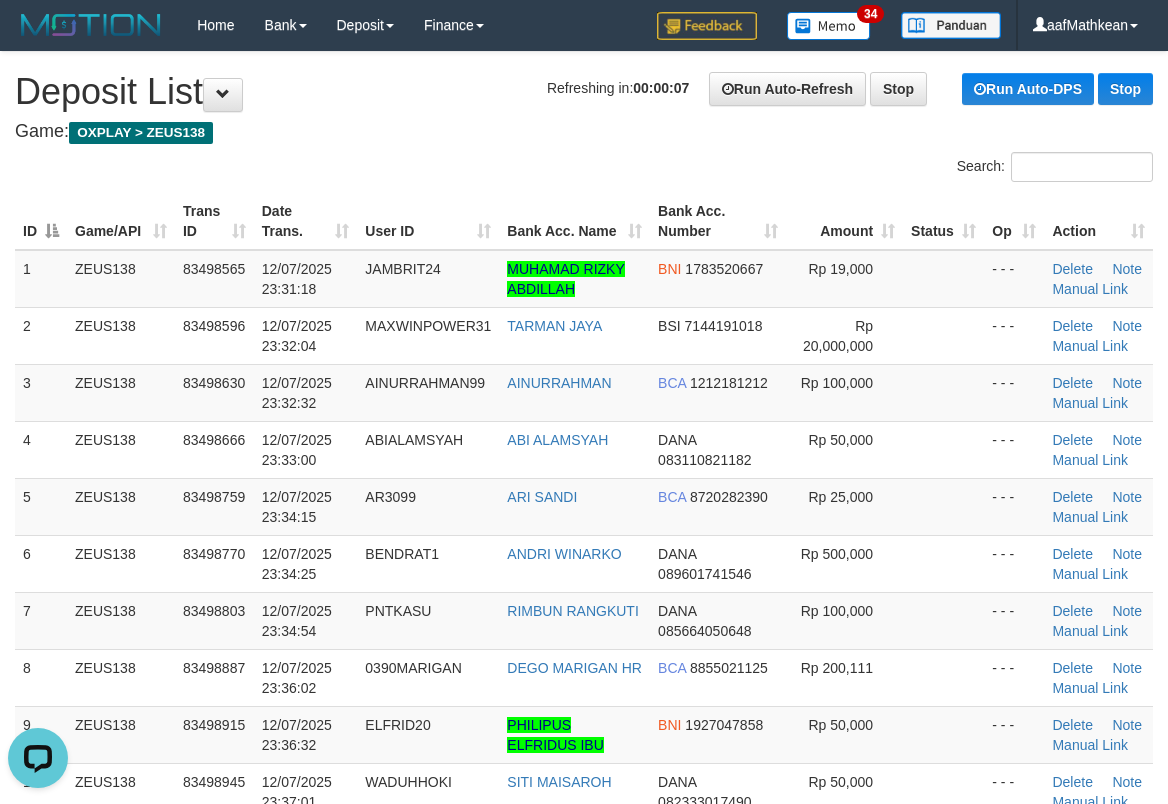 click on "**********" at bounding box center (584, 1754) 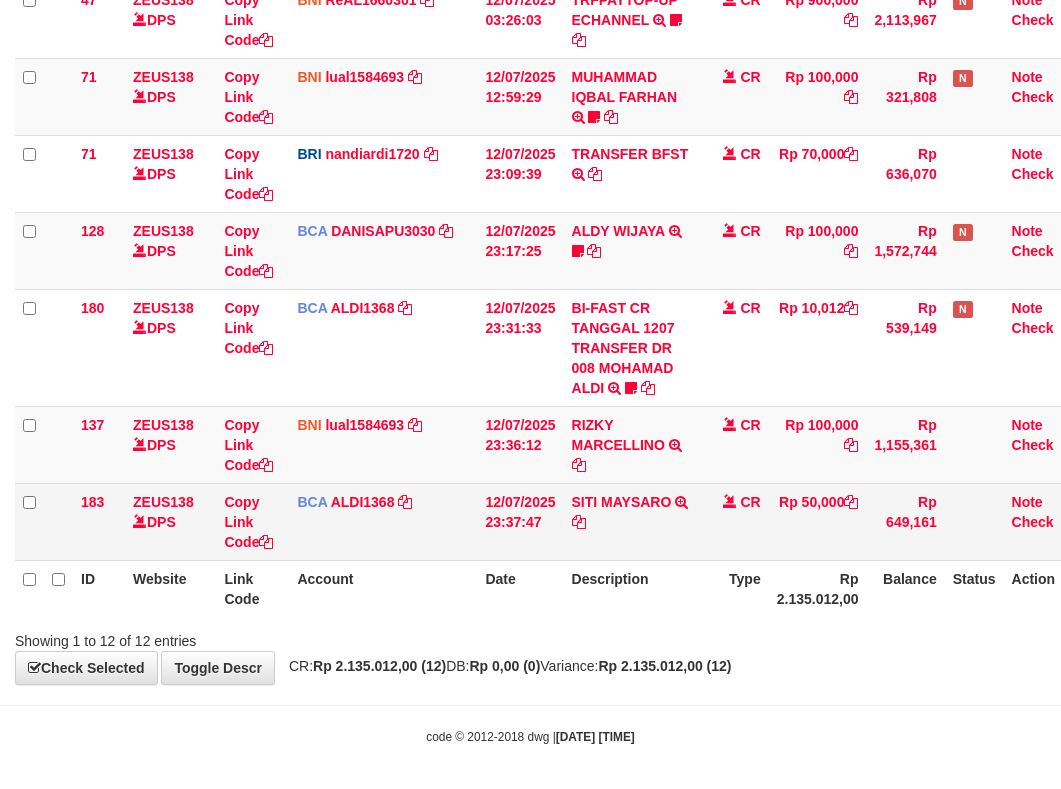 scroll, scrollTop: 615, scrollLeft: 0, axis: vertical 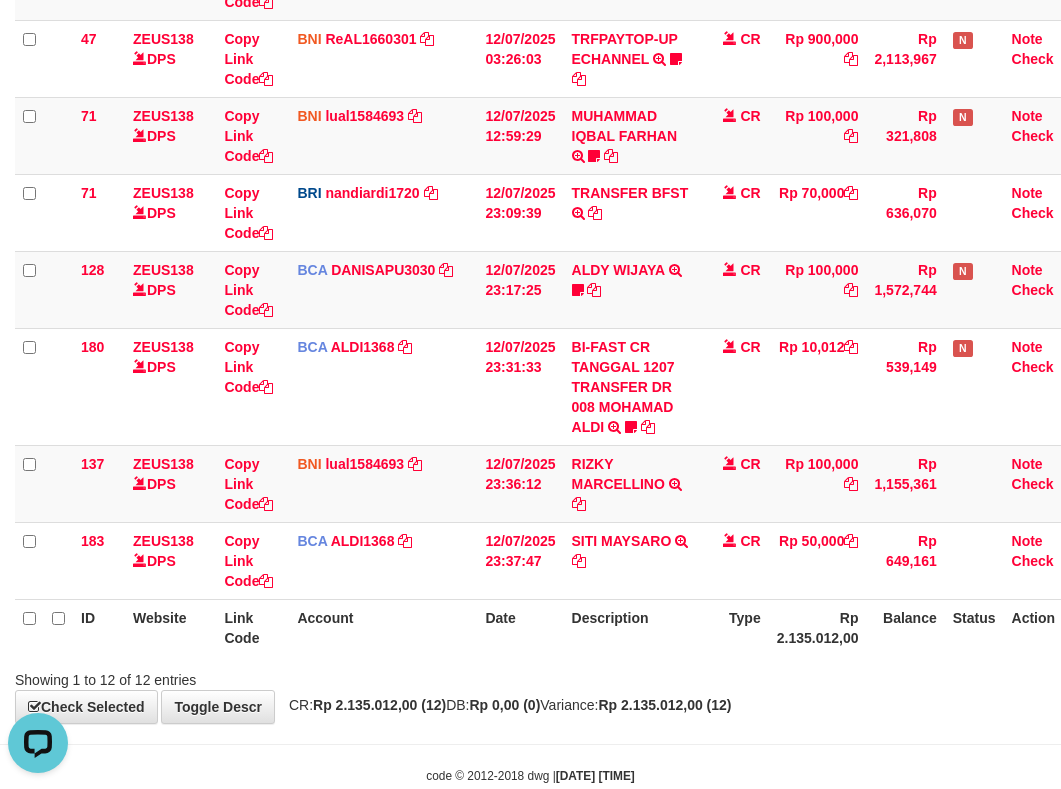 click on "**********" at bounding box center [530, 80] 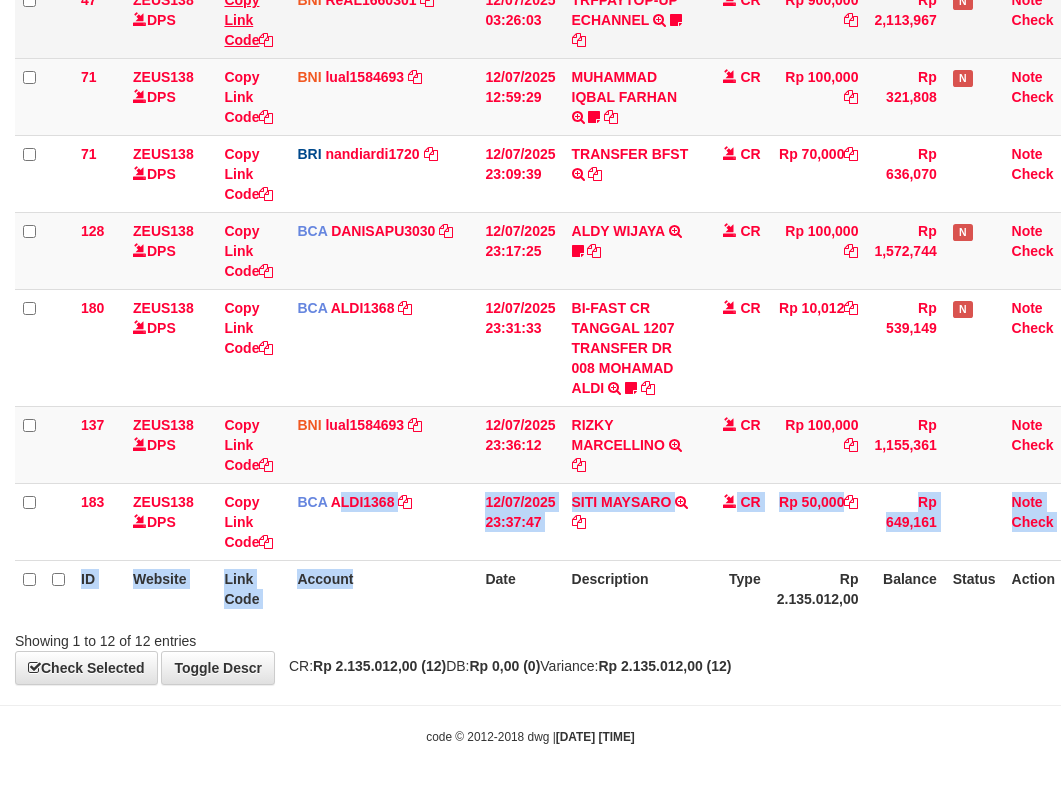 scroll, scrollTop: 615, scrollLeft: 0, axis: vertical 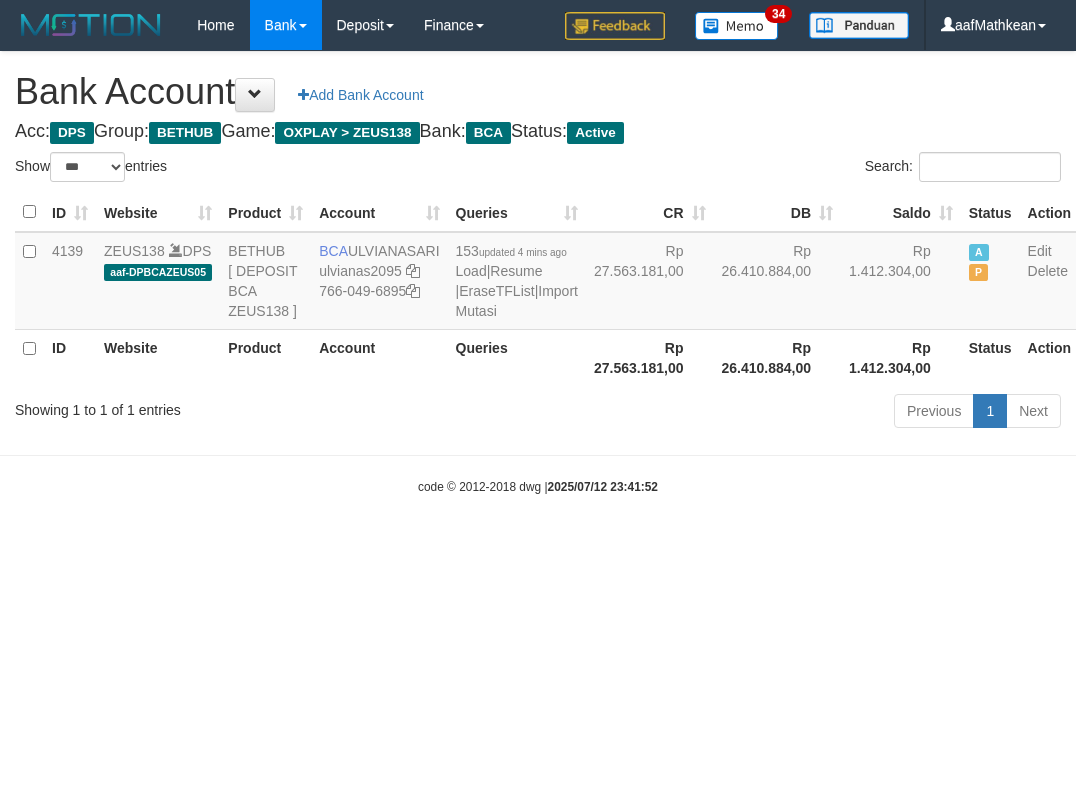 select on "***" 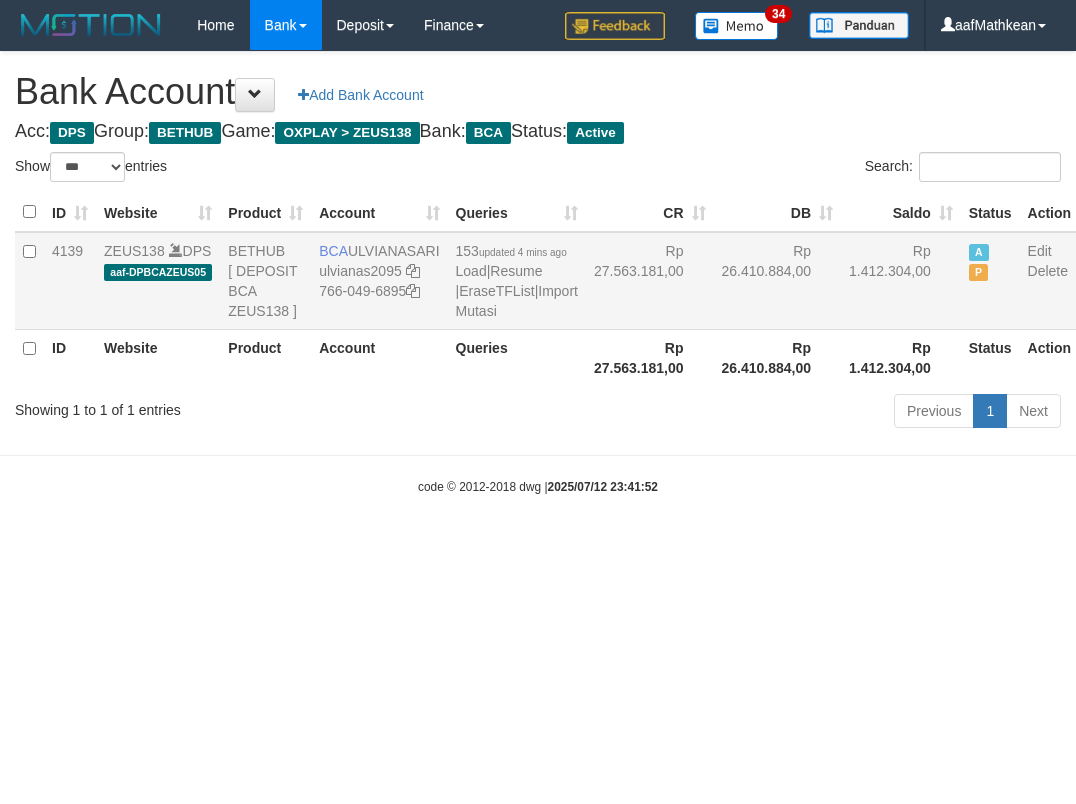 scroll, scrollTop: 0, scrollLeft: 0, axis: both 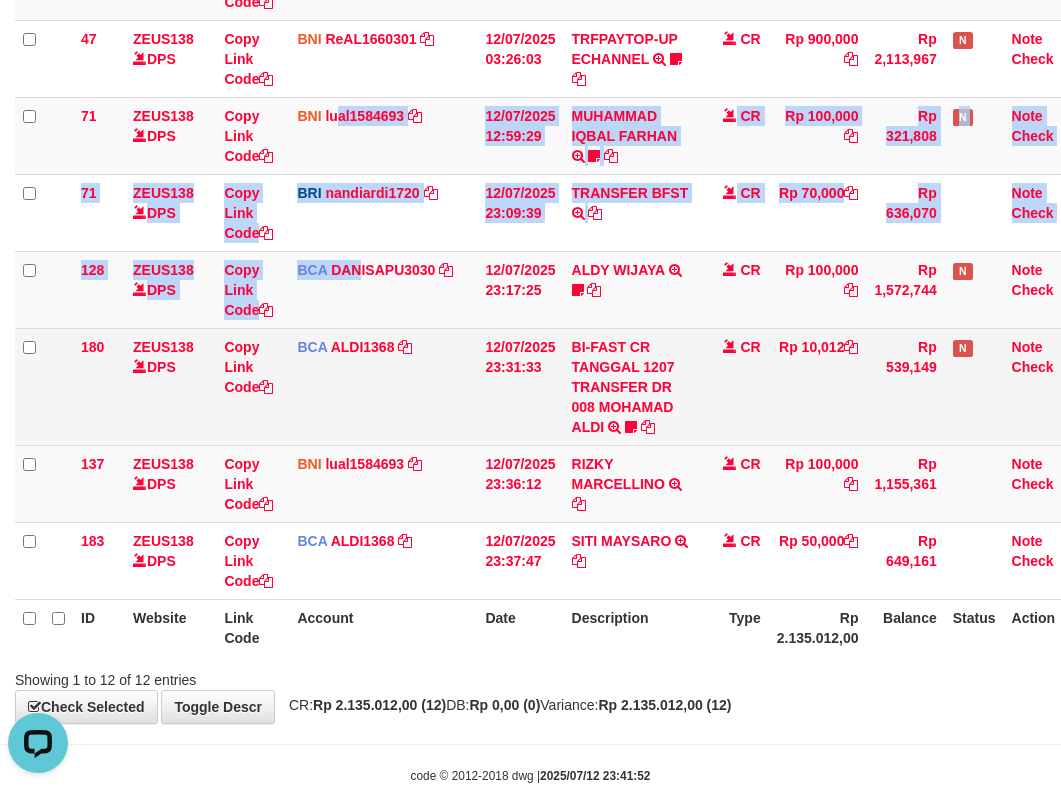 drag, startPoint x: 362, startPoint y: 239, endPoint x: 360, endPoint y: 393, distance: 154.01299 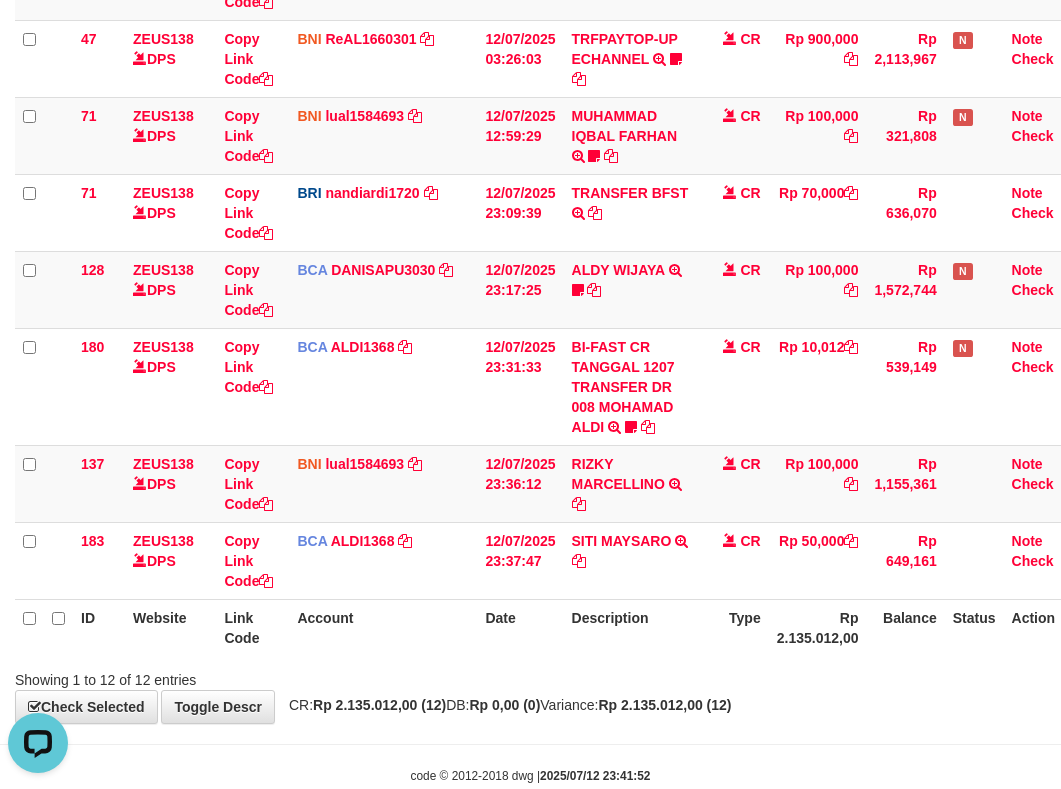click on "Search:
ID Website Link Code Account Date Description Type Amount Balance Status Action
92
ZEUS138    DPS
Copy Link Code
BCA
SUMIRAH1848
DPS
SUMIRAH
mutasi_20250711_4156 | 92
mutasi_20250711_4156 | 92
11/07/2025 11:22:48
[FIRST] [LAST] [LAST]            TRSF E-BANKING CR 1107/FTSCY/WS95031
500000.00[FIRST] [LAST] [LAST]    Chen97
CR
Rp 500,000
Rp 1,092,825
N
Note
Check
119
ZEUS138    DPS
Copy Link Code
BRI" at bounding box center [530, 113] 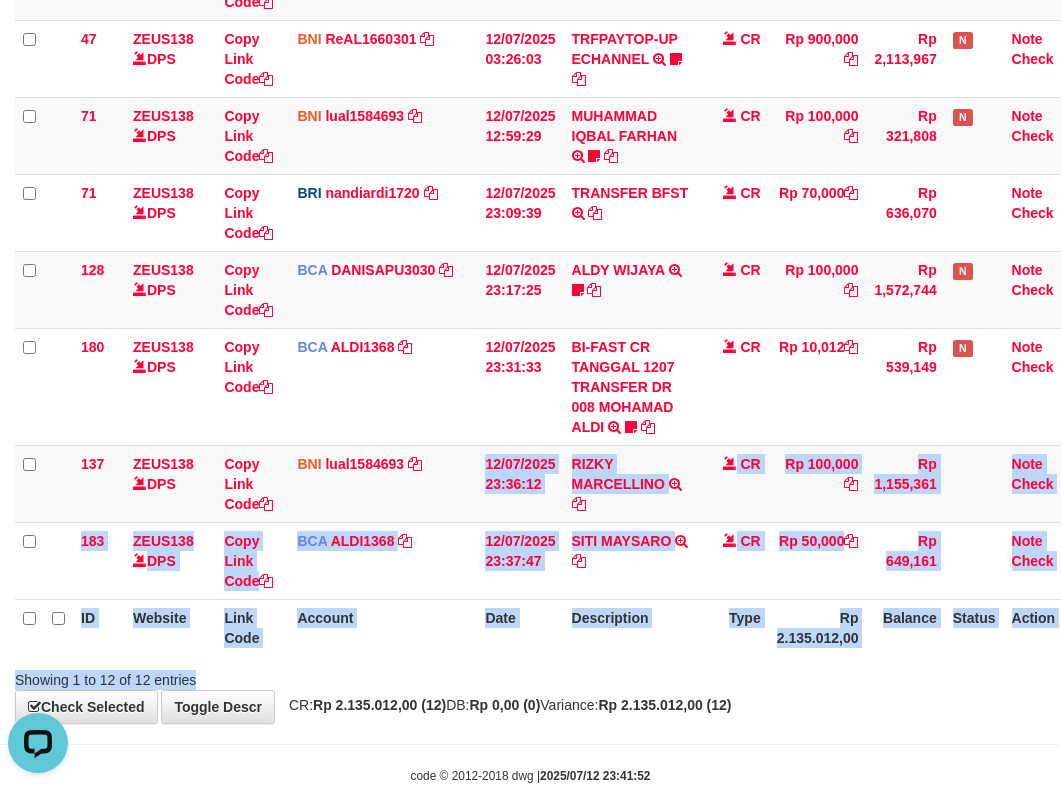 click on "Account" at bounding box center (383, 627) 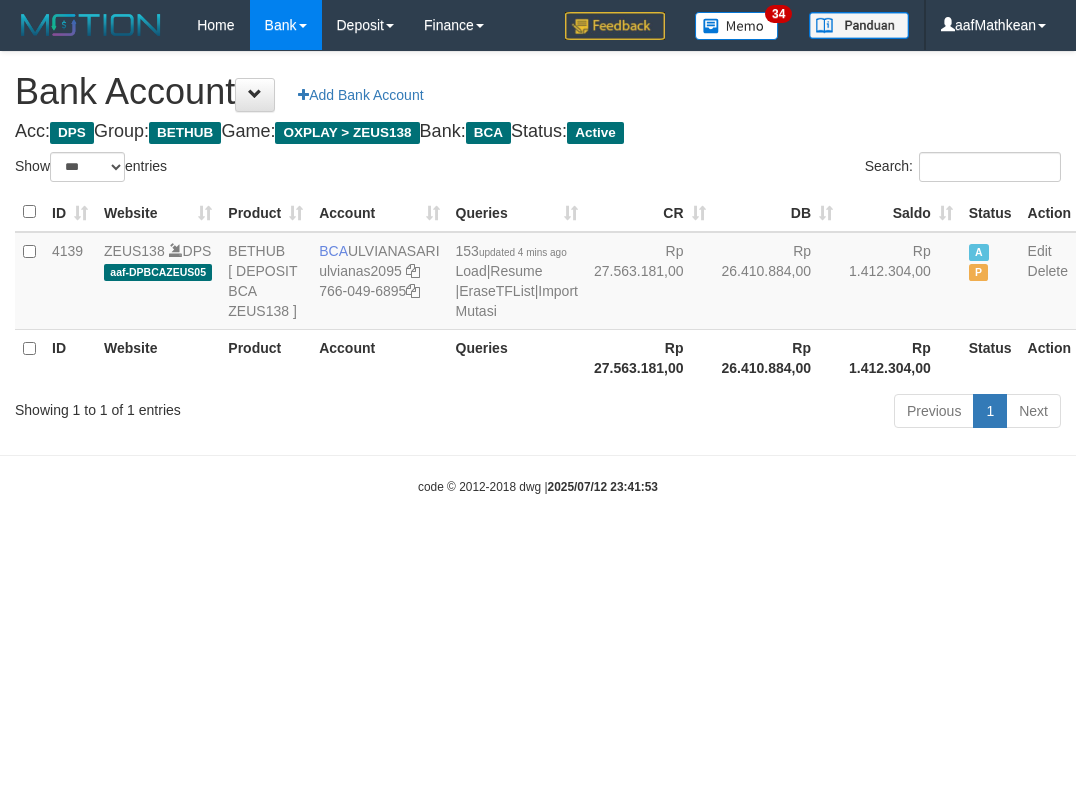 select on "***" 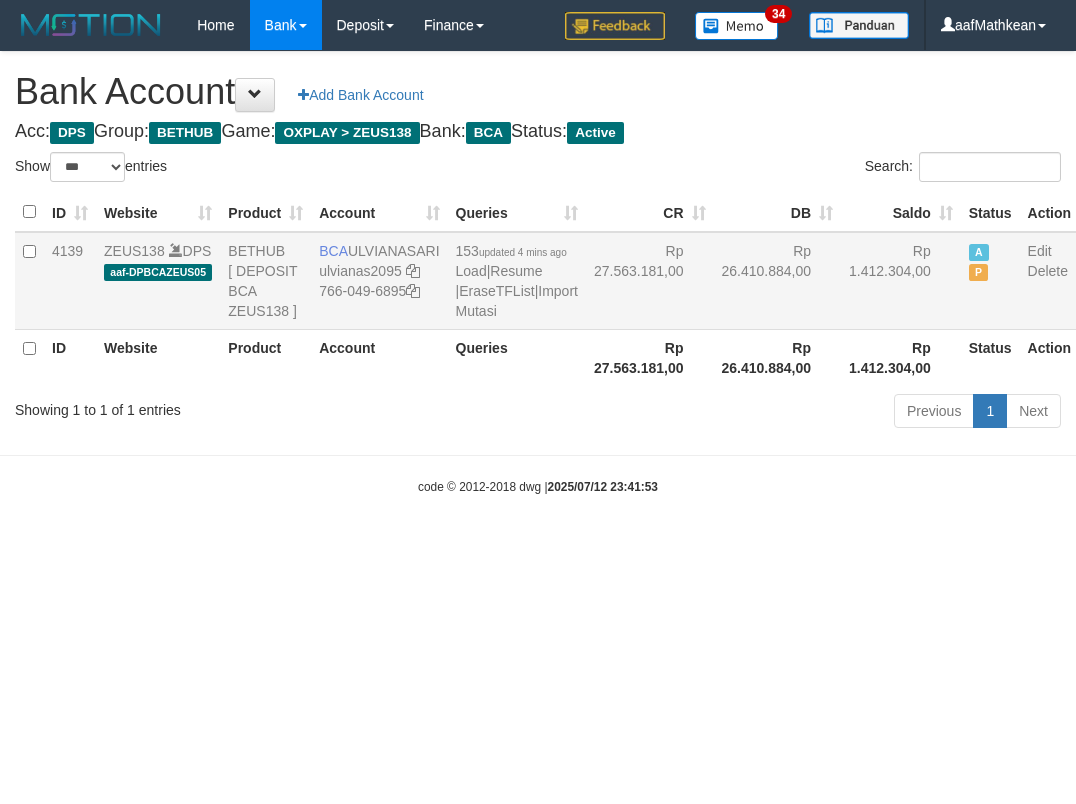 scroll, scrollTop: 0, scrollLeft: 0, axis: both 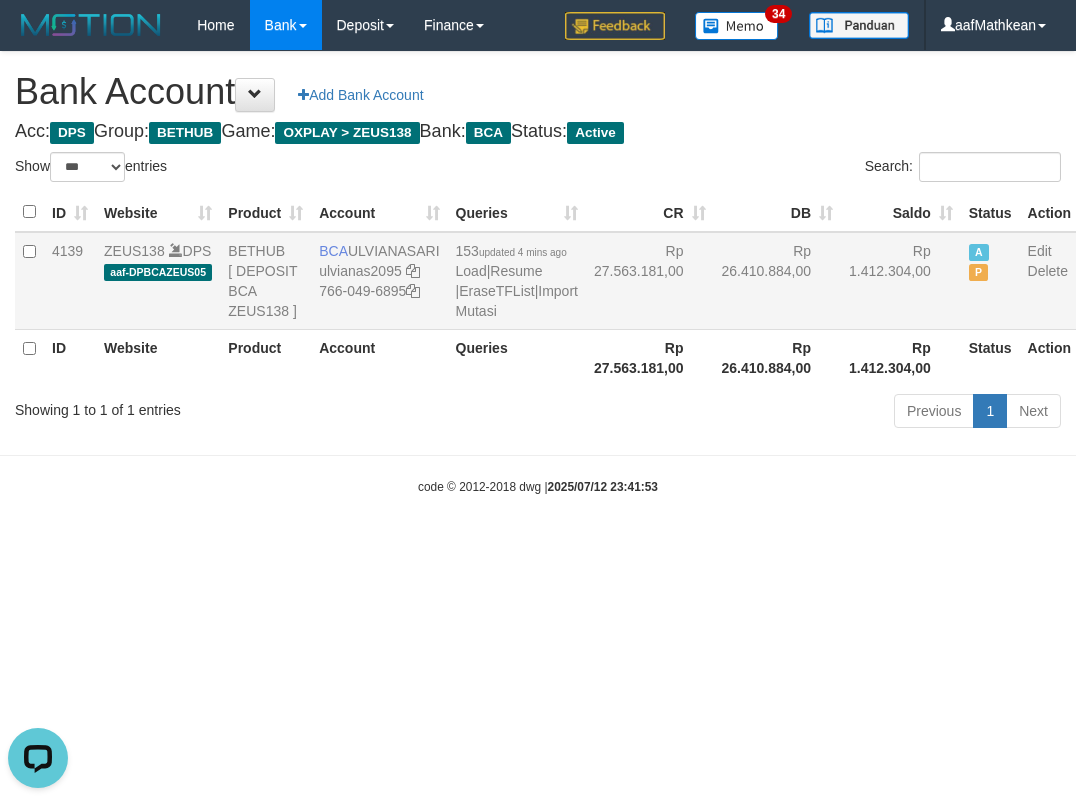 copy on "ULVIANASARI" 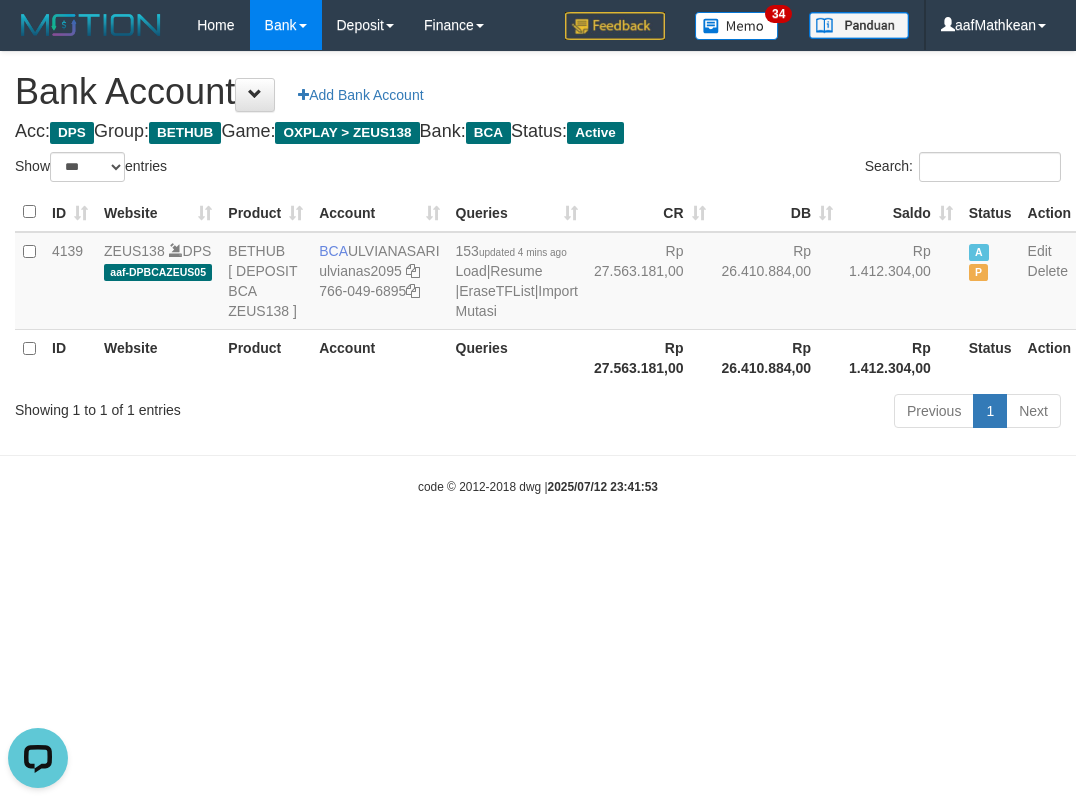 drag, startPoint x: 494, startPoint y: 559, endPoint x: 503, endPoint y: 570, distance: 14.21267 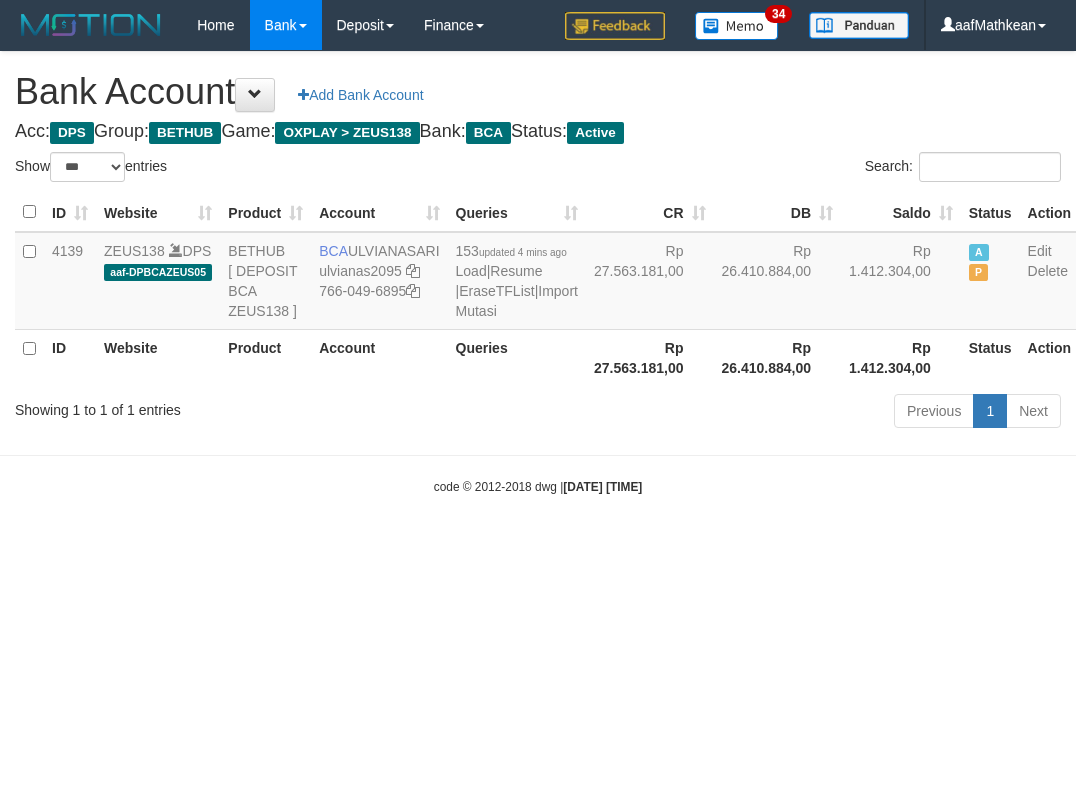 select on "***" 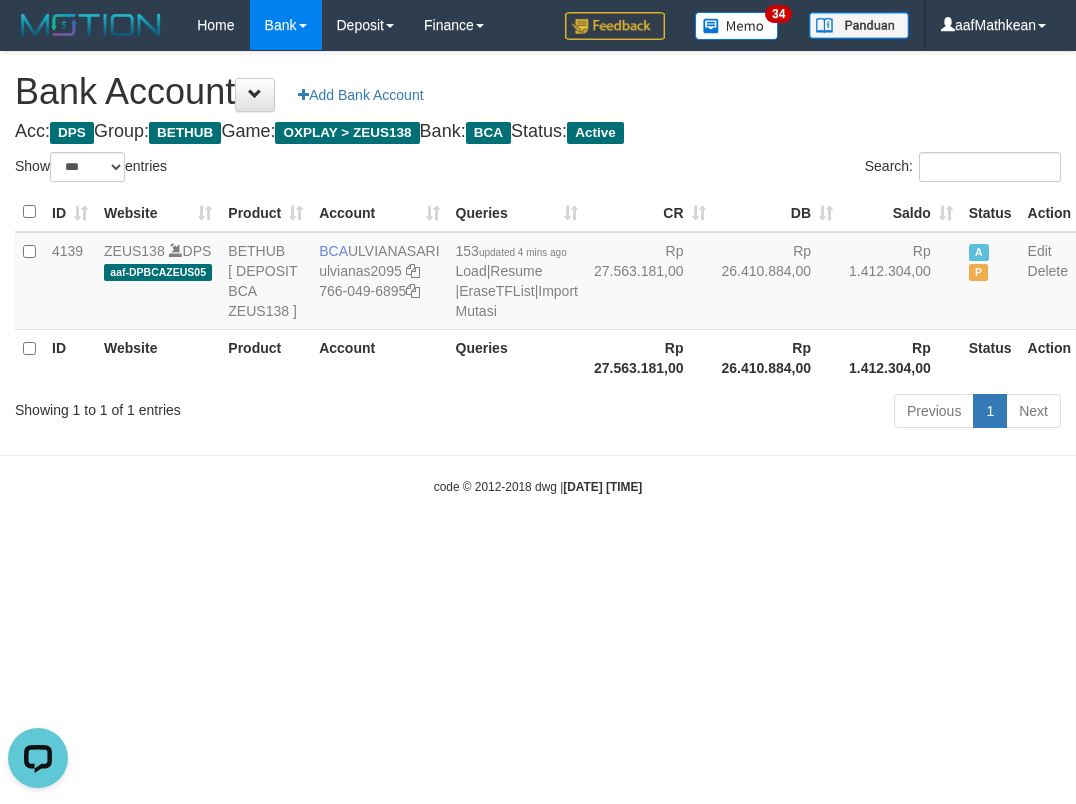 scroll, scrollTop: 0, scrollLeft: 0, axis: both 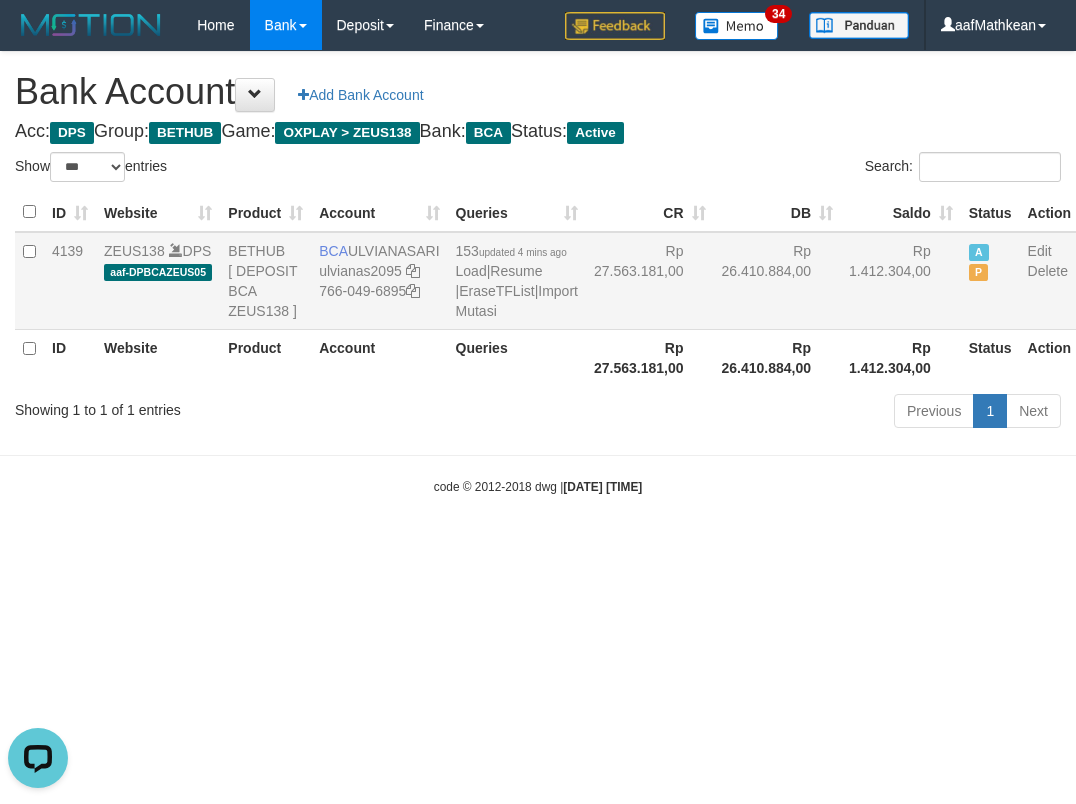 drag, startPoint x: 438, startPoint y: 359, endPoint x: 439, endPoint y: 376, distance: 17.029387 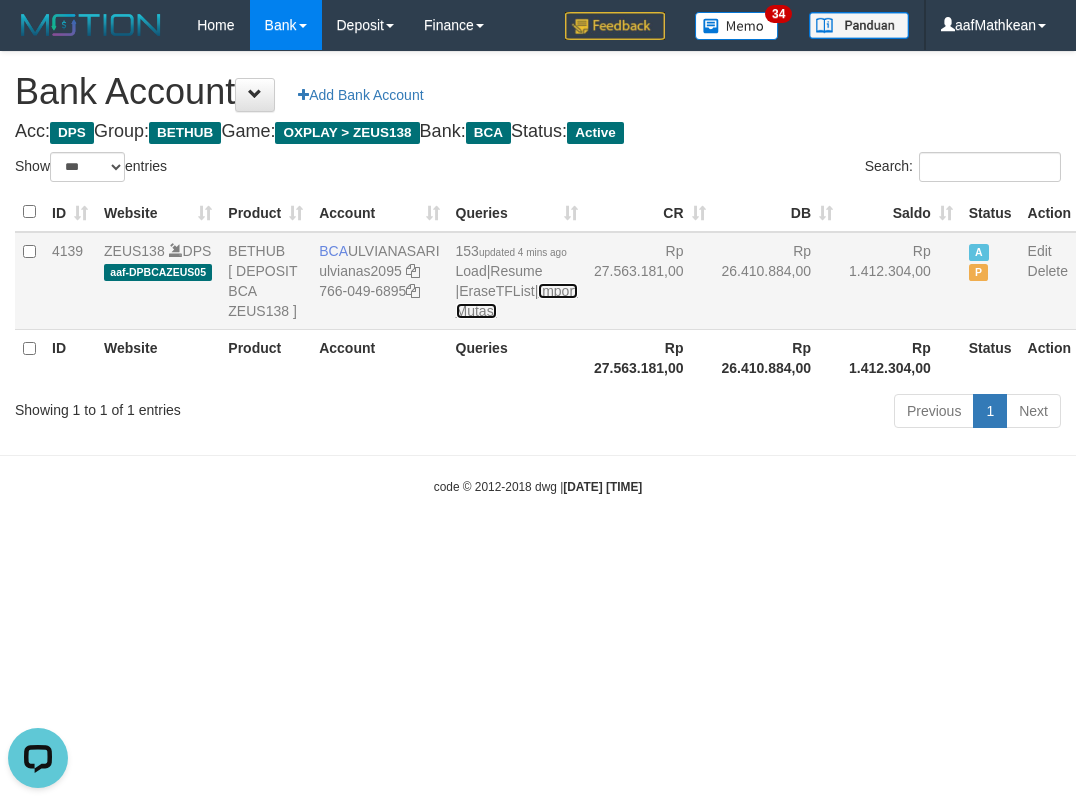 click on "Import Mutasi" at bounding box center (517, 301) 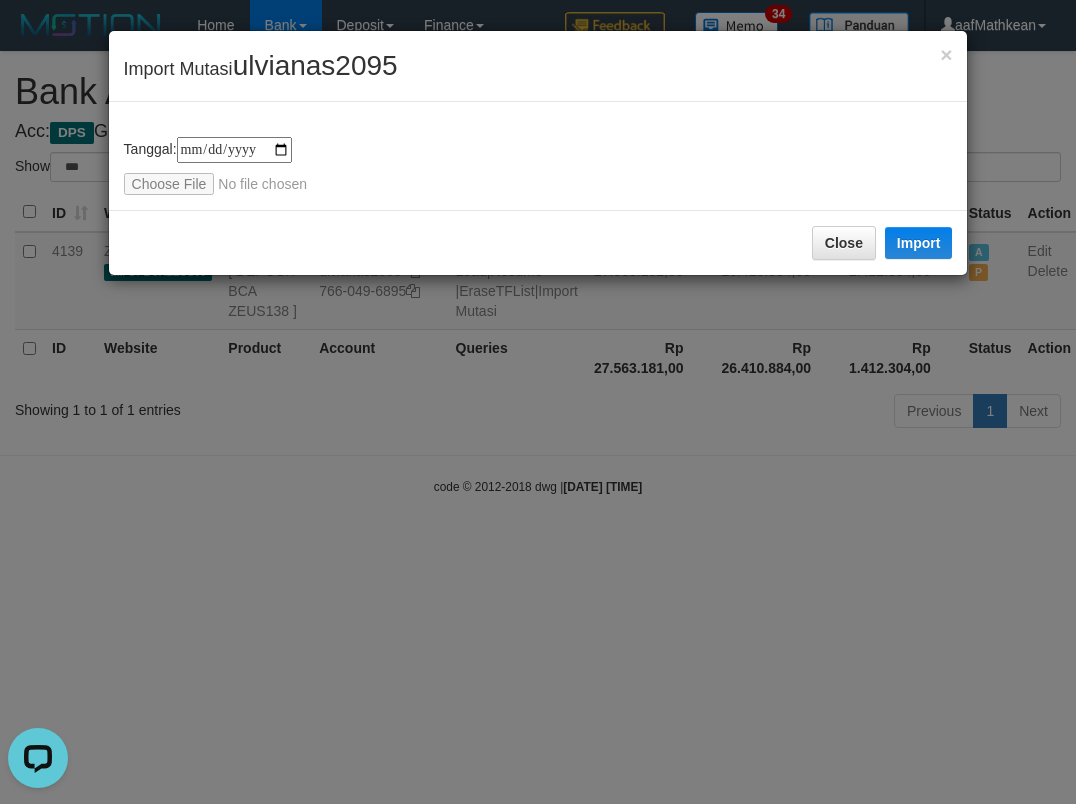 click on "**********" at bounding box center [538, 166] 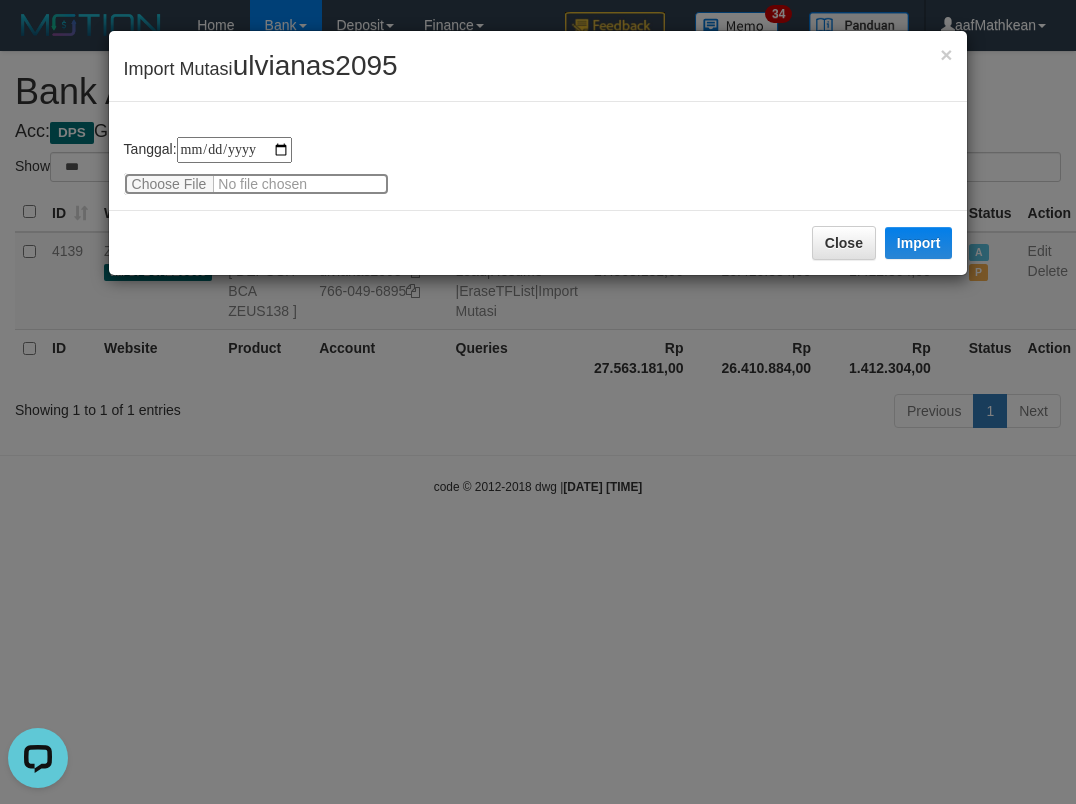 click at bounding box center (256, 184) 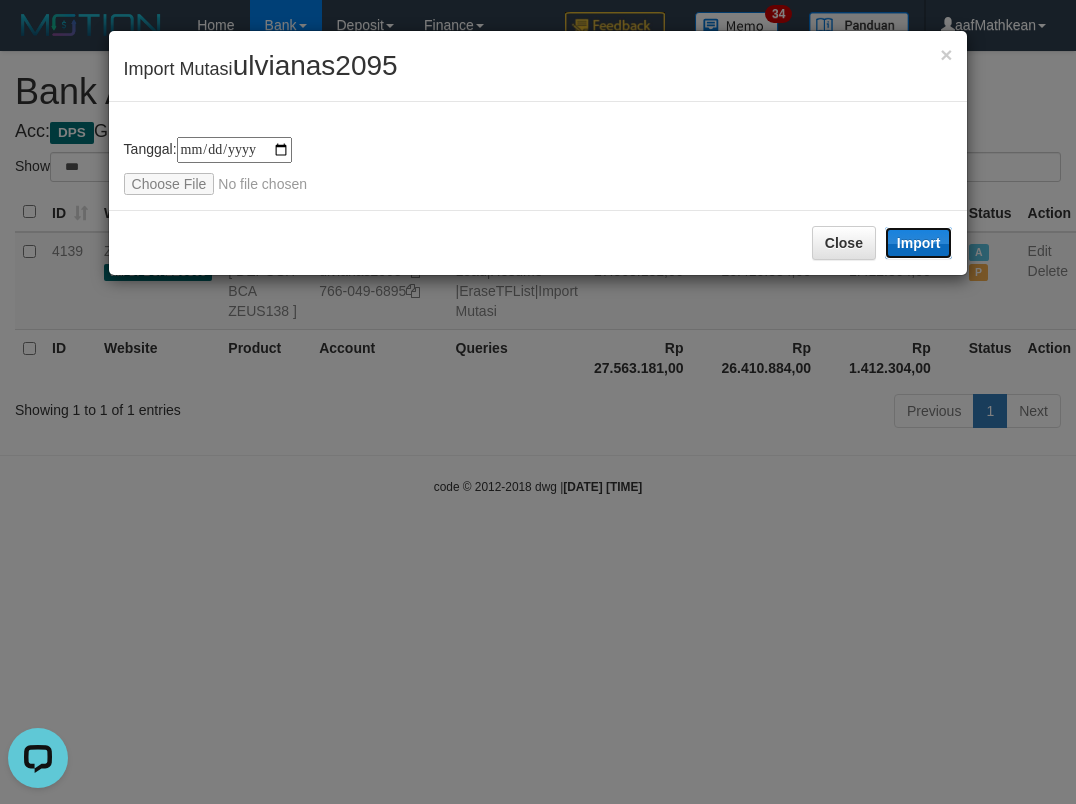 click on "Import" at bounding box center [919, 243] 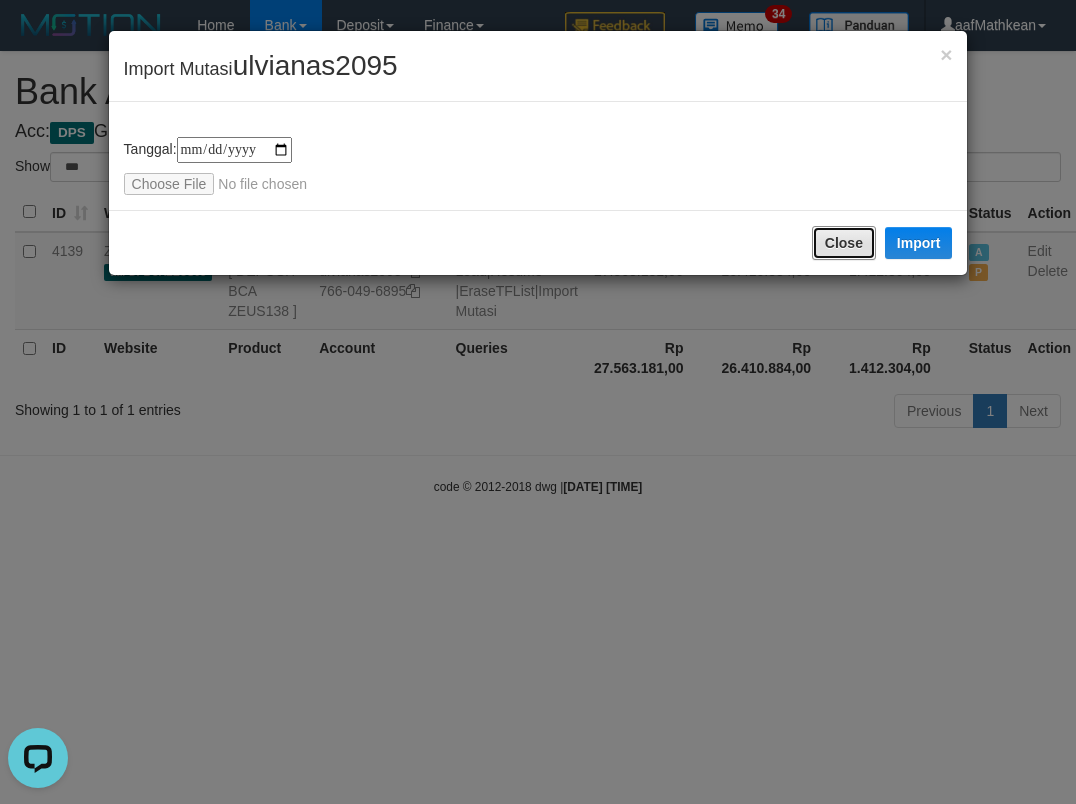 click on "Close
Import" at bounding box center (538, 242) 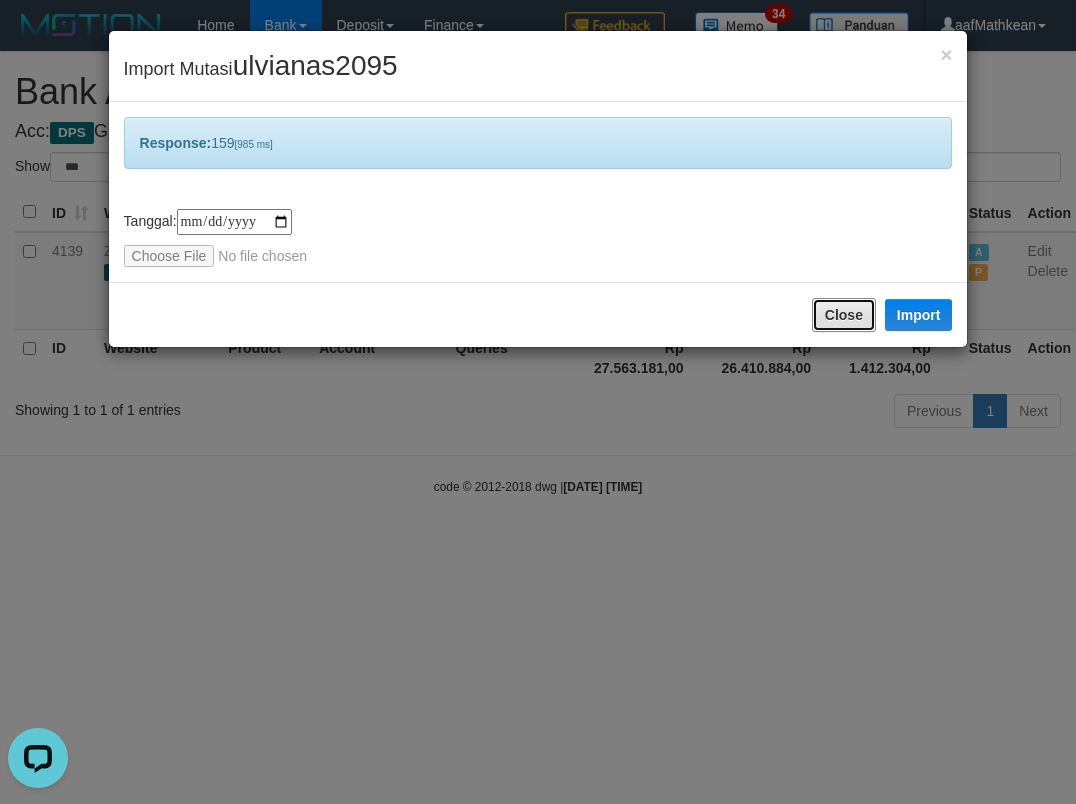 click on "Close" at bounding box center [844, 315] 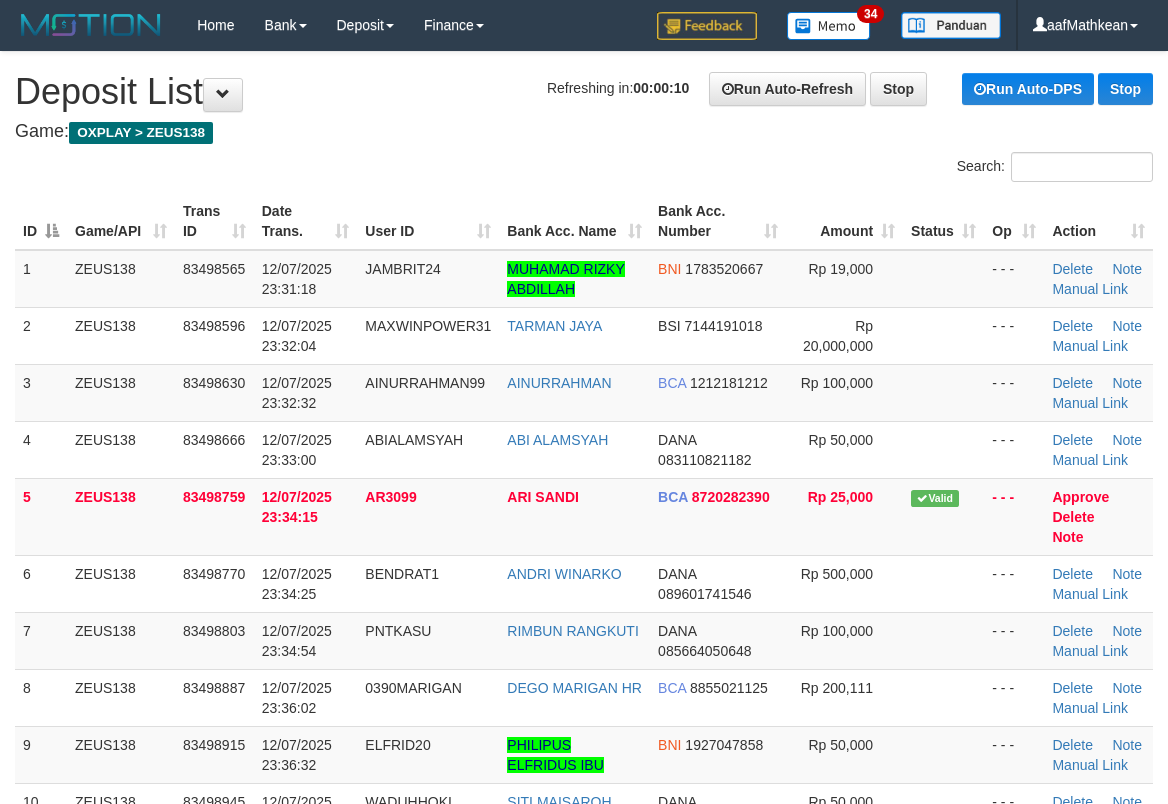 scroll, scrollTop: 0, scrollLeft: 0, axis: both 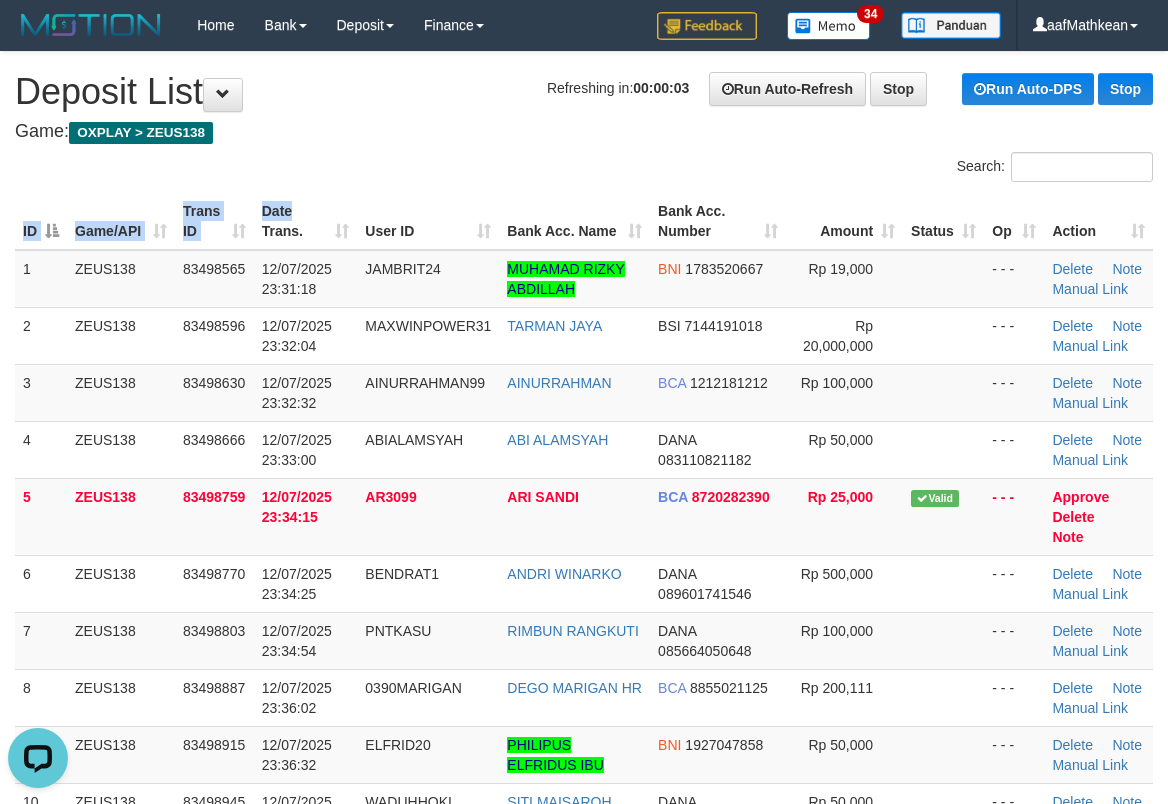 click on "ID Game/API Trans ID Date Trans. User ID Bank Acc. Name Bank Acc. Number Amount Status Op Action
1
ZEUS138
83498565
[DATE] [TIME]
JAMBRIT24
[FIRST] [MIDDLE] [LAST]
BNI
1783520667
Rp 19,000
- - -
Delete
Note
Manual Link
2
ZEUS138
83498596
[DATE] [TIME]
MAXWINPOWER31
TARMAN JAYA
BSI ID" at bounding box center [584, 972] 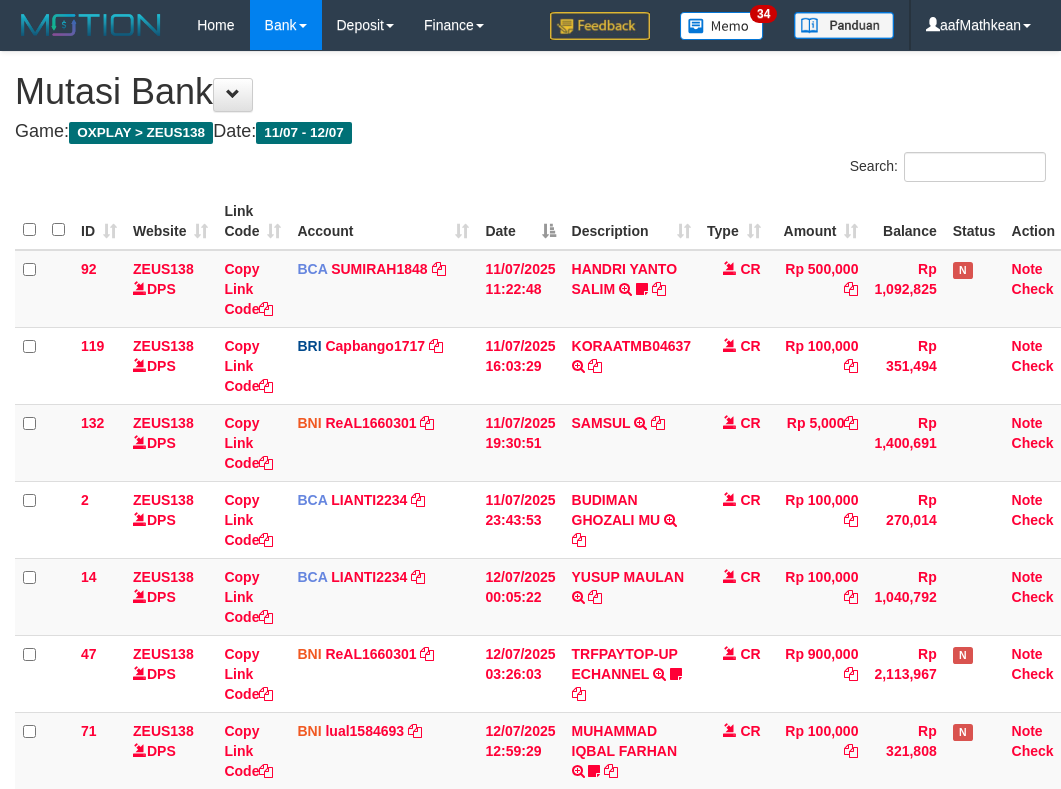 scroll, scrollTop: 654, scrollLeft: 0, axis: vertical 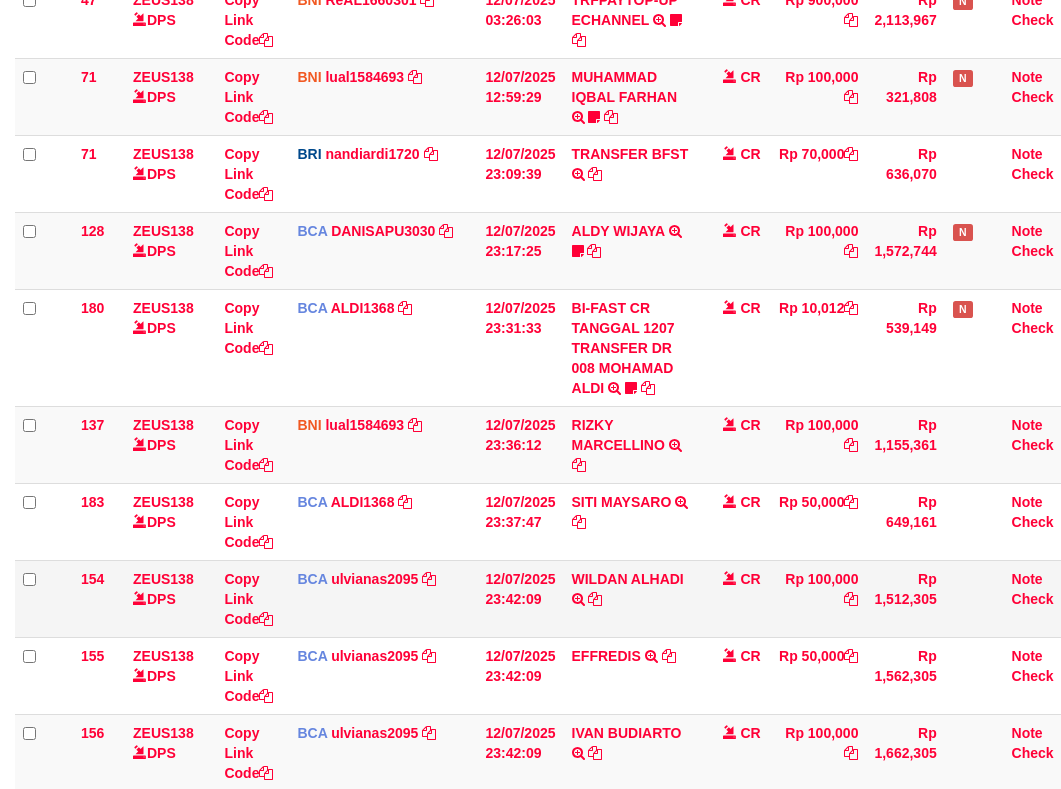 click on "12/07/2025 23:42:09" at bounding box center [520, 598] 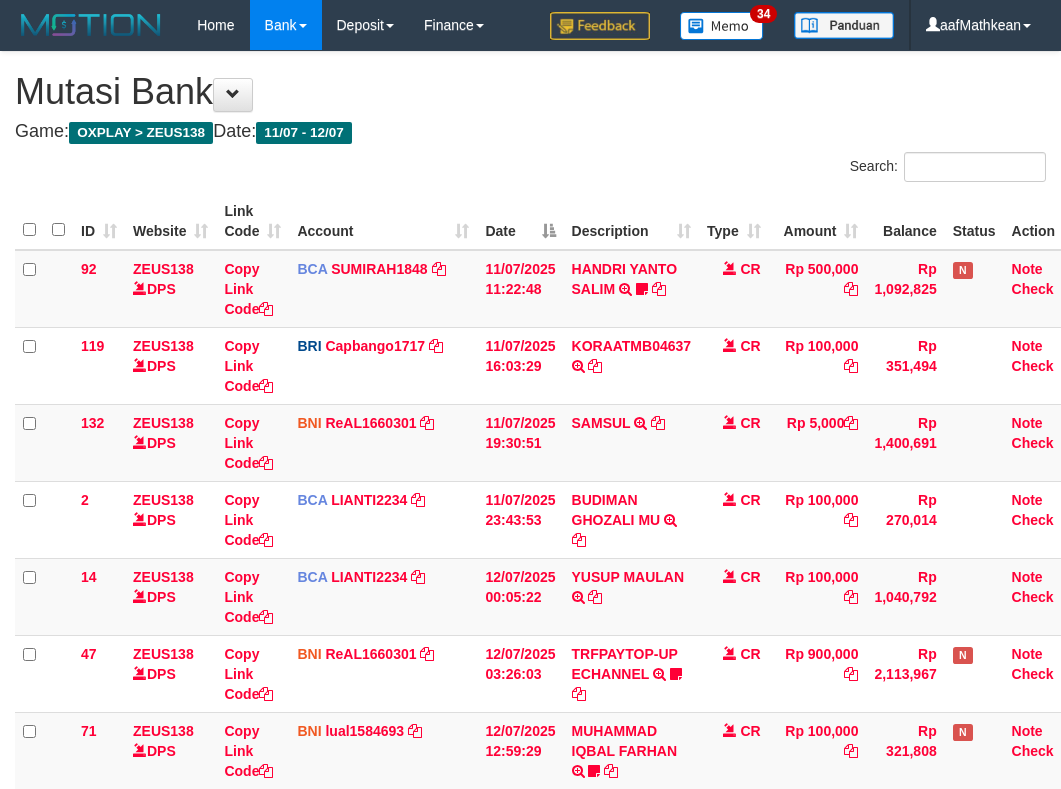 scroll, scrollTop: 654, scrollLeft: 0, axis: vertical 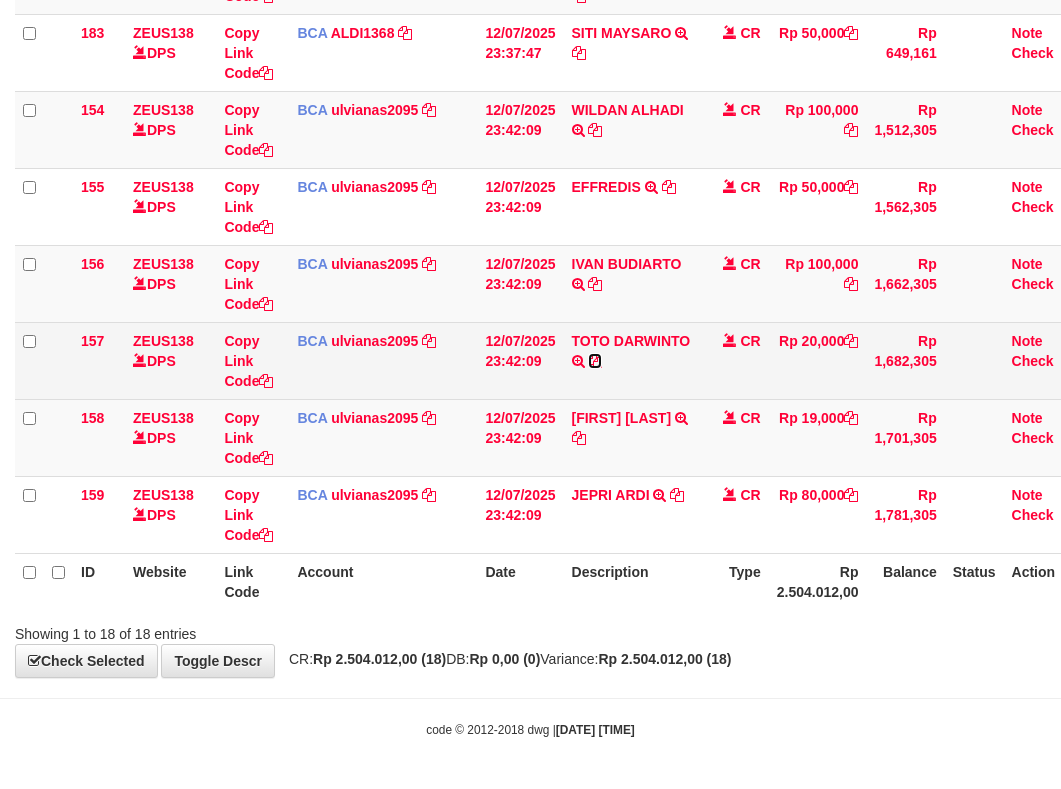 click at bounding box center [595, 361] 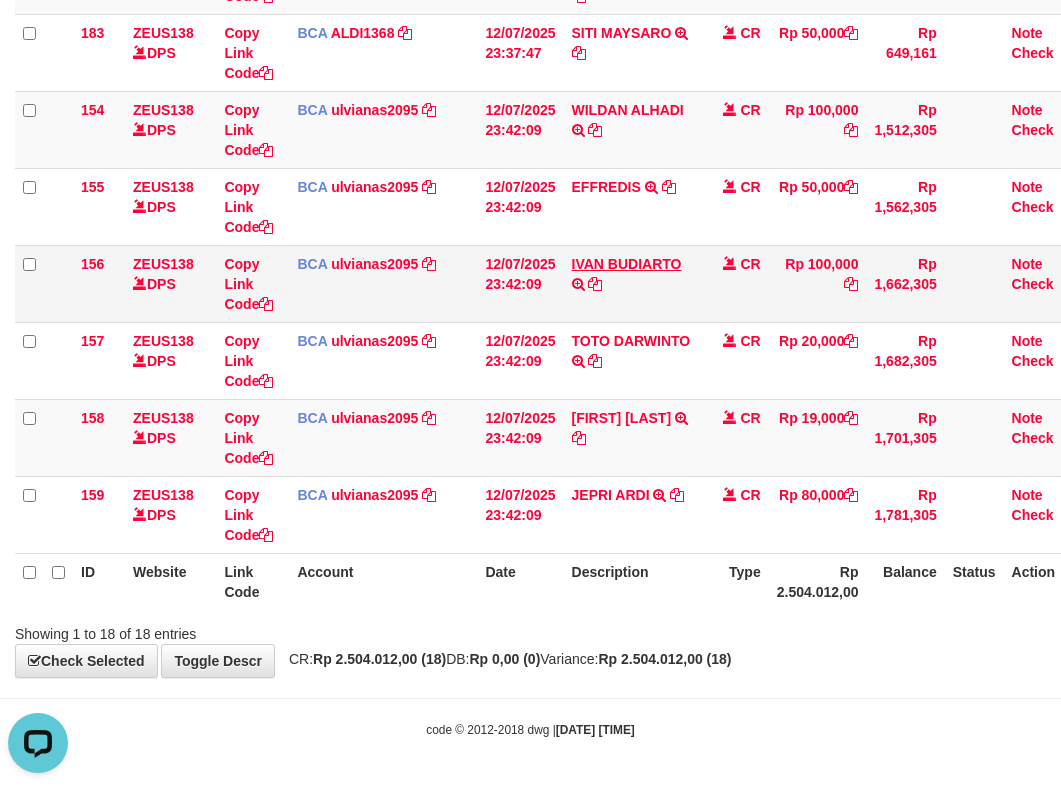 scroll, scrollTop: 0, scrollLeft: 0, axis: both 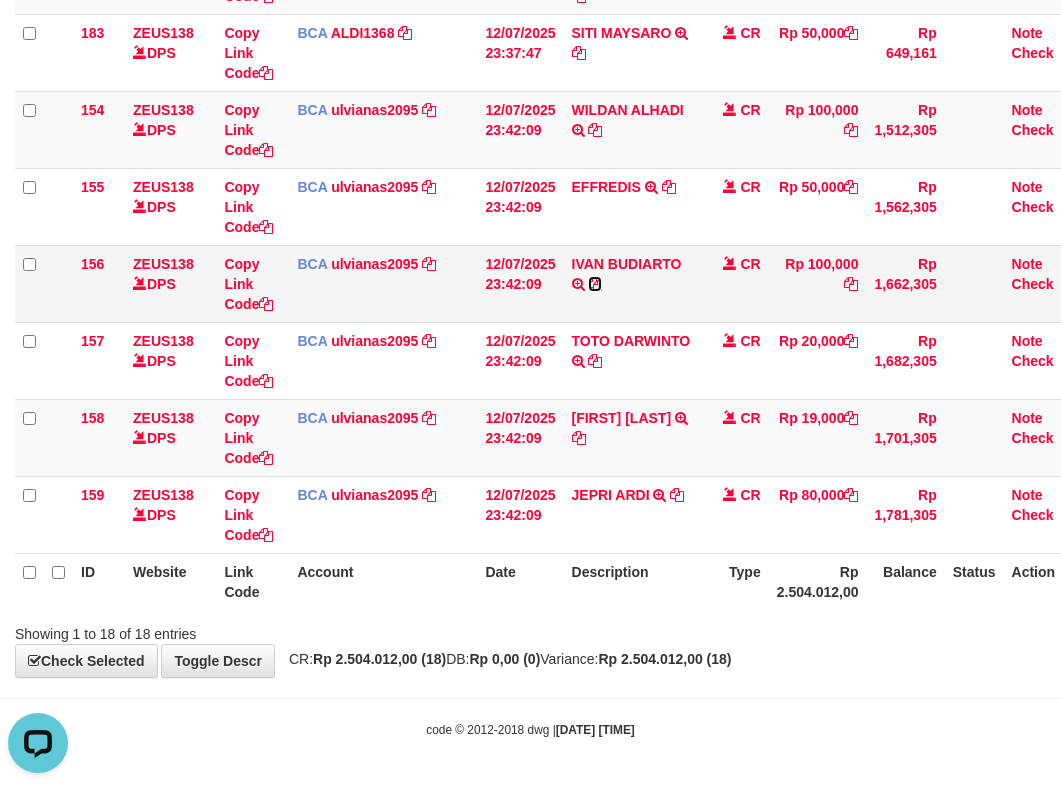 click at bounding box center [595, 284] 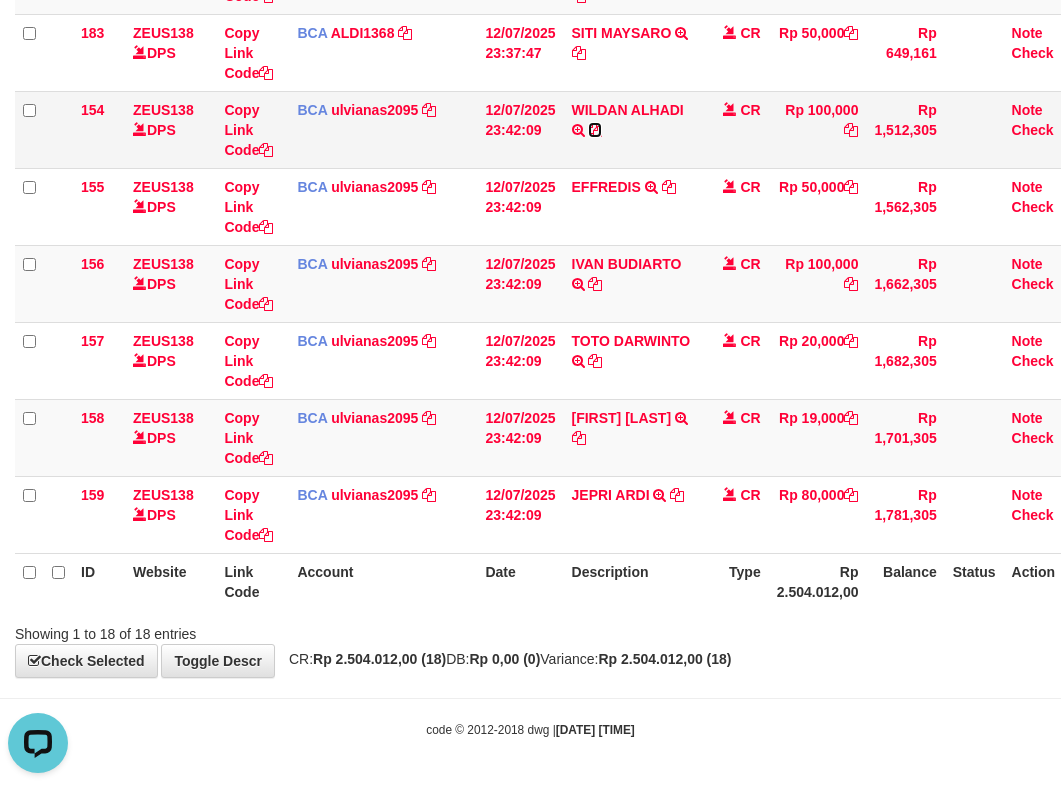 click at bounding box center [595, 130] 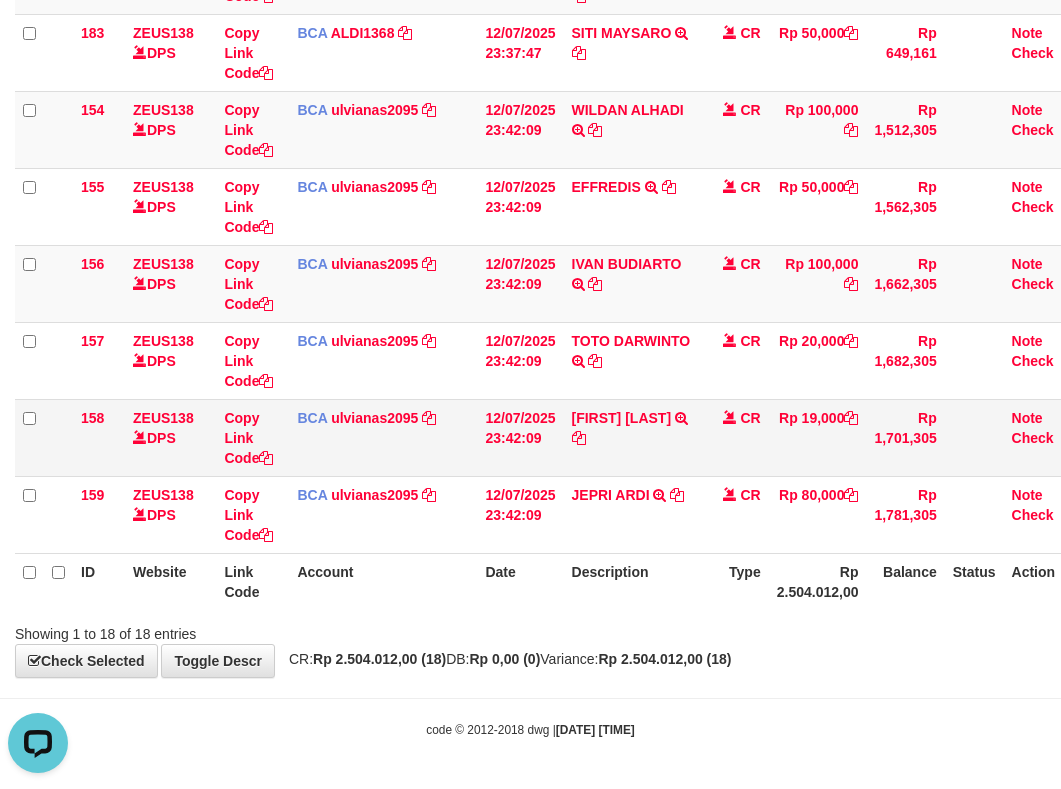 drag, startPoint x: 349, startPoint y: 383, endPoint x: 313, endPoint y: 421, distance: 52.34501 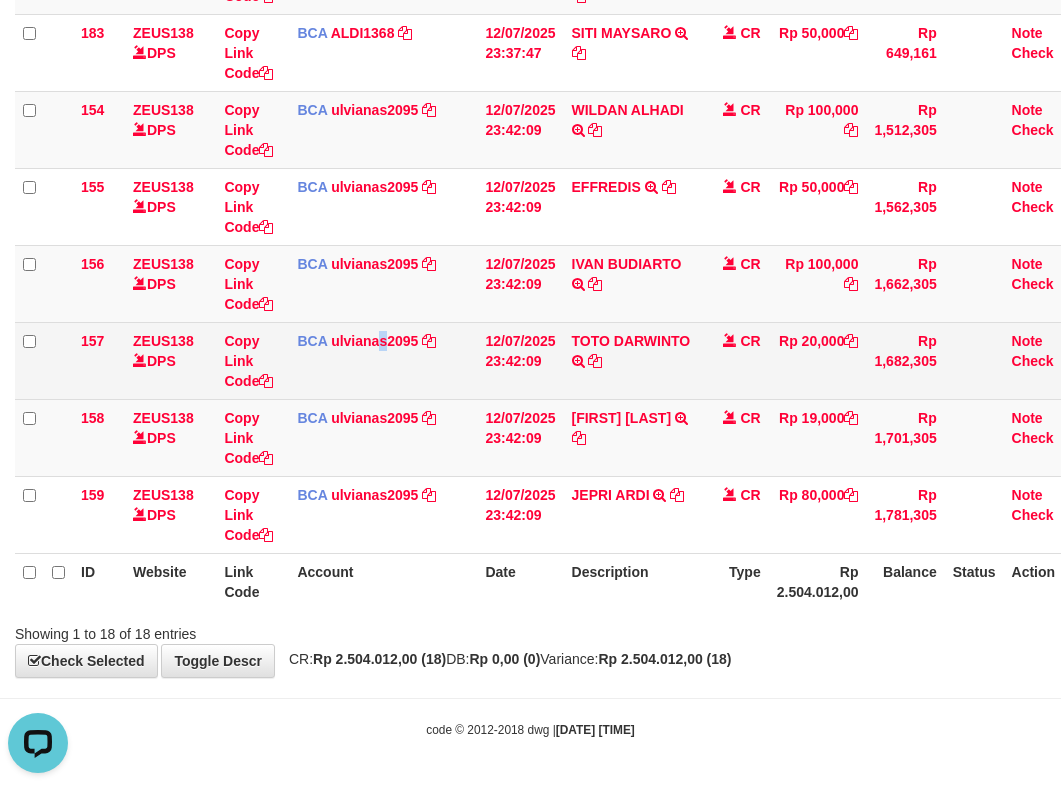 click on "BCA
ulvianas2095
DPS
ULVIANASARI
mutasi_20250712_4139 | 157
mutasi_20250712_4139 | 157" at bounding box center (383, 360) 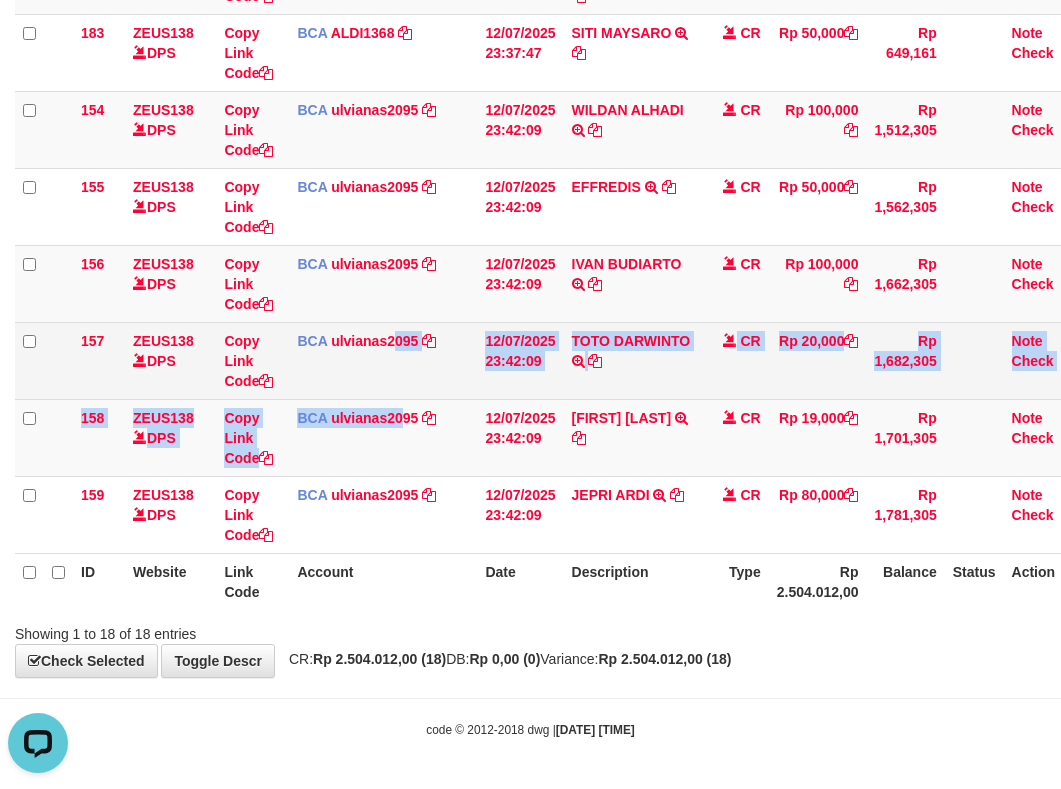 click on "BCA
ulvianas2095
DPS
ULVIANASARI
mutasi_20250712_4139 | 157
mutasi_20250712_4139 | 157" at bounding box center [383, 360] 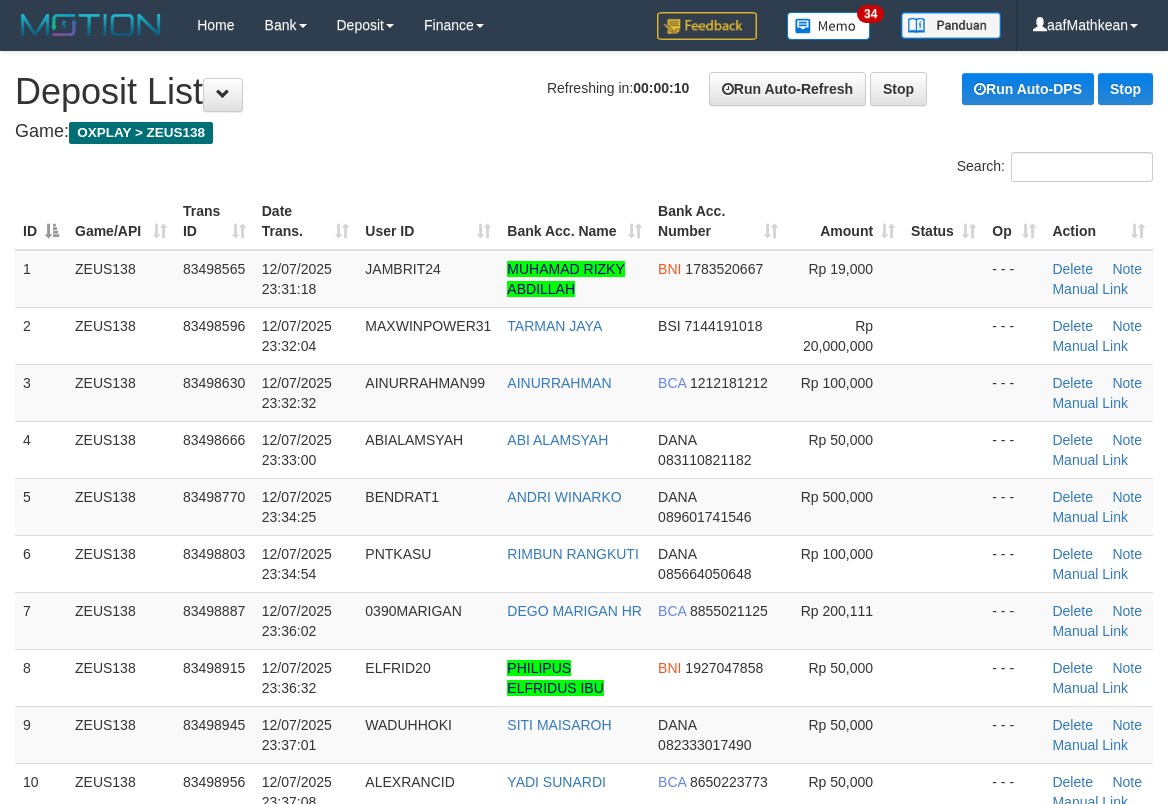 scroll, scrollTop: 437, scrollLeft: 0, axis: vertical 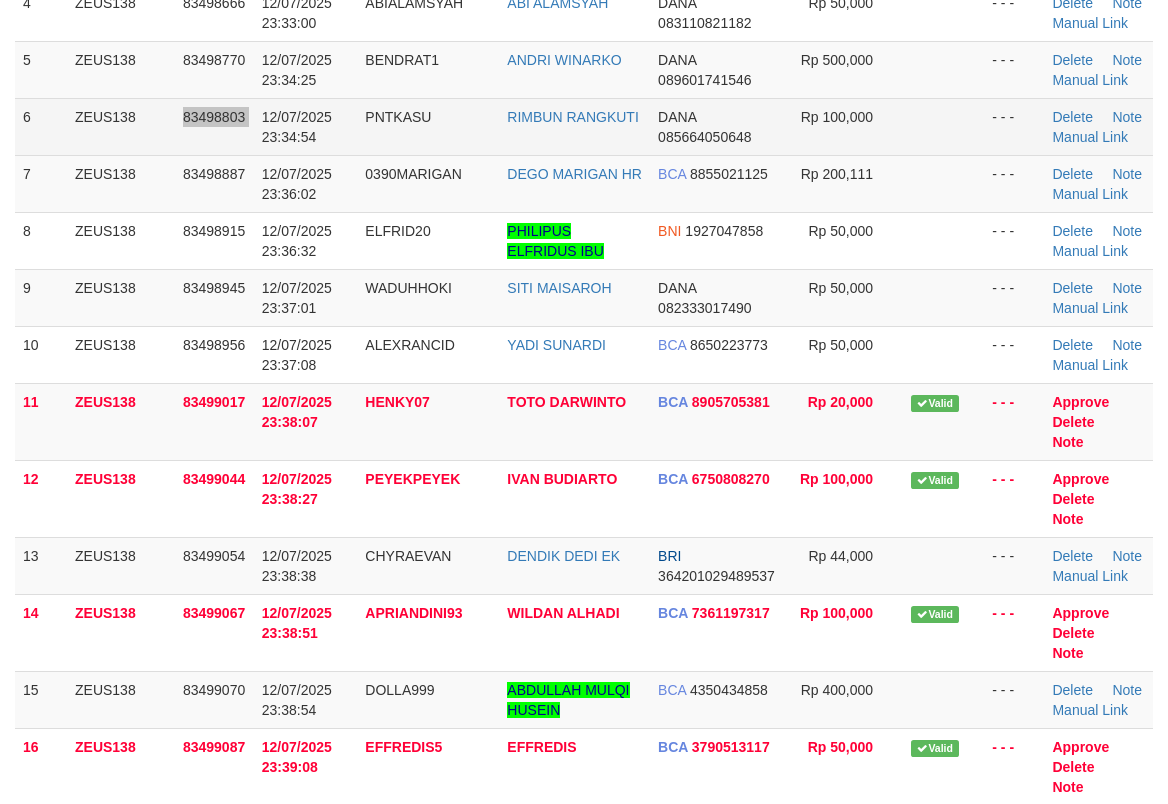 drag, startPoint x: 261, startPoint y: 126, endPoint x: 241, endPoint y: 134, distance: 21.540659 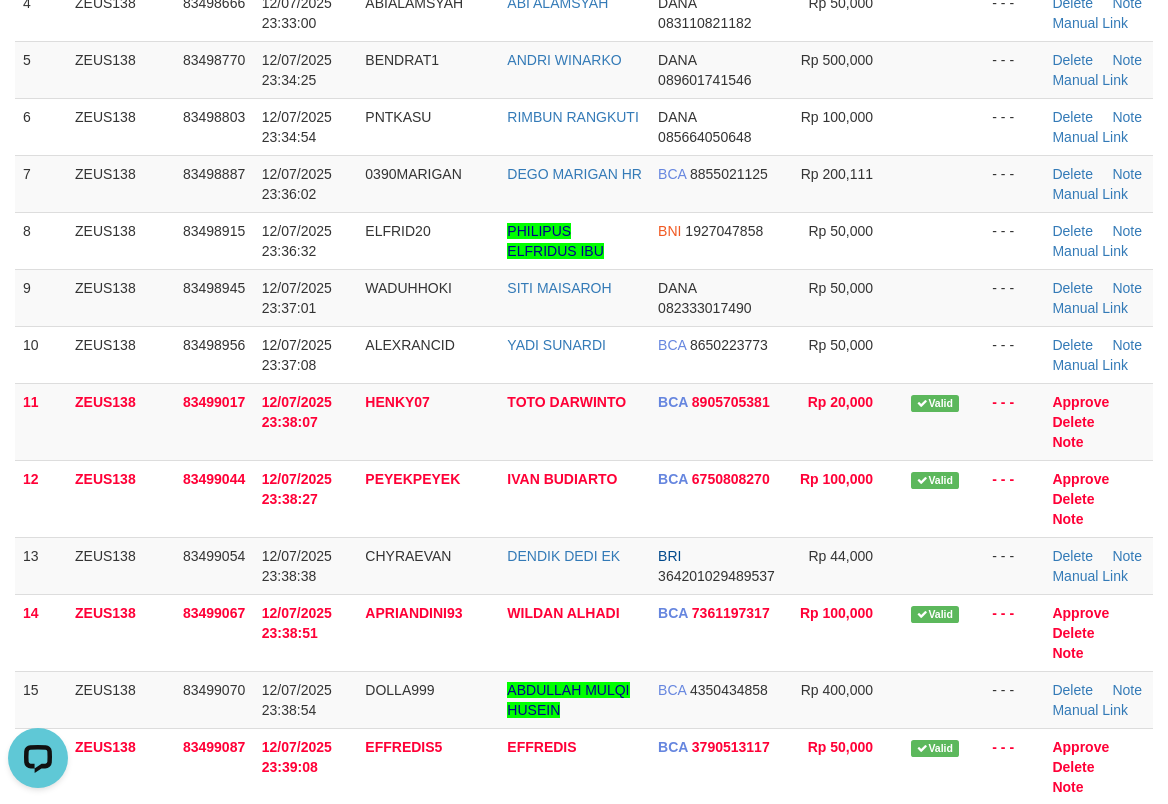 scroll, scrollTop: 0, scrollLeft: 0, axis: both 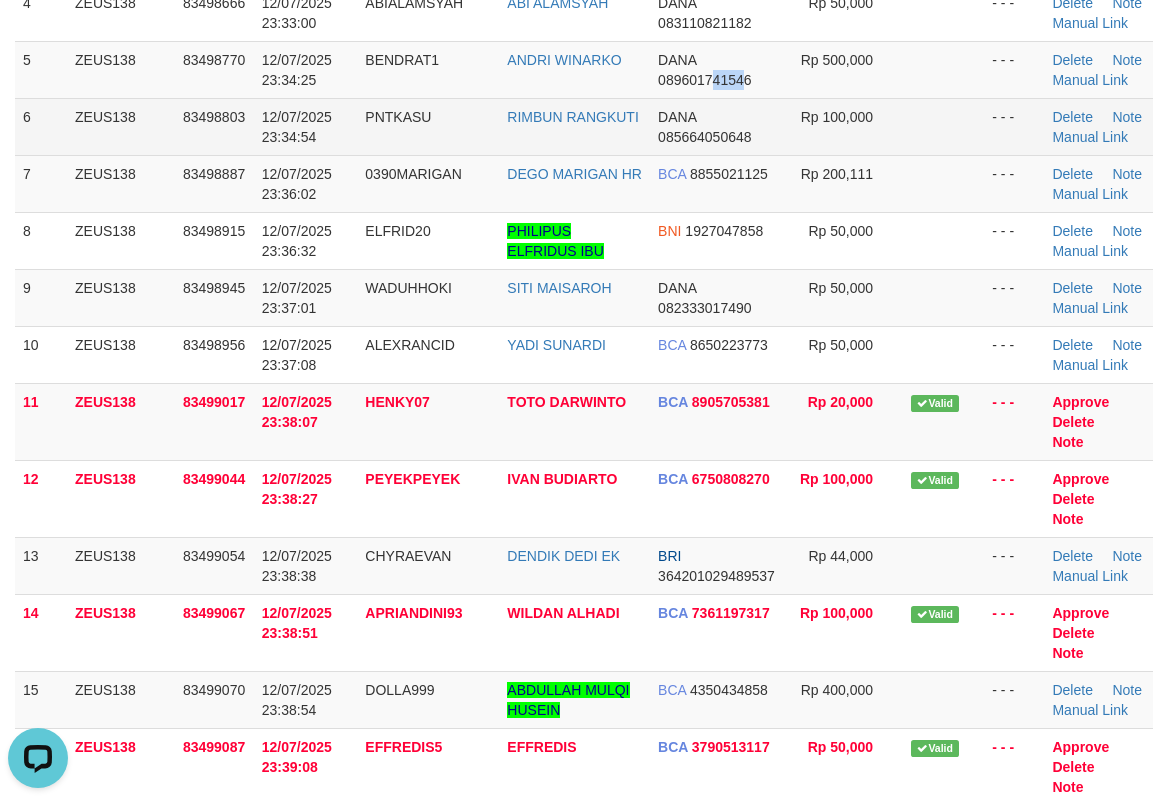drag, startPoint x: 711, startPoint y: 82, endPoint x: 339, endPoint y: 148, distance: 377.80948 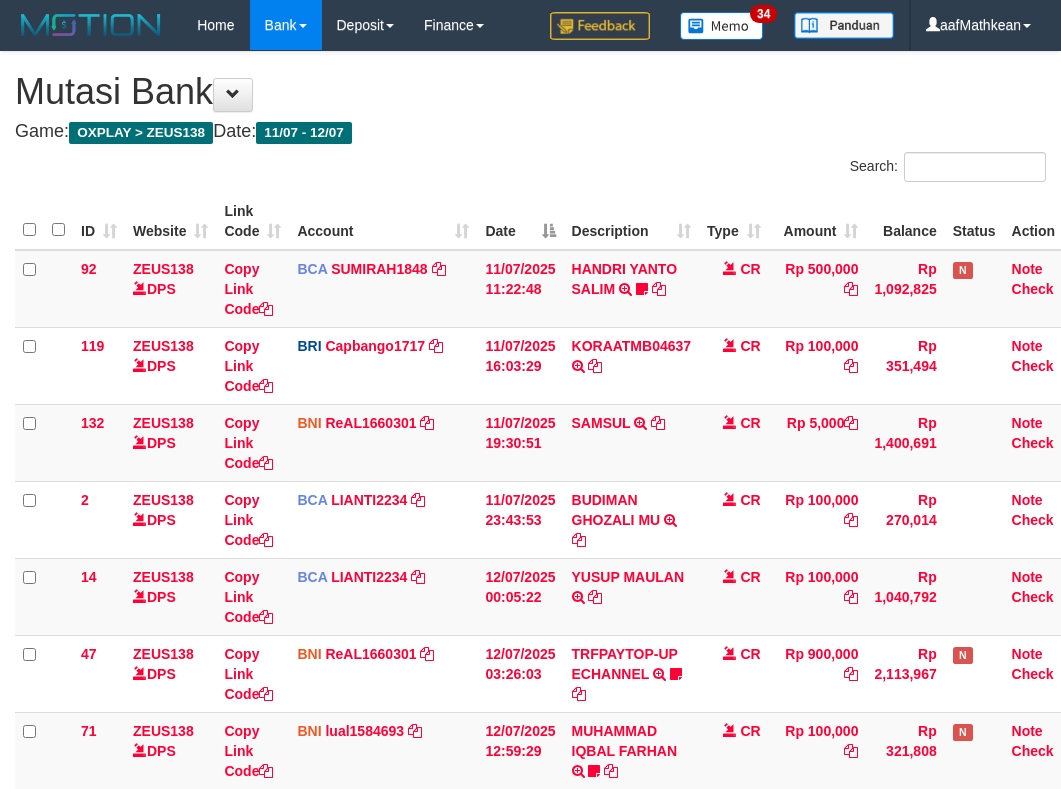scroll, scrollTop: 392, scrollLeft: 0, axis: vertical 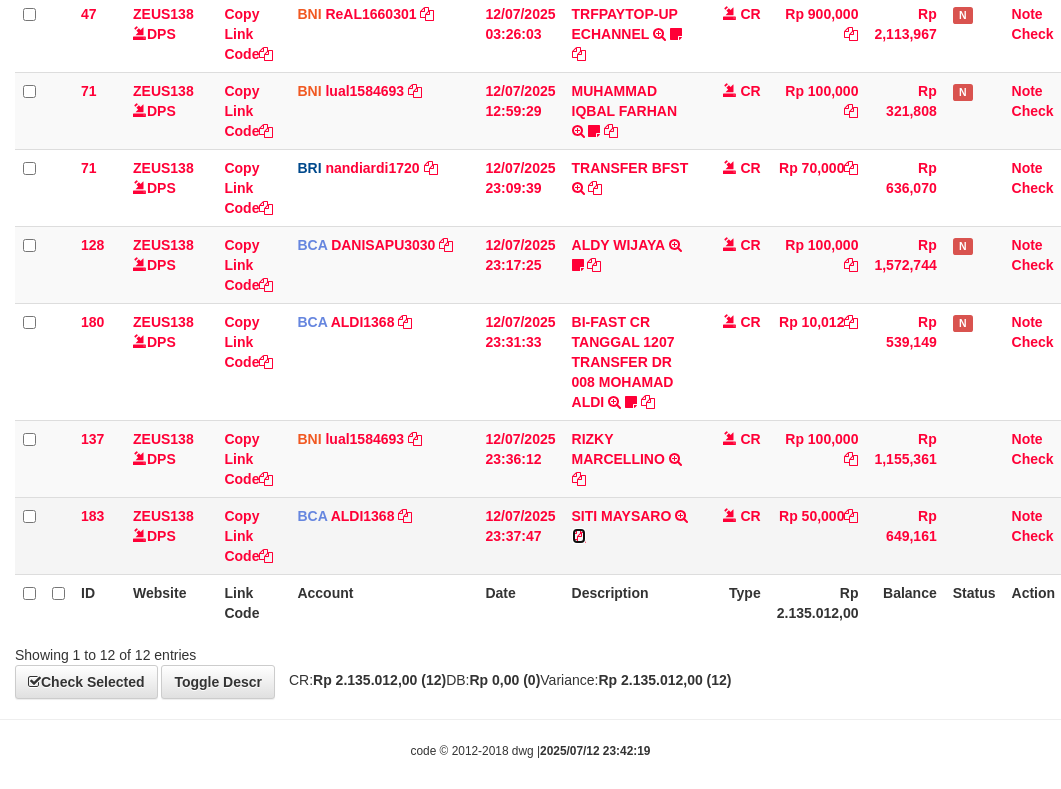 click at bounding box center [579, 536] 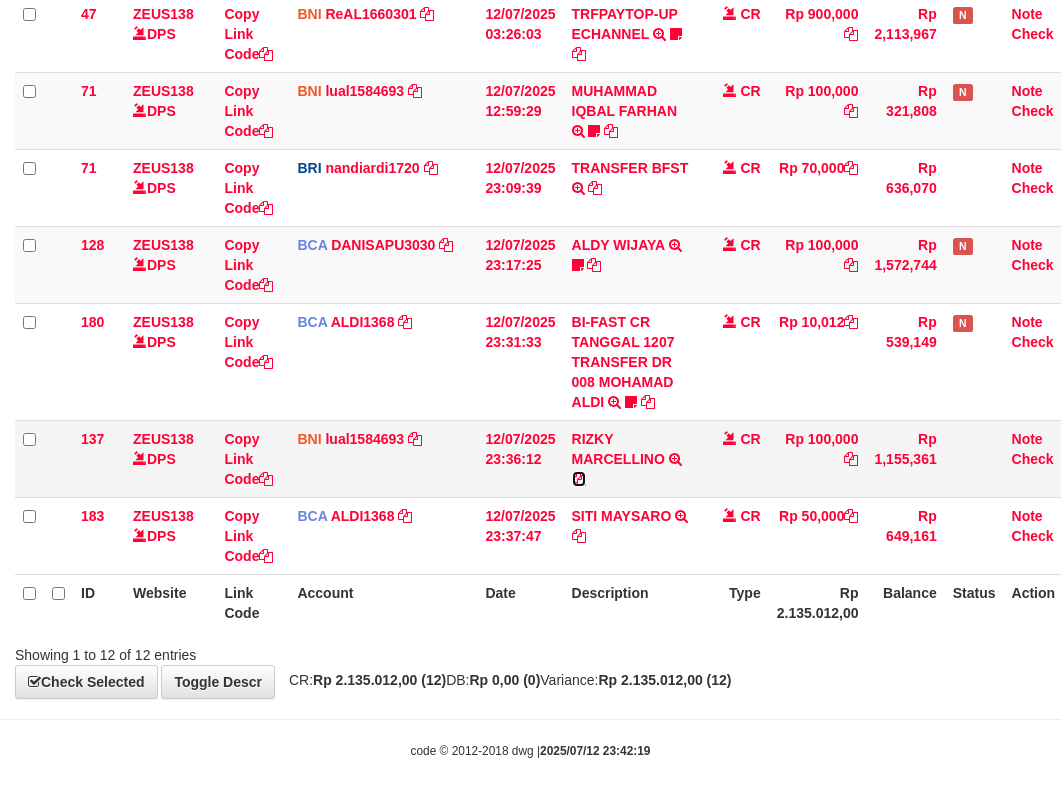 click at bounding box center [579, 479] 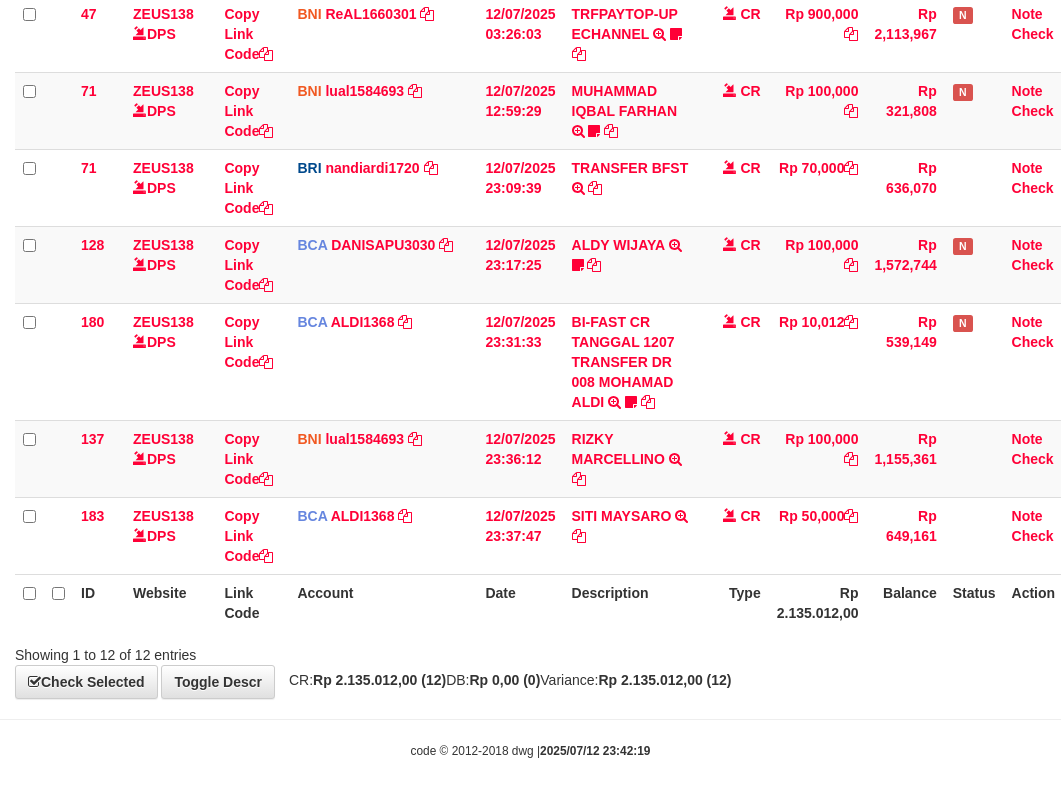 drag, startPoint x: 521, startPoint y: 517, endPoint x: 403, endPoint y: 726, distance: 240.01042 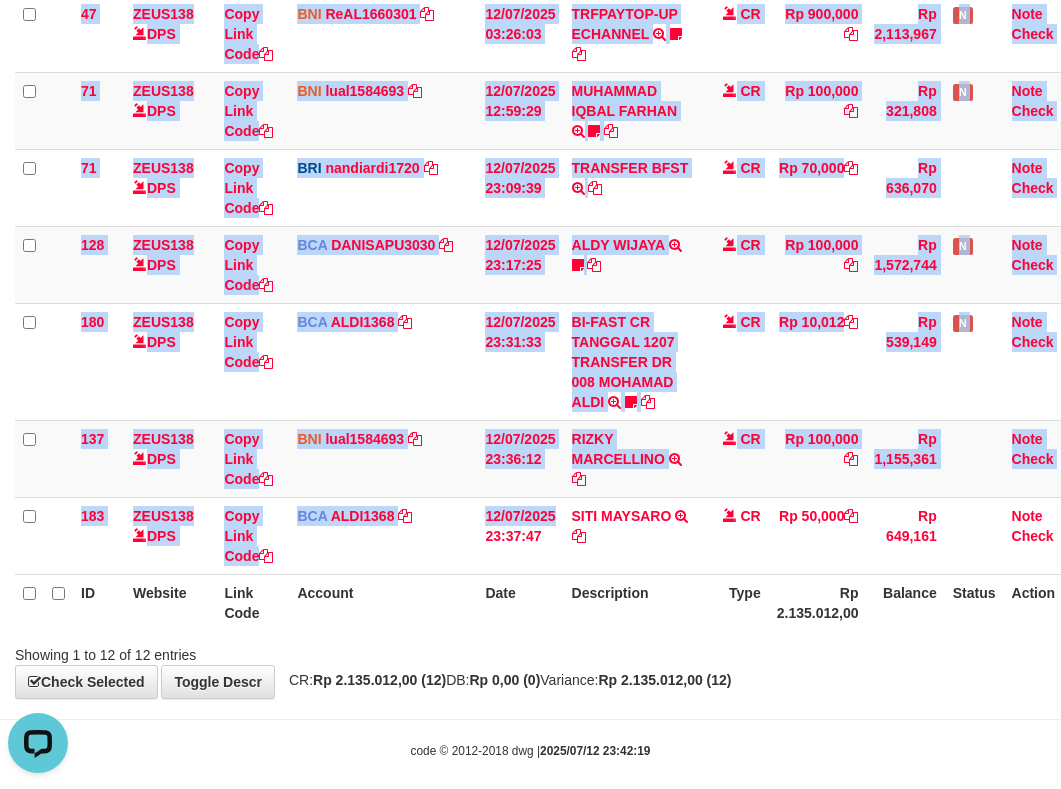 scroll, scrollTop: 0, scrollLeft: 0, axis: both 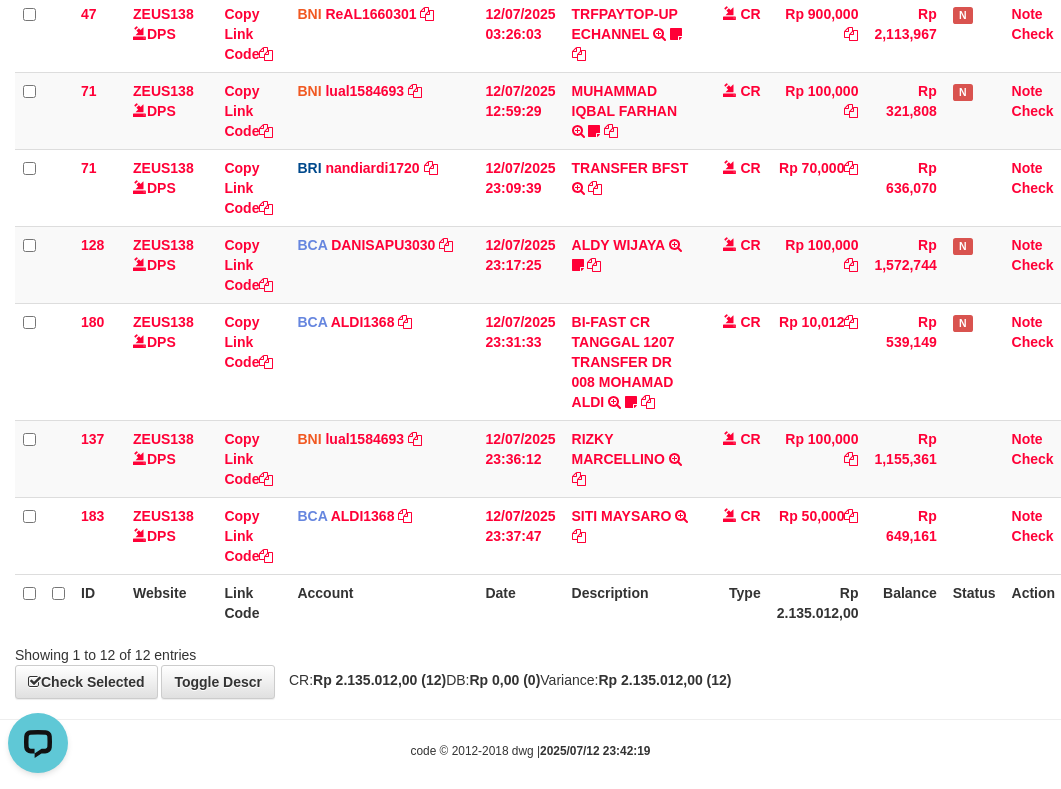 click on "**********" at bounding box center (530, 55) 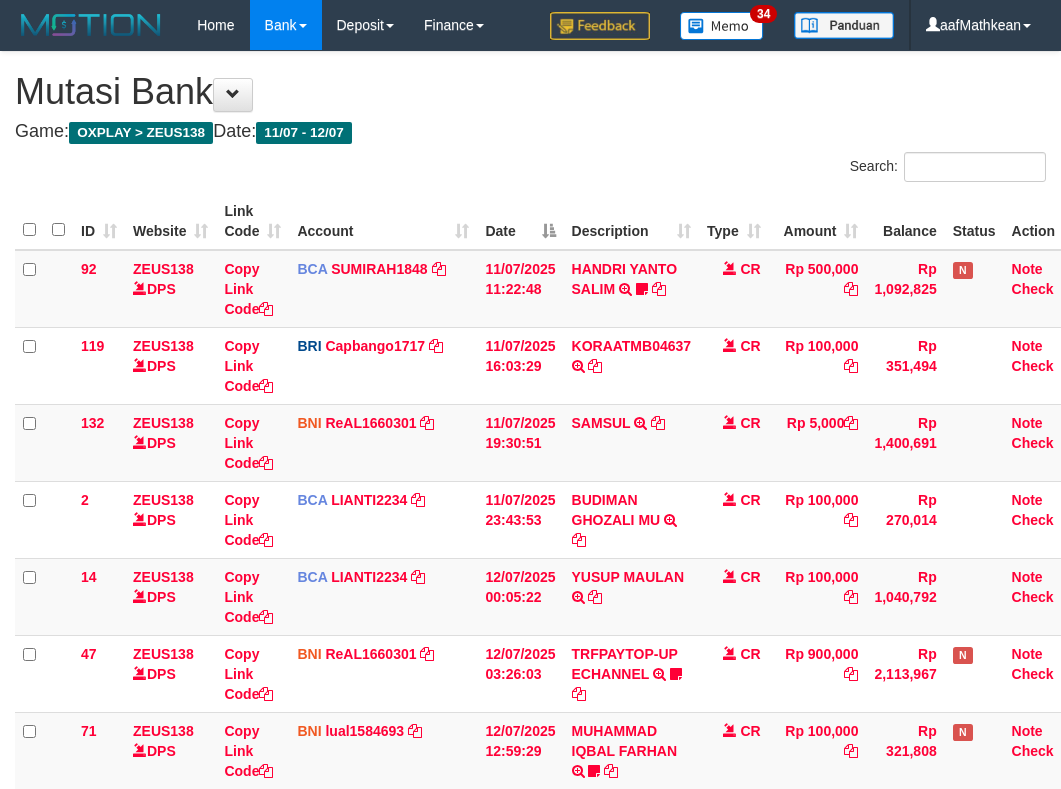 scroll, scrollTop: 554, scrollLeft: 0, axis: vertical 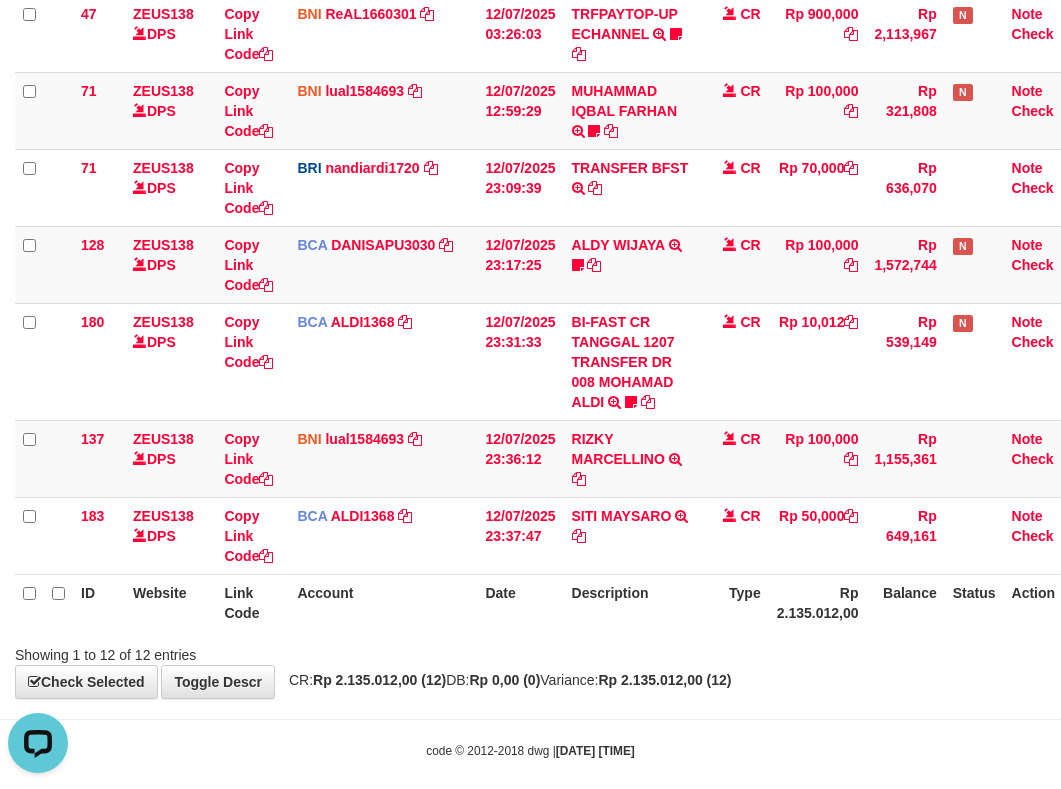 click on "Description" at bounding box center [632, 602] 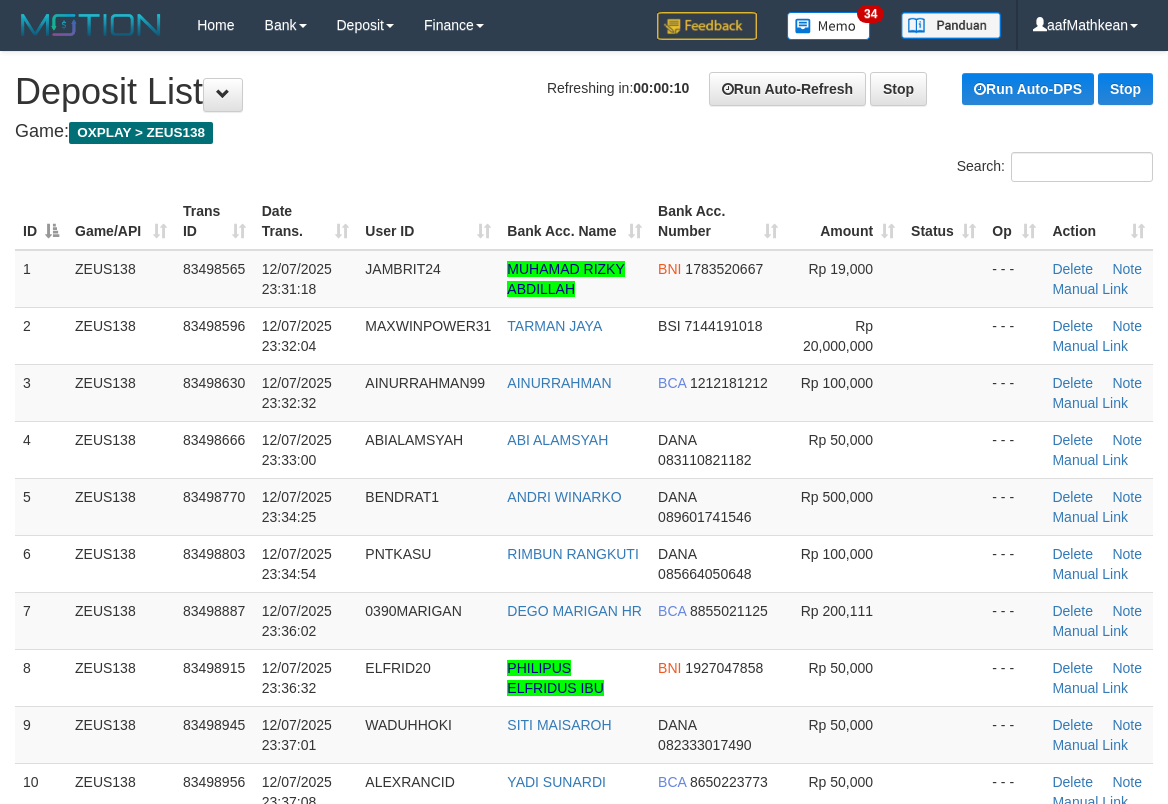 scroll, scrollTop: 0, scrollLeft: 0, axis: both 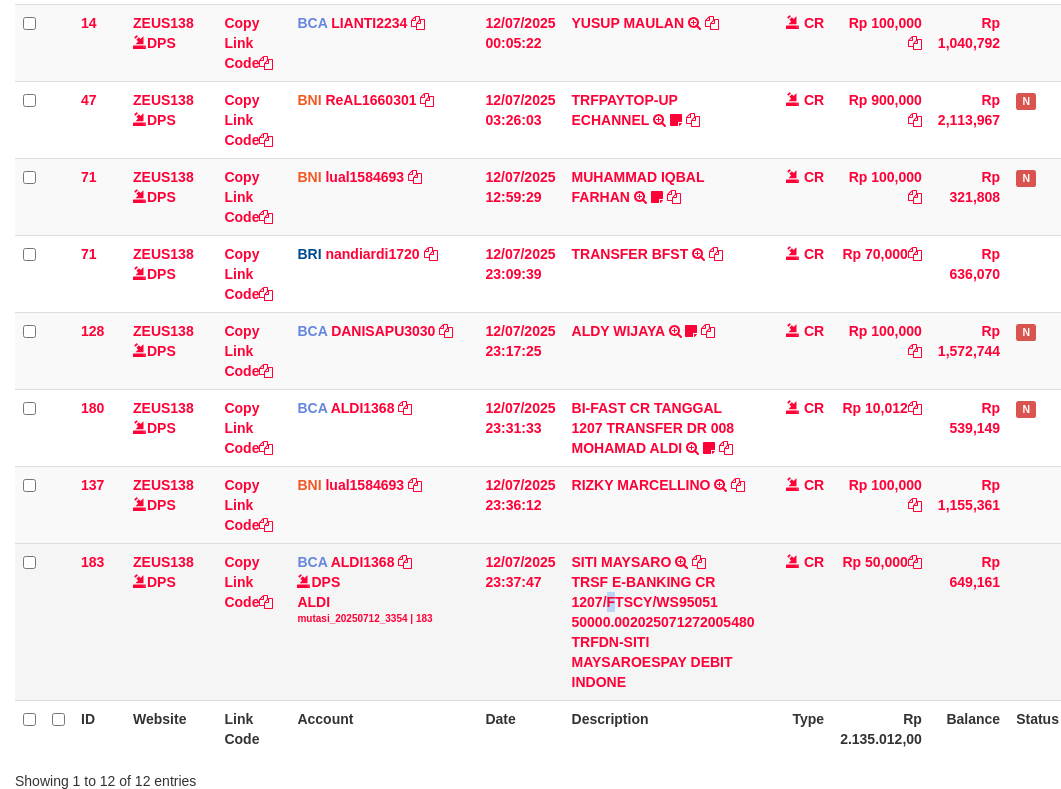 click on "TRSF E-BANKING CR 1207/FTSCY/WS95051
50000.002025071272005480 TRFDN-SITI MAYSAROESPAY DEBIT INDONE" at bounding box center (663, 632) 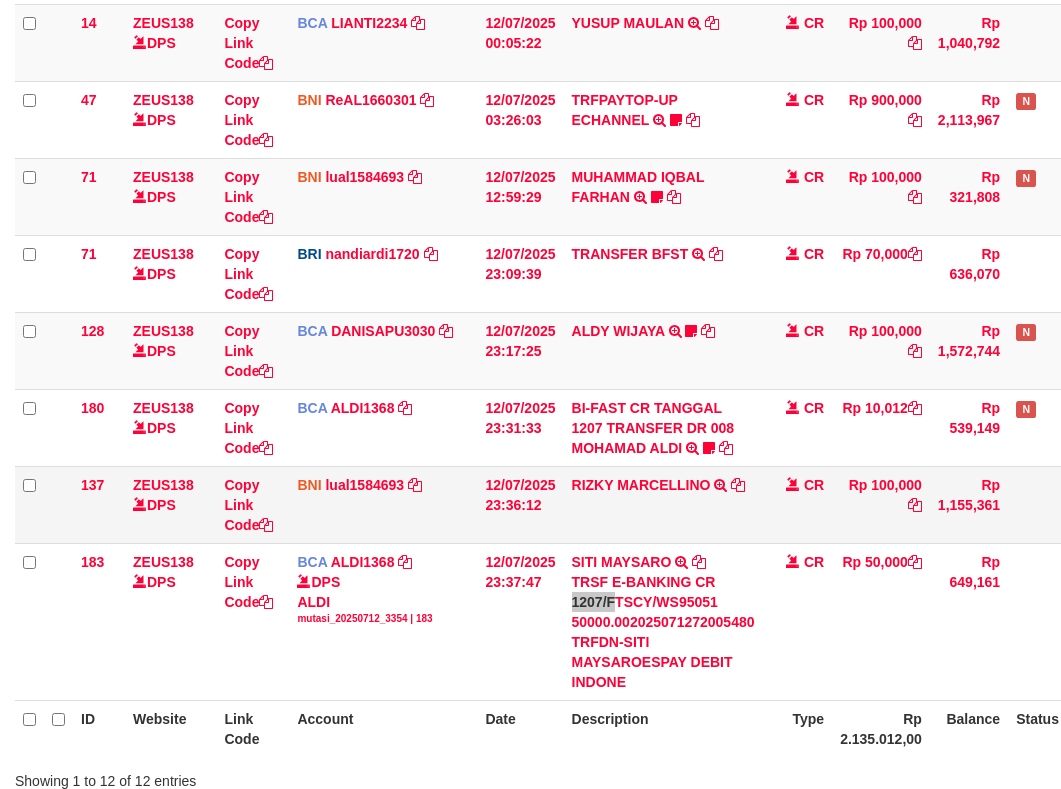 scroll, scrollTop: 640, scrollLeft: 0, axis: vertical 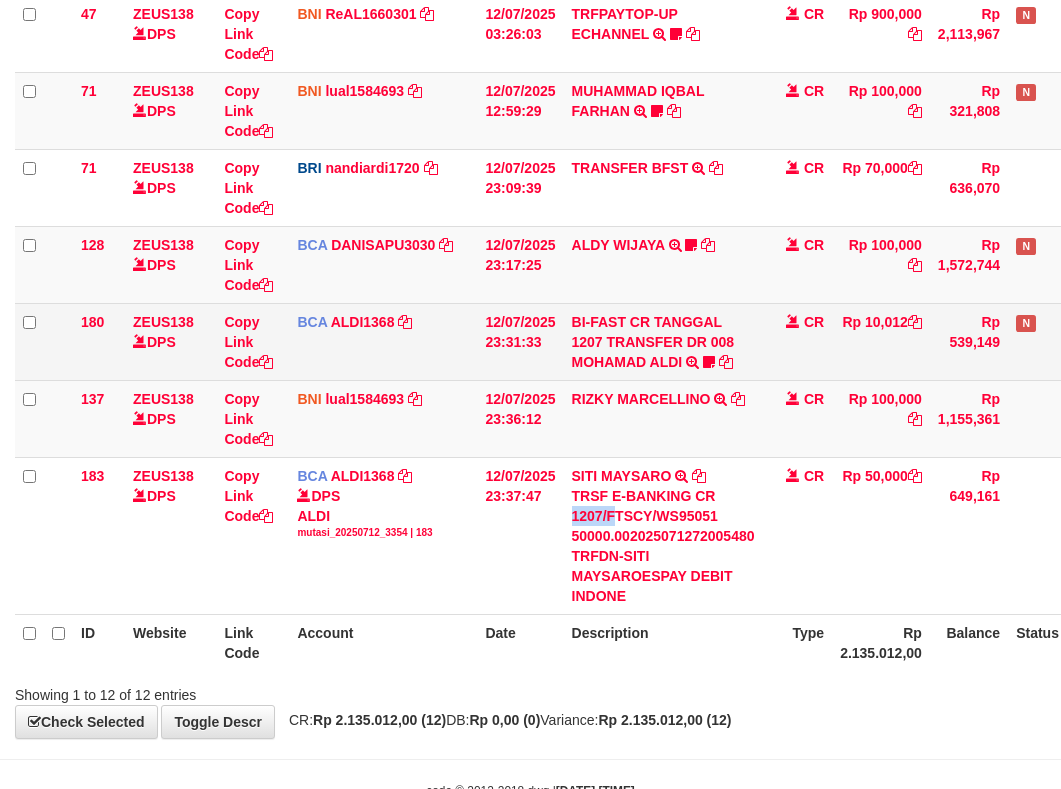 click on "12/07/2025 23:36:12" at bounding box center [520, 418] 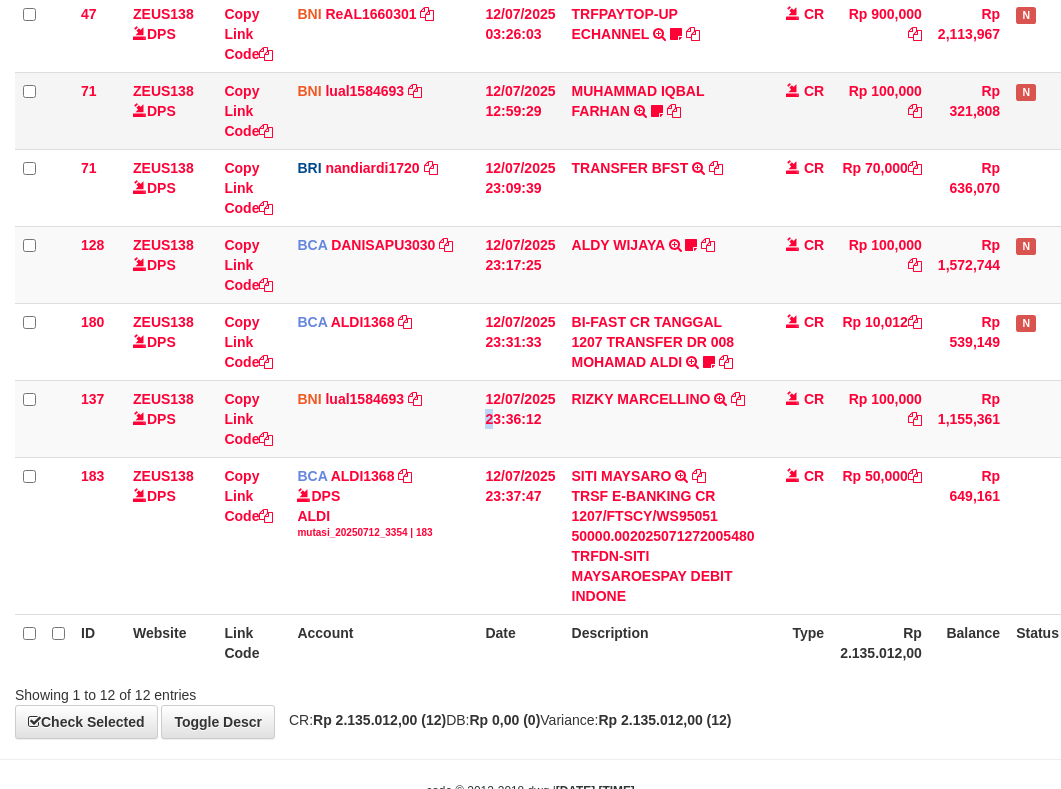 click on "12/07/2025 23:31:33" at bounding box center [520, 341] 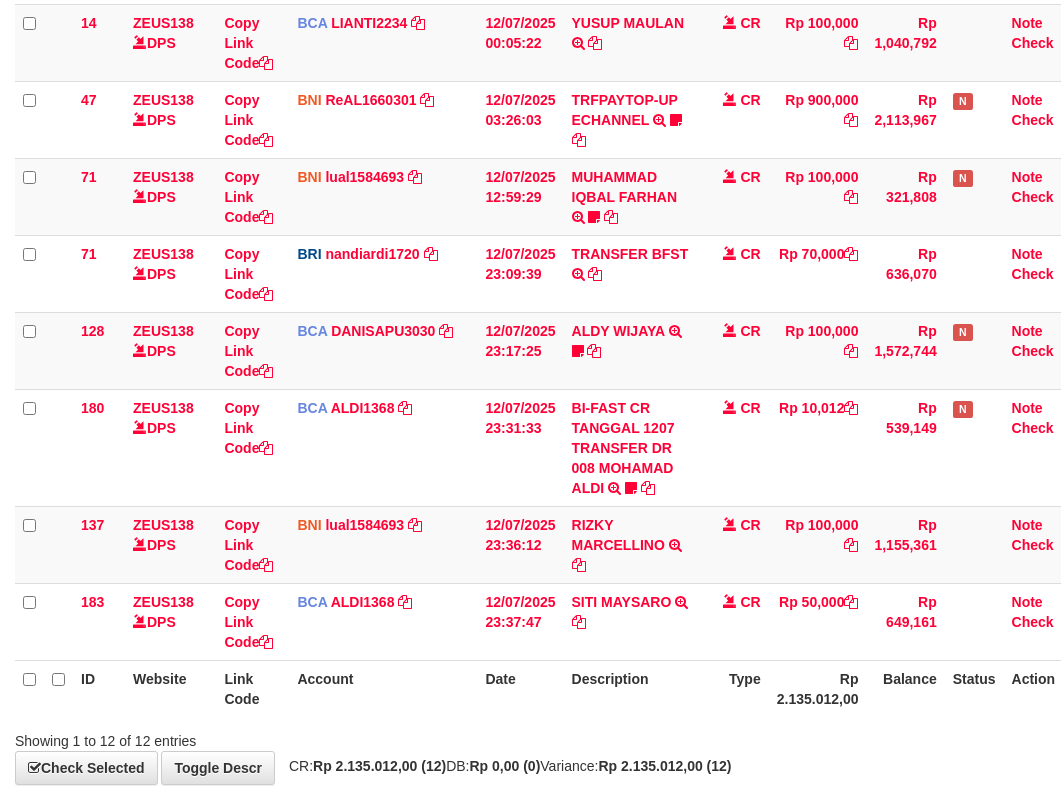 scroll, scrollTop: 640, scrollLeft: 0, axis: vertical 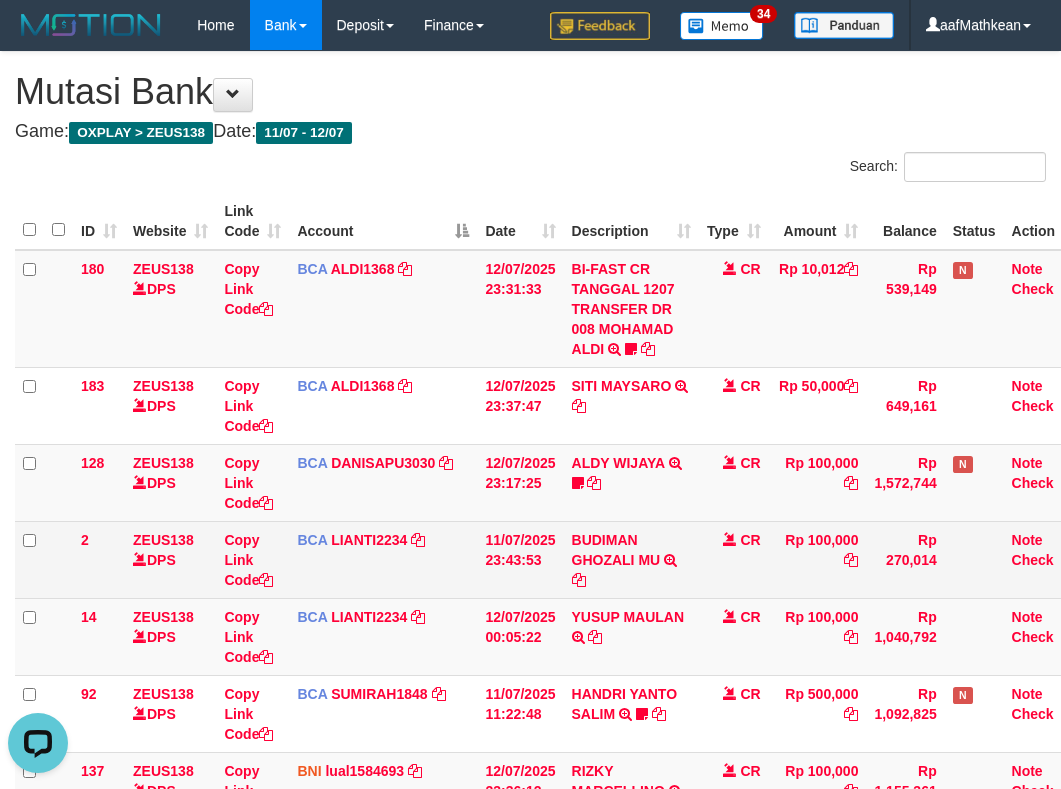 drag, startPoint x: 519, startPoint y: 355, endPoint x: 588, endPoint y: 575, distance: 230.5667 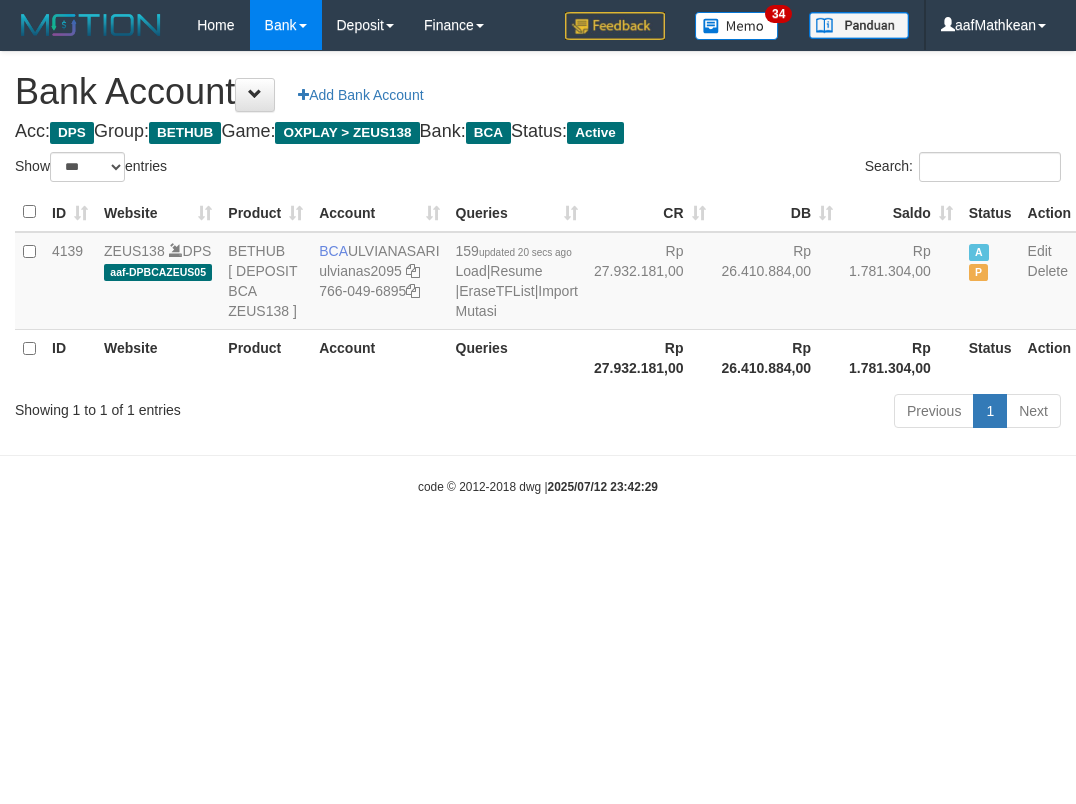 select on "***" 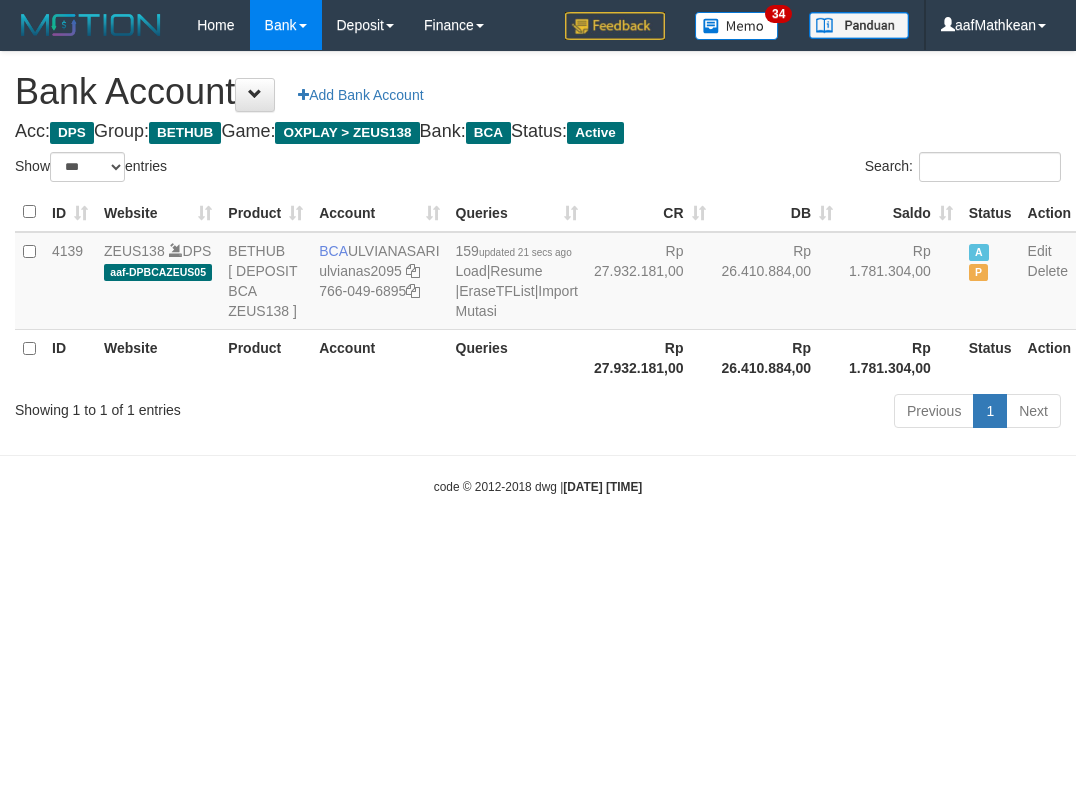 select on "***" 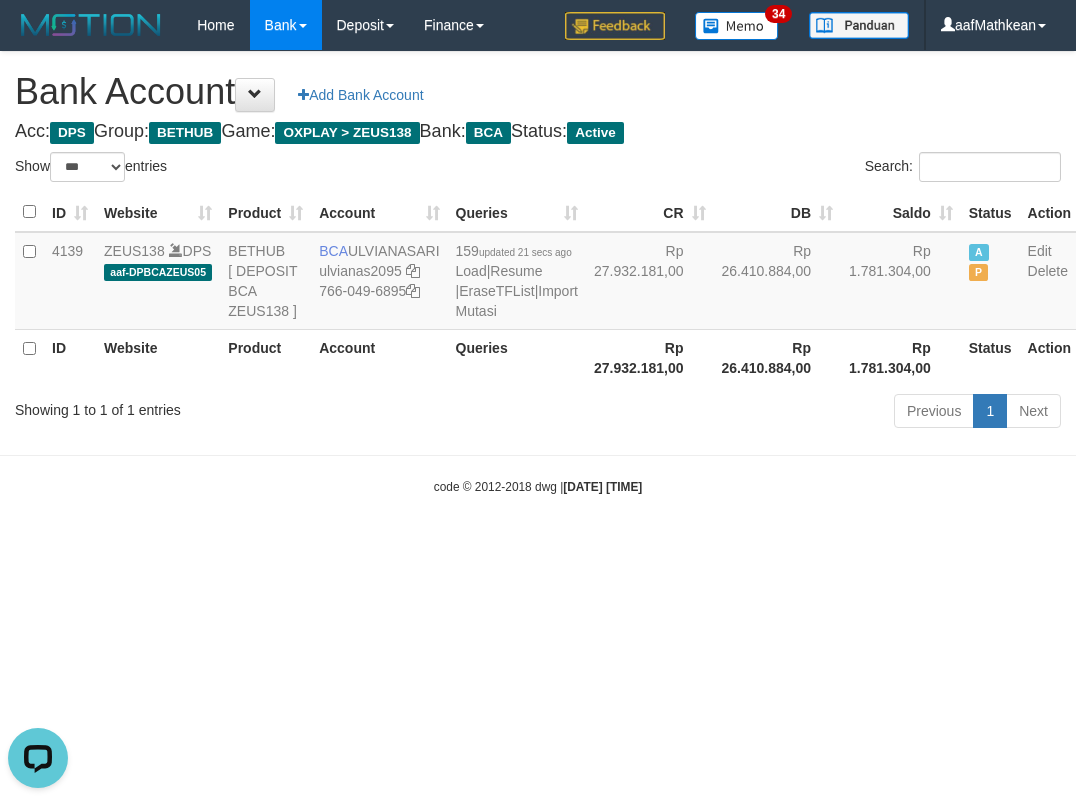 scroll, scrollTop: 0, scrollLeft: 0, axis: both 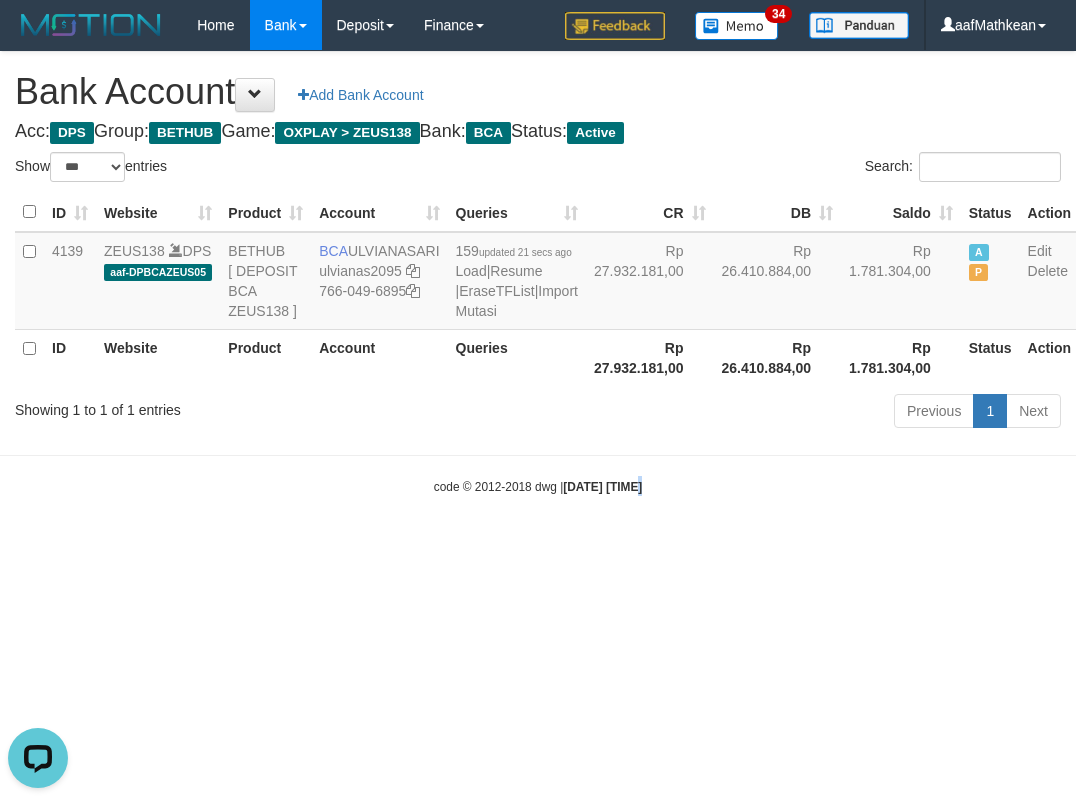 drag, startPoint x: 626, startPoint y: 646, endPoint x: 651, endPoint y: 659, distance: 28.178005 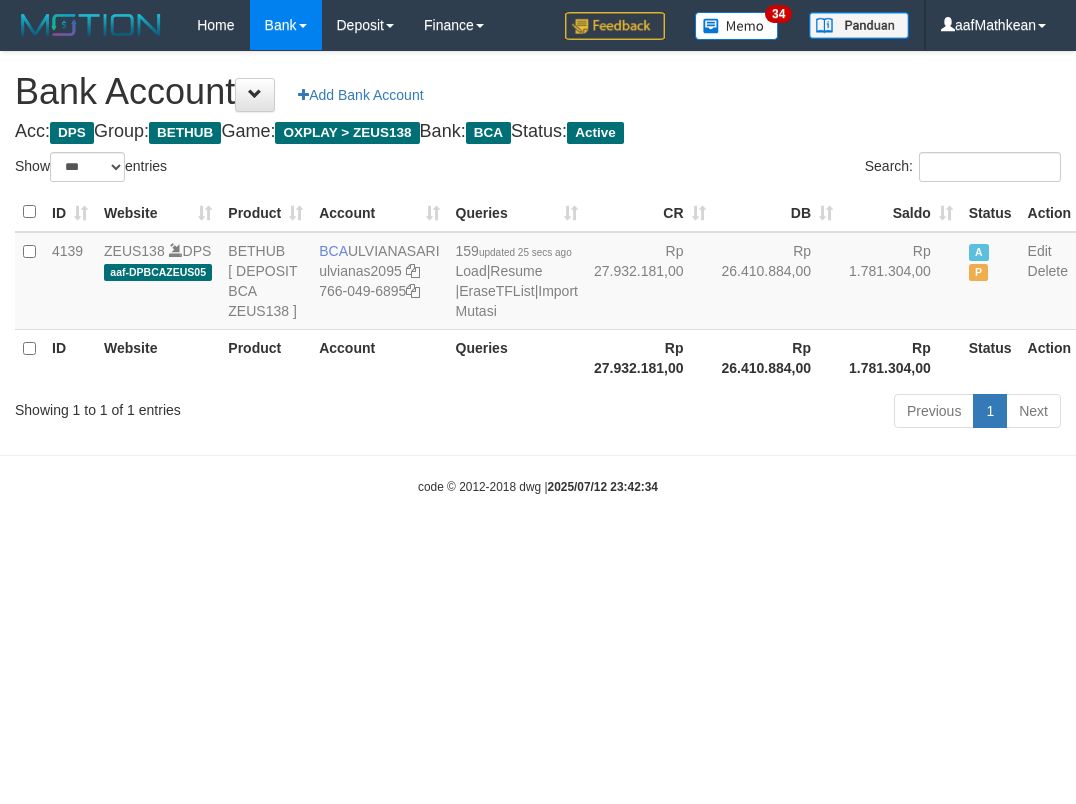 select on "***" 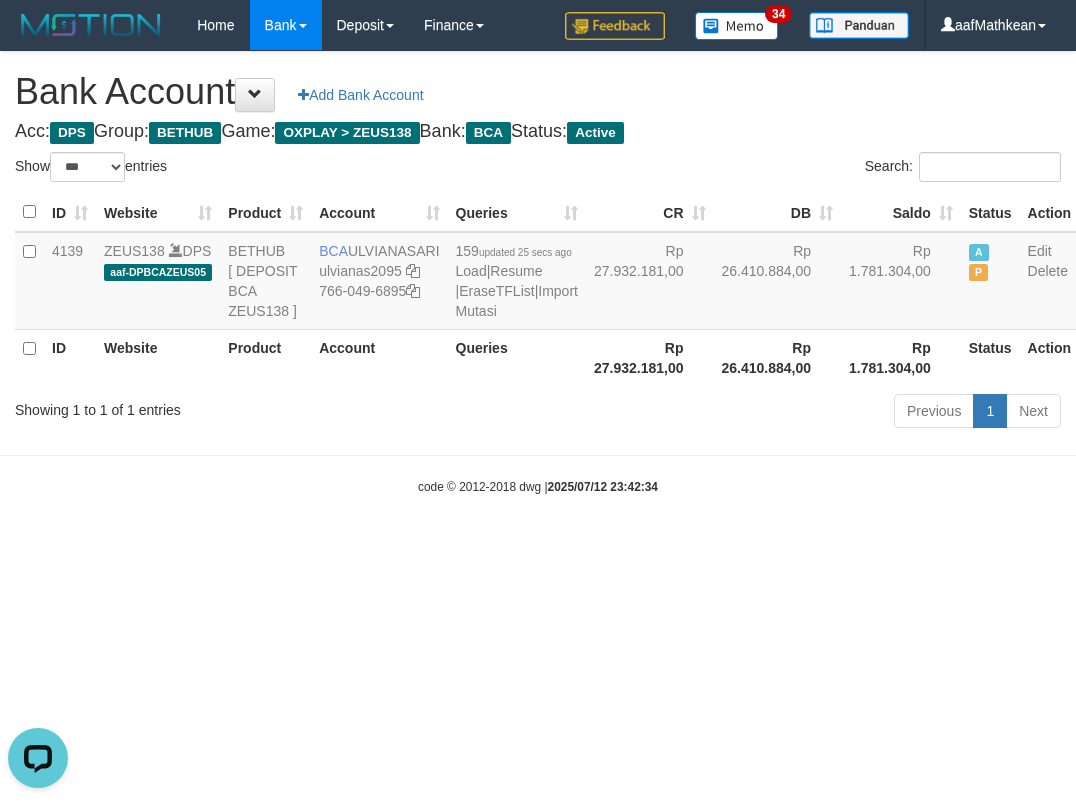 scroll, scrollTop: 0, scrollLeft: 0, axis: both 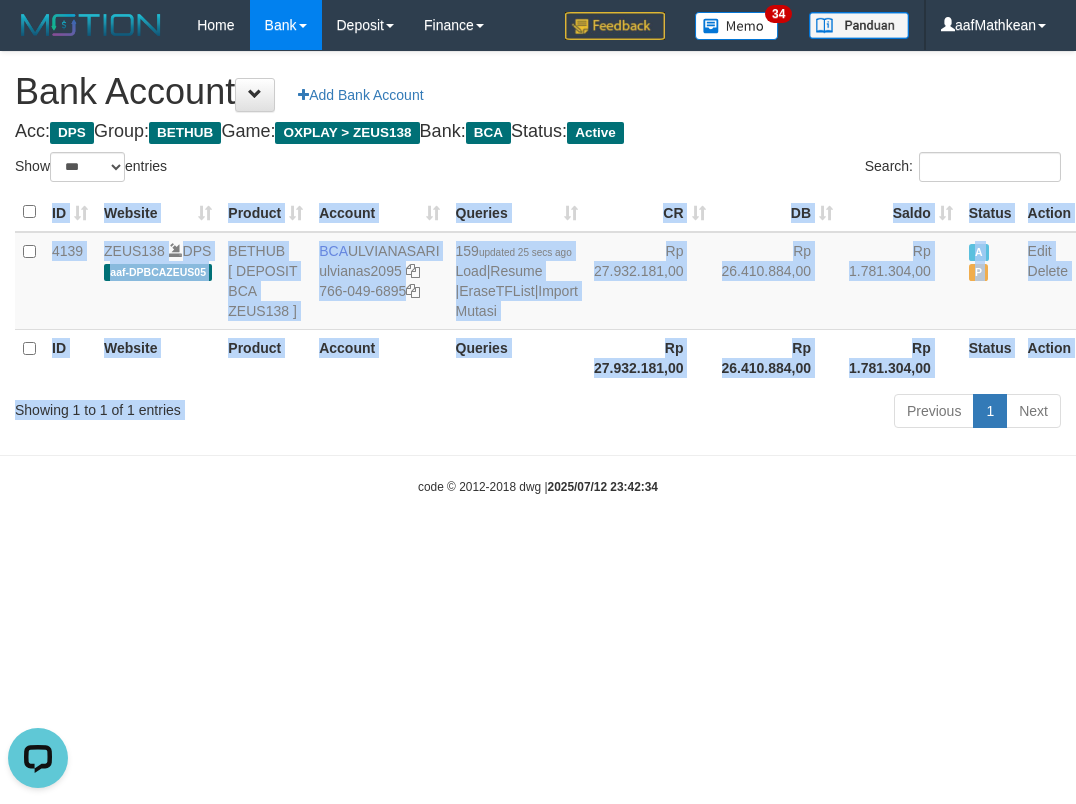 click on "Show  ** ** ** *** ***  entries Search:
ID Website Product Account Queries CR DB Saldo Status Action
4139
ZEUS138
DPS
aaf-DPBCAZEUS05
BETHUB
[ DEPOSIT BCA ZEUS138 ]
BCA
ULVIANASARI
ulvianas2095
766-049-6895
159  updated 25 secs ago
Load
|
Resume
|
EraseTFList
|
Import Mutasi
Rp 27.932.181,00
Rp 26.410.884,00
Rp 1.781.304,00
A
P
Edit
Delete
ID Website Product Account Queries Status" at bounding box center [538, 293] 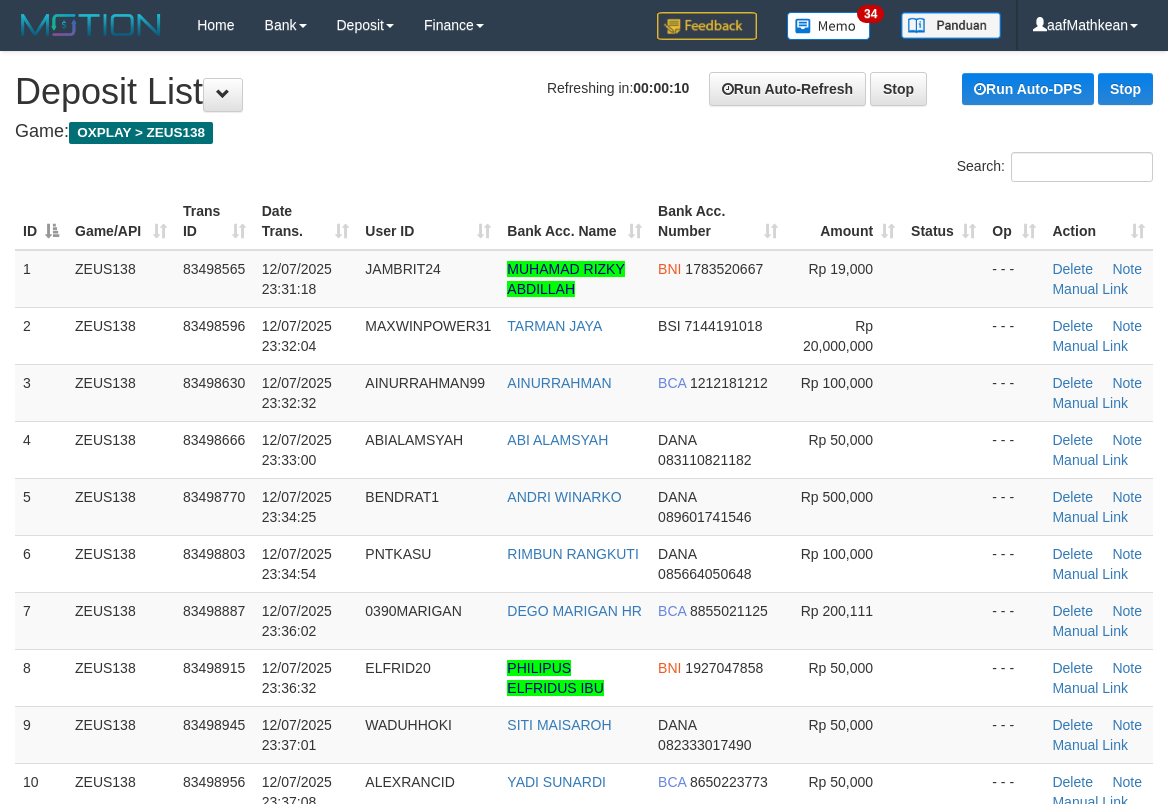 scroll, scrollTop: 0, scrollLeft: 0, axis: both 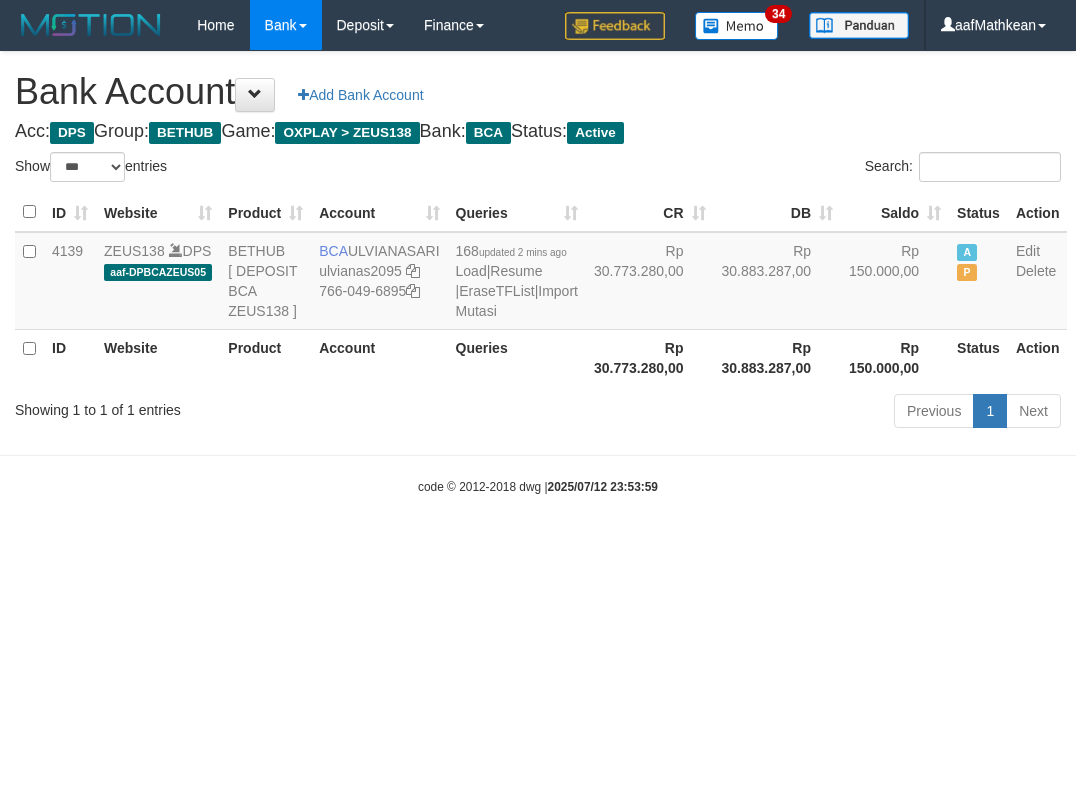 select on "***" 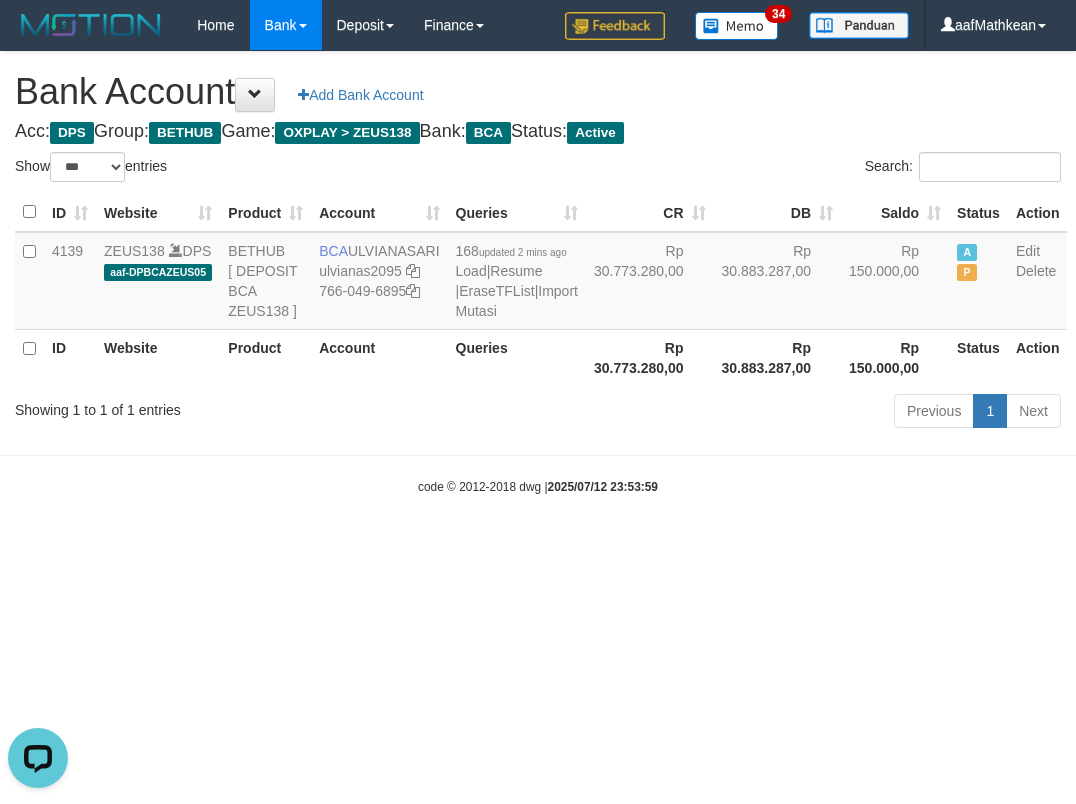 scroll, scrollTop: 0, scrollLeft: 0, axis: both 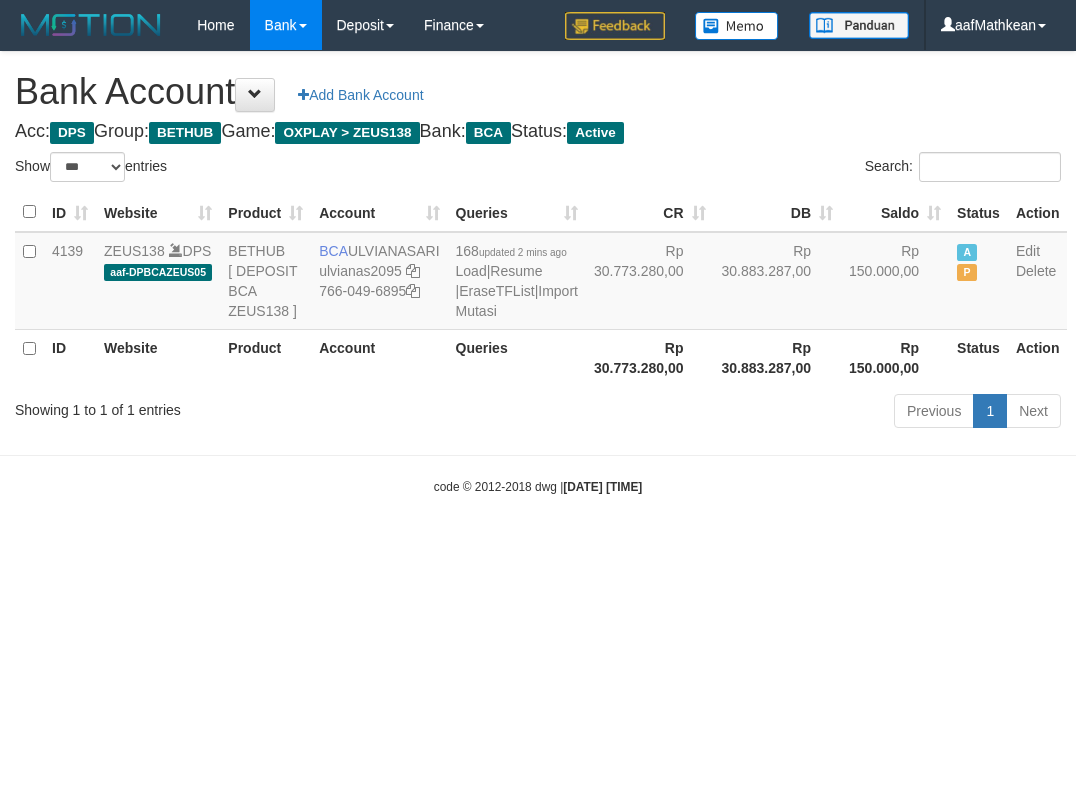 select on "***" 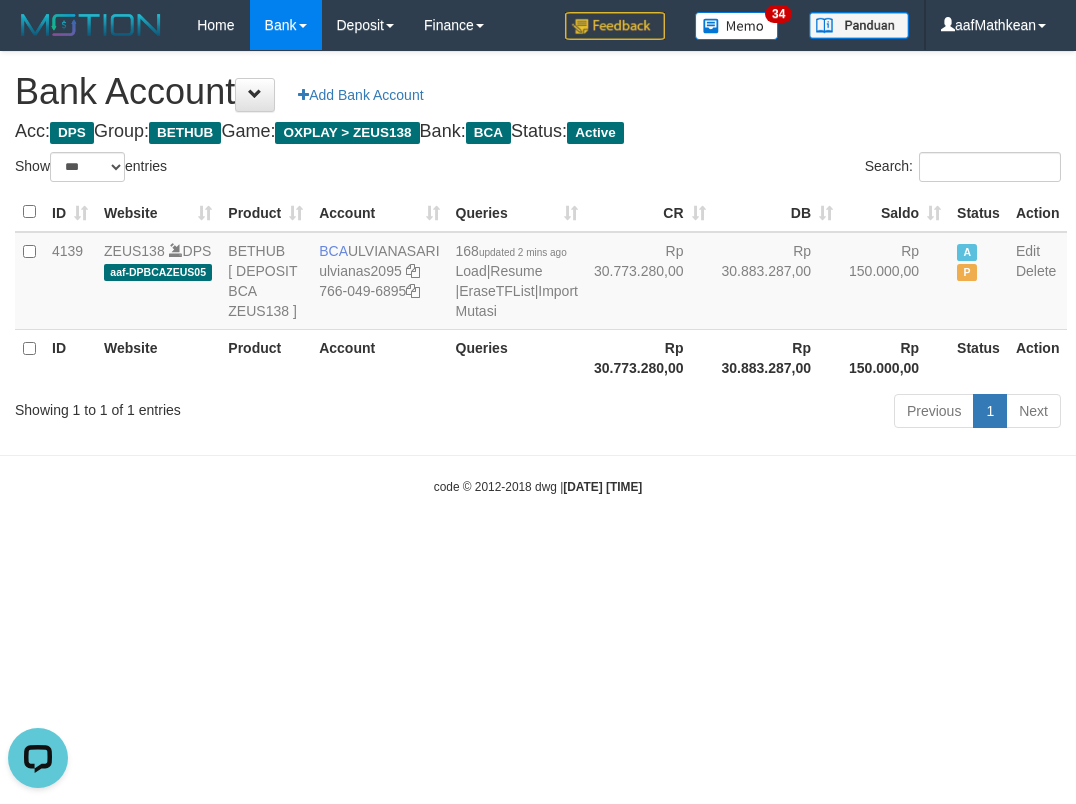 scroll, scrollTop: 0, scrollLeft: 0, axis: both 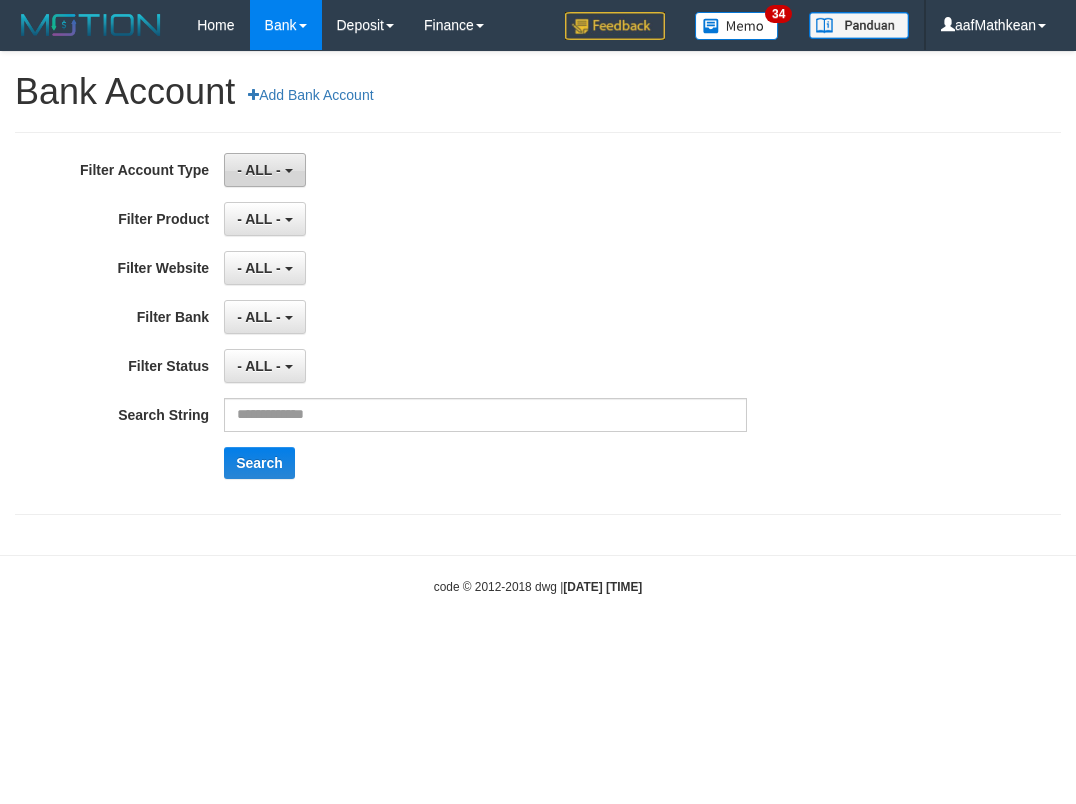 click on "- ALL -" at bounding box center (264, 170) 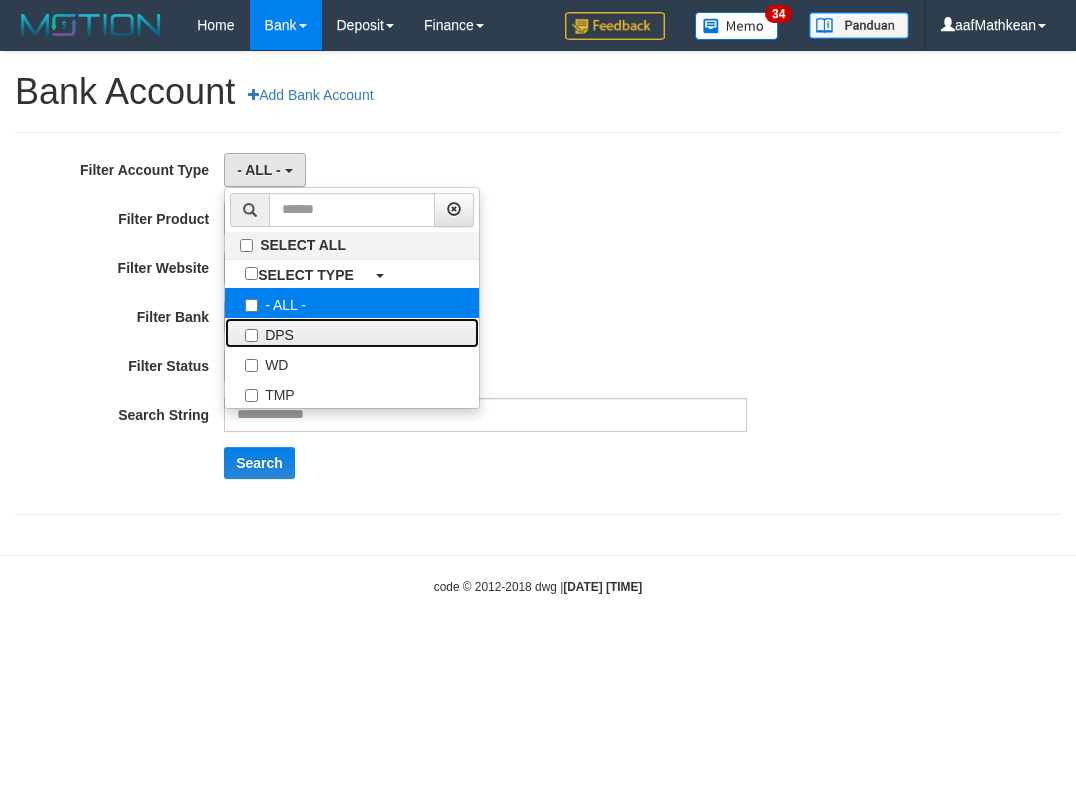 drag, startPoint x: 311, startPoint y: 325, endPoint x: 325, endPoint y: 299, distance: 29.529646 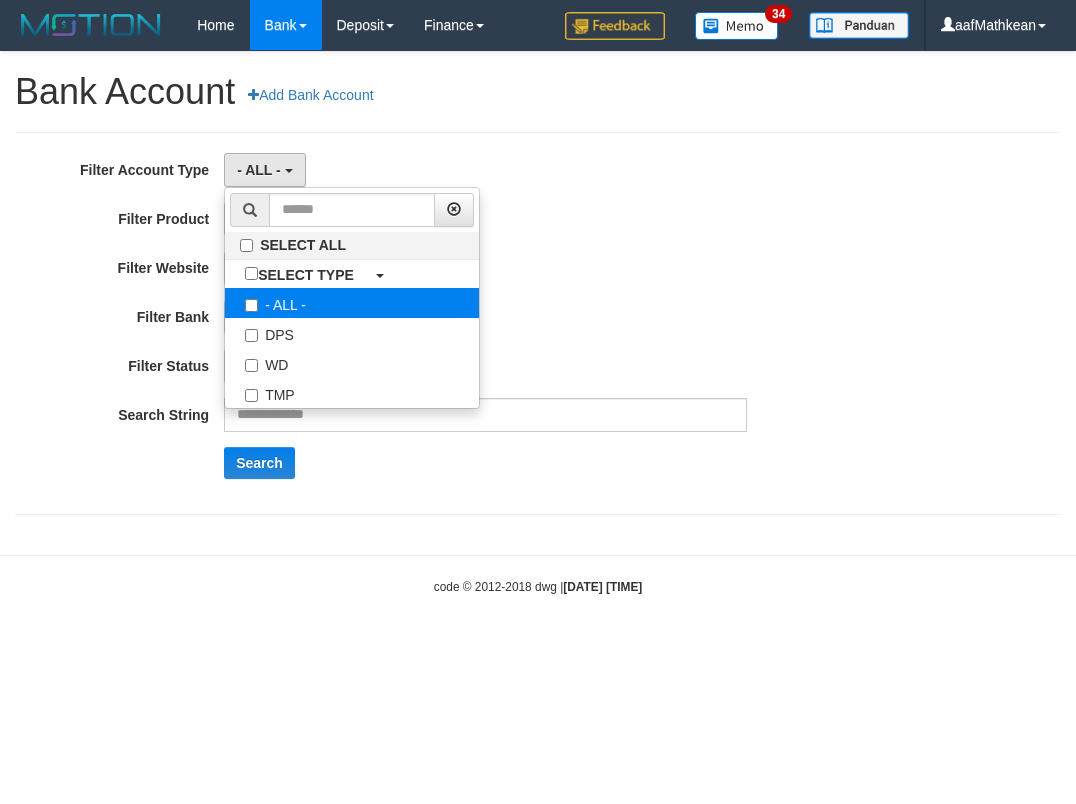 select on "***" 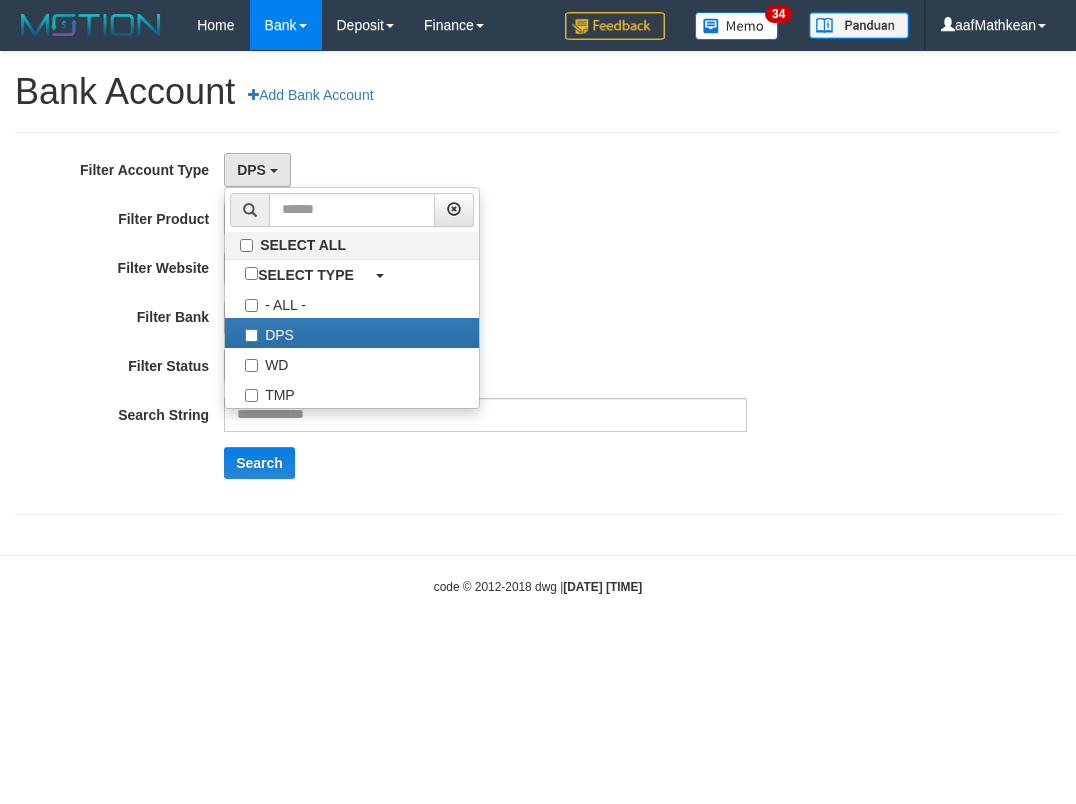 scroll, scrollTop: 18, scrollLeft: 0, axis: vertical 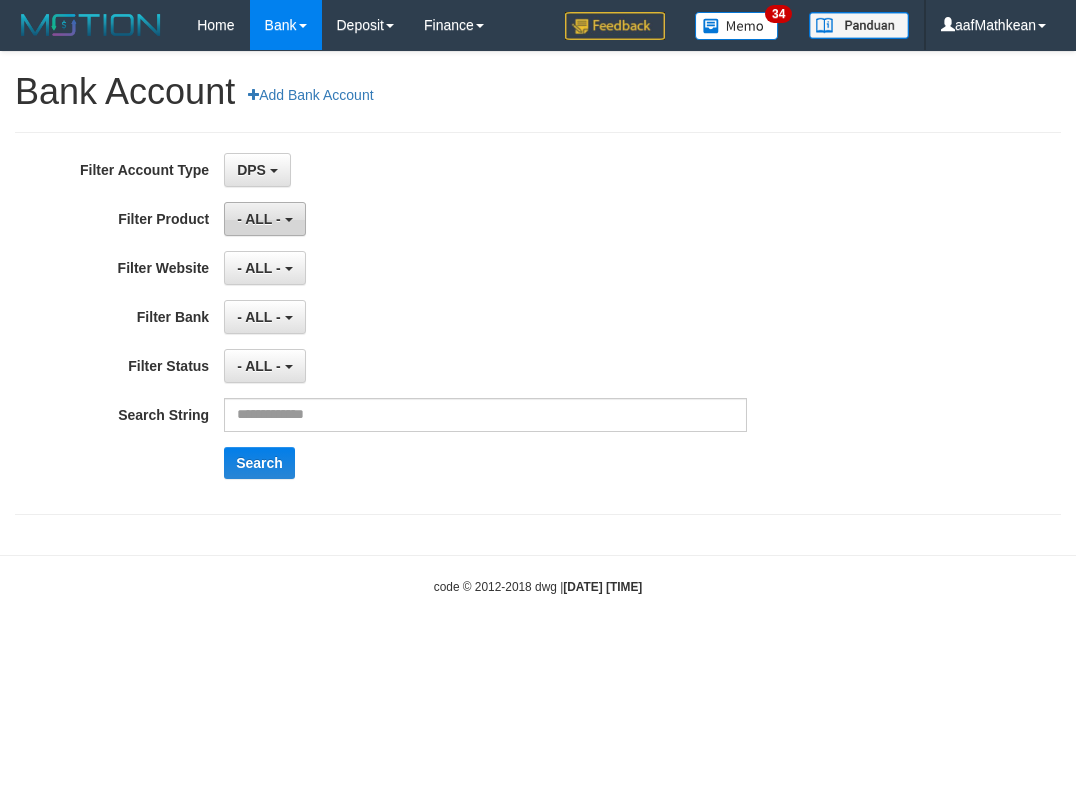 click on "- ALL -" at bounding box center (264, 219) 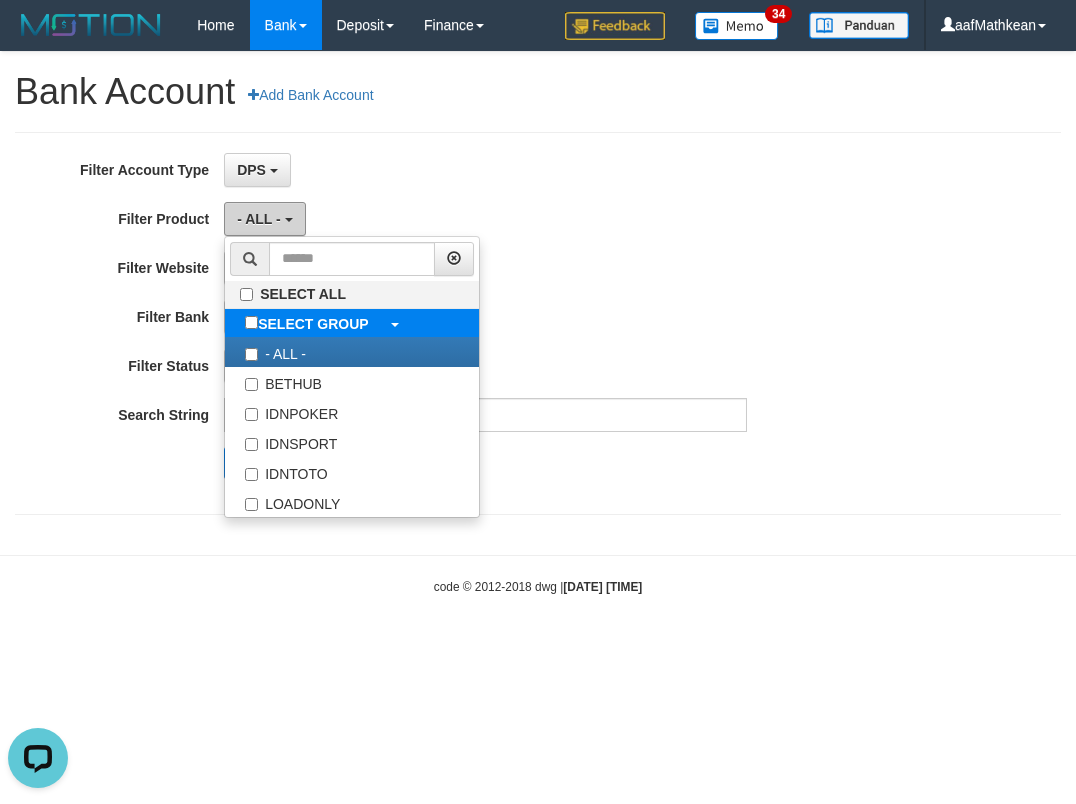scroll, scrollTop: 0, scrollLeft: 0, axis: both 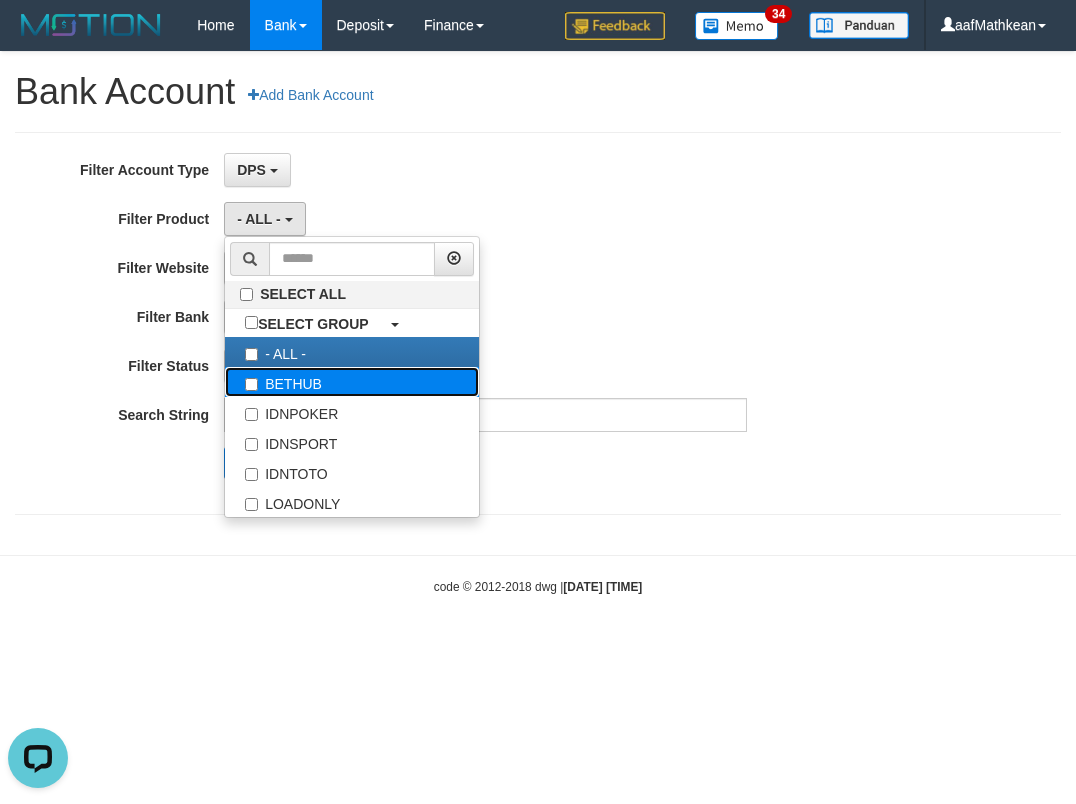 click on "BETHUB" at bounding box center [352, 382] 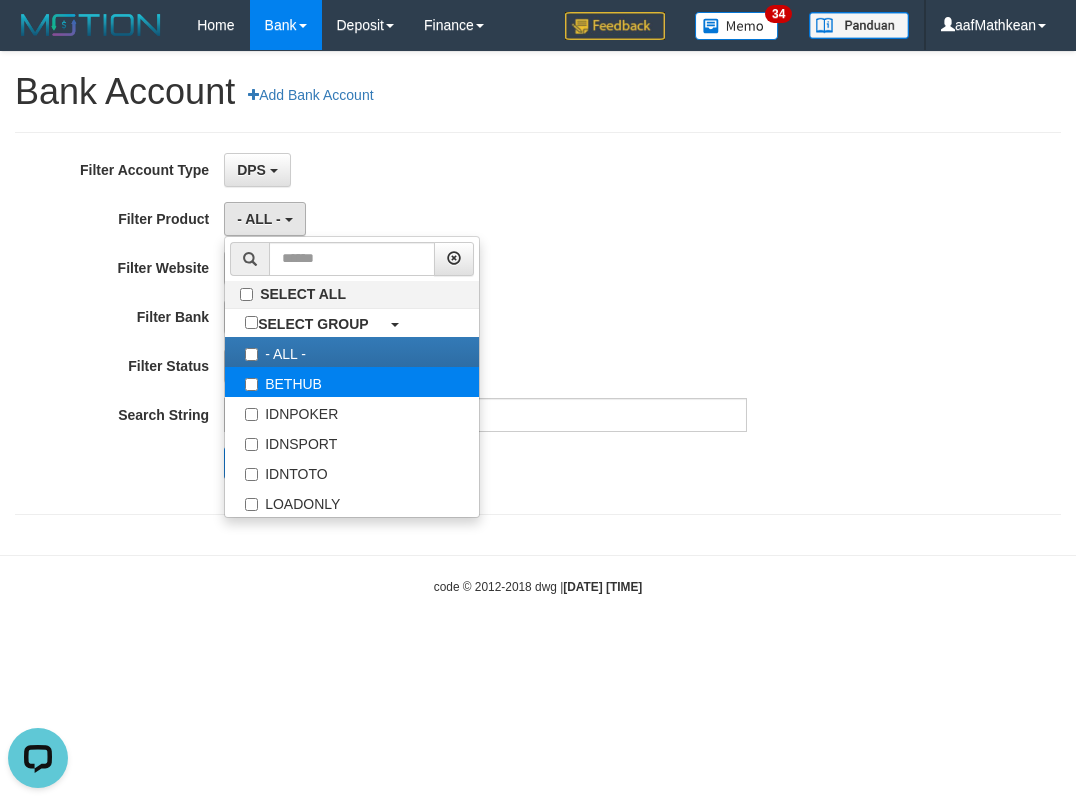 select on "*" 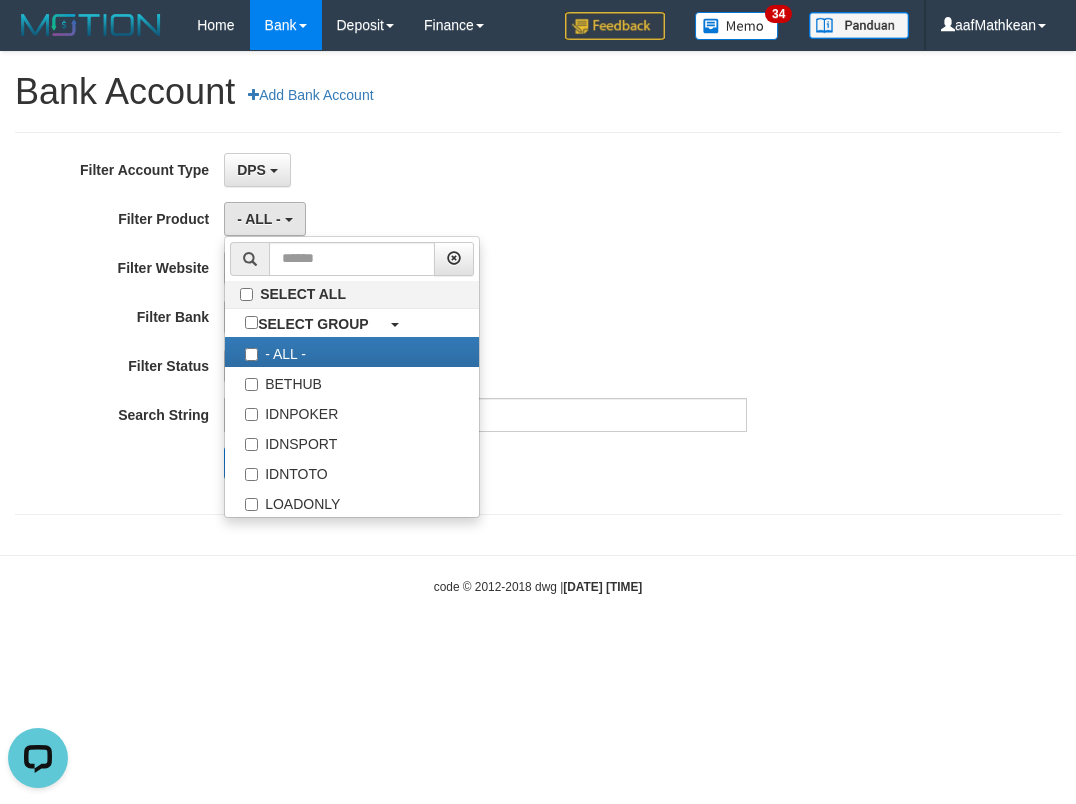 scroll, scrollTop: 18, scrollLeft: 0, axis: vertical 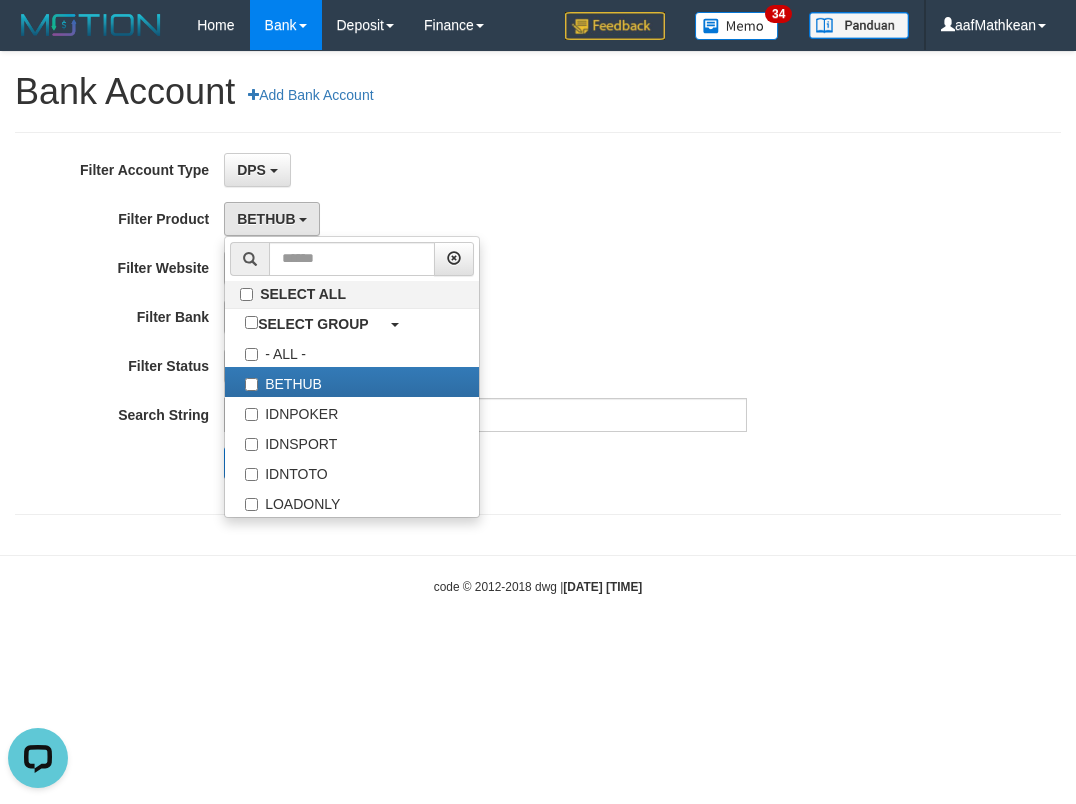 click on "DPS
SELECT ALL  SELECT TYPE  - ALL -
DPS
WD
TMP" at bounding box center (485, 170) 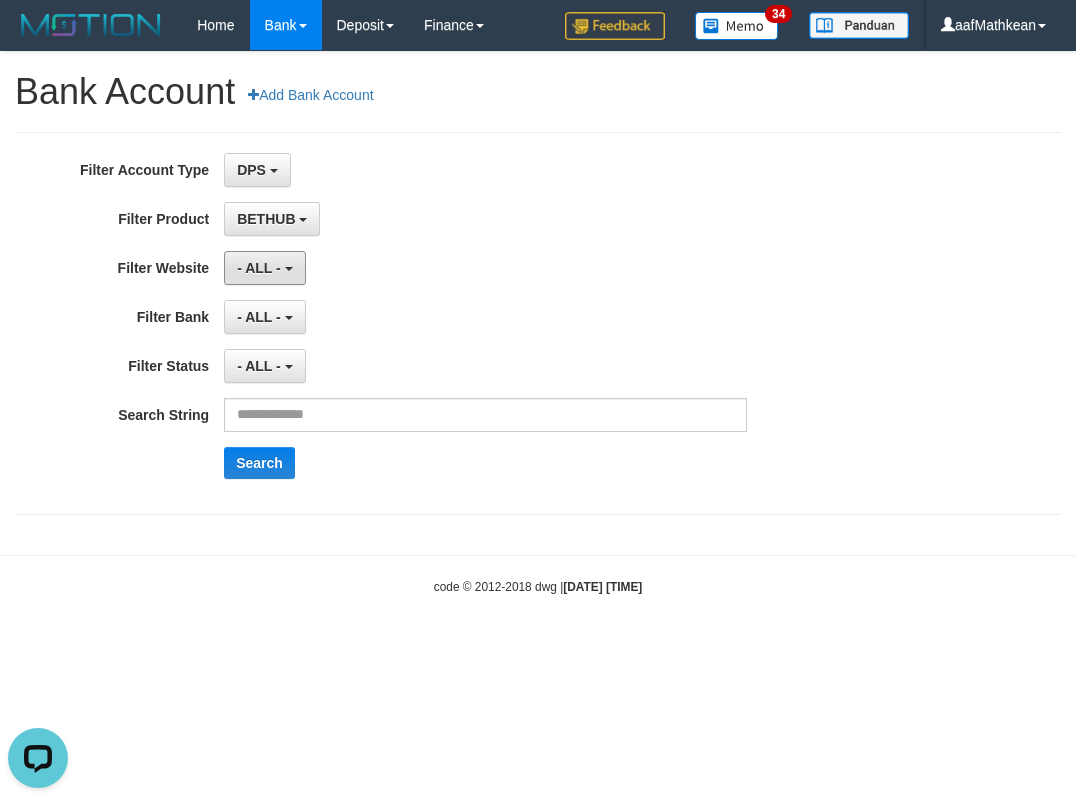 drag, startPoint x: 281, startPoint y: 268, endPoint x: 283, endPoint y: 288, distance: 20.09975 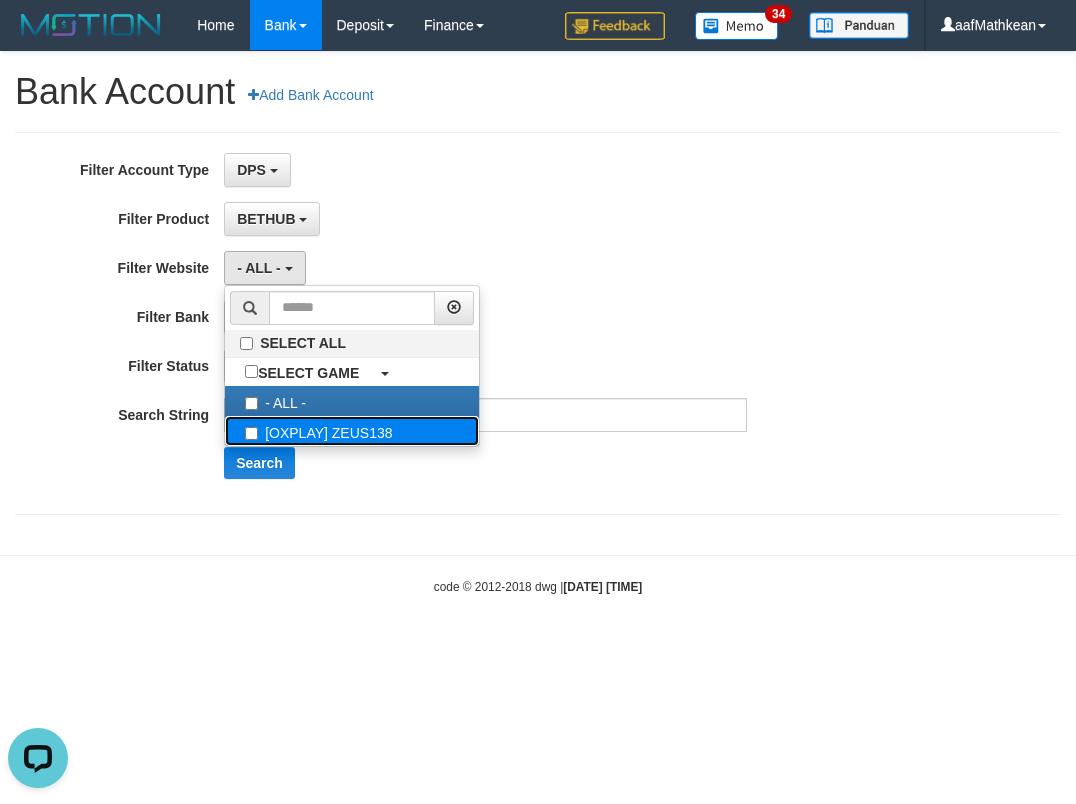 click on "[OXPLAY] ZEUS138" at bounding box center (352, 431) 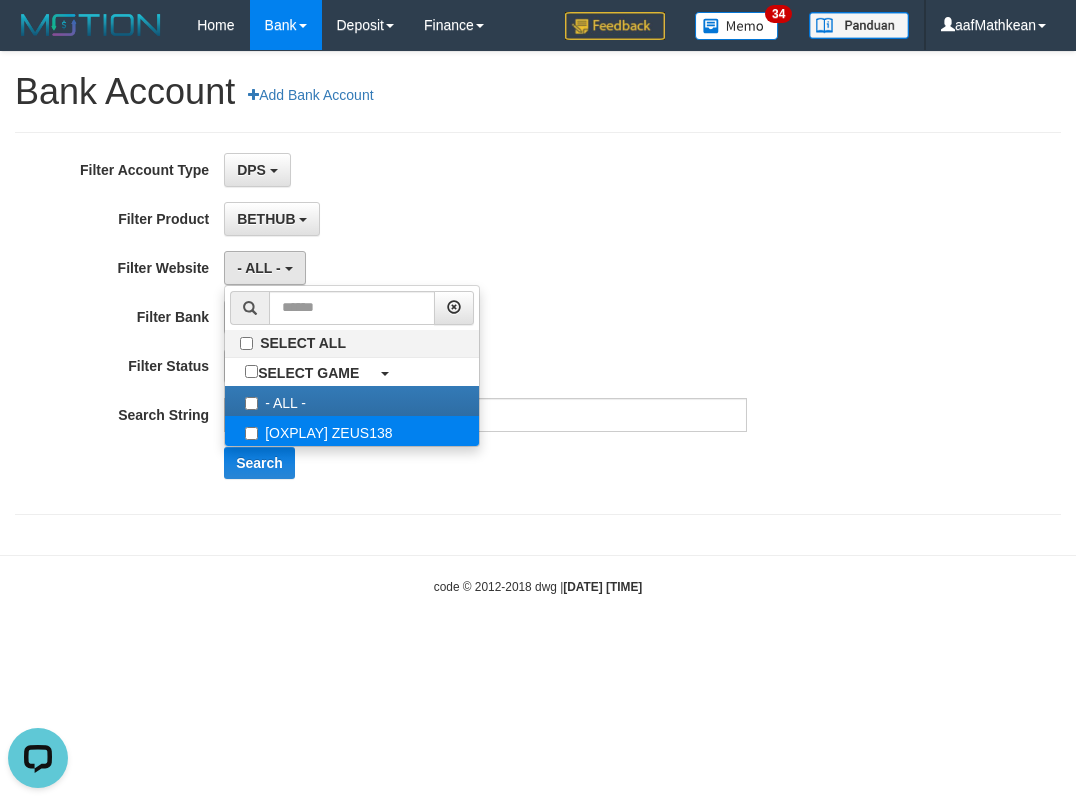 select on "***" 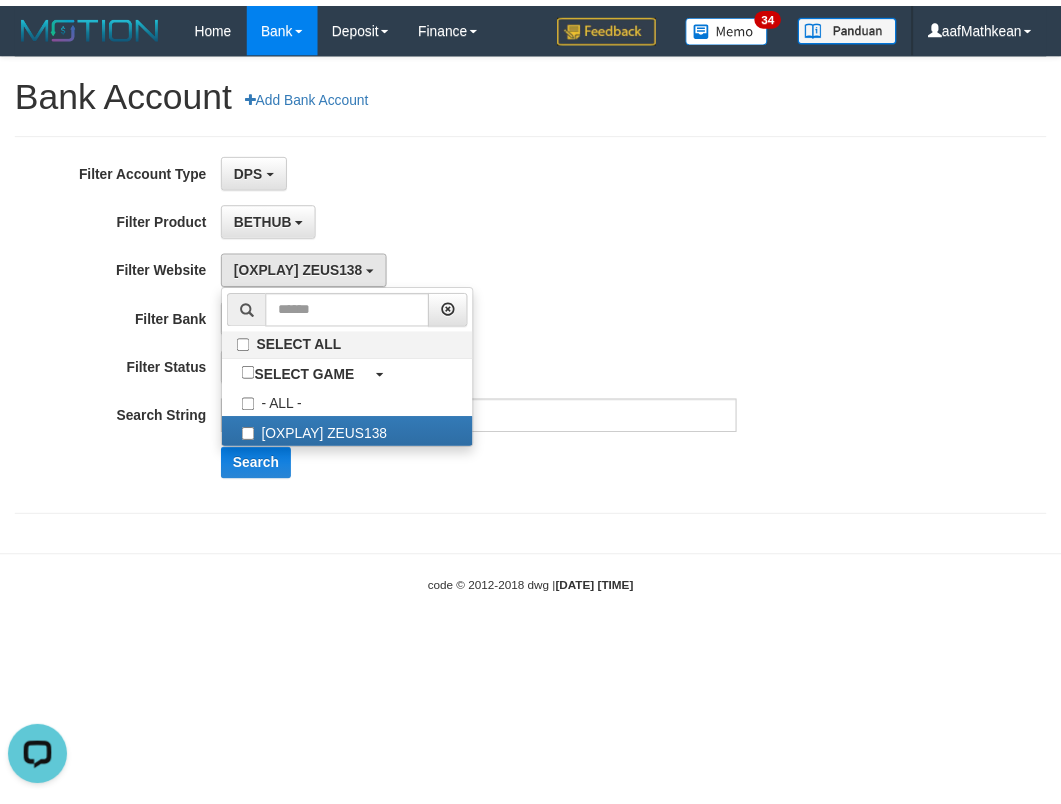 scroll, scrollTop: 18, scrollLeft: 0, axis: vertical 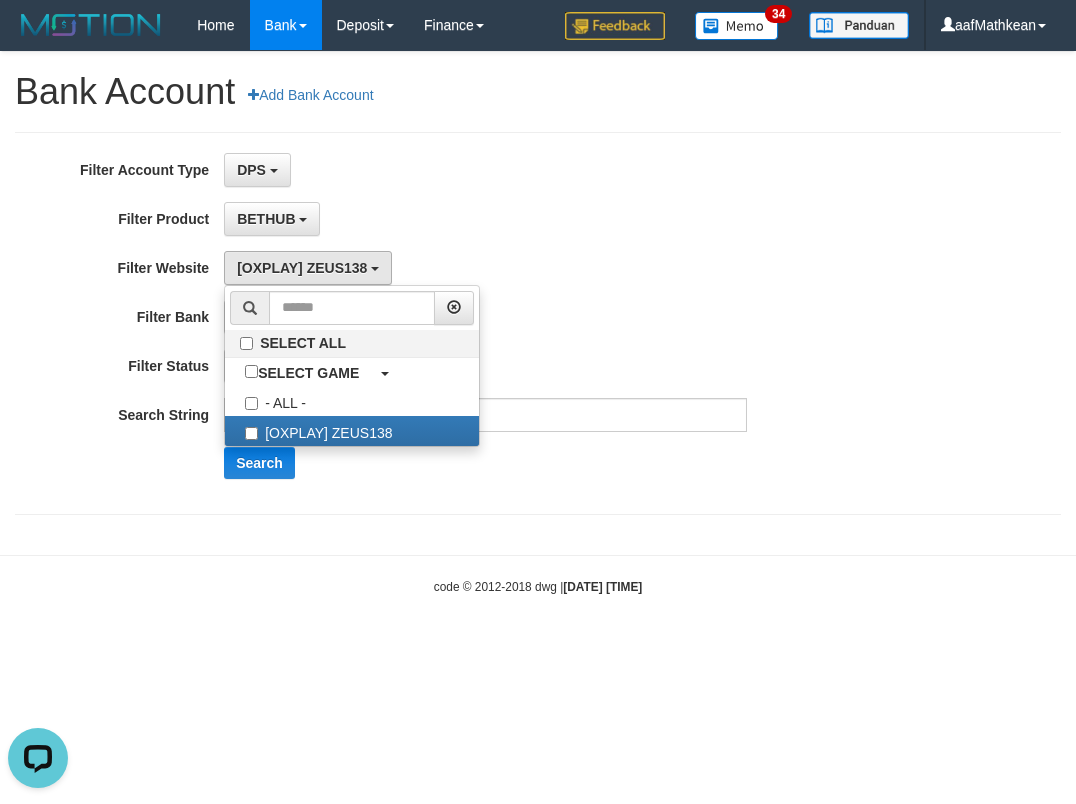click on "**********" at bounding box center (448, 323) 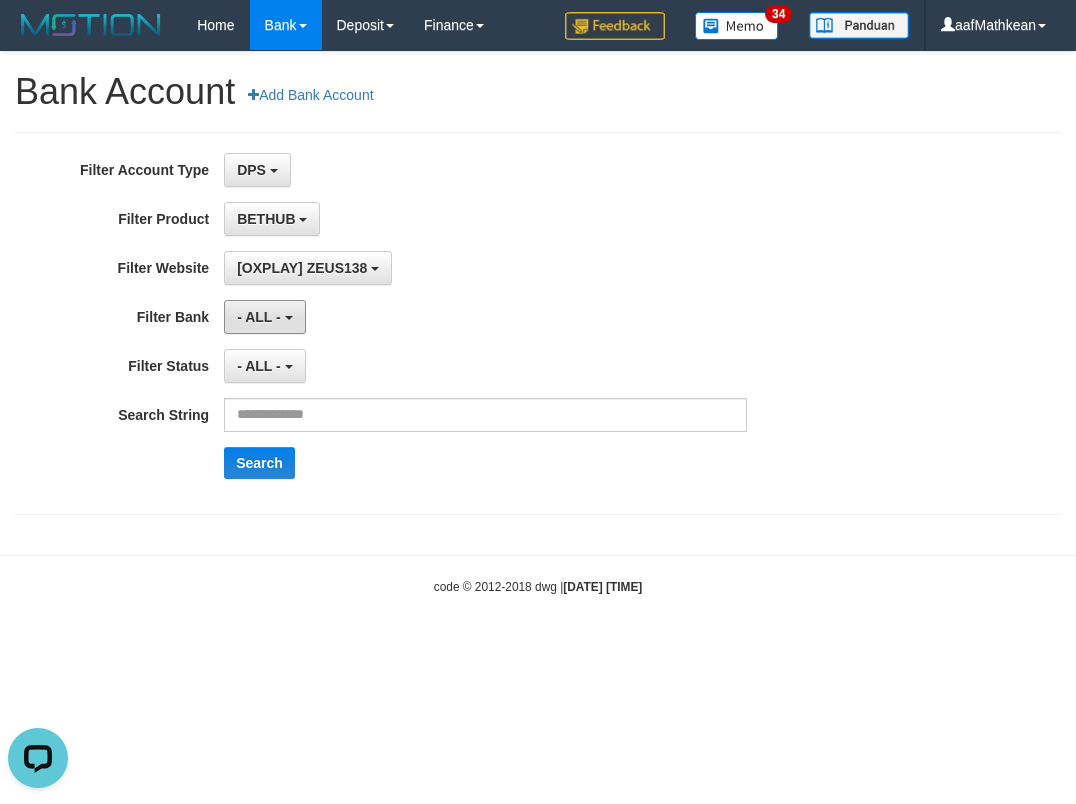 drag, startPoint x: 290, startPoint y: 322, endPoint x: 314, endPoint y: 373, distance: 56.364883 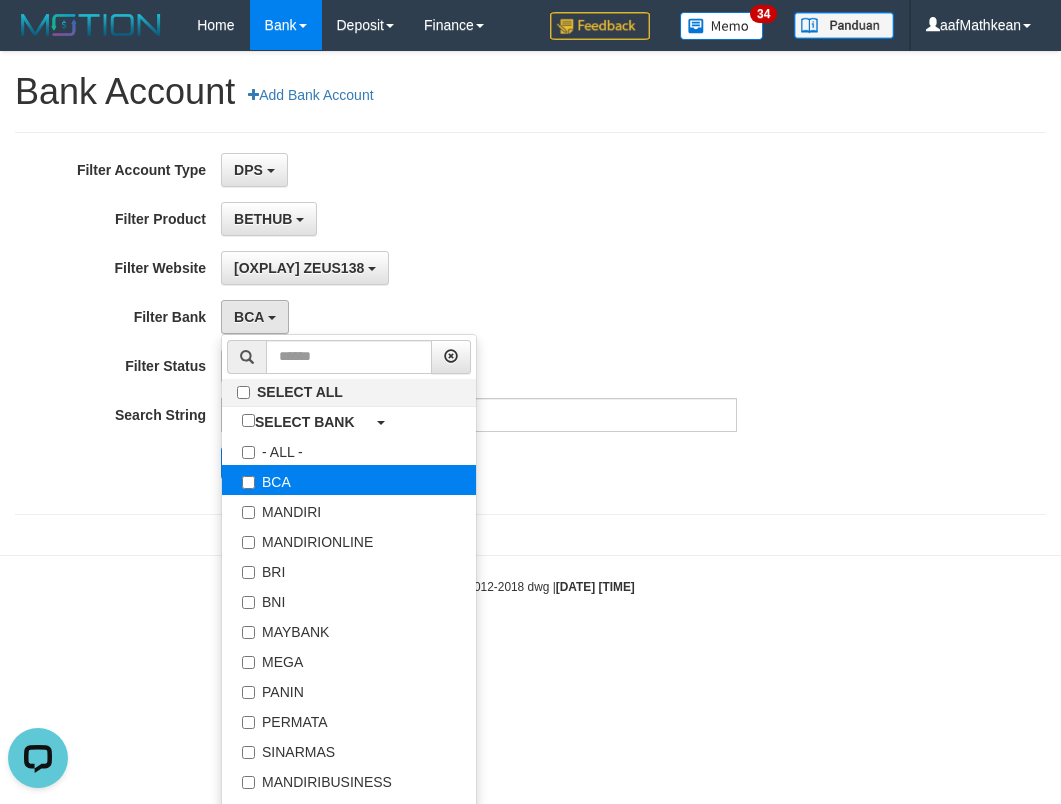 select on "***" 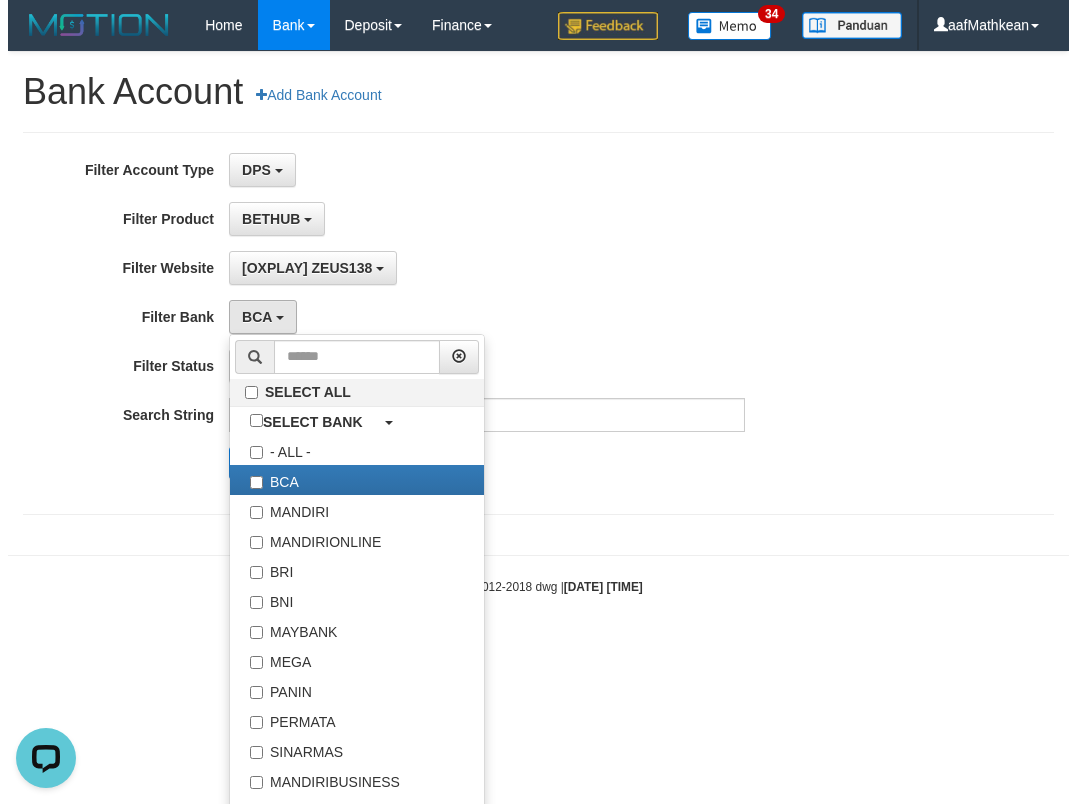 scroll, scrollTop: 18, scrollLeft: 0, axis: vertical 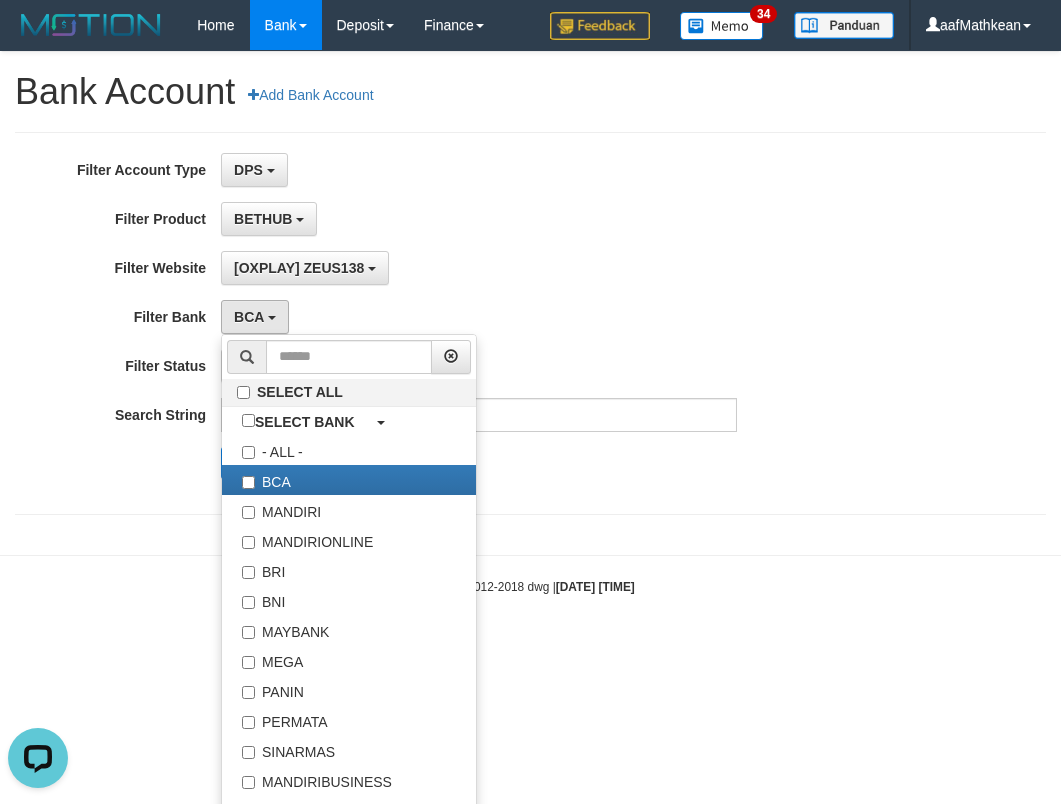 drag, startPoint x: 456, startPoint y: 270, endPoint x: 420, endPoint y: 312, distance: 55.31727 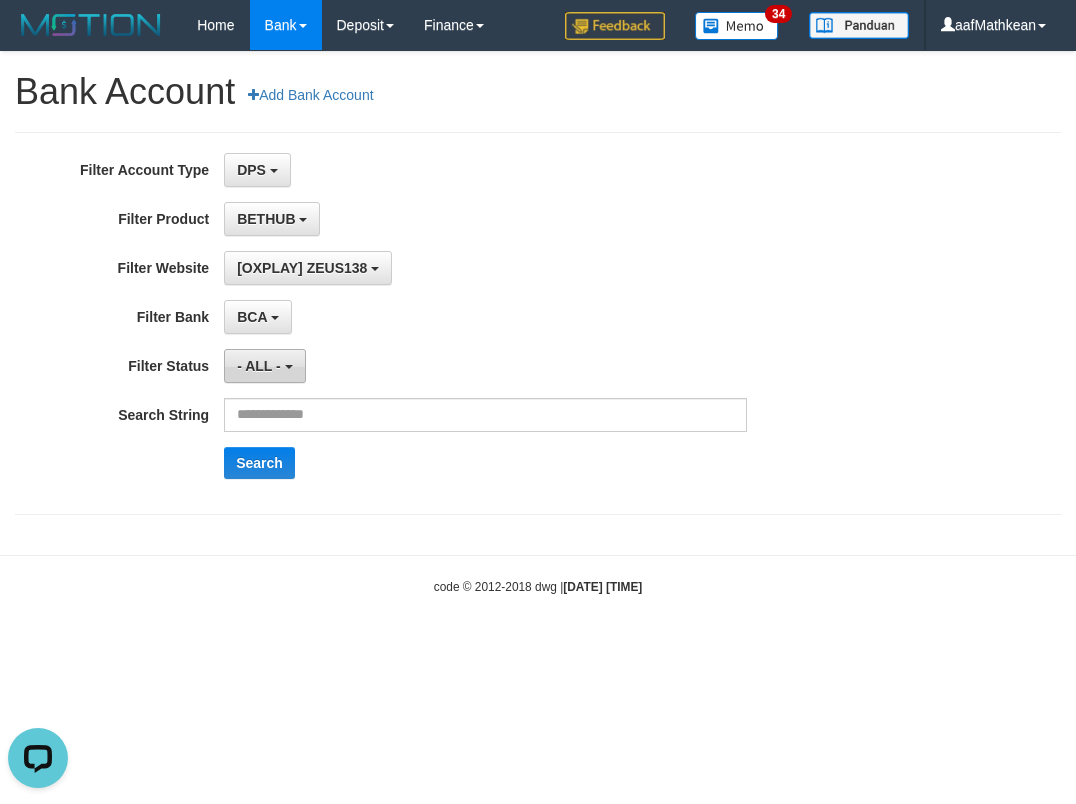 click on "- ALL -" at bounding box center (259, 366) 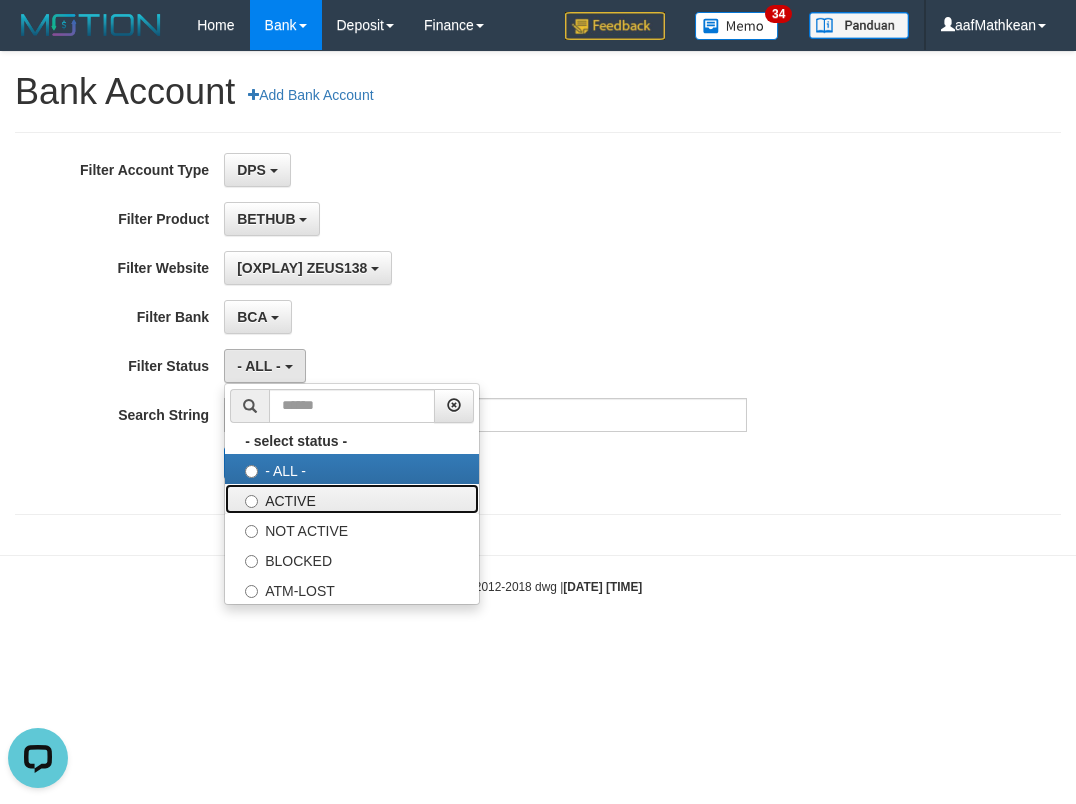 click on "ACTIVE" at bounding box center [352, 499] 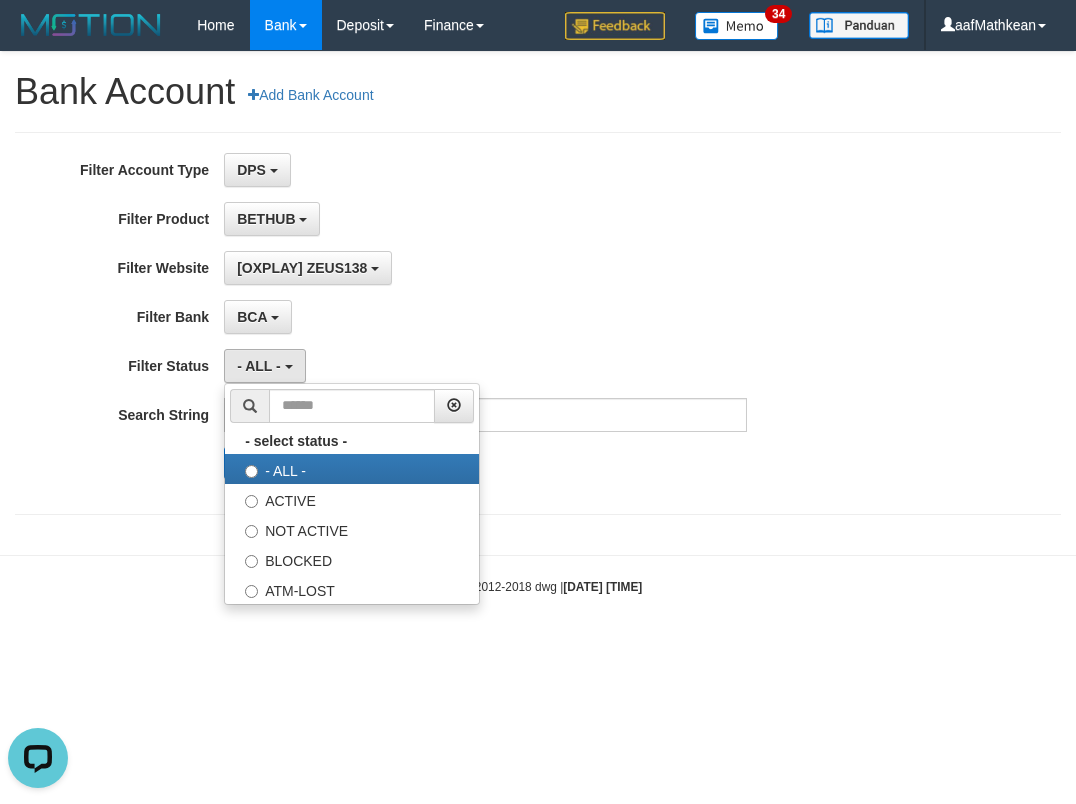 select on "*" 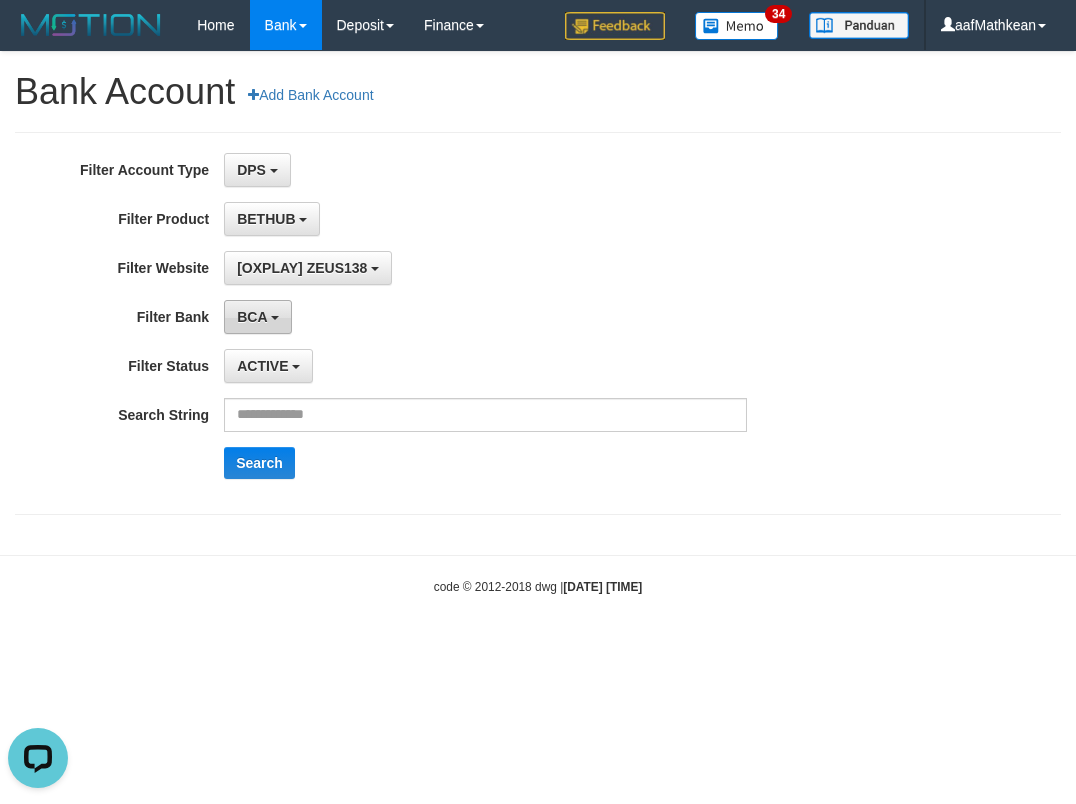 click on "BCA" at bounding box center (252, 317) 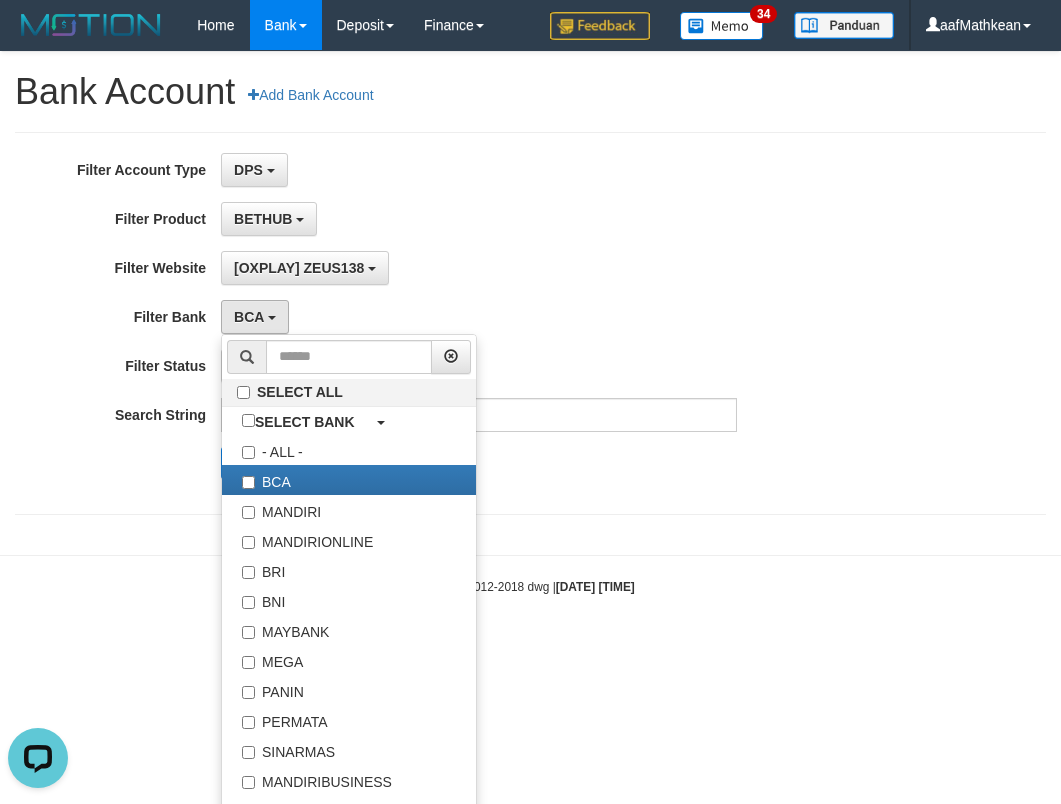 click on "BETHUB
SELECT ALL  SELECT GROUP  - ALL -
BETHUB
IDNPOKER
IDNSPORT
IDNTOTO
LOADONLY" at bounding box center (479, 219) 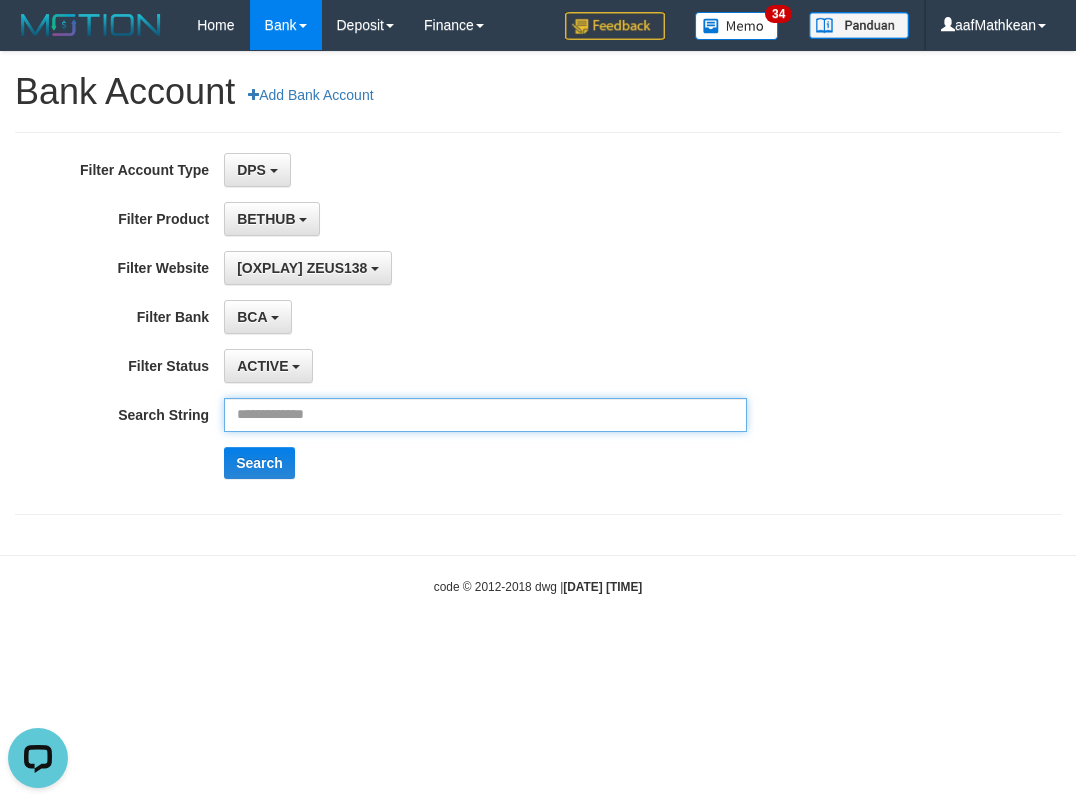 click at bounding box center (485, 415) 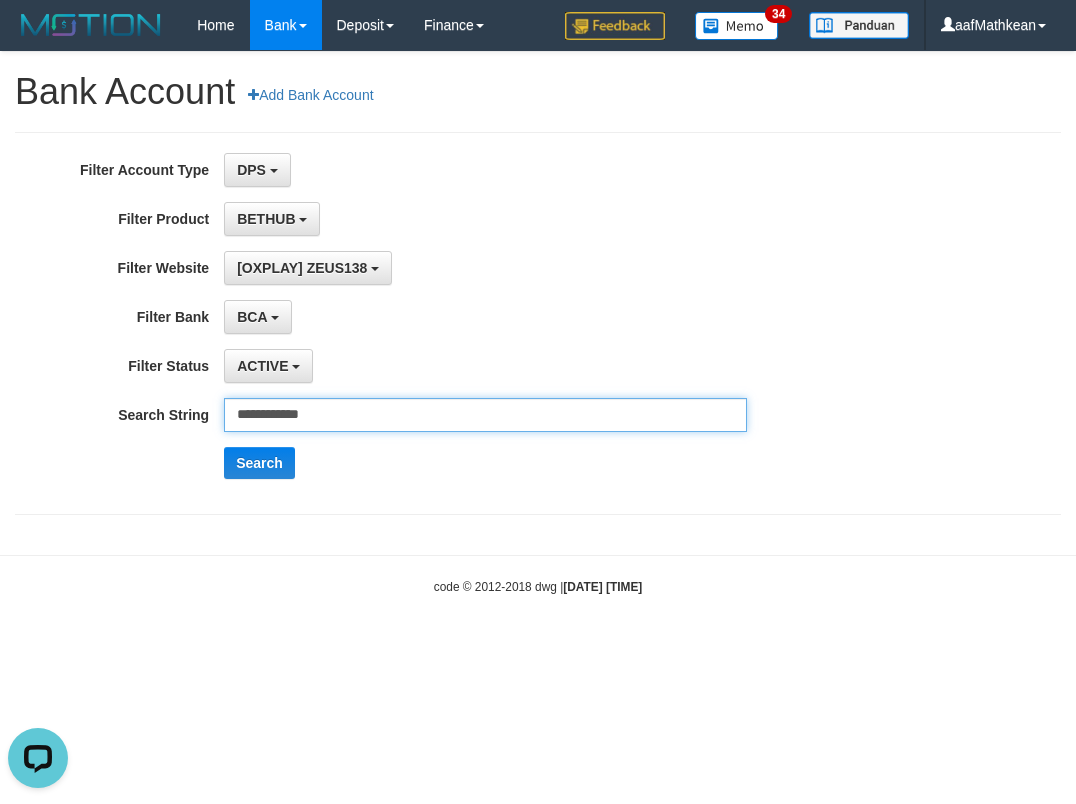 click on "**********" at bounding box center [485, 415] 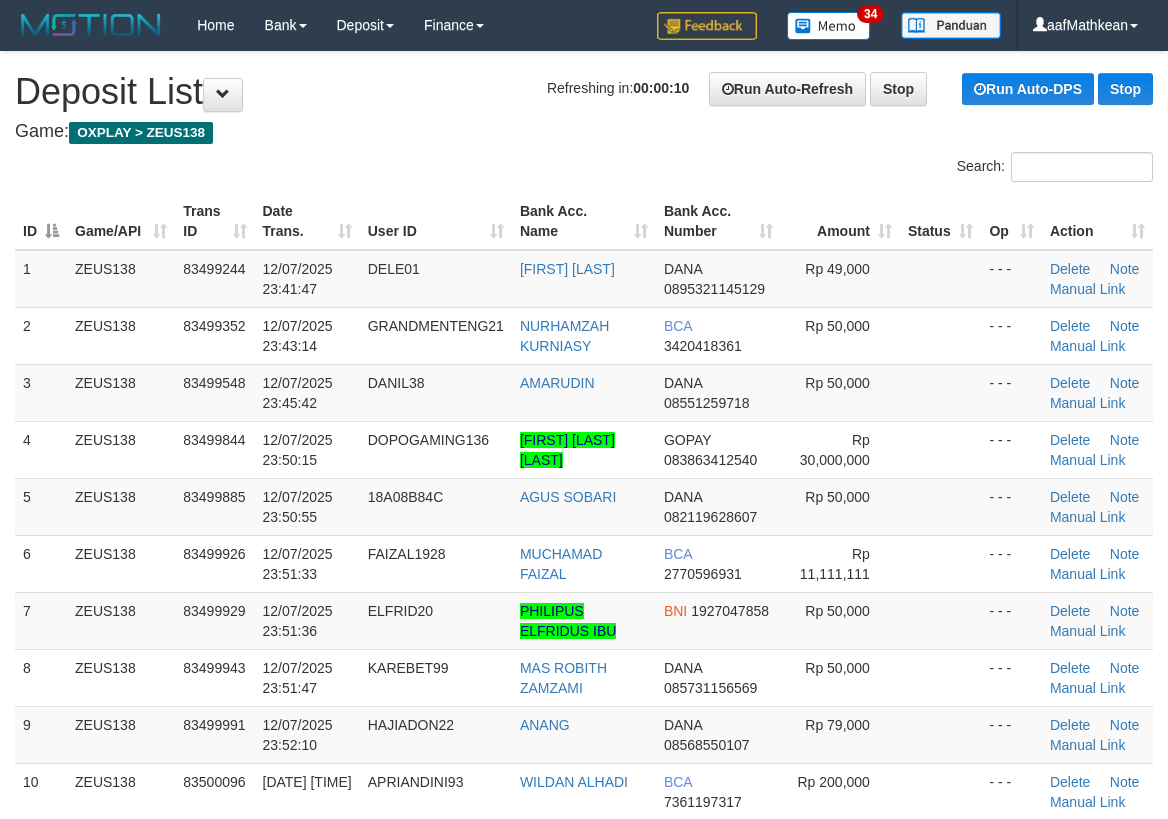 scroll, scrollTop: 0, scrollLeft: 0, axis: both 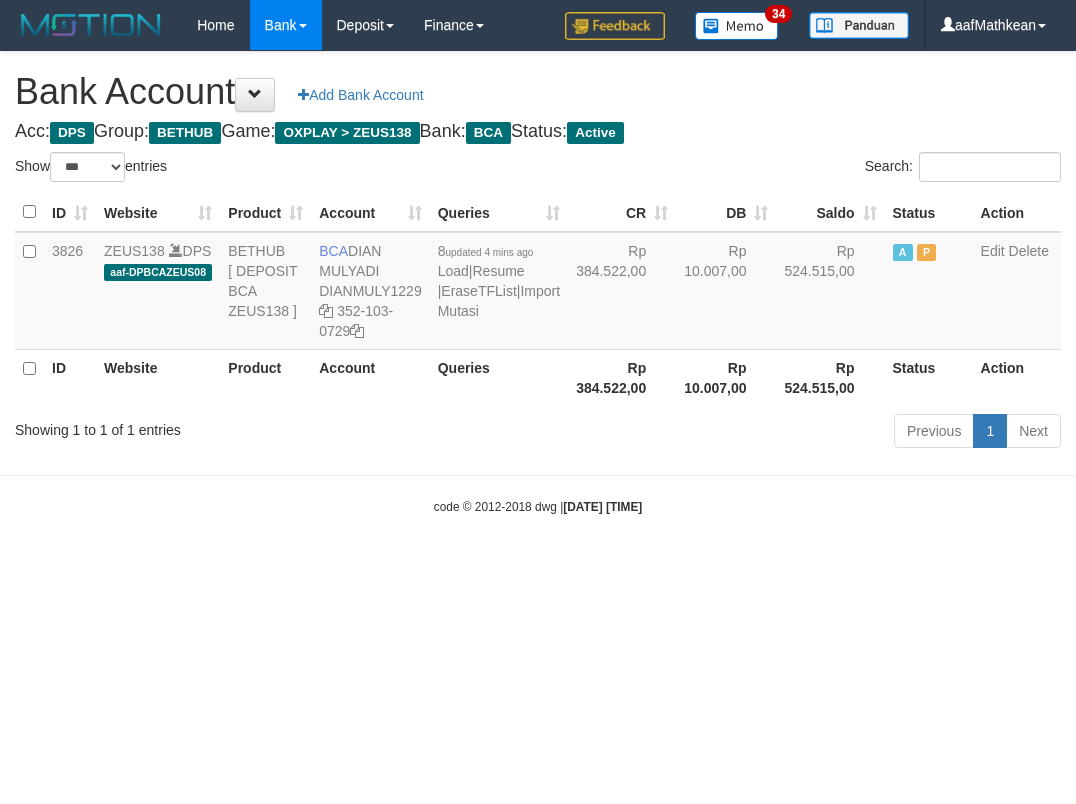 select on "***" 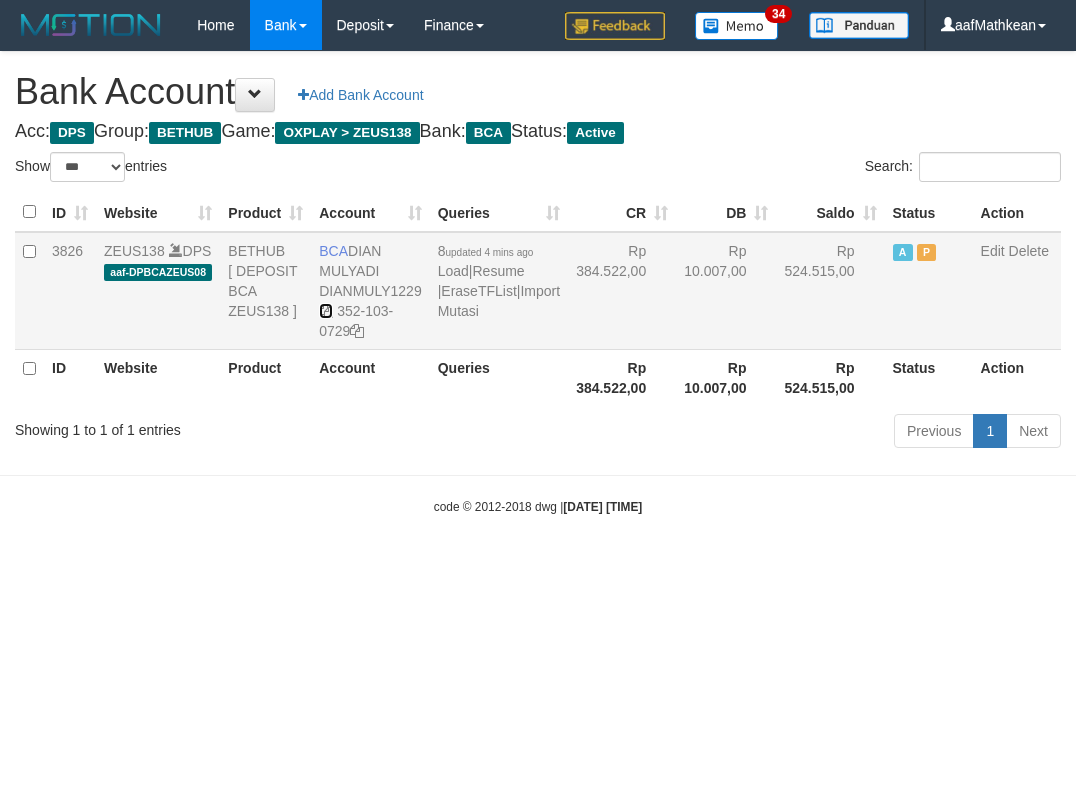 click at bounding box center (326, 311) 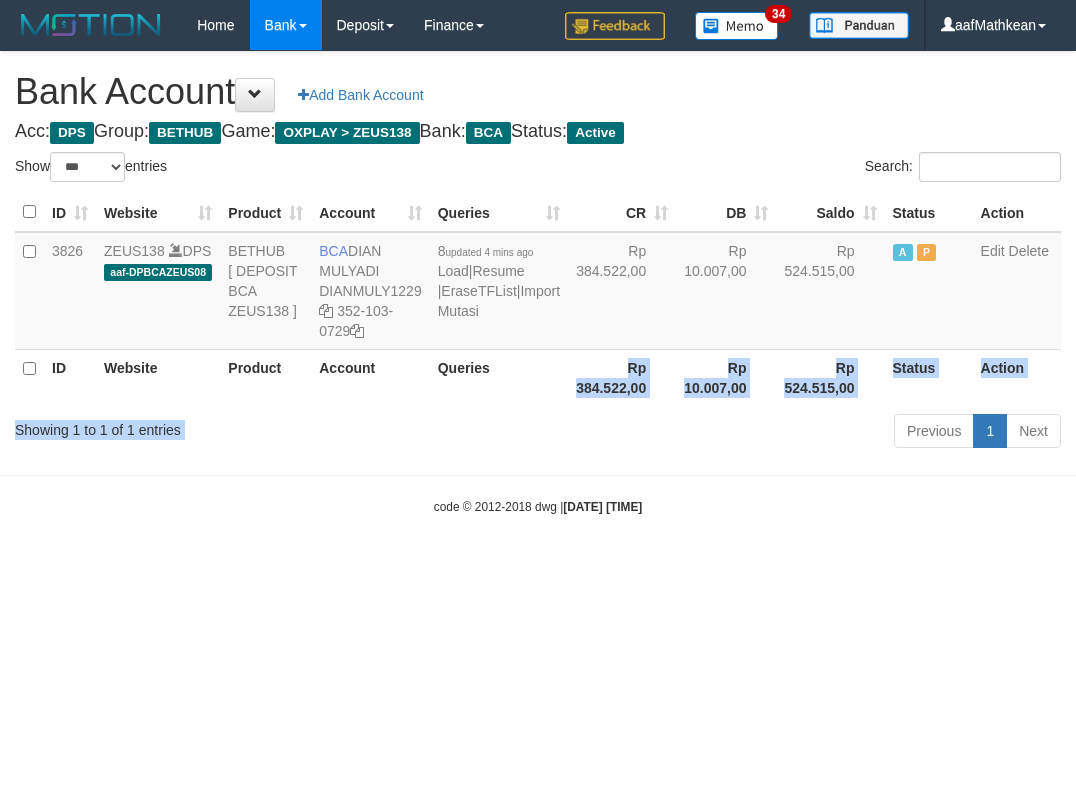 drag, startPoint x: 575, startPoint y: 475, endPoint x: 855, endPoint y: 500, distance: 281.11386 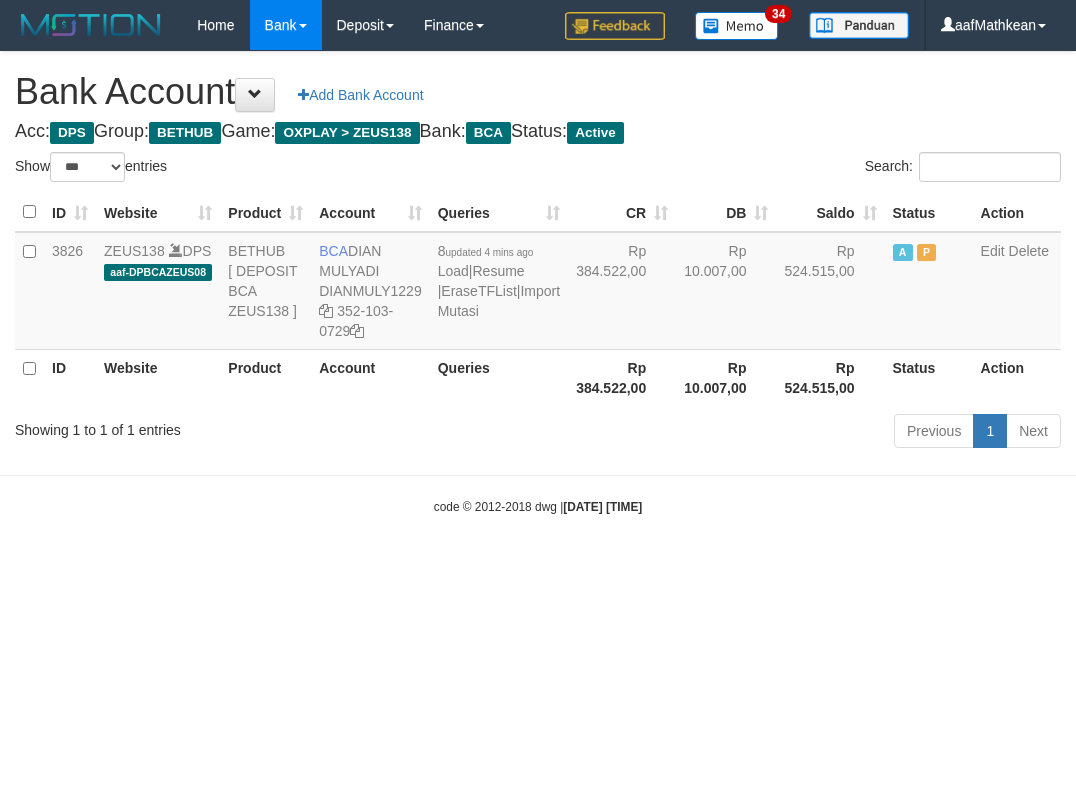 select on "***" 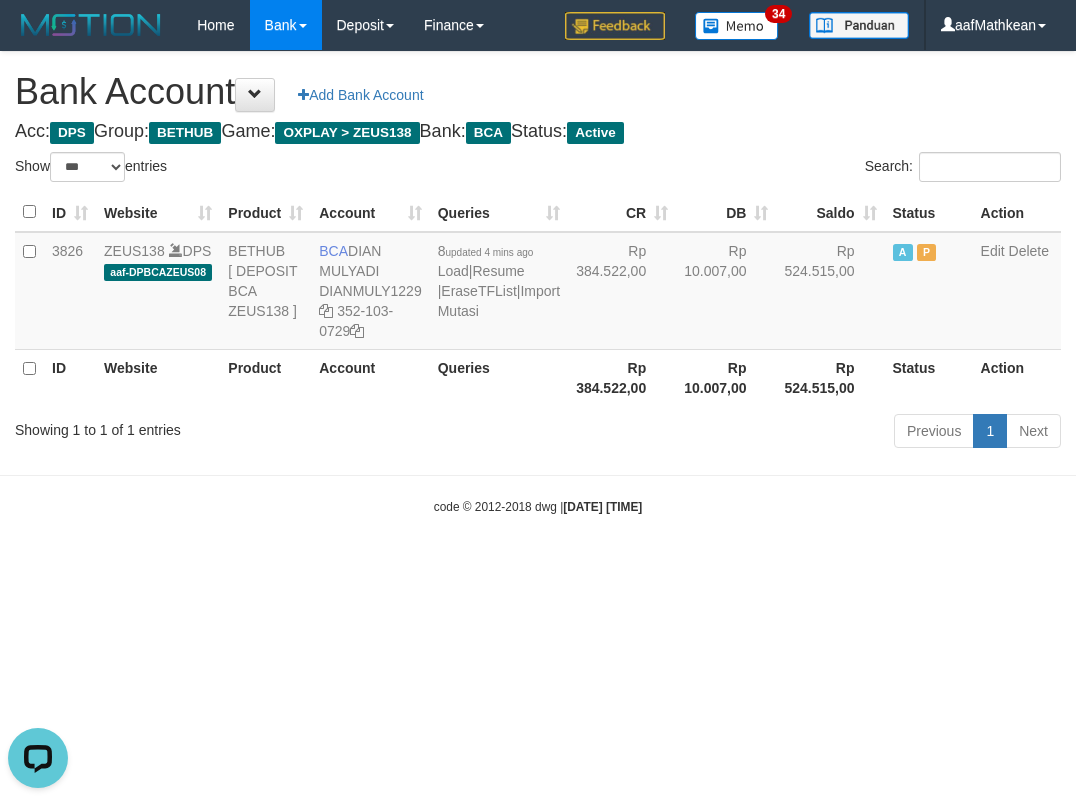 scroll, scrollTop: 0, scrollLeft: 0, axis: both 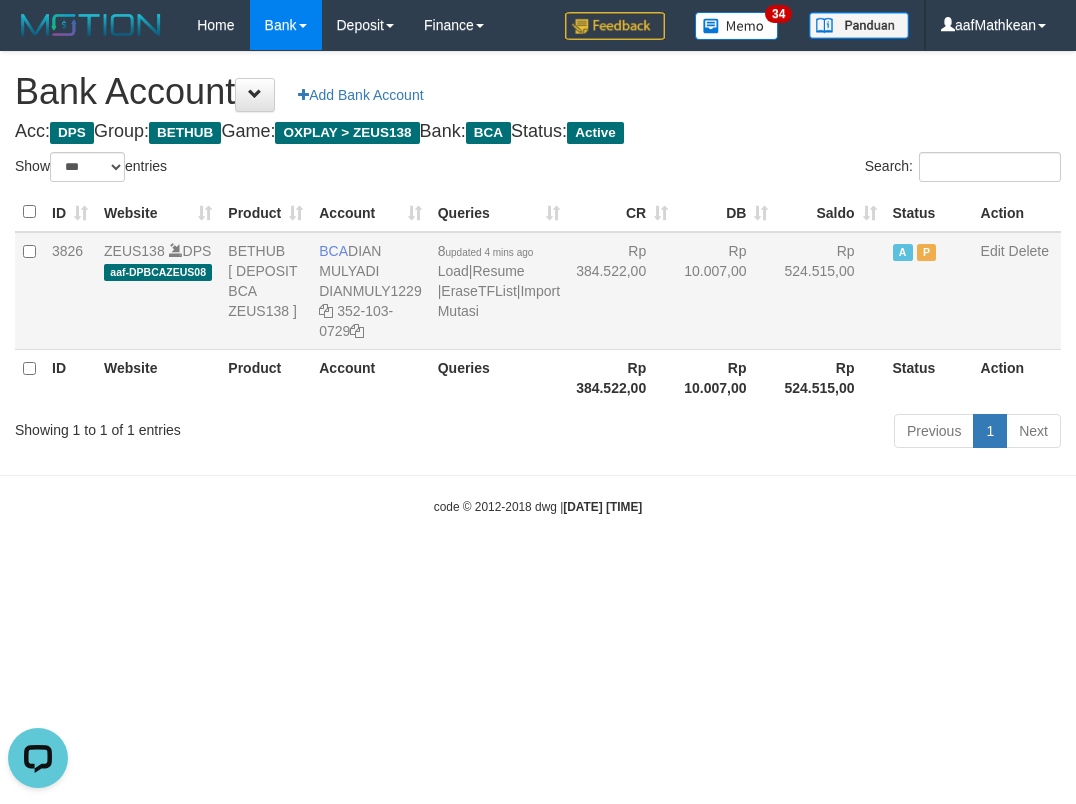 drag, startPoint x: 315, startPoint y: 241, endPoint x: 414, endPoint y: 274, distance: 104.35516 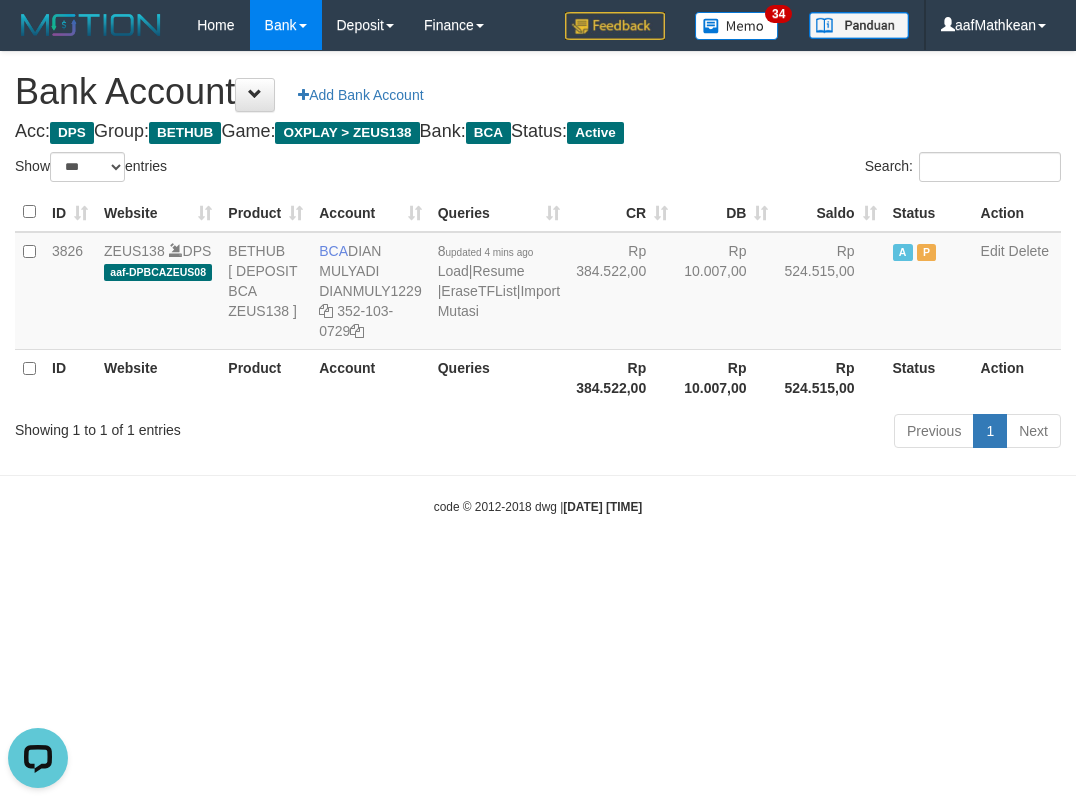 copy on "BCA
DIAN MULYADI" 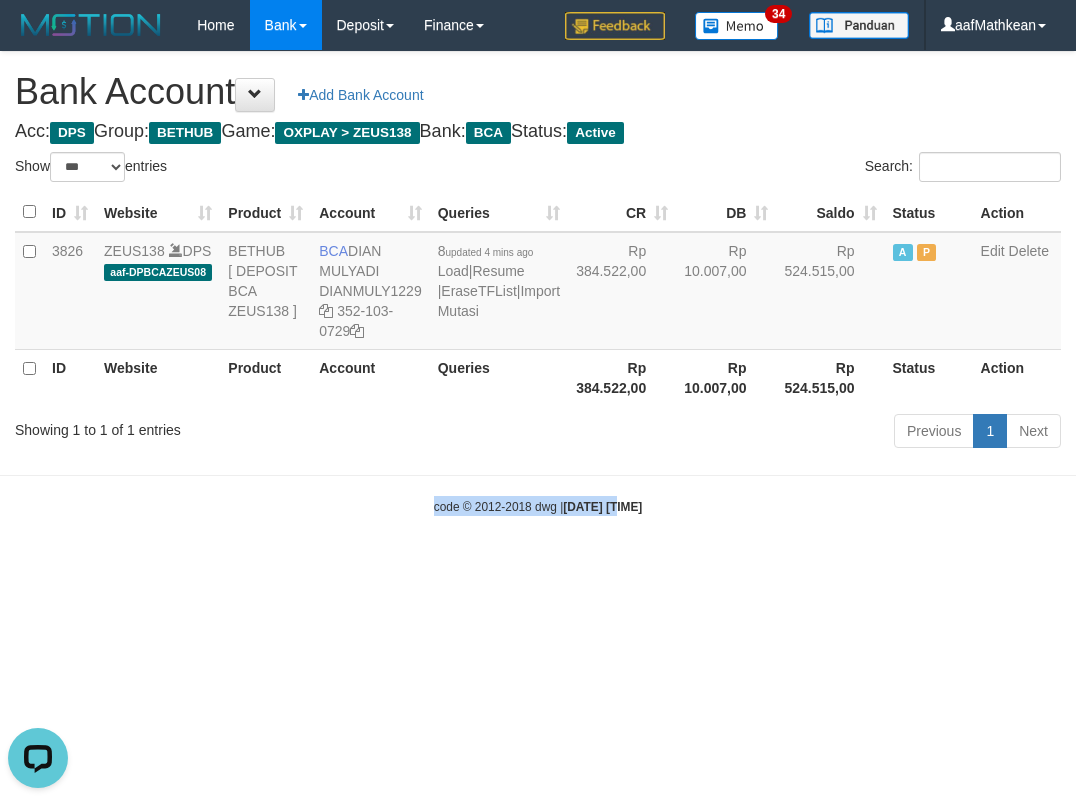 drag, startPoint x: 590, startPoint y: 447, endPoint x: 557, endPoint y: 448, distance: 33.01515 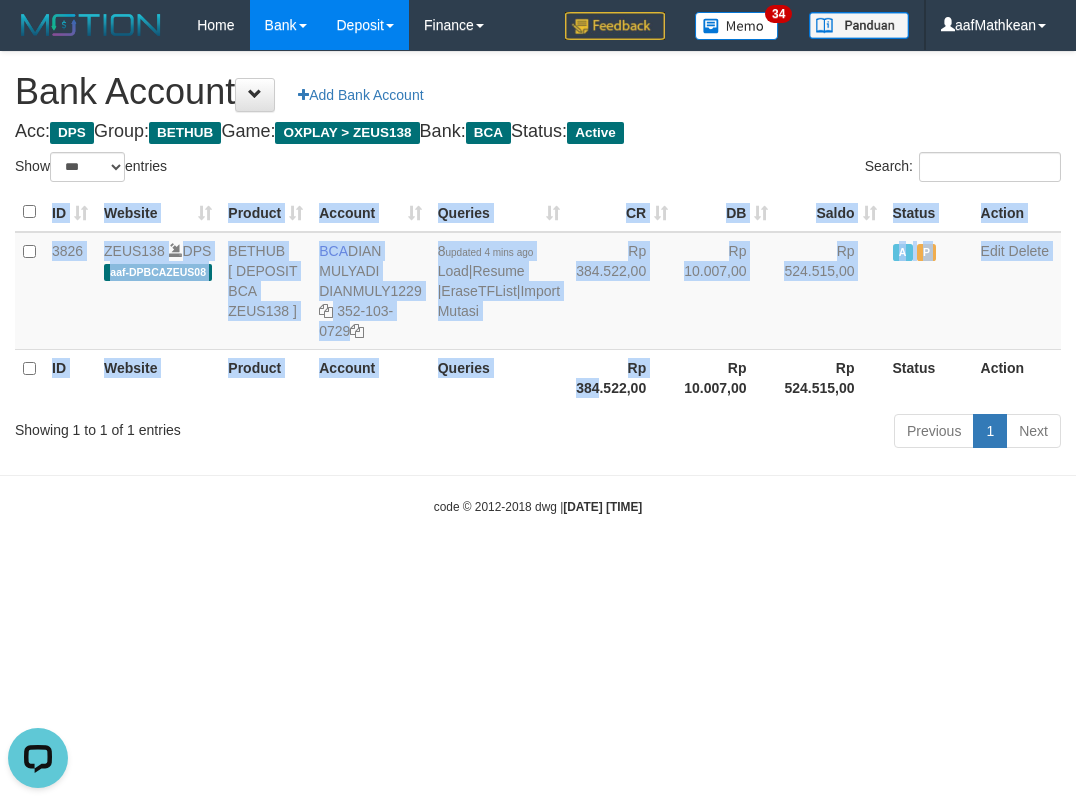 drag, startPoint x: 557, startPoint y: 448, endPoint x: 370, endPoint y: 3, distance: 482.69452 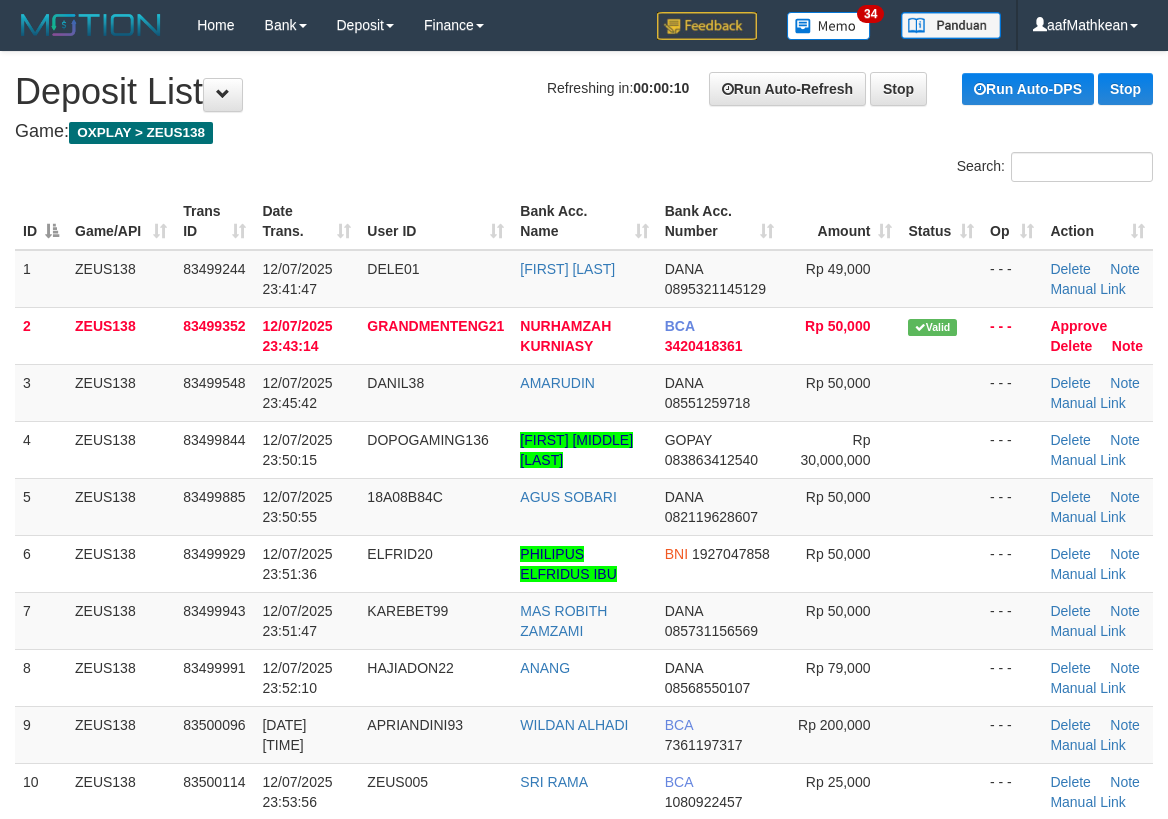 scroll, scrollTop: 0, scrollLeft: 0, axis: both 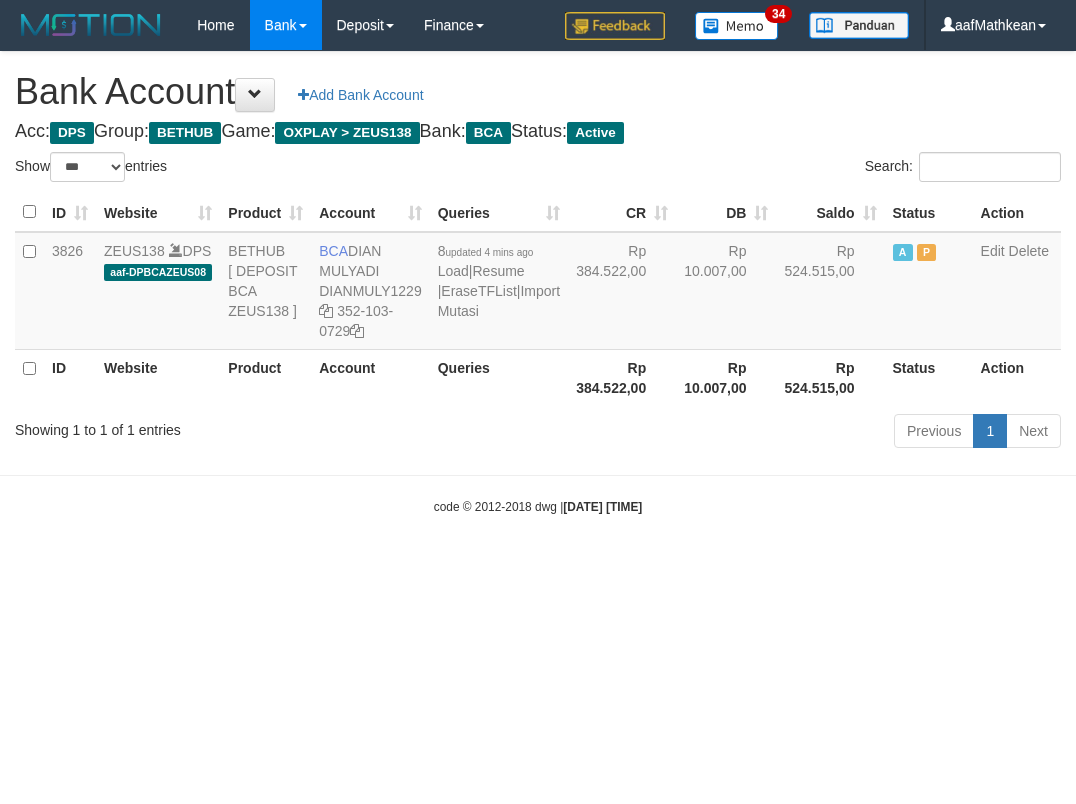 select on "***" 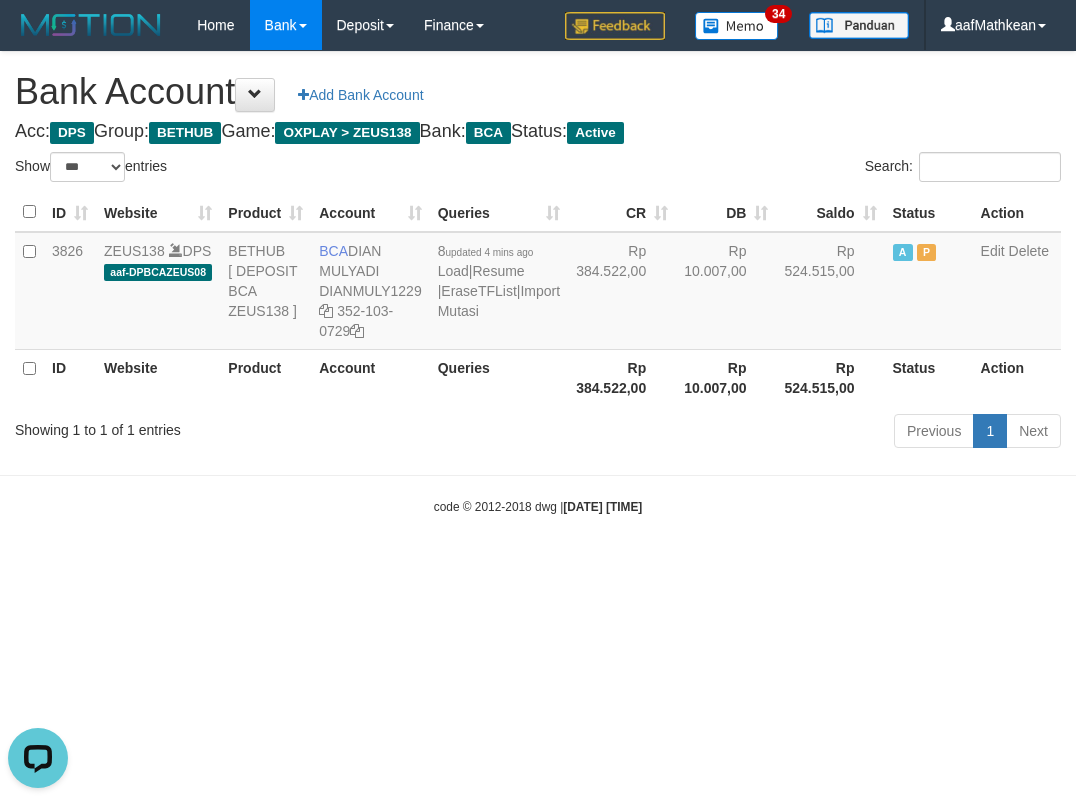 scroll, scrollTop: 0, scrollLeft: 0, axis: both 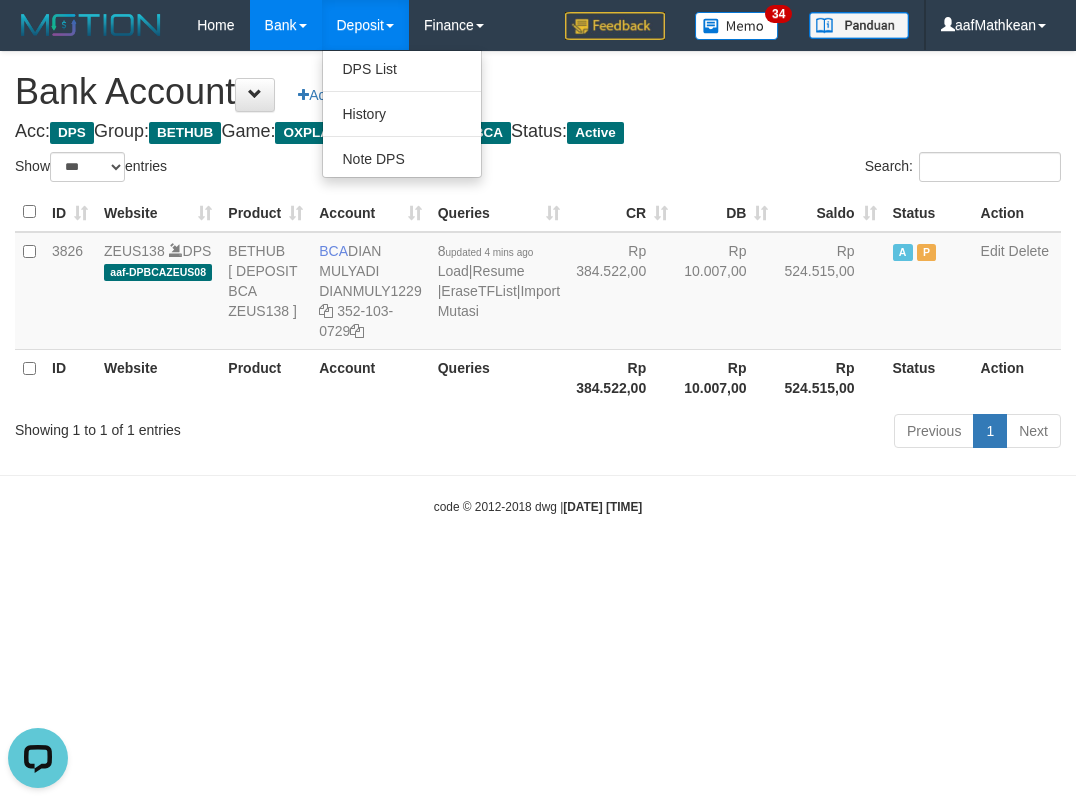 click on "Toggle navigation
Home
Bank
Account List
Load
By Website
Group
[OXPLAY]													ZEUS138
By Load Group (DPS)" at bounding box center (538, 283) 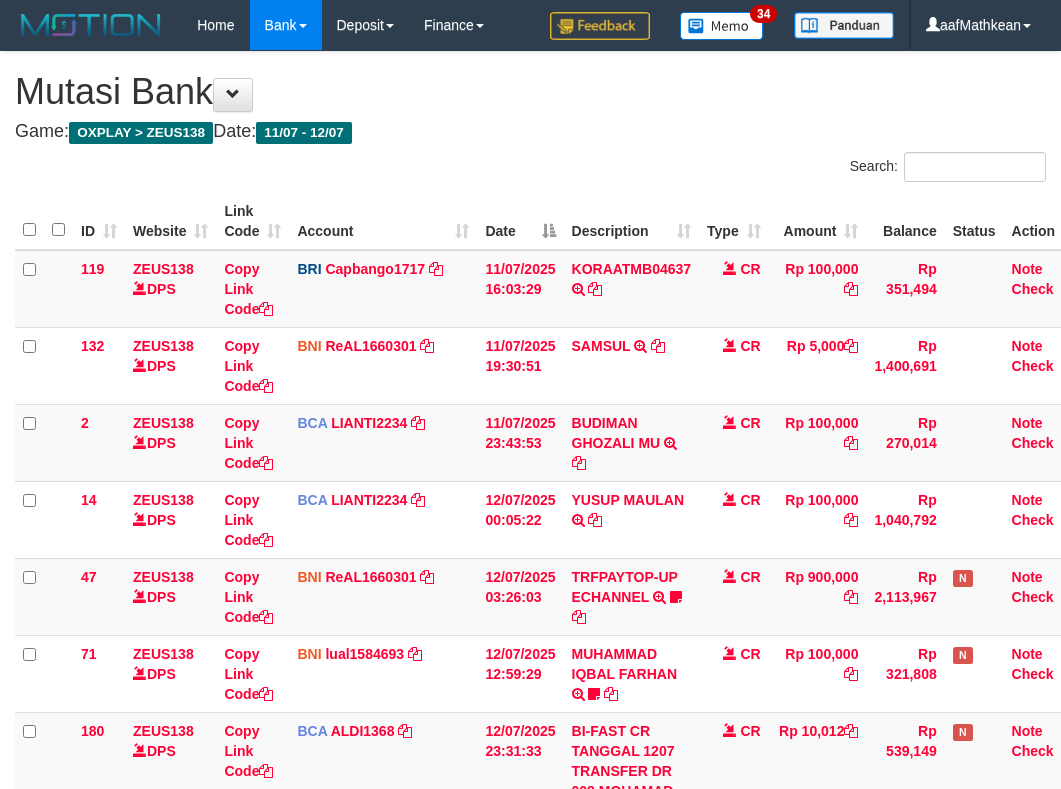 scroll, scrollTop: 430, scrollLeft: 0, axis: vertical 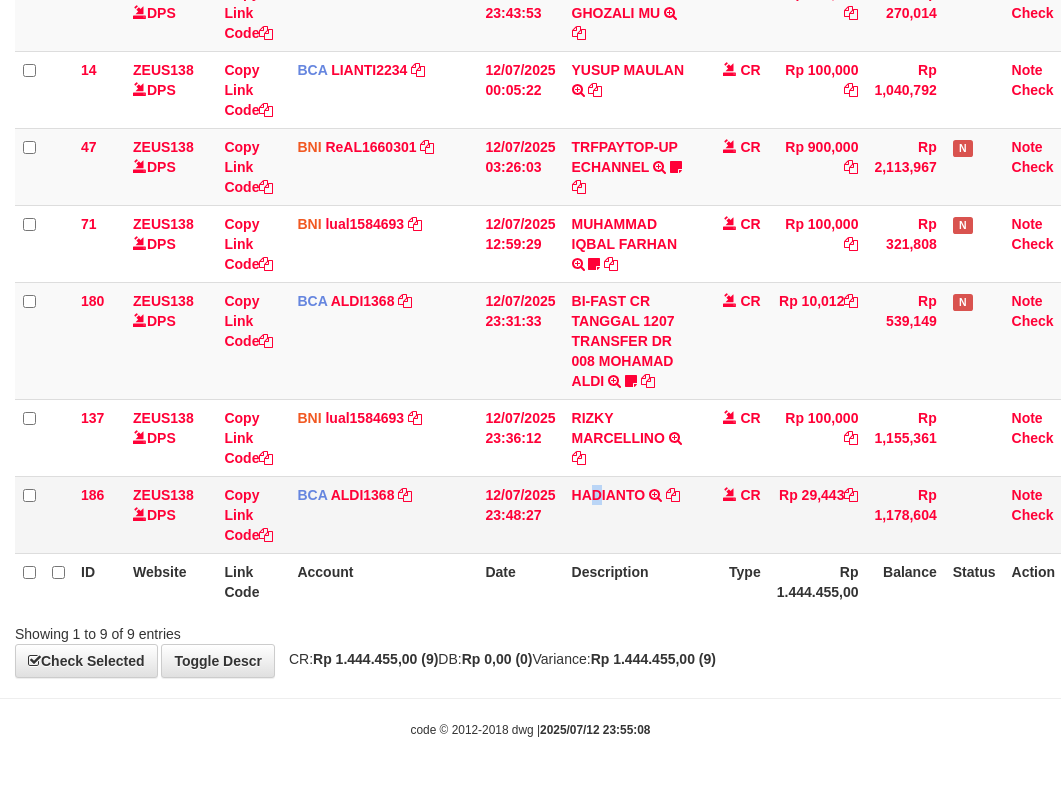 click on "HADIANTO         TRSF E-BANKING CR 1207/FTSCY/WS95051
29443.002025071273888956 TRFDN-HADIANTO ESPAY DEBIT INDONE" at bounding box center (632, 514) 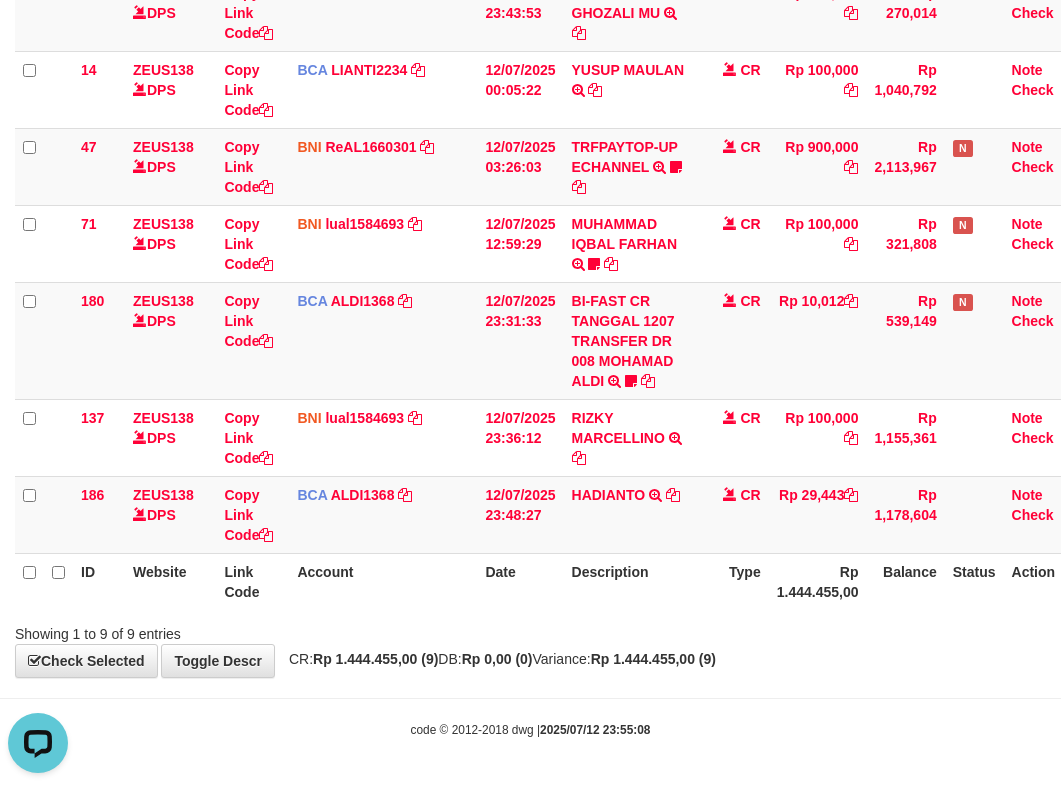 scroll, scrollTop: 0, scrollLeft: 0, axis: both 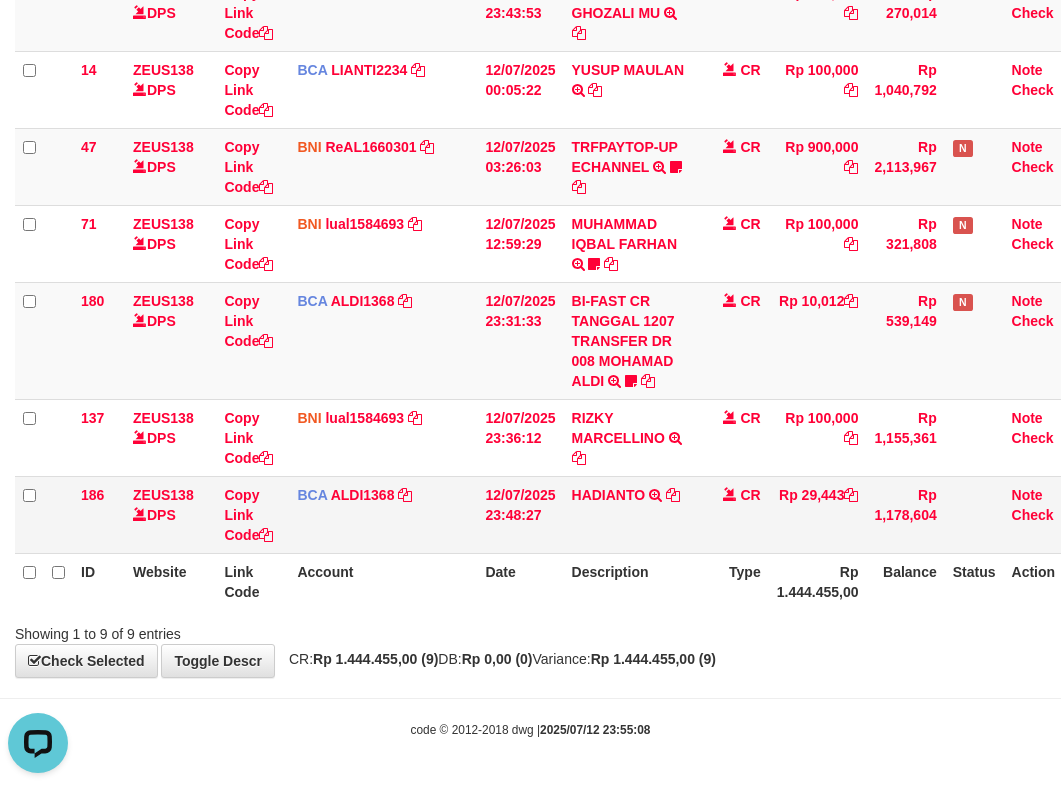 click on "119
ZEUS138    DPS
Copy Link Code
BRI
Capbango1717
DPS
HELMI
mutasi_20250711_2435 | 119
mutasi_20250711_2435 | 119
KORAATMB04637         KORAATMB04:637215011156650 2:250710:61892
CR
Rp 100,000
Rp 351,494
Note
Check
132
ZEUS138    DPS
Copy Link Code
BNI
ReAL1660301
DPS
[FIRST] [LAST]
mutasi_20250711_4647 | 132
mutasi_20250711_4647 | 132" at bounding box center (550, 187) 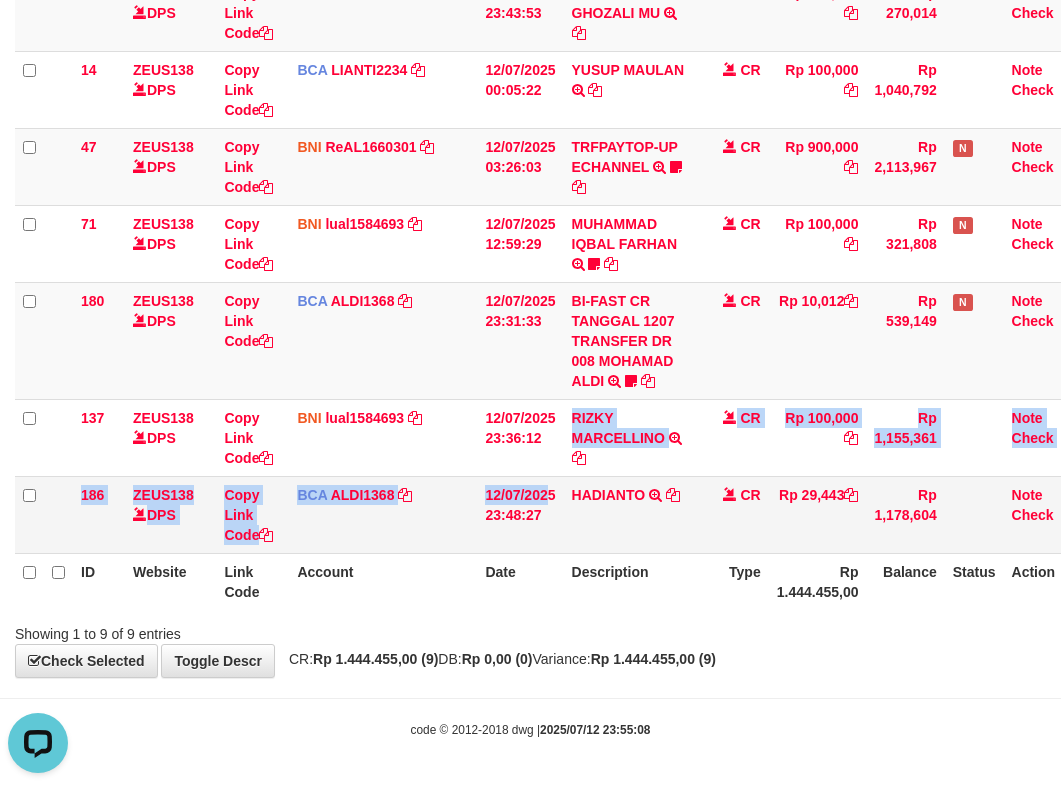 drag, startPoint x: 535, startPoint y: 523, endPoint x: 523, endPoint y: 506, distance: 20.808653 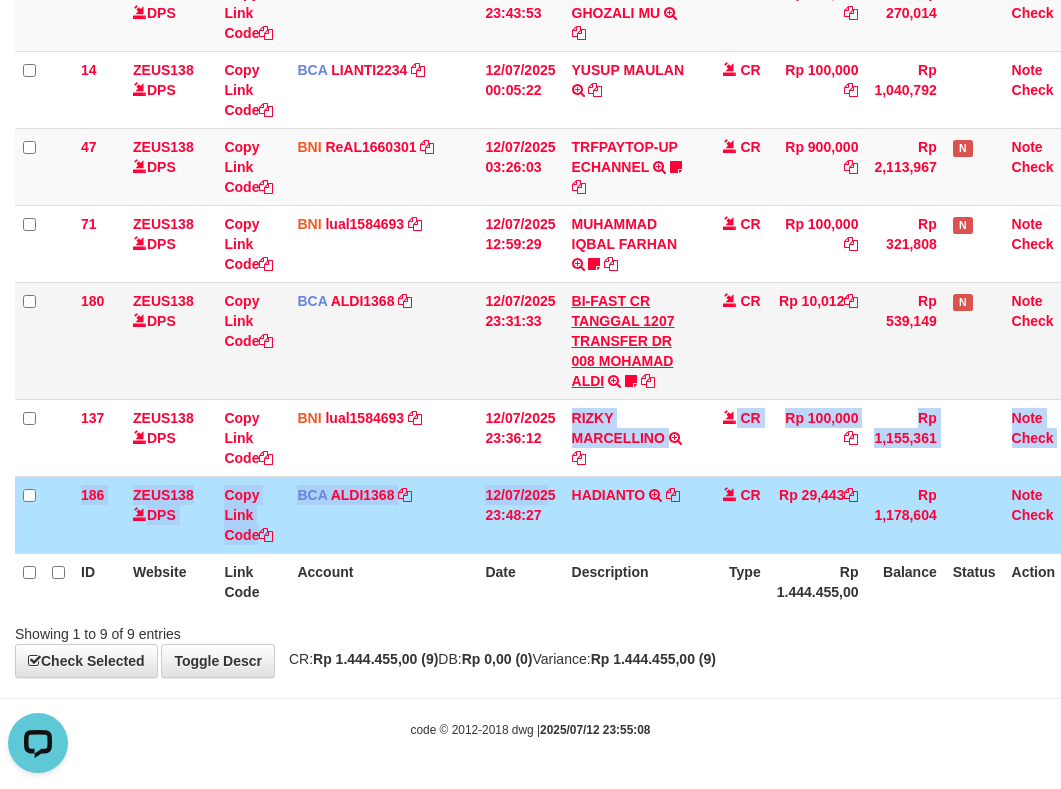 drag, startPoint x: 542, startPoint y: 414, endPoint x: 590, endPoint y: 347, distance: 82.419655 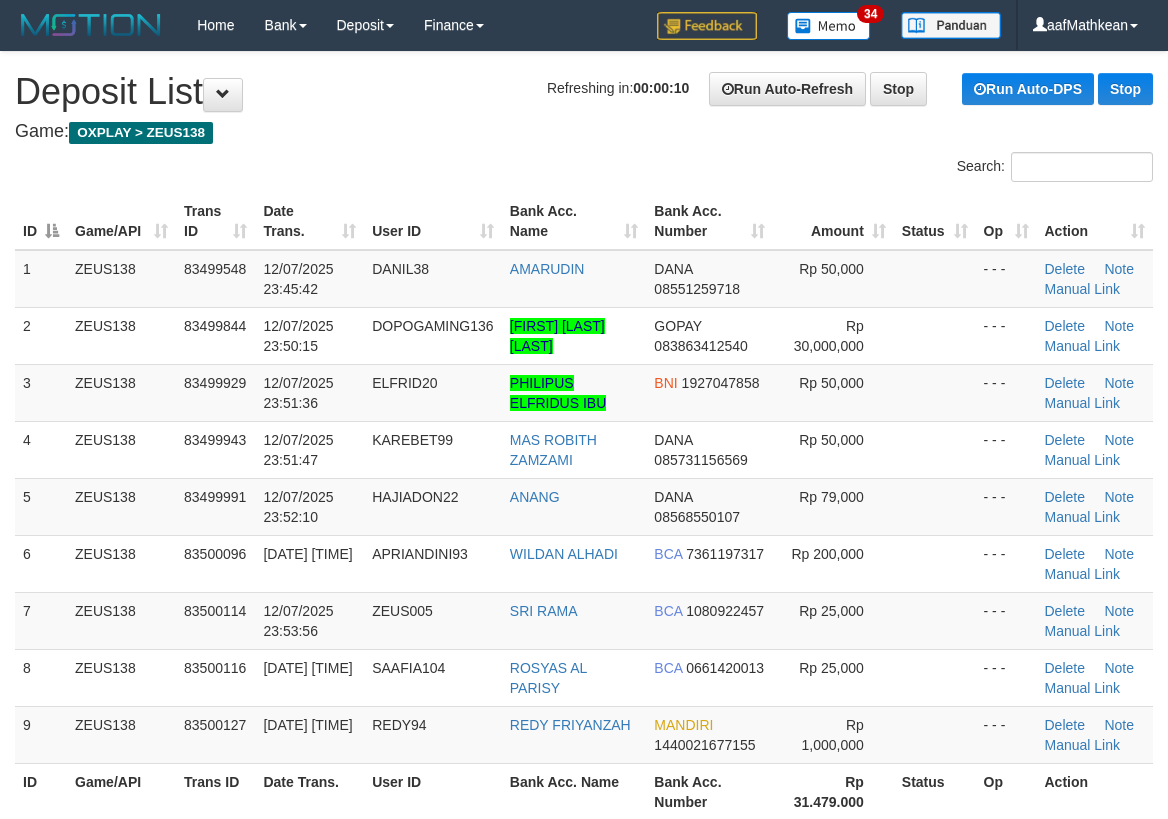 scroll, scrollTop: 0, scrollLeft: 0, axis: both 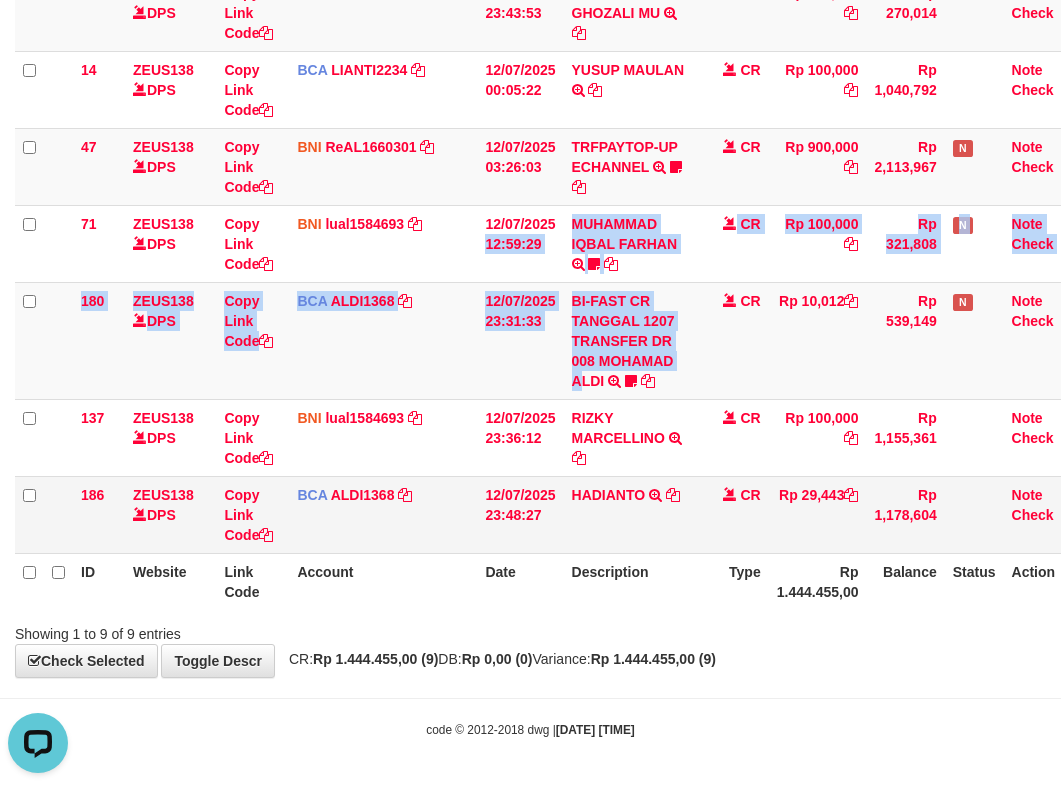 drag, startPoint x: 545, startPoint y: 240, endPoint x: 612, endPoint y: 551, distance: 318.1352 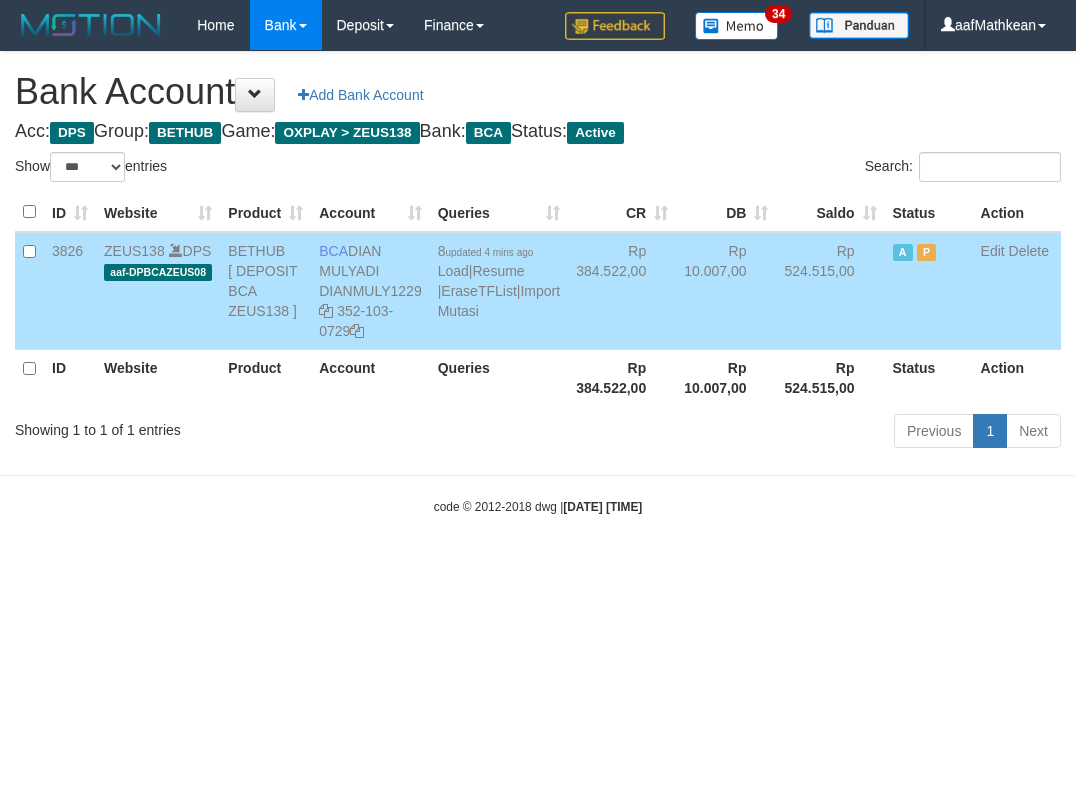 select on "***" 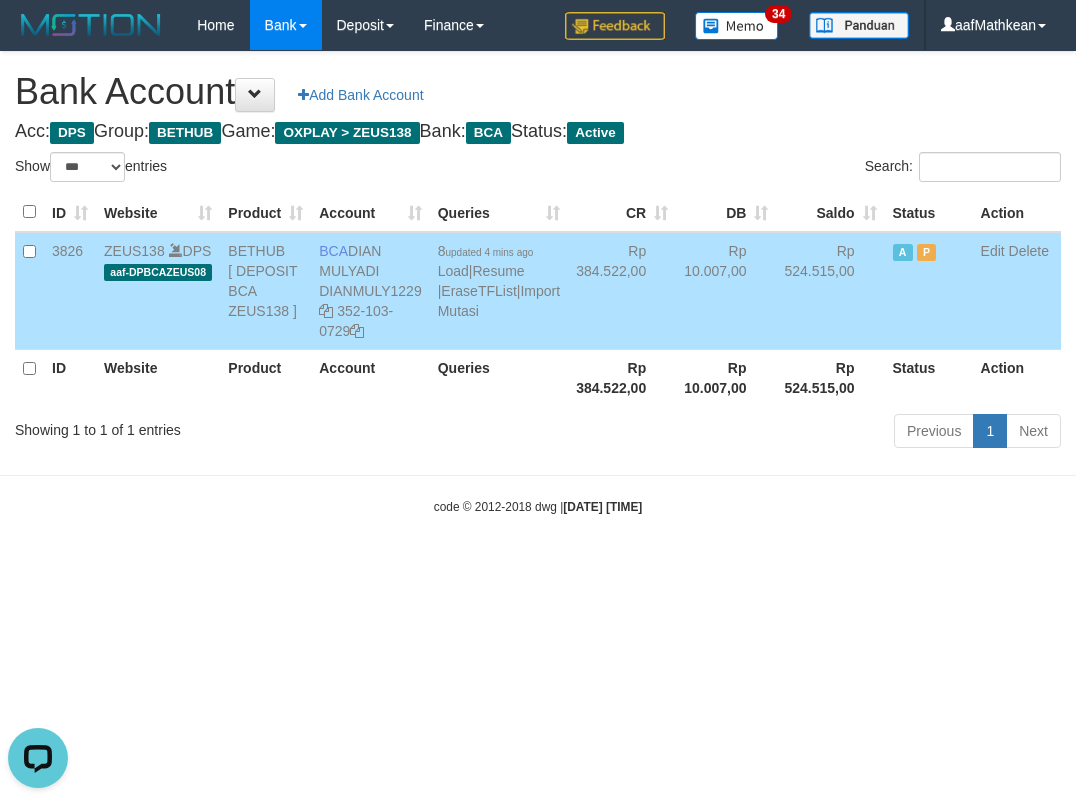 scroll, scrollTop: 0, scrollLeft: 0, axis: both 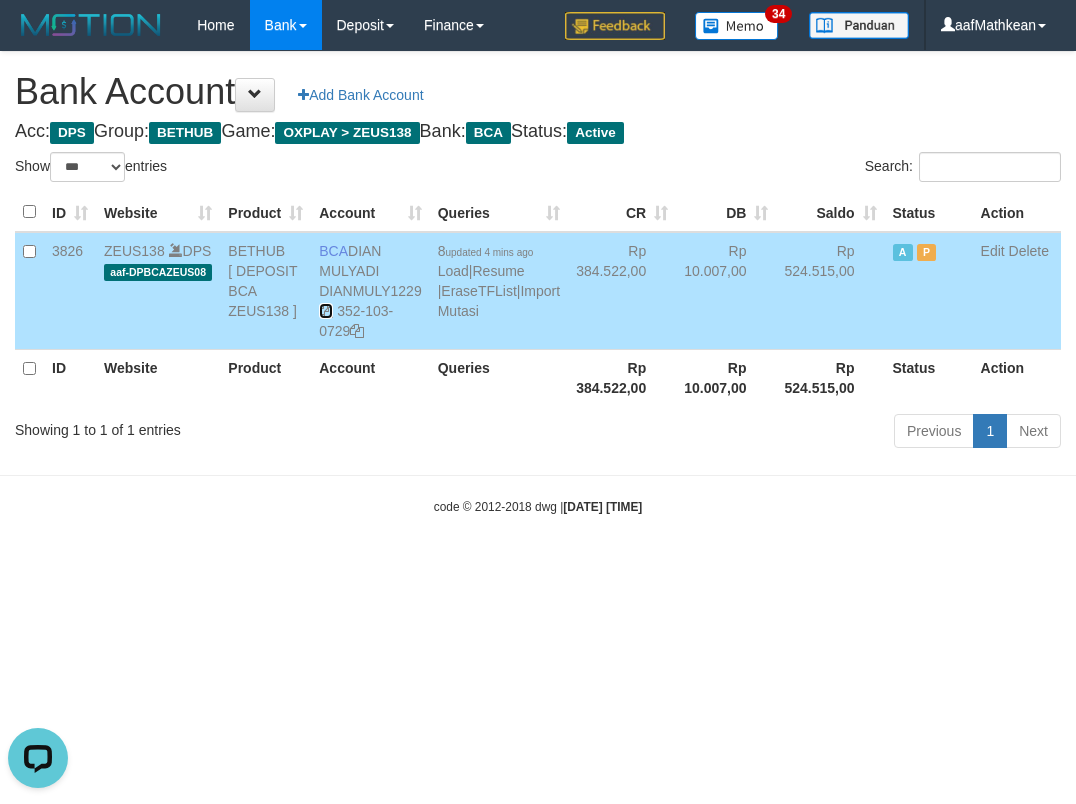 drag, startPoint x: 330, startPoint y: 313, endPoint x: 898, endPoint y: 296, distance: 568.25433 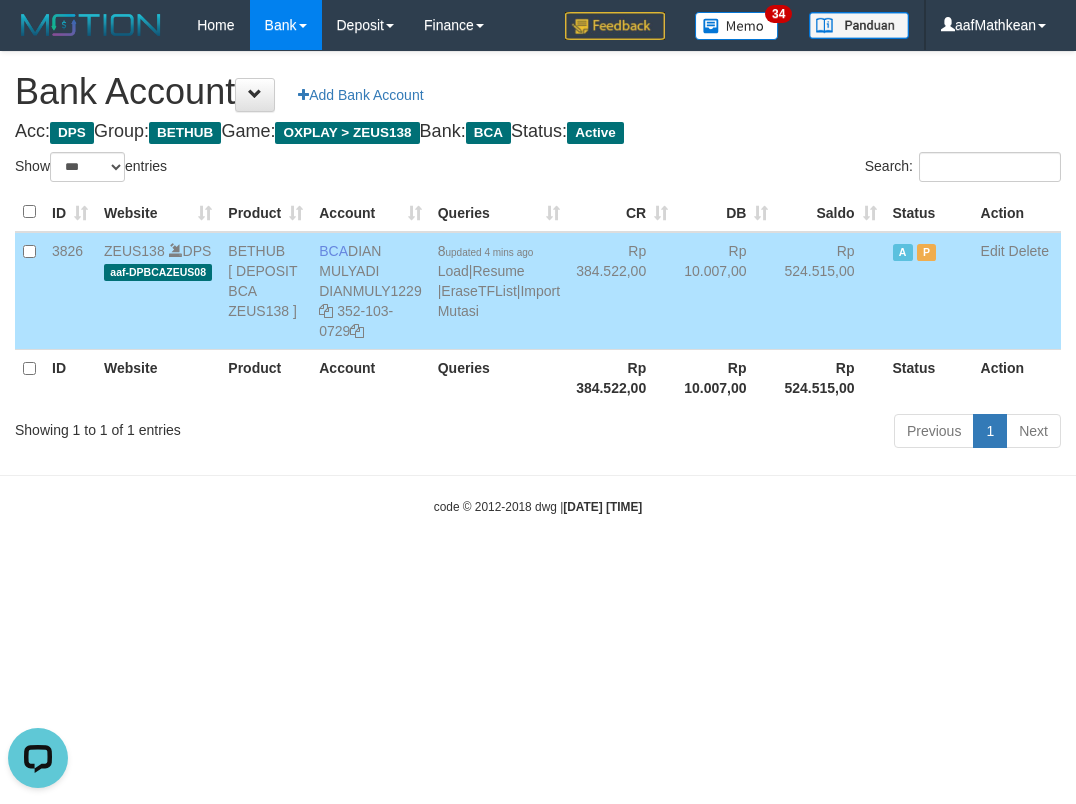drag, startPoint x: 498, startPoint y: 620, endPoint x: 936, endPoint y: 625, distance: 438.02853 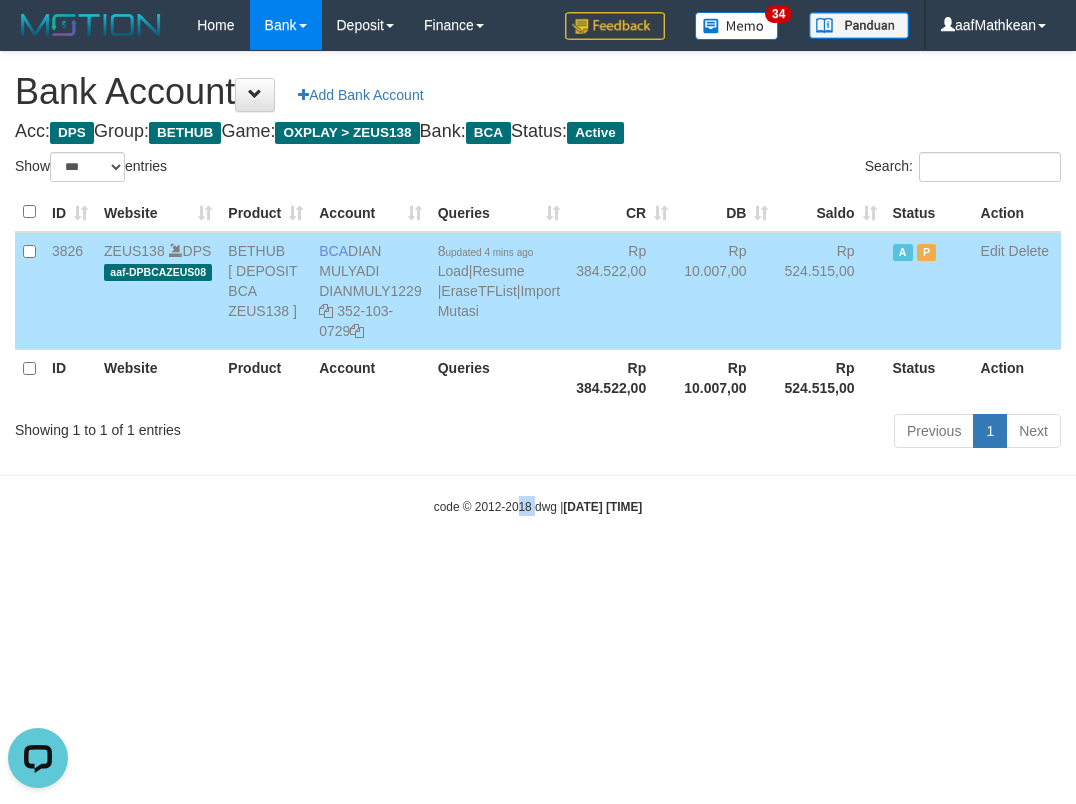 click on "Toggle navigation
Home
Bank
Account List
Load
By Website
Group
[OXPLAY]													ZEUS138
By Load Group (DPS)
Sync" at bounding box center [538, 283] 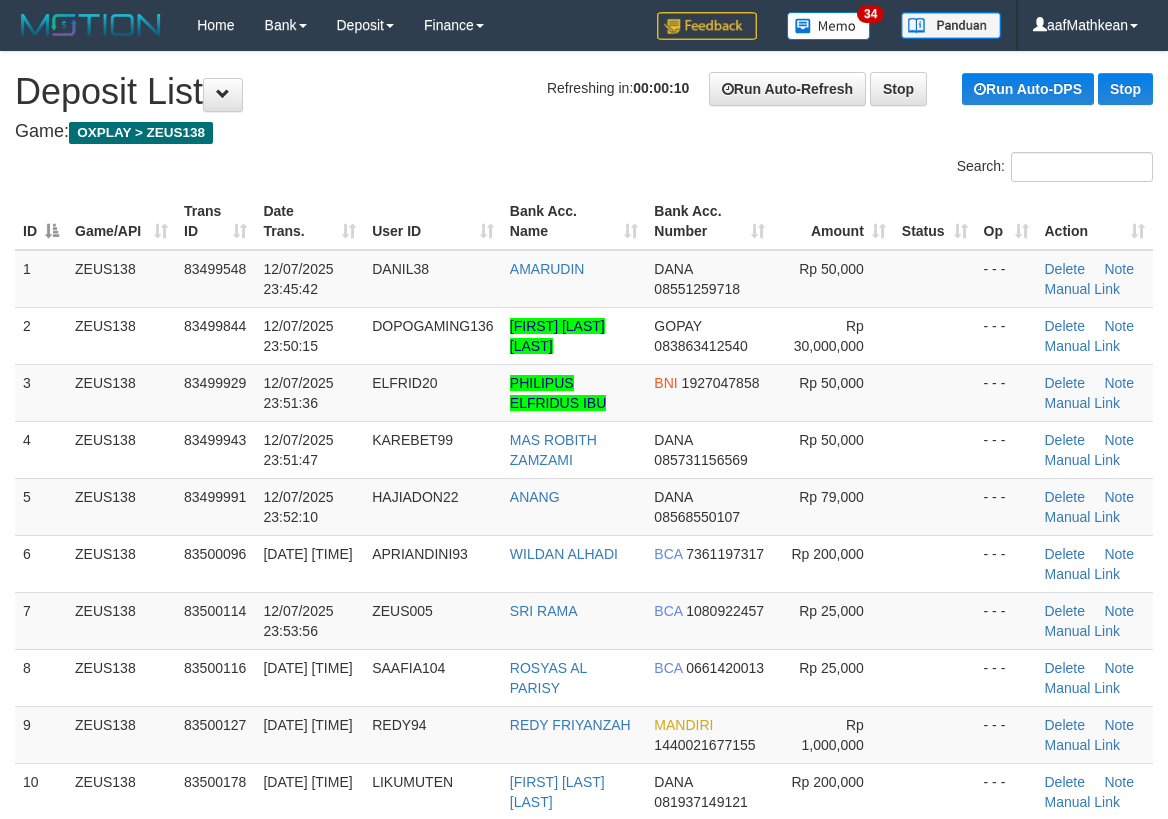 scroll, scrollTop: 0, scrollLeft: 0, axis: both 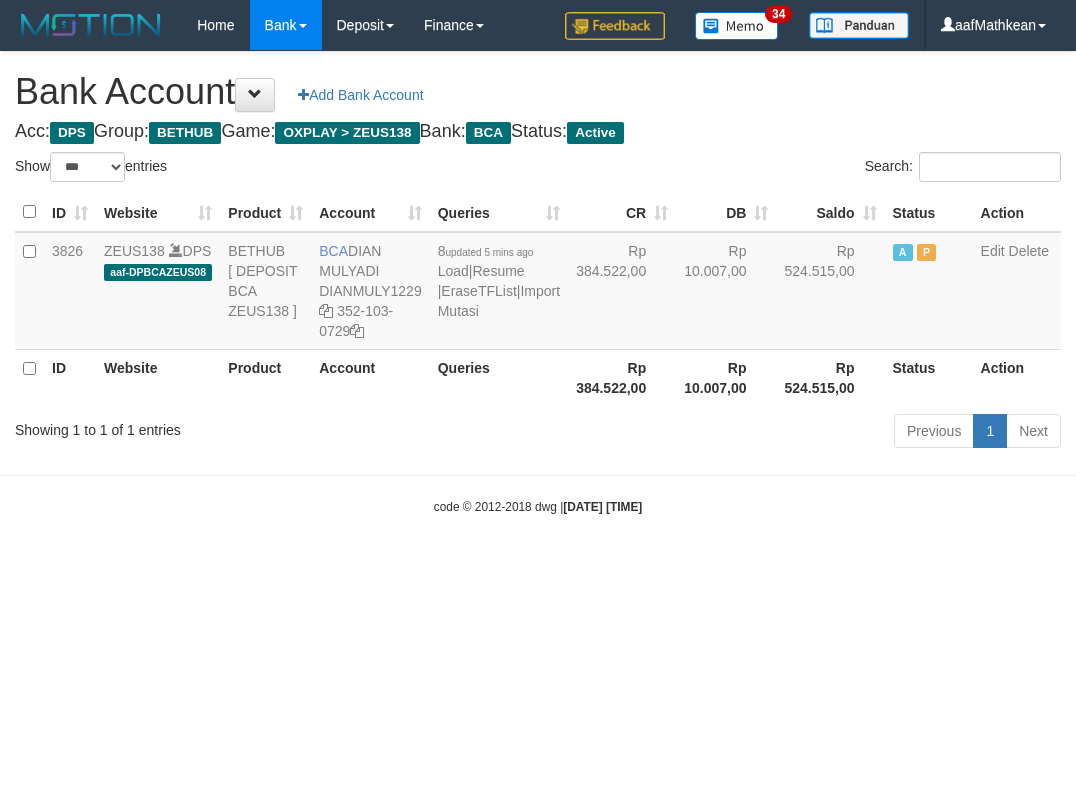select on "***" 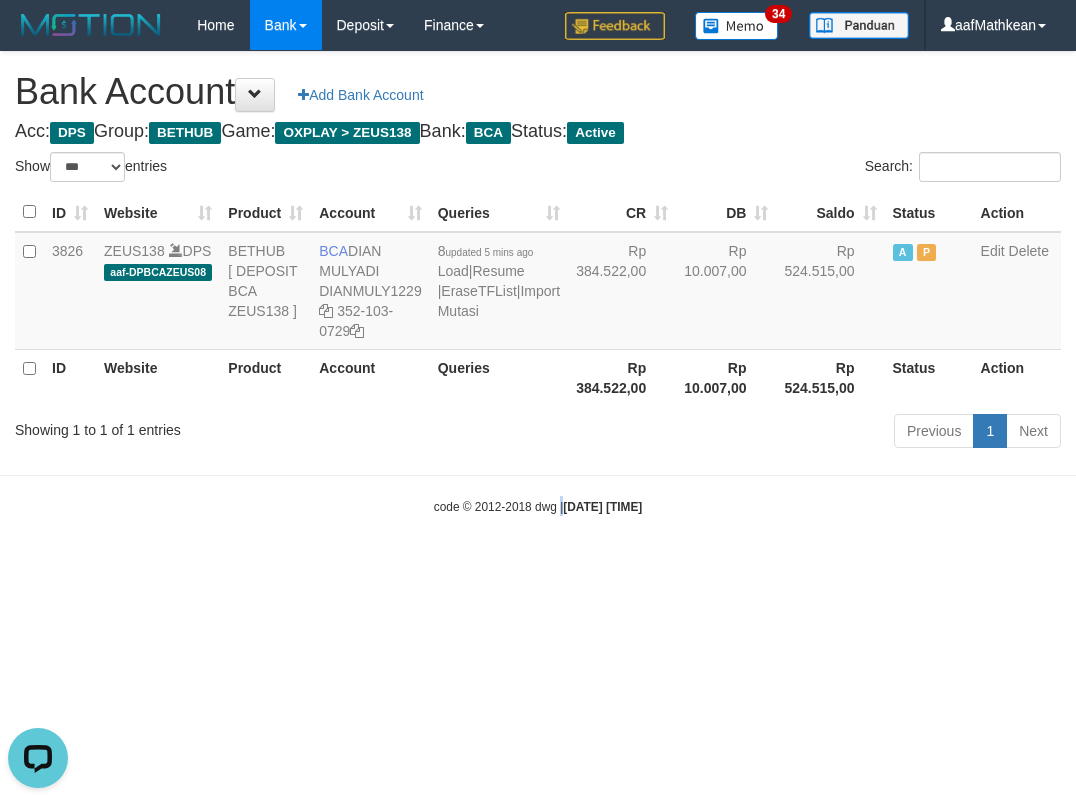 scroll, scrollTop: 0, scrollLeft: 0, axis: both 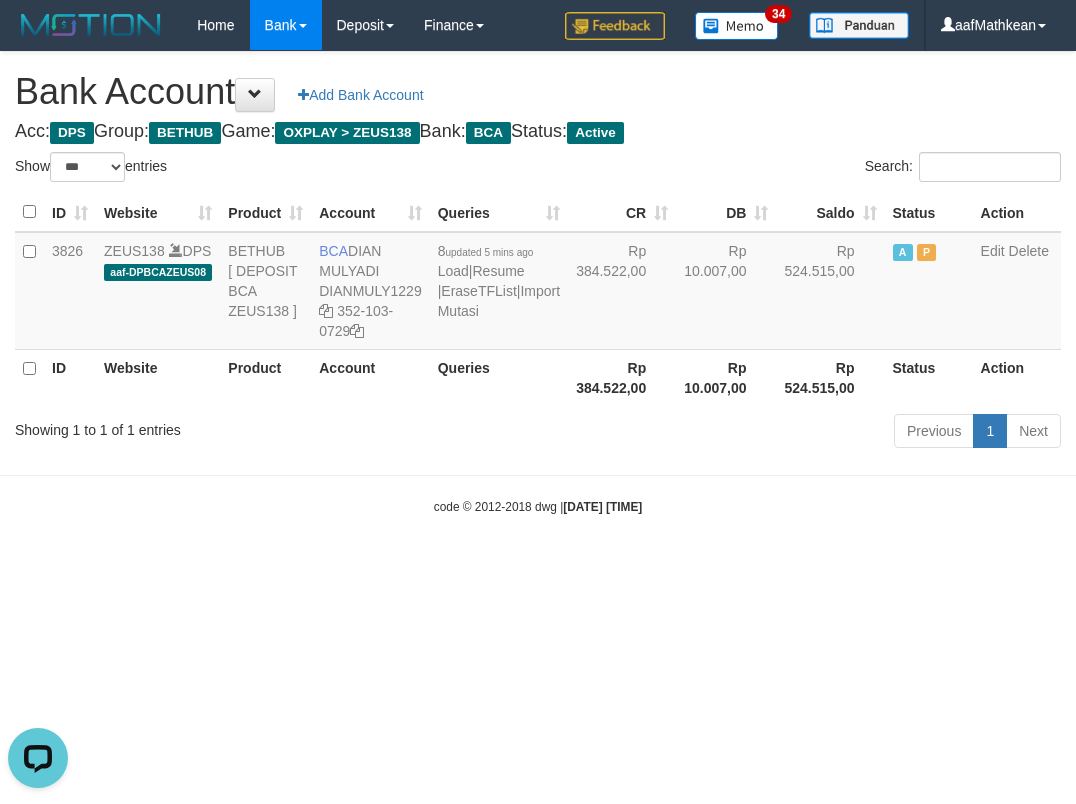 click on "Toggle navigation
Home
Bank
Account List
Load
By Website
Group
[OXPLAY]													ZEUS138
By Load Group (DPS)" at bounding box center [538, 283] 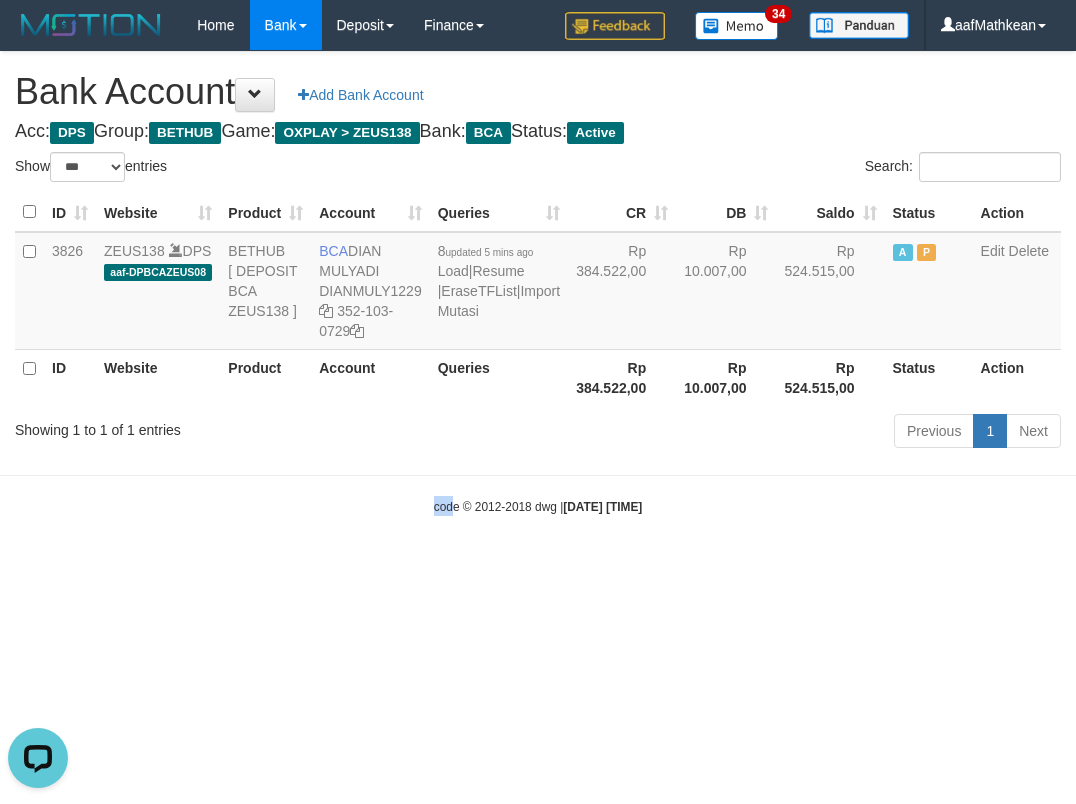 click on "Toggle navigation
Home
Bank
Account List
Load
By Website
Group
[OXPLAY]													ZEUS138
By Load Group (DPS)" at bounding box center (538, 283) 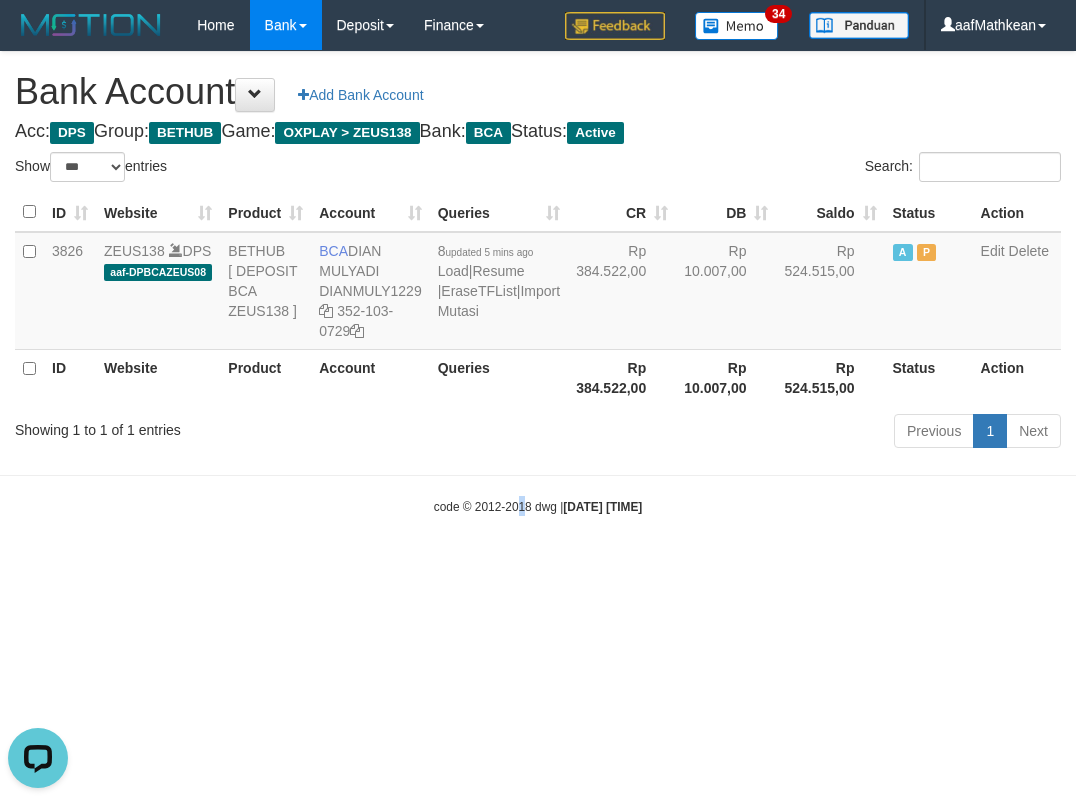 click on "Toggle navigation
Home
Bank
Account List
Load
By Website
Group
[OXPLAY]													ZEUS138
By Load Group (DPS)" at bounding box center [538, 283] 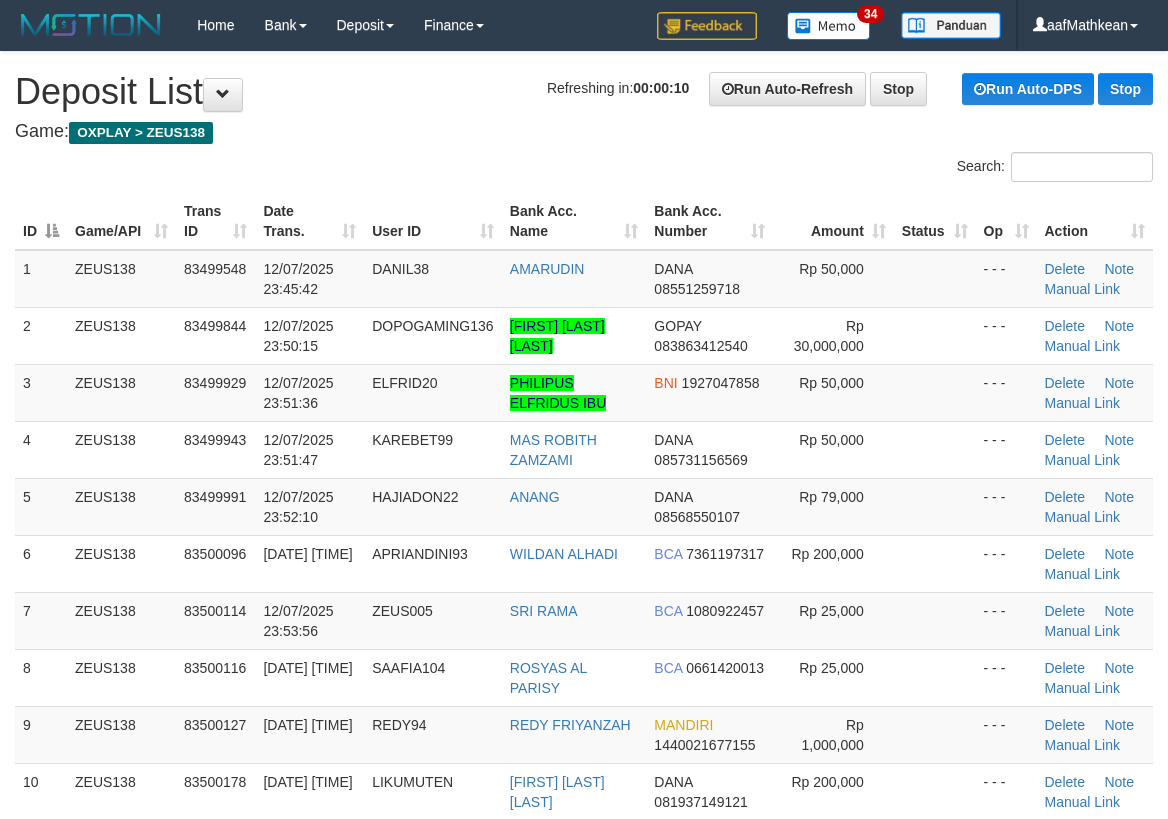scroll, scrollTop: 0, scrollLeft: 0, axis: both 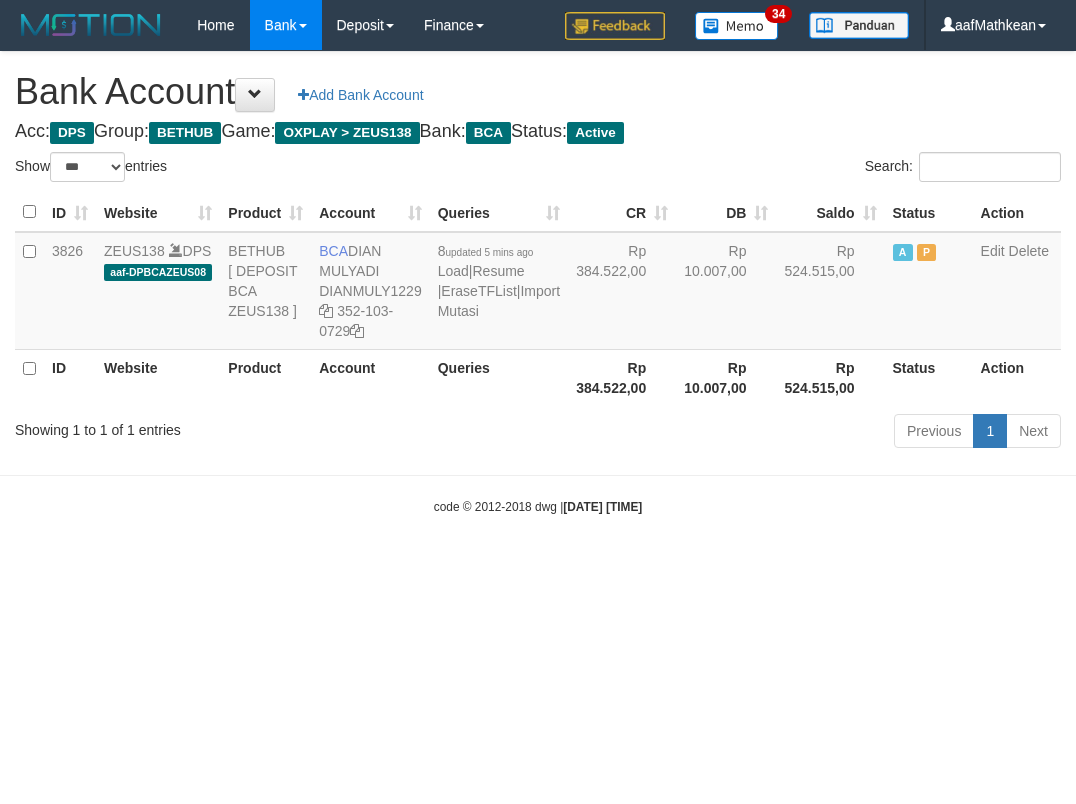 select on "***" 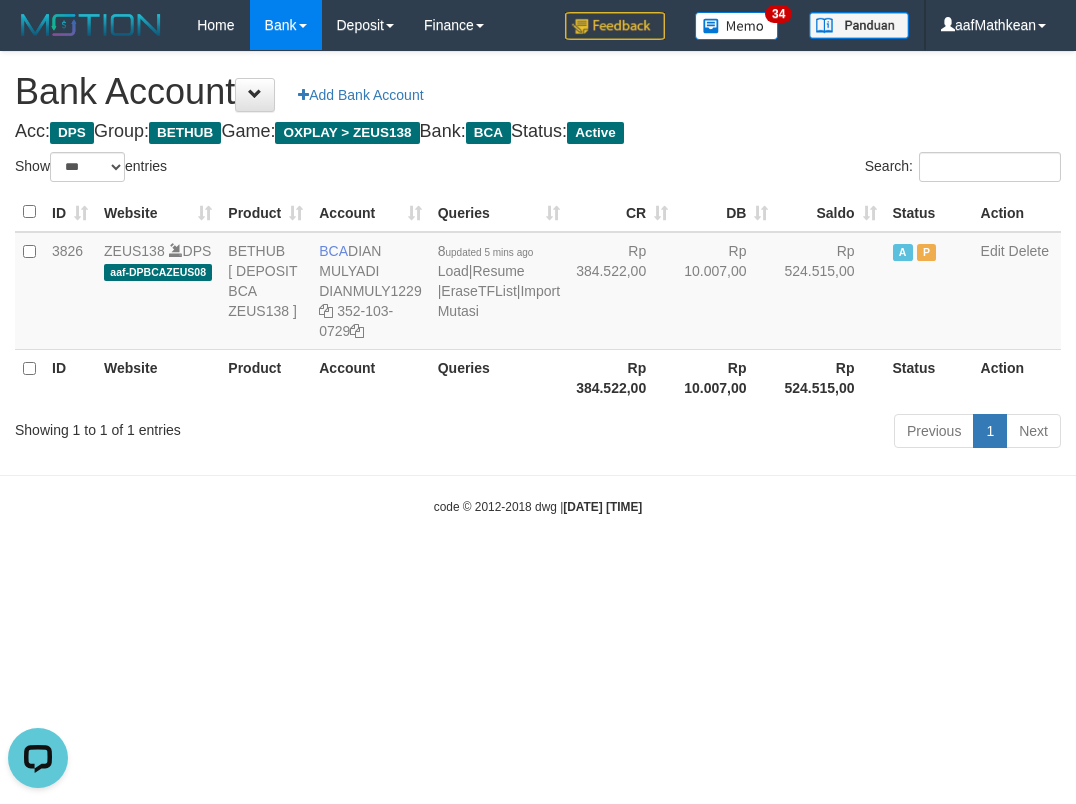 scroll, scrollTop: 0, scrollLeft: 0, axis: both 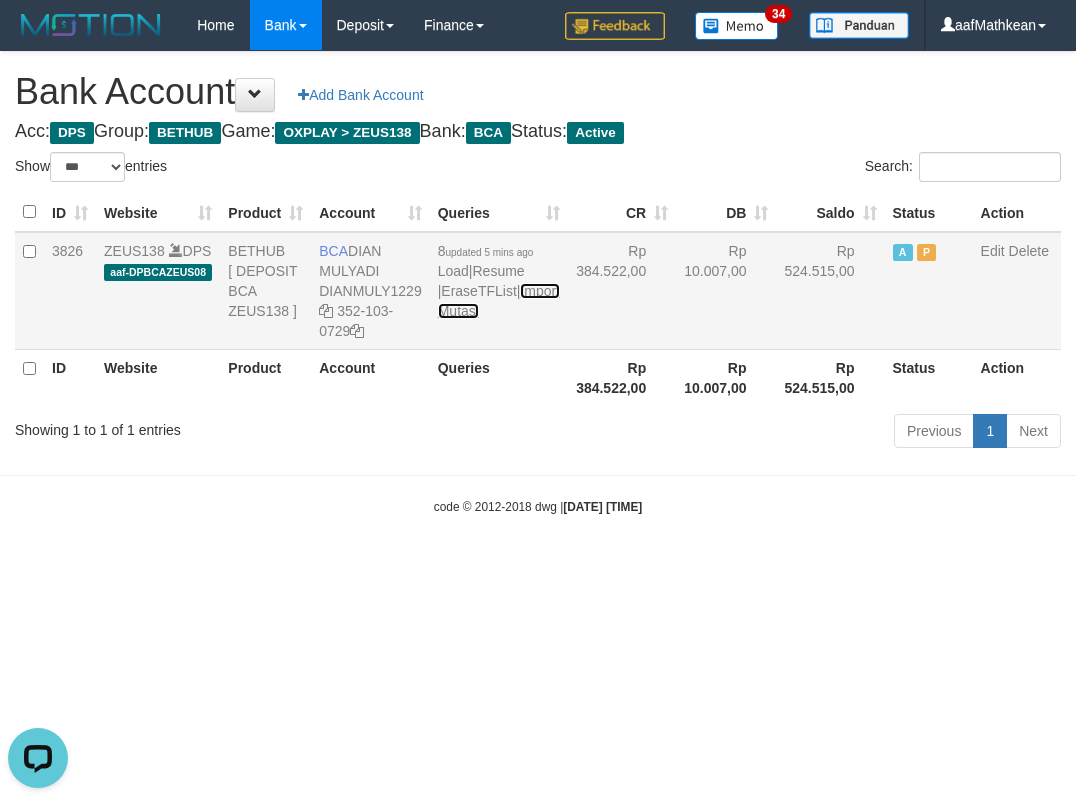 click on "Import Mutasi" at bounding box center (499, 301) 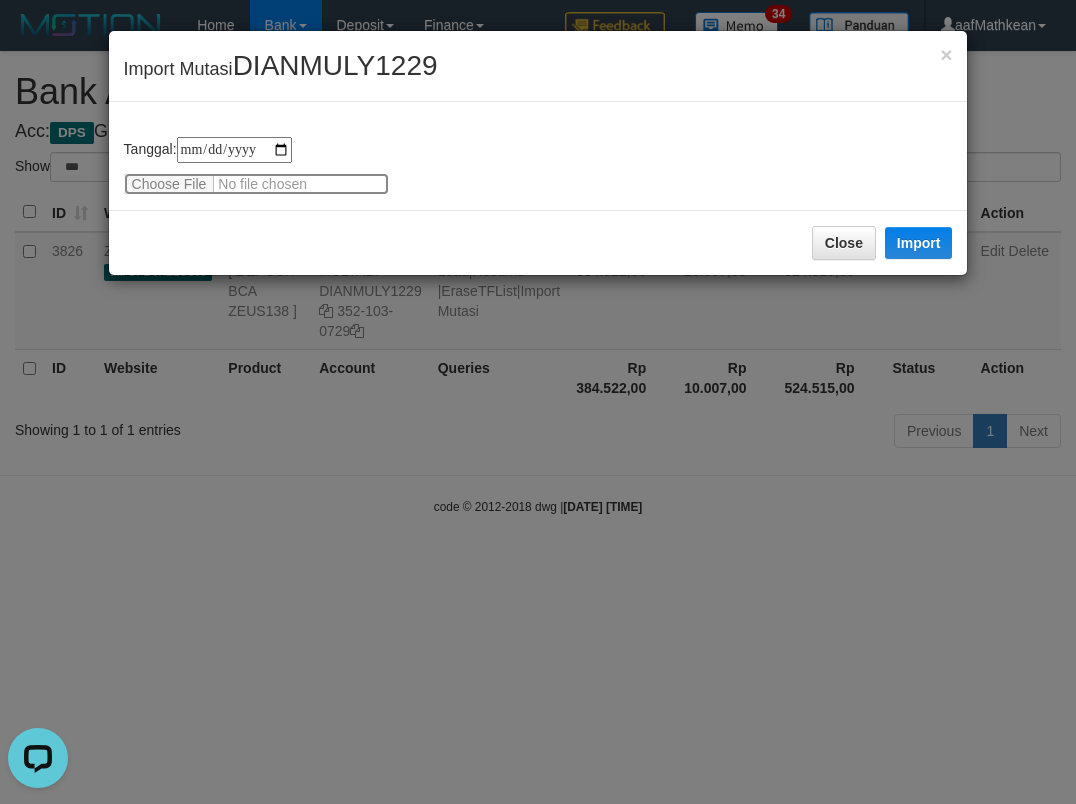 click at bounding box center [256, 184] 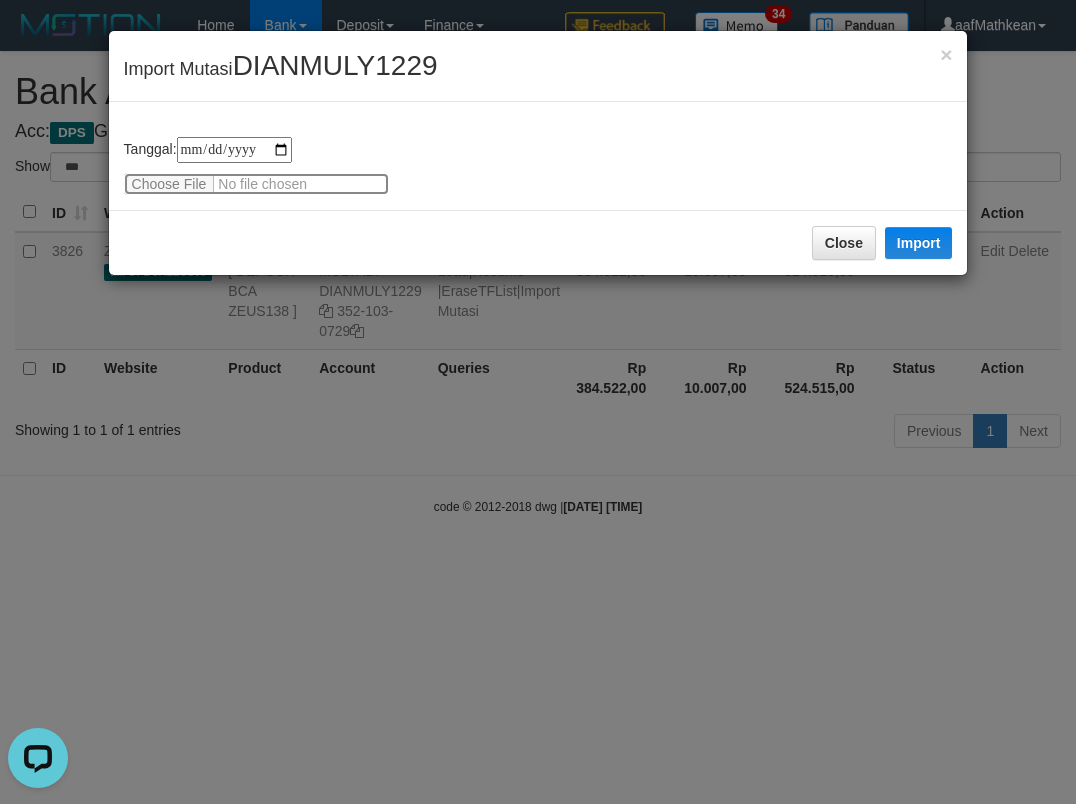 type on "**********" 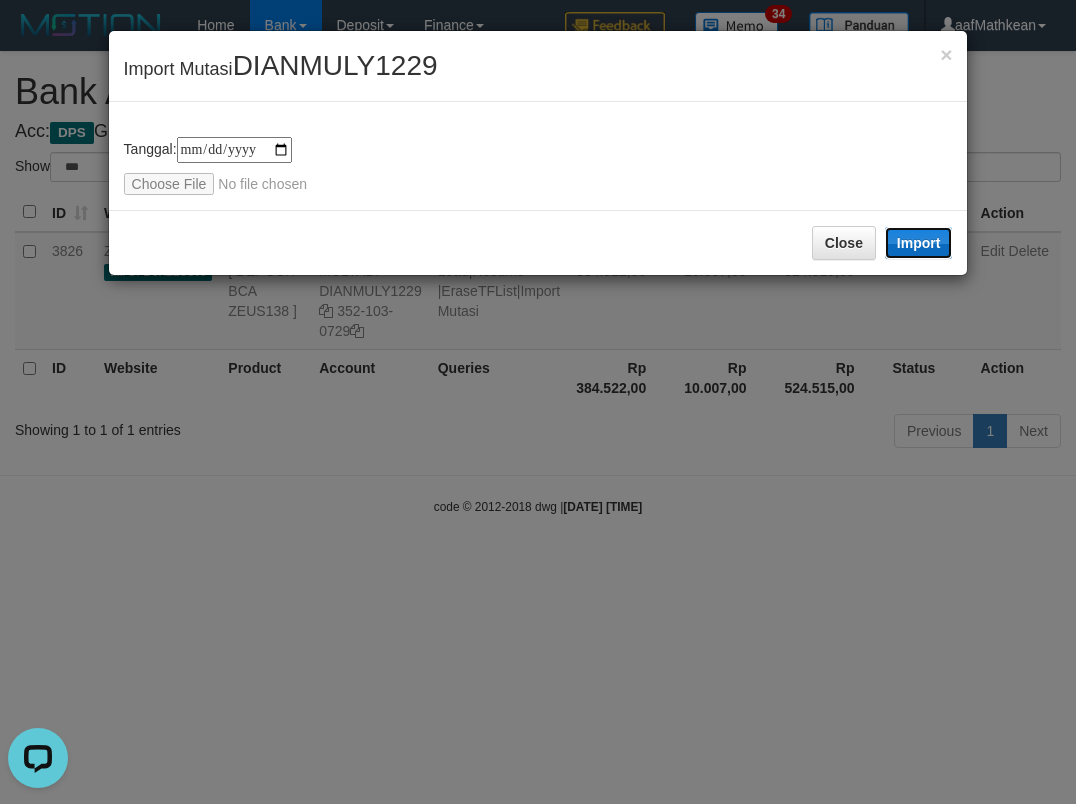 type 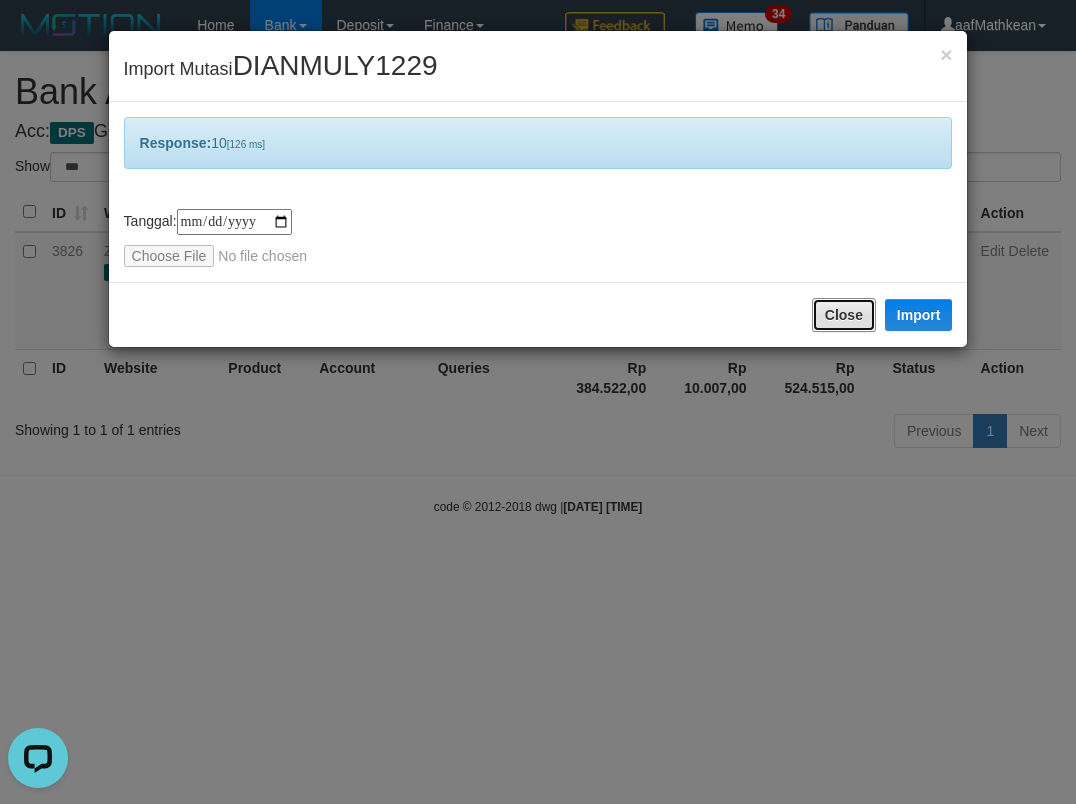 type 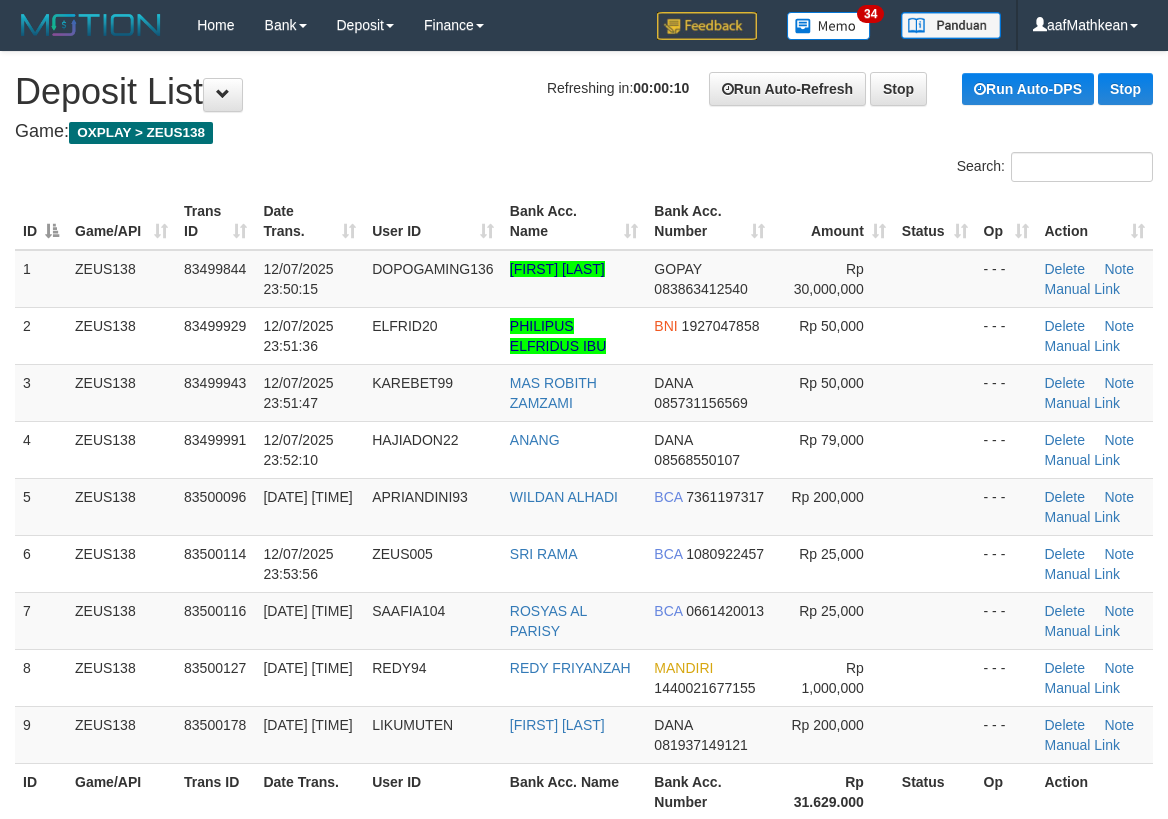 scroll, scrollTop: 0, scrollLeft: 0, axis: both 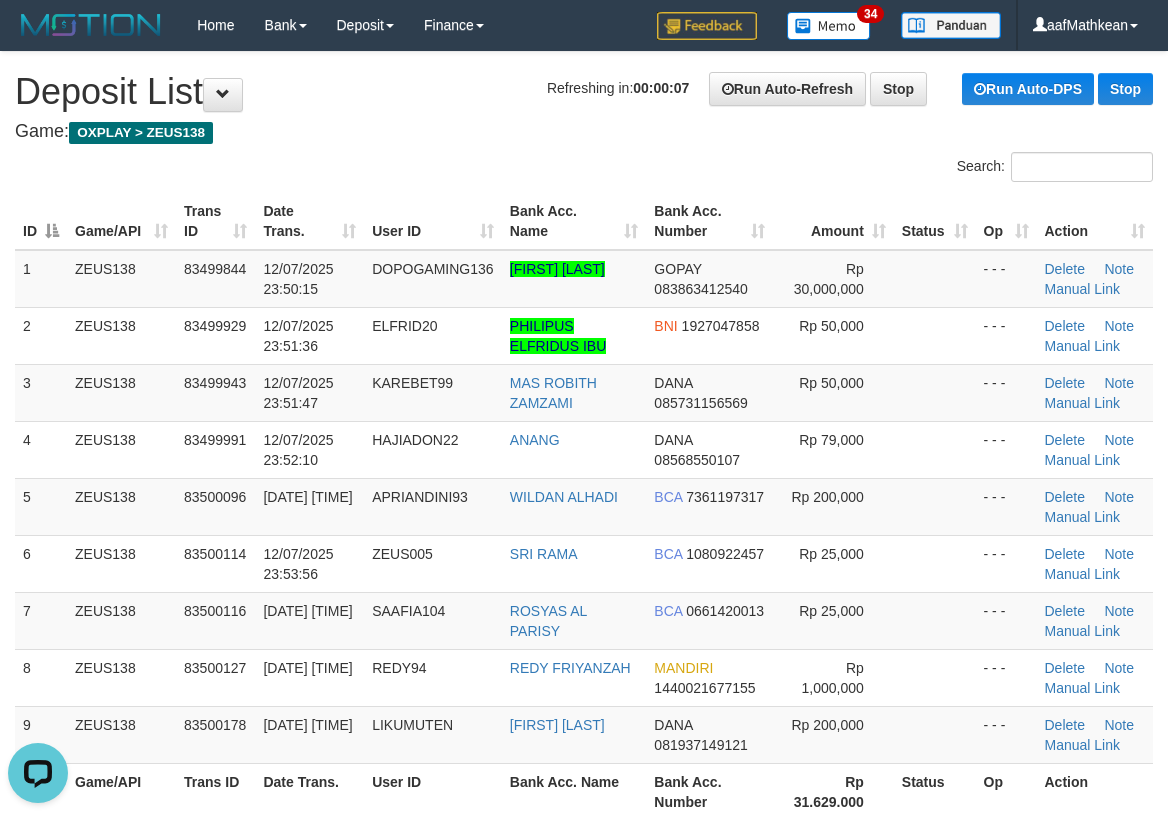 click on "DOPOGAMING136" at bounding box center [433, 279] 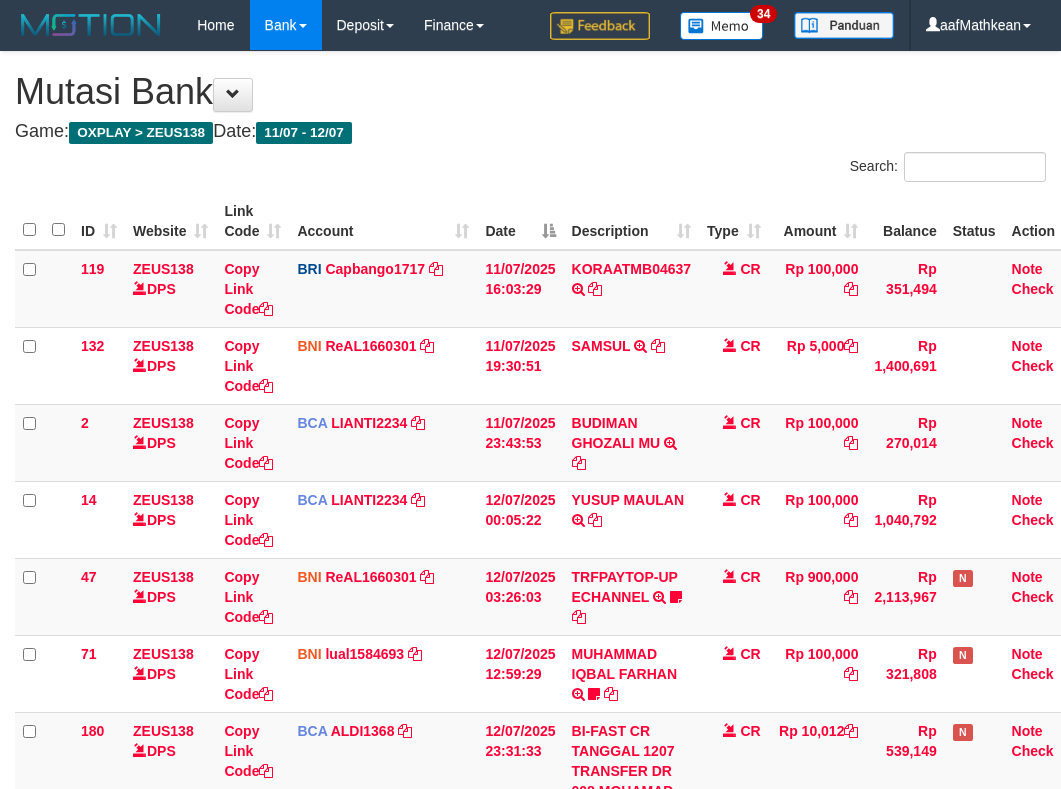 scroll, scrollTop: 429, scrollLeft: 0, axis: vertical 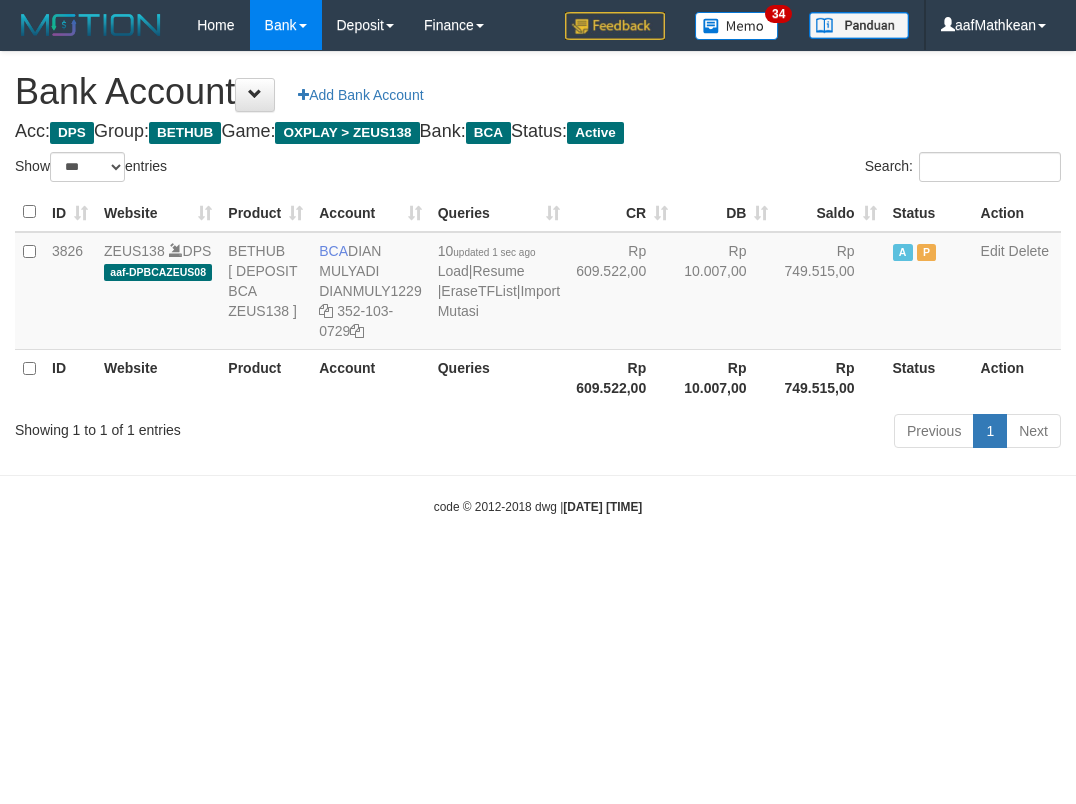 select on "***" 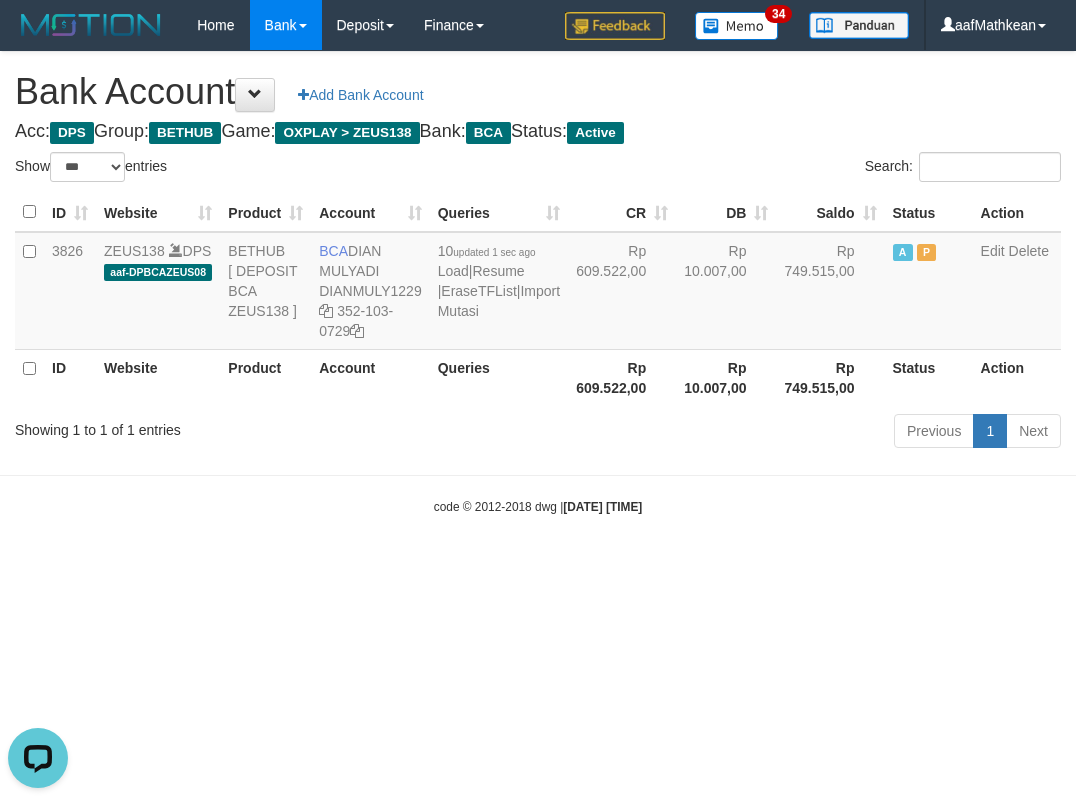 scroll, scrollTop: 0, scrollLeft: 0, axis: both 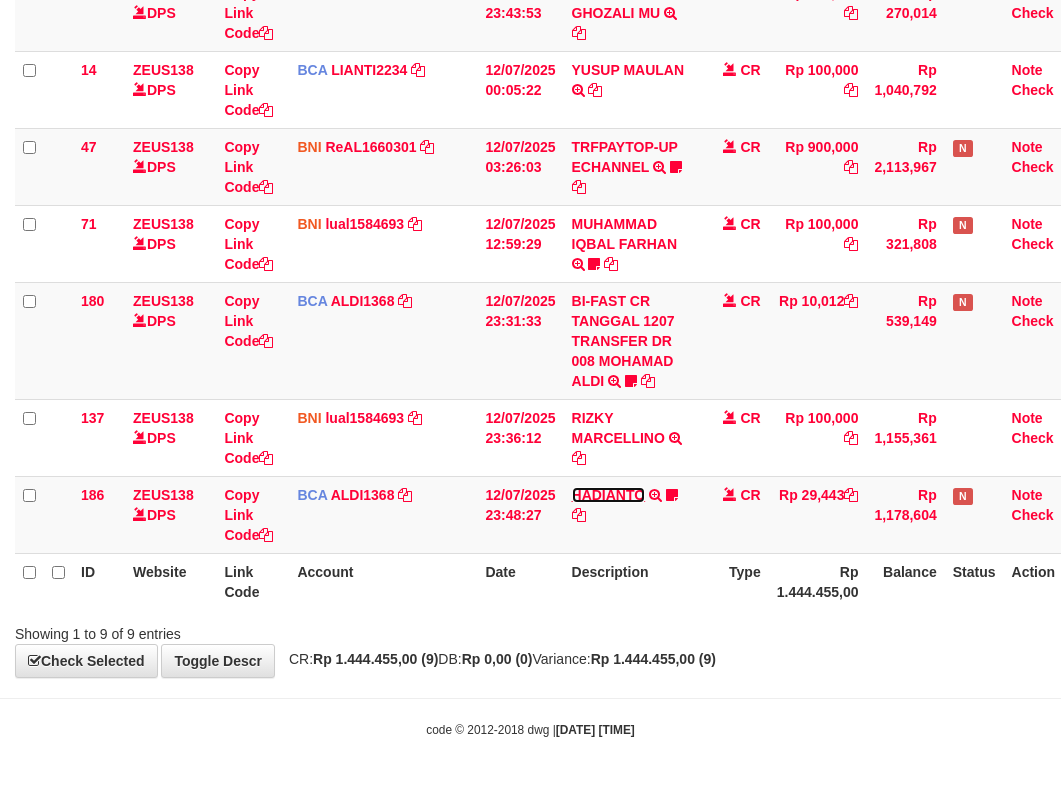 click on "HADIANTO" at bounding box center (609, 495) 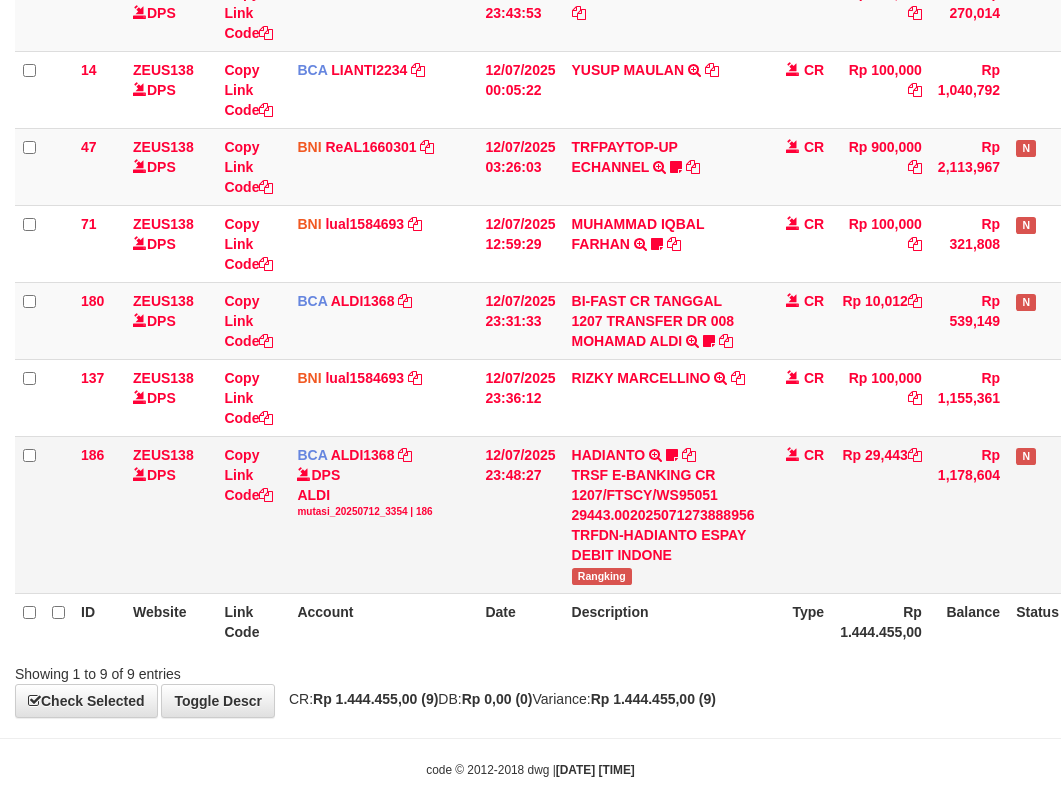 click on "HADIANTO            TRSF E-BANKING CR 1207/FTSCY/WS95051
29443.002025071273888956 TRFDN-HADIANTO ESPAY DEBIT INDONE    Rangking" at bounding box center (663, 514) 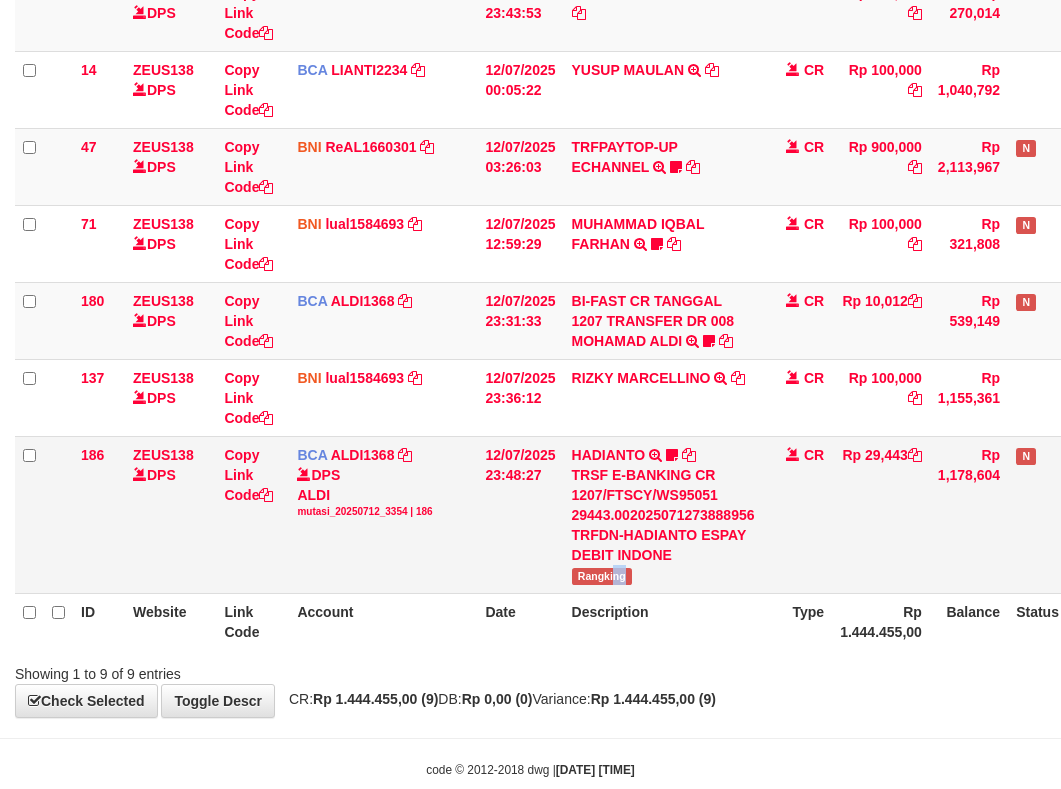 drag, startPoint x: 613, startPoint y: 570, endPoint x: 576, endPoint y: 555, distance: 39.92493 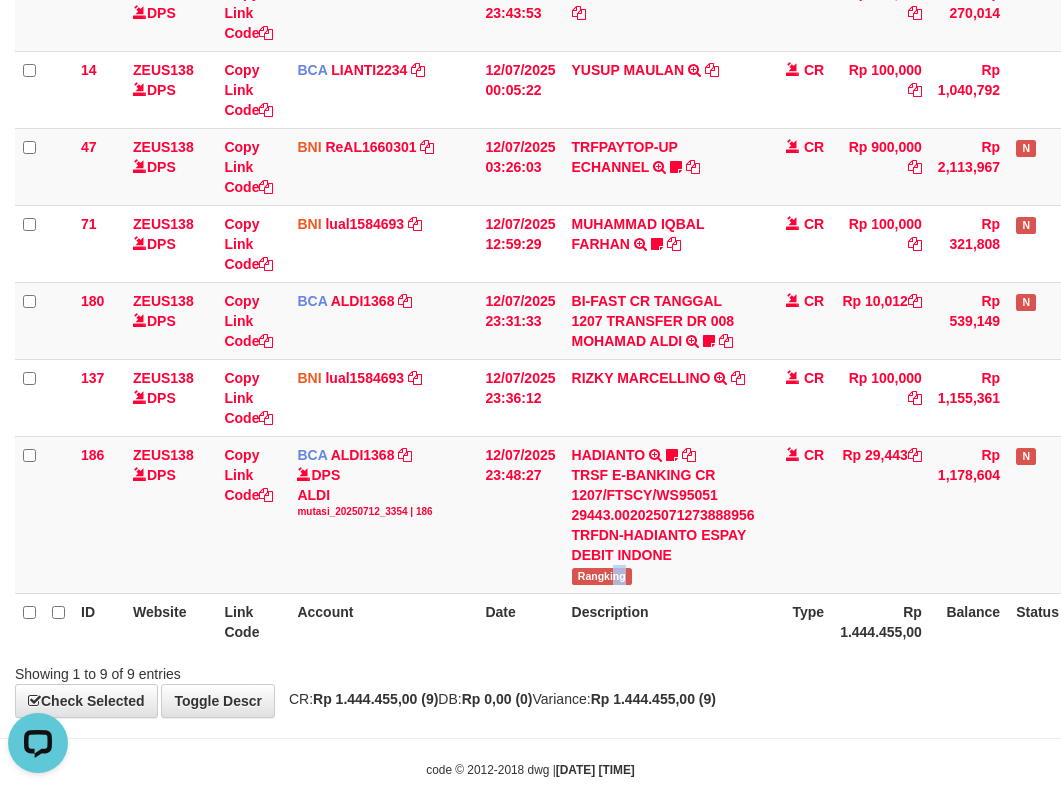 scroll, scrollTop: 0, scrollLeft: 0, axis: both 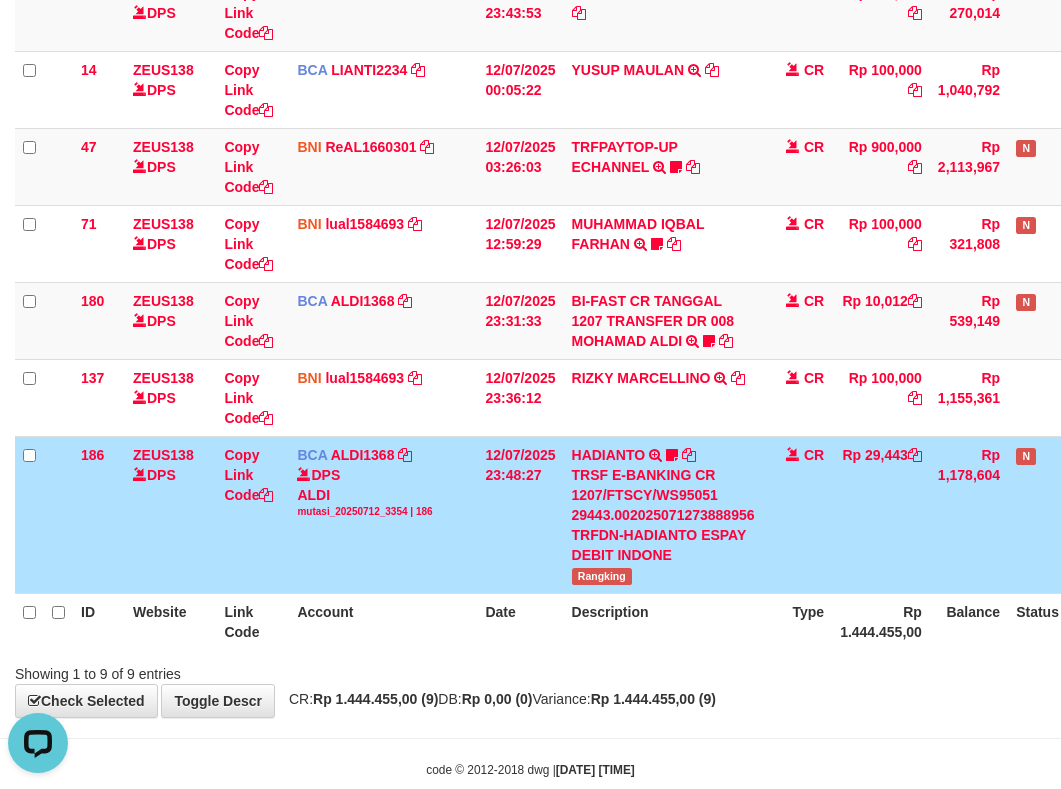 click on "ID Website Link Code Account Date Description Type Amount Balance Status Action
119
ZEUS138    DPS
Copy Link Code
BRI
Capbango1717
DPS
HELMI
mutasi_20250711_2435 | 119
mutasi_20250711_2435 | 119
11/07/2025 16:03:29
KORAATMB04637         KORAATMB04:637215011156650 2:250710:61892
CR
Rp 100,000
Rp 351,494
Note
Check
132
ZEUS138    DPS
Copy Link Code
BNI
ReAL1660301
DPS" at bounding box center (530, 206) 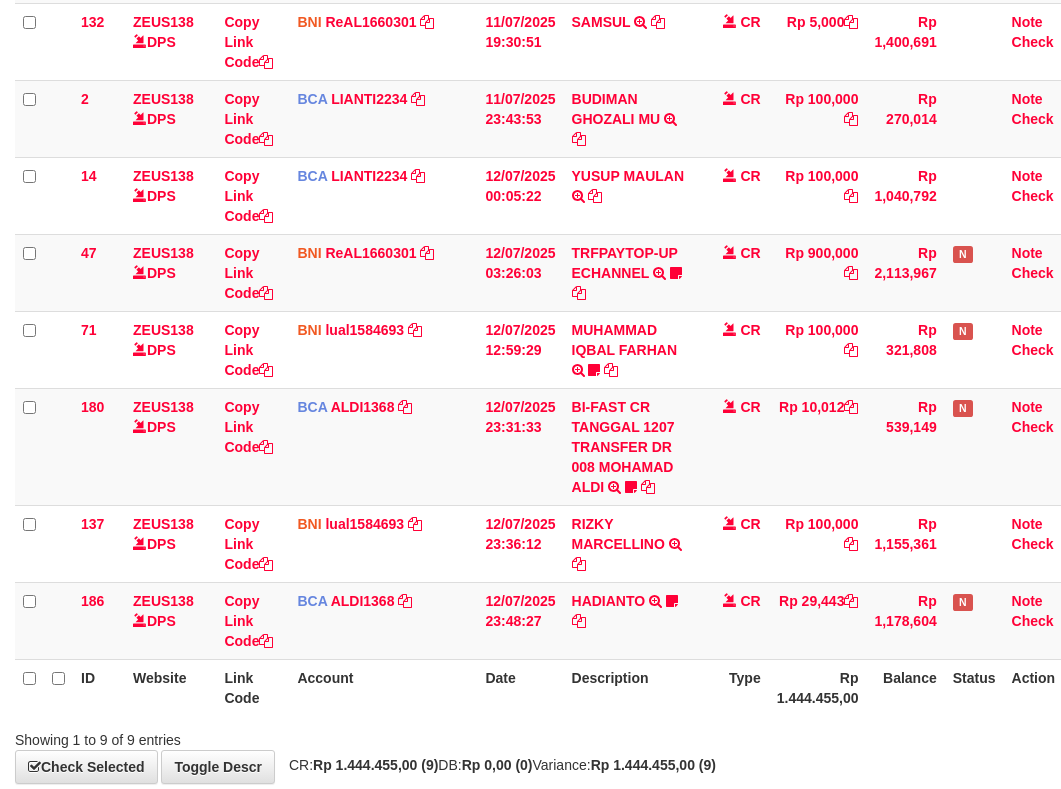 scroll, scrollTop: 430, scrollLeft: 0, axis: vertical 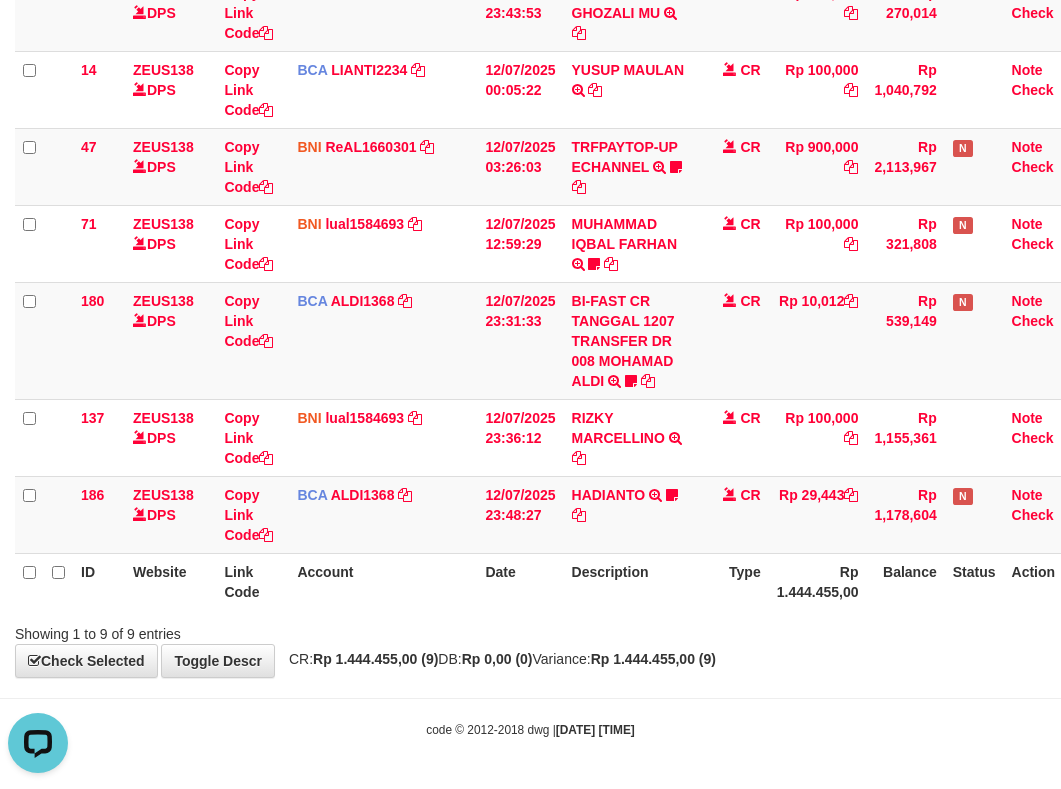 click on "Showing 1 to 9 of 9 entries" at bounding box center [530, 630] 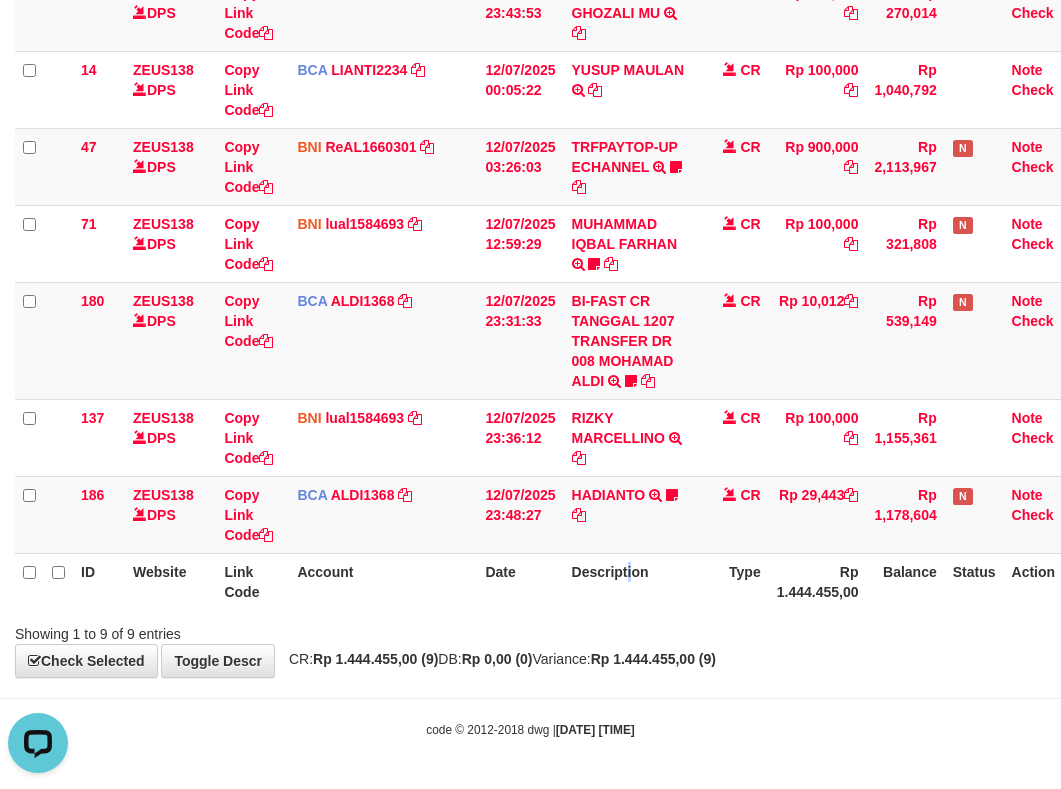 click on "Description" at bounding box center [632, 581] 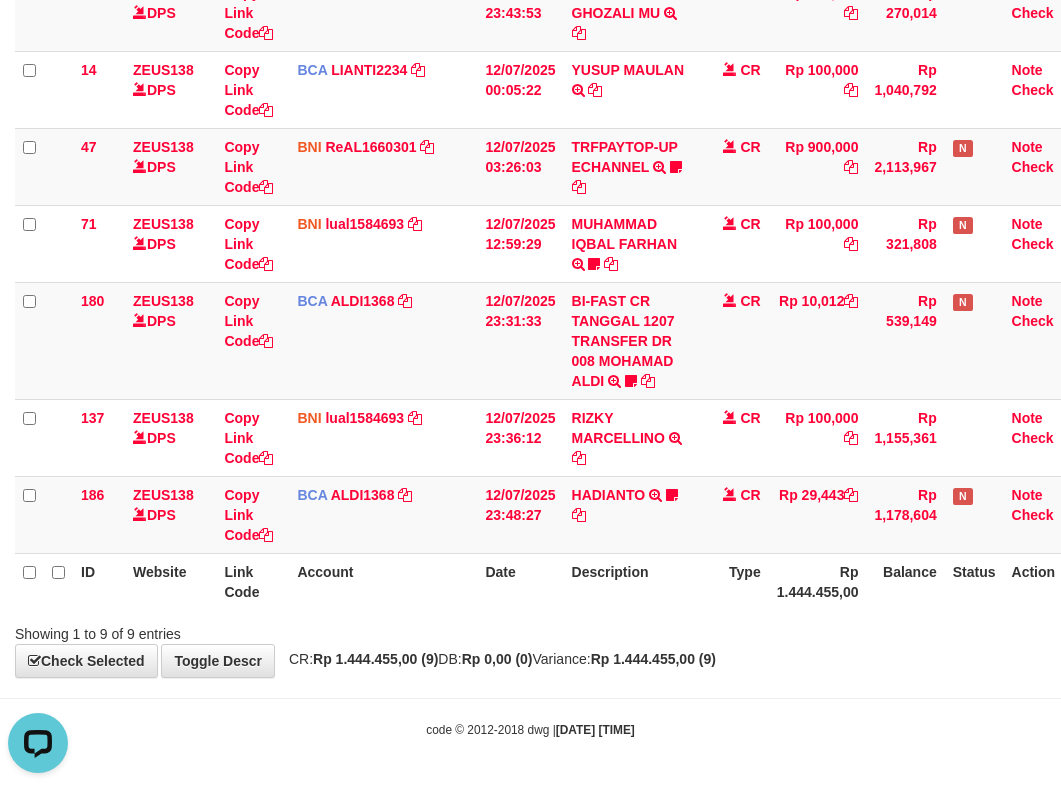 drag, startPoint x: 615, startPoint y: 631, endPoint x: 604, endPoint y: 632, distance: 11.045361 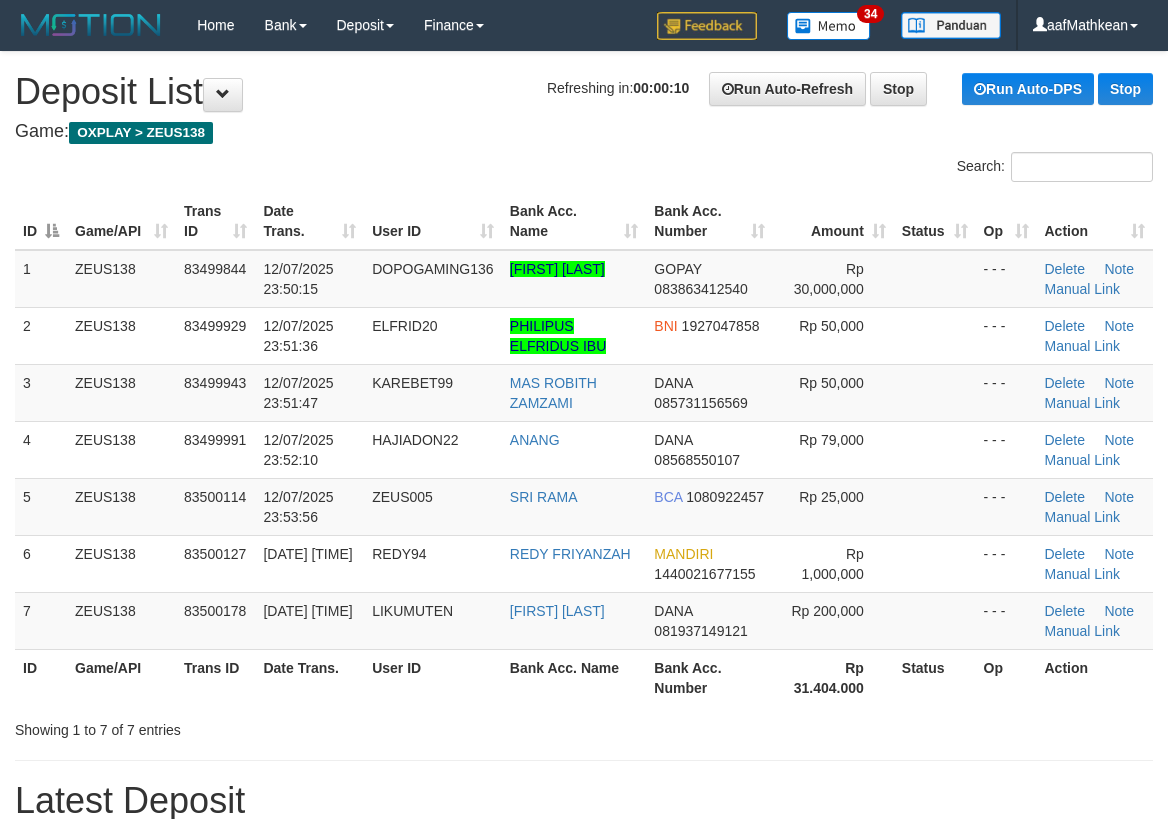 scroll, scrollTop: 0, scrollLeft: 0, axis: both 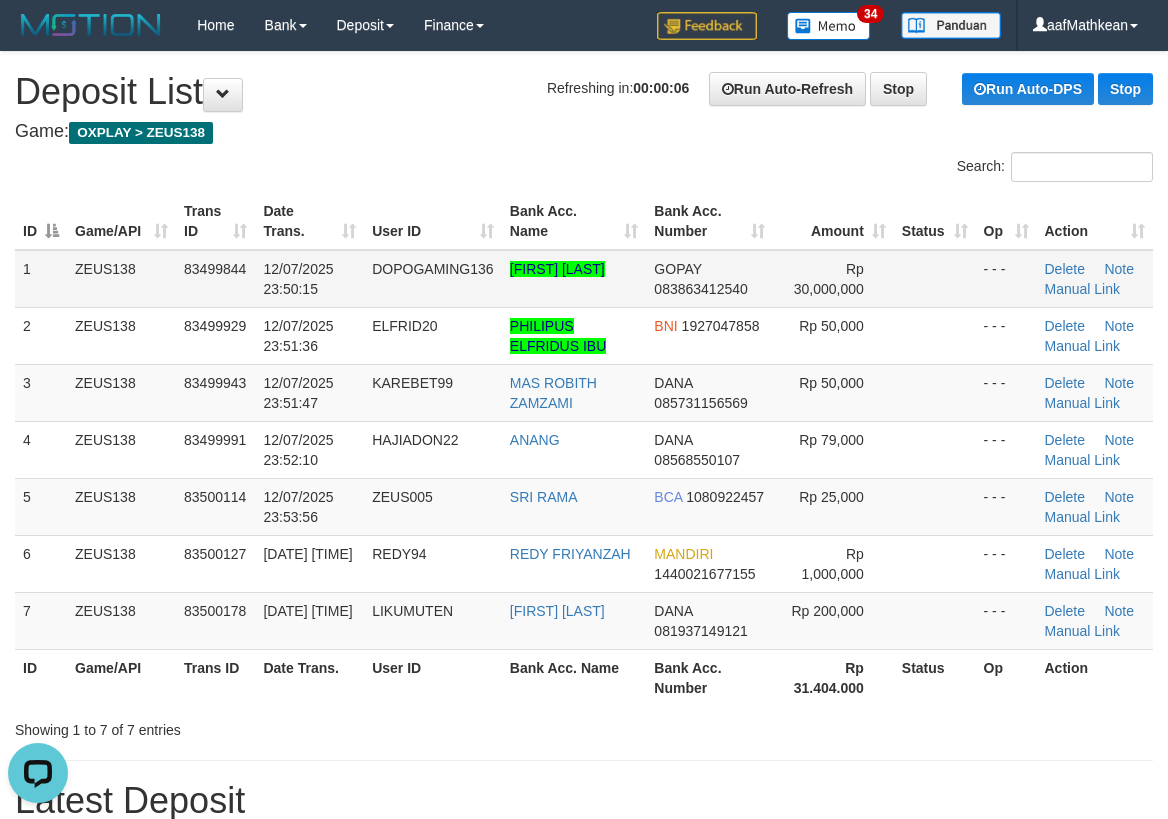 click on "- - -" at bounding box center [1006, 279] 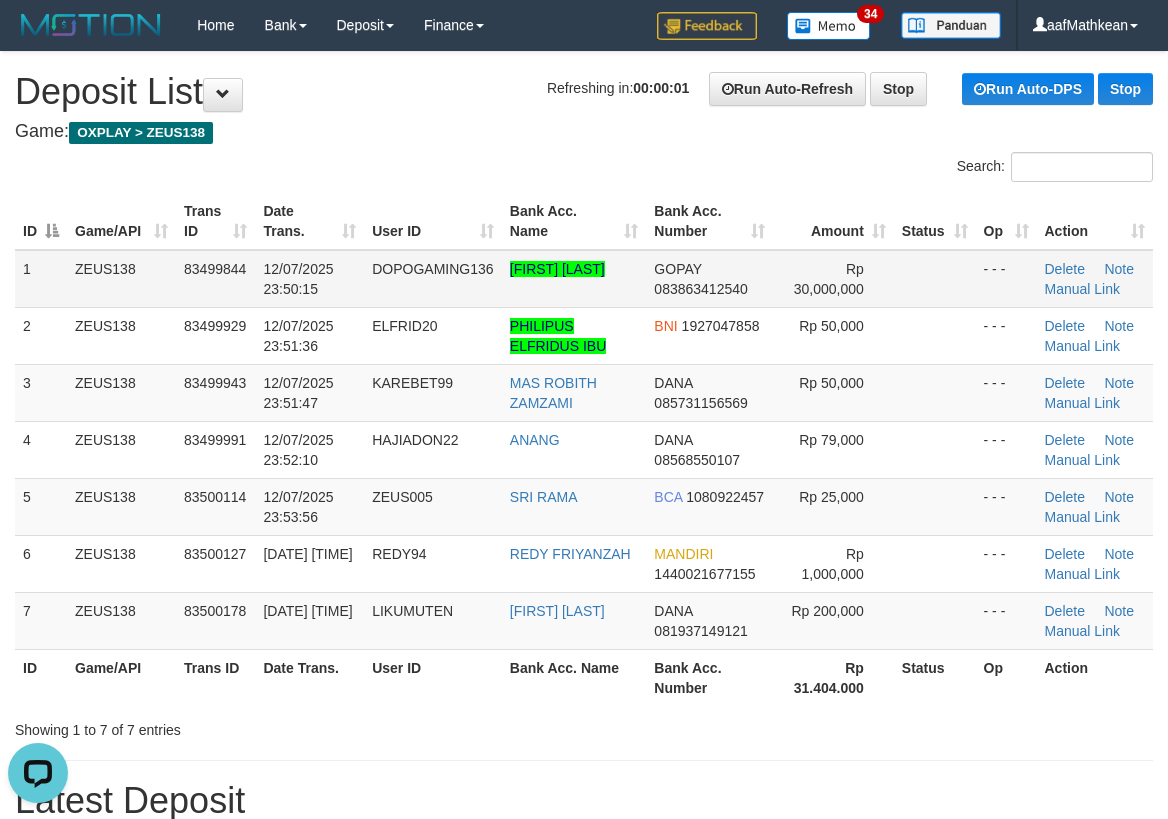 click on "Rp 30,000,000" at bounding box center (833, 279) 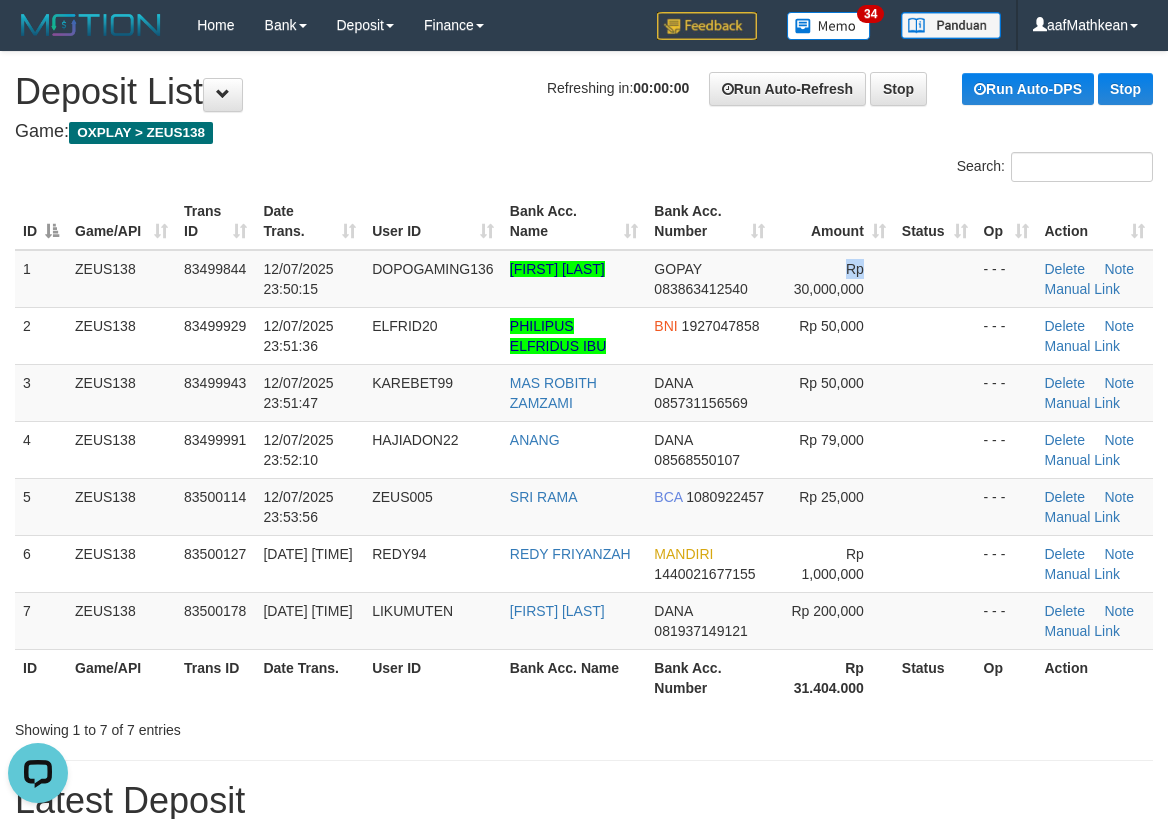 click on "**********" at bounding box center [584, 1289] 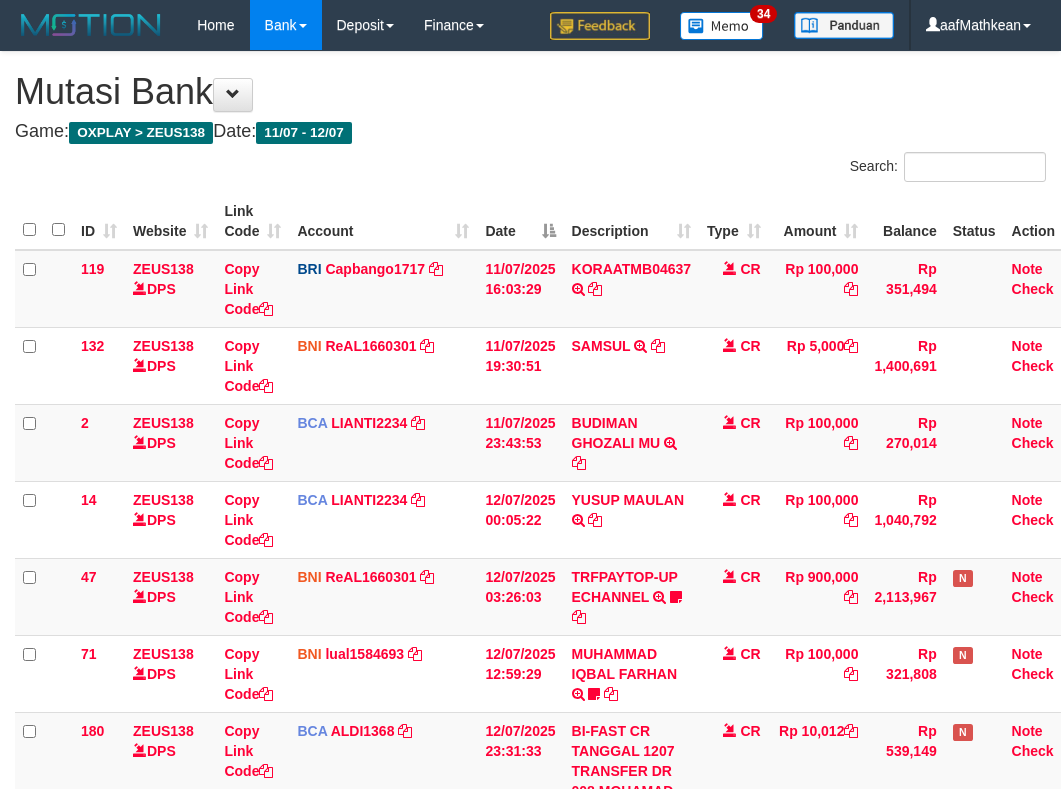 scroll, scrollTop: 324, scrollLeft: 0, axis: vertical 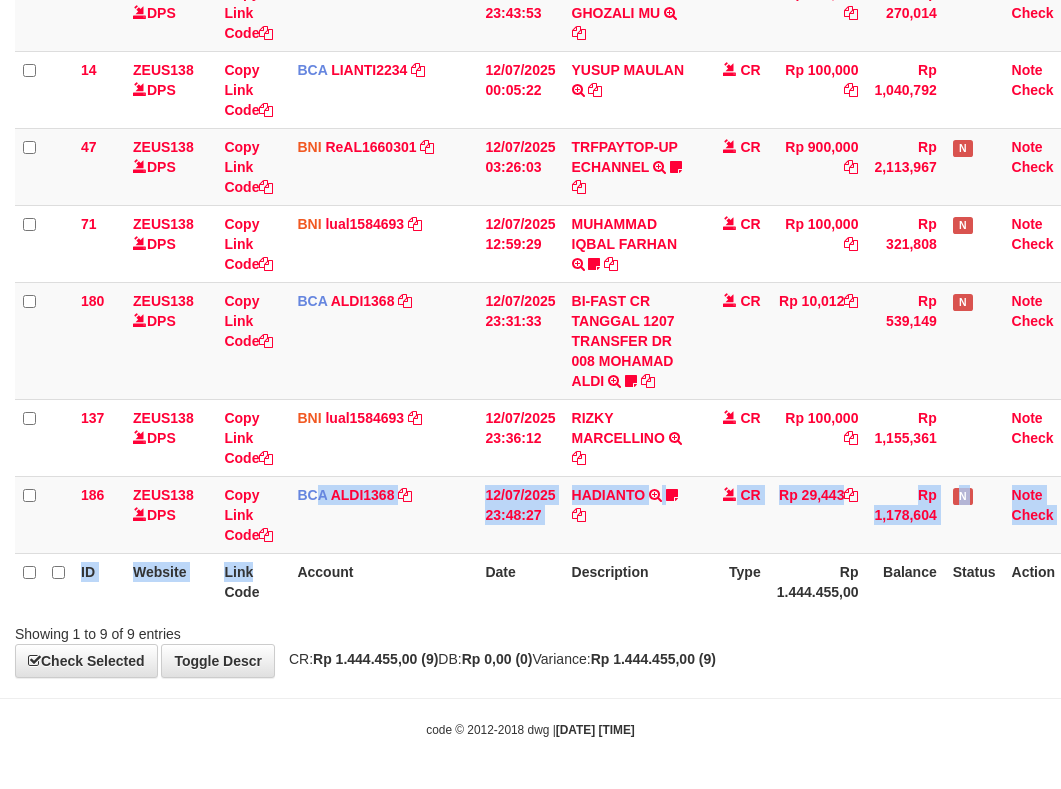 click on "ID Website Link Code Account Date Description Type Amount Balance Status Action
119
ZEUS138    DPS
Copy Link Code
BRI
Capbango1717
DPS
HELMI
mutasi_20250711_2435 | 119
mutasi_20250711_2435 | 119
11/07/2025 16:03:29
KORAATMB04637         KORAATMB04:637215011156650 2:250710:61892
CR
Rp 100,000
Rp 351,494
Note
Check
132
ZEUS138    DPS
Copy Link Code
BNI
ReAL1660301
DPS" at bounding box center [550, 186] 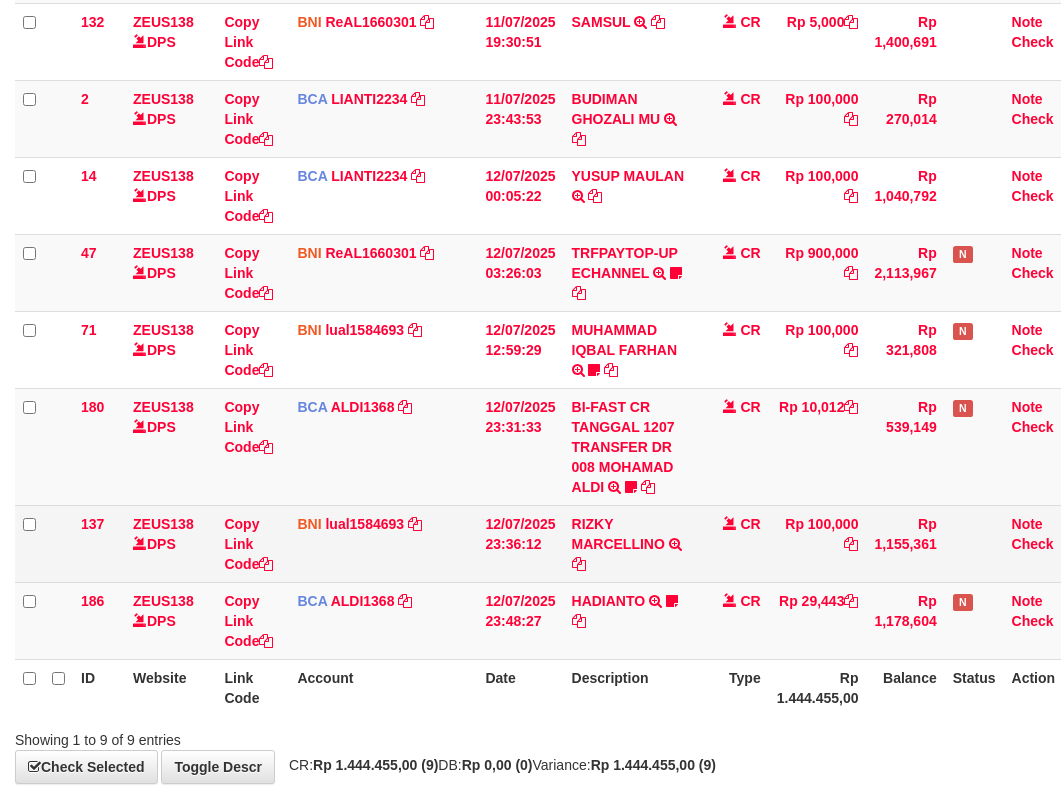 click on "BNI
lual1584693
DPS
LUCKY ALAMSYAH
mutasi_20250712_2414 | 137
mutasi_20250712_2414 | 137" at bounding box center (383, 543) 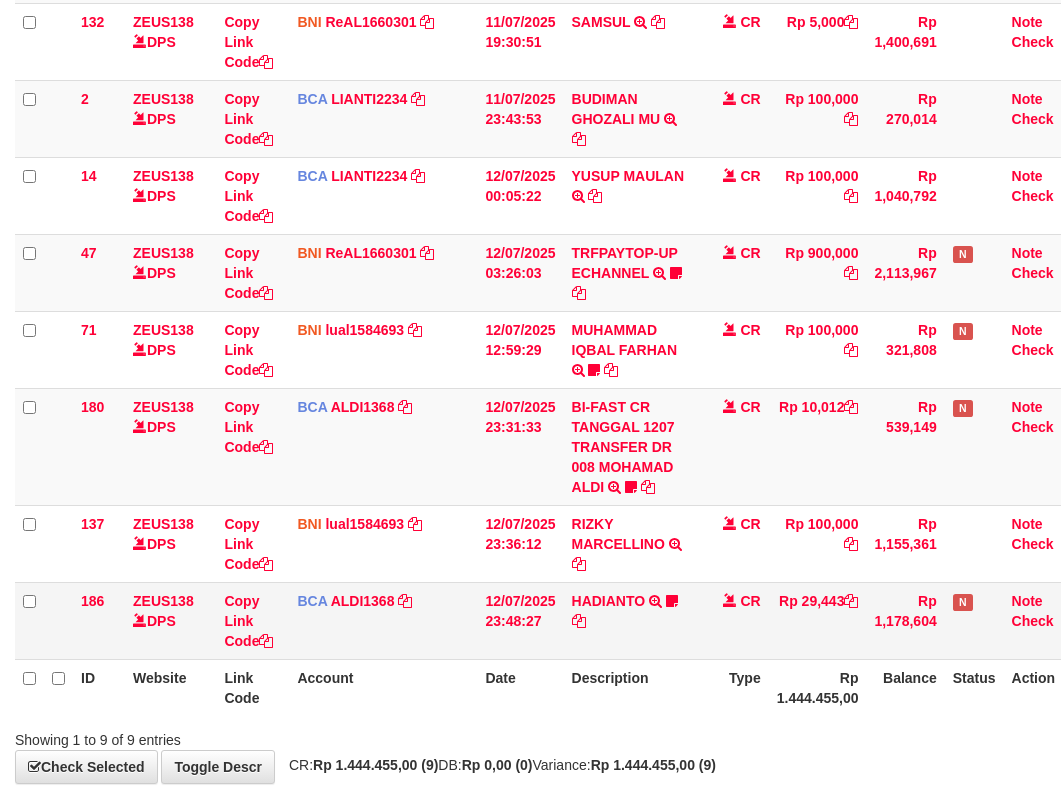 scroll, scrollTop: 430, scrollLeft: 0, axis: vertical 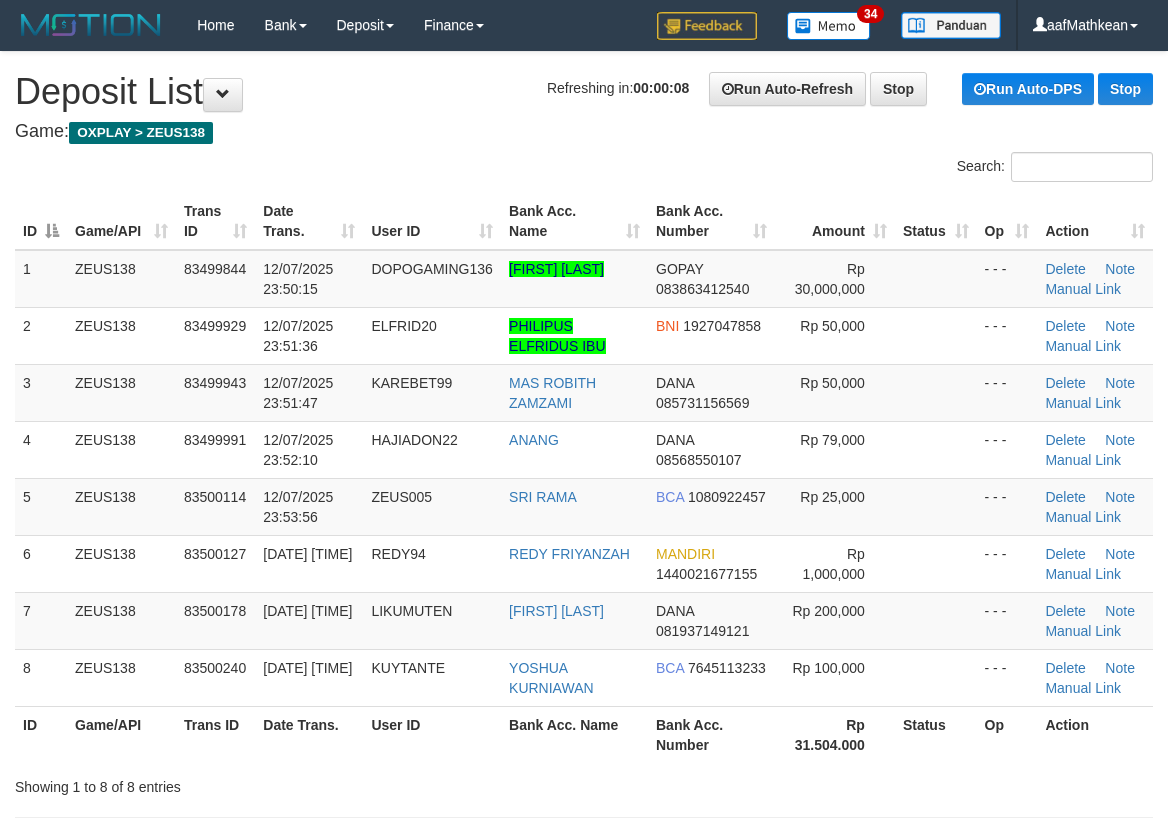 click on "Search:" at bounding box center [584, 169] 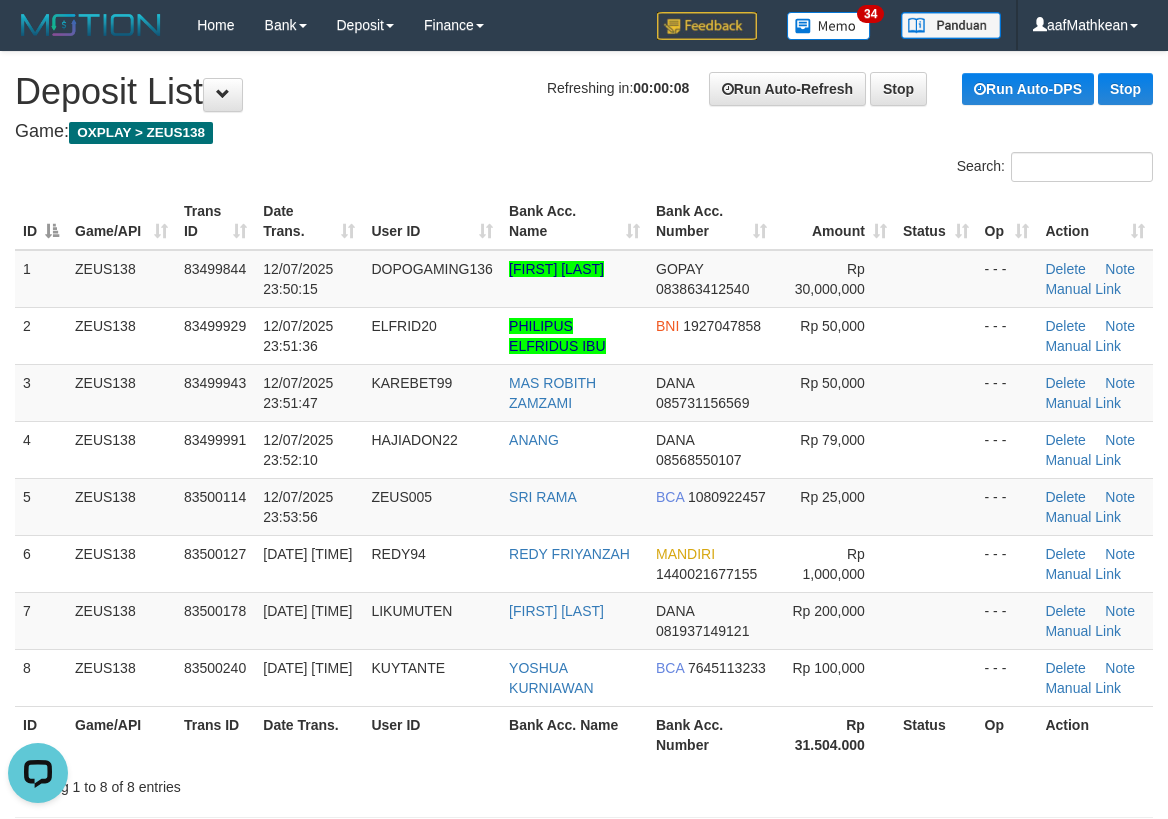 scroll, scrollTop: 0, scrollLeft: 0, axis: both 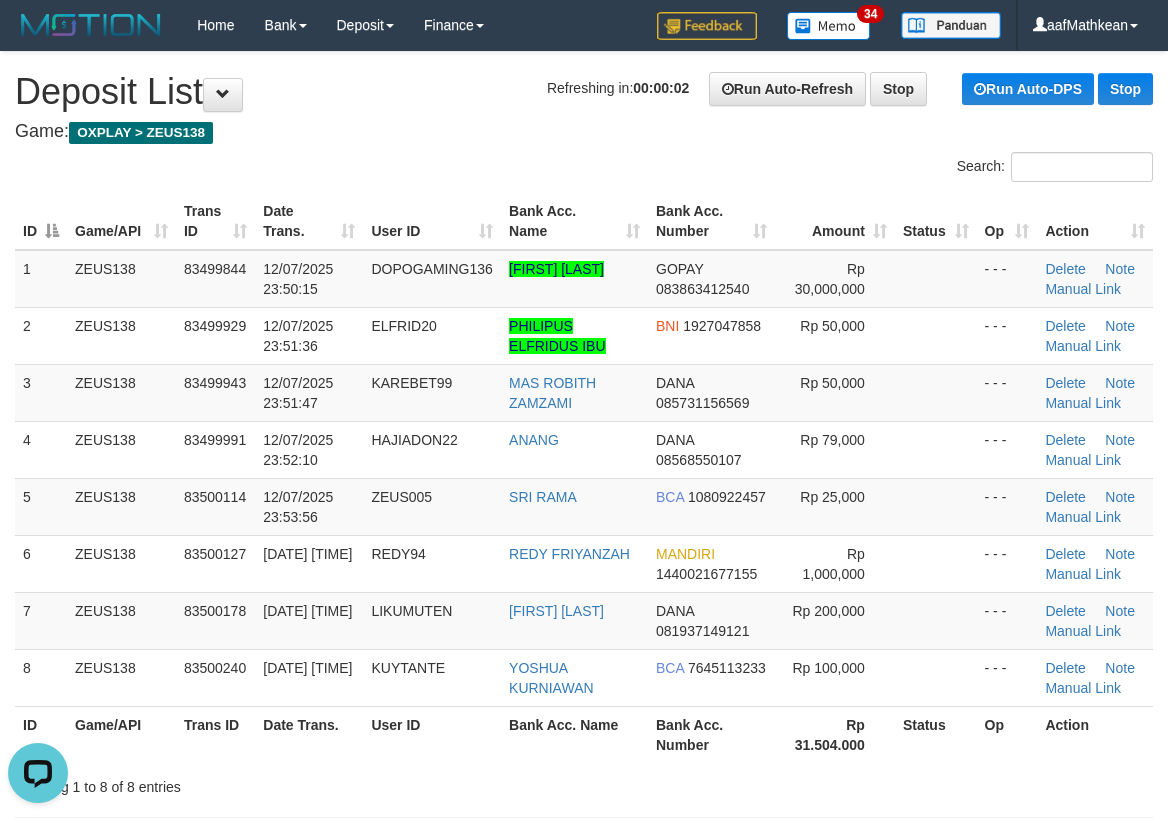 click on "Bank Acc. Number" at bounding box center [711, 221] 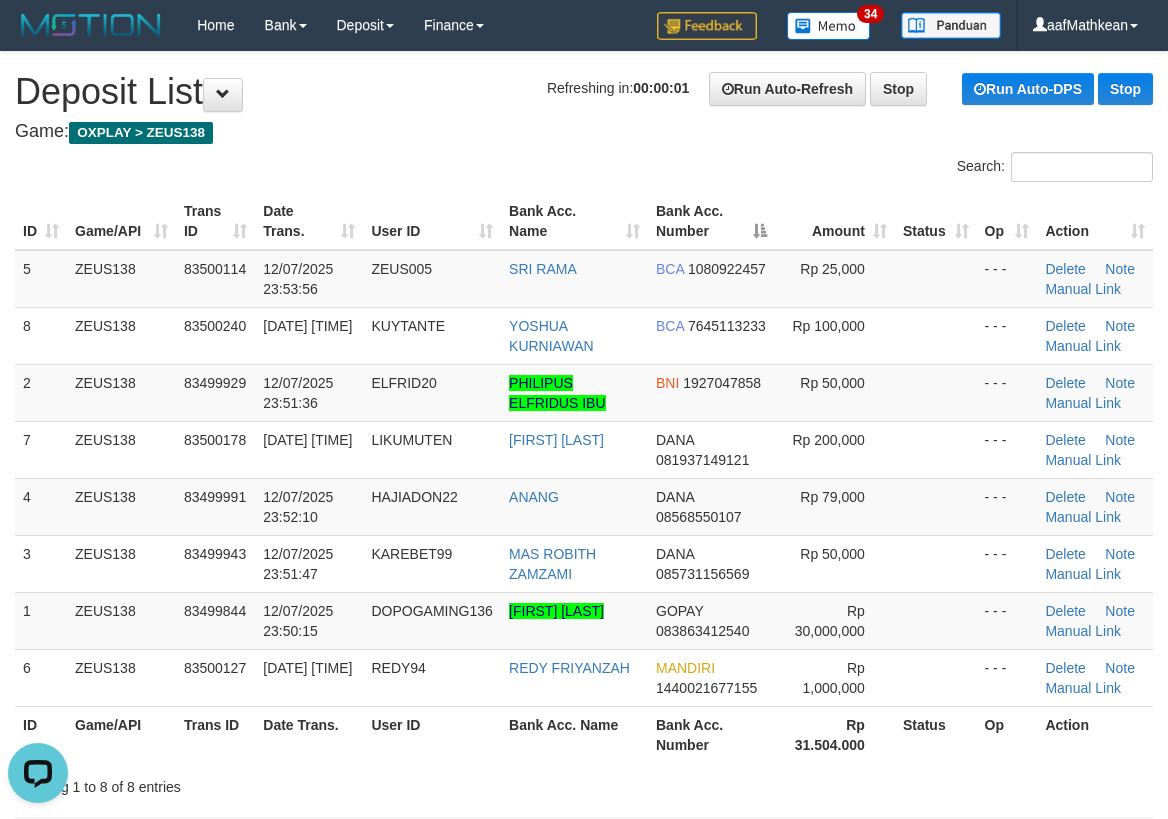 drag, startPoint x: 409, startPoint y: 98, endPoint x: 11, endPoint y: 230, distance: 419.31848 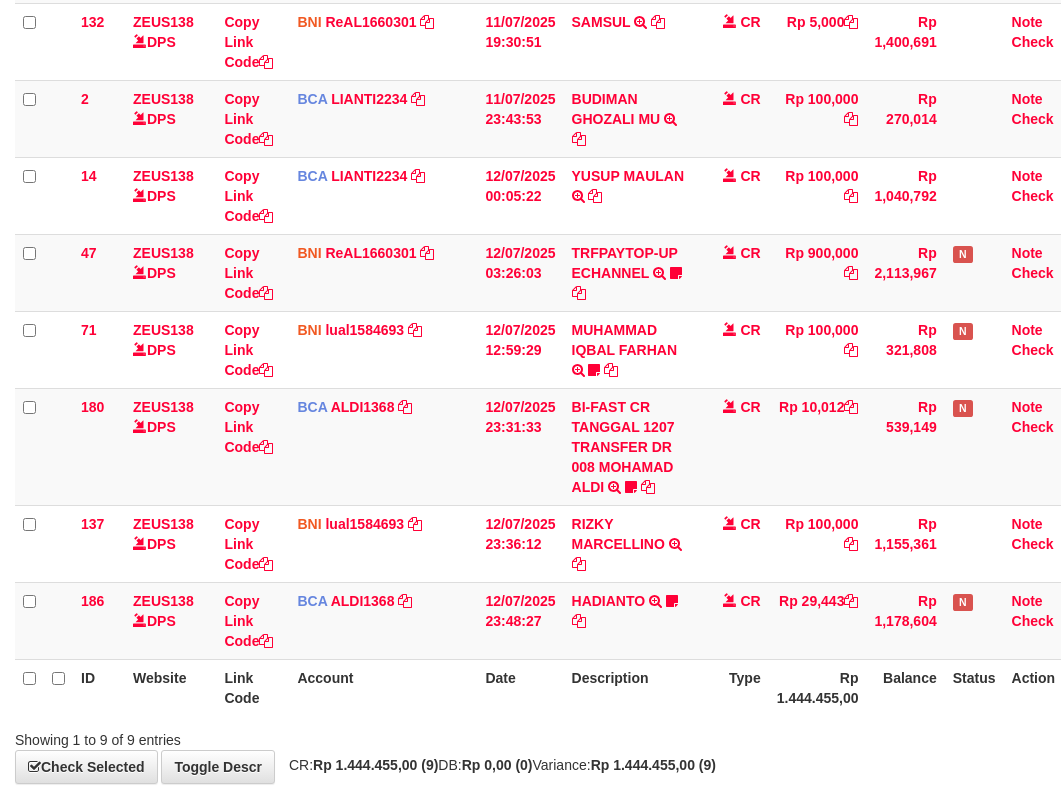 scroll, scrollTop: 430, scrollLeft: 0, axis: vertical 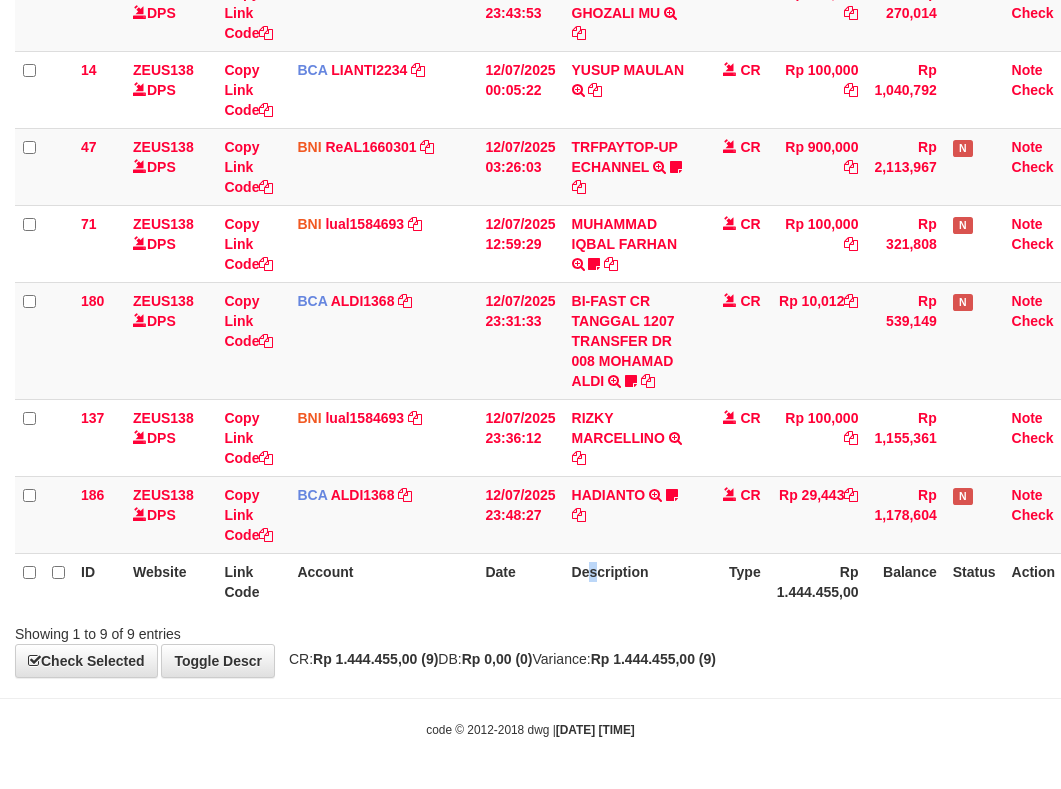 click on "Description" at bounding box center (632, 581) 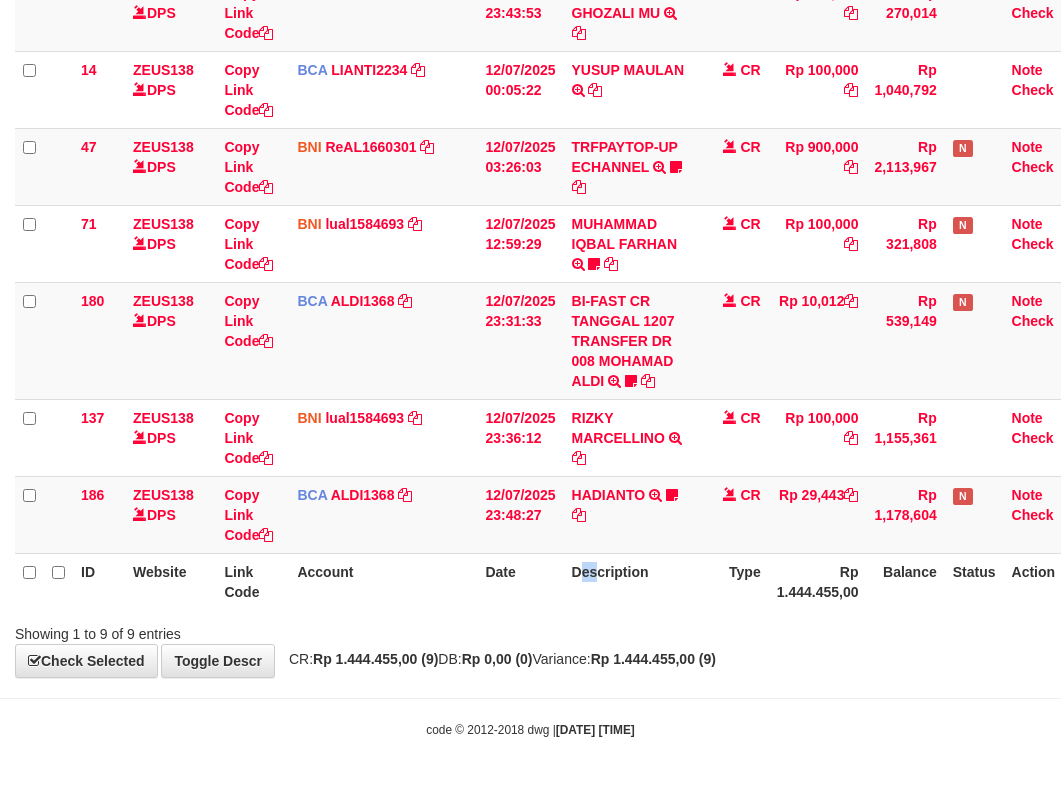 click on "Search:
ID Website Link Code Account Date Description Type Amount Balance Status Action
119
ZEUS138    DPS
Copy Link Code
BRI
Capbango1717
DPS
HELMI
mutasi_[DATE]_[NUMBER] | 119
mutasi_[DATE]_[NUMBER] | 119
[DATE] [TIME]
KORAATMB04637         KORAATMB04:637215011156650 2:250710:61892
CR
Rp 100,000
Rp 351,494
Note
Check
132
ZEUS138    DPS
Copy Link Code
BNI
ReAL1660301
DPS" at bounding box center [530, 183] 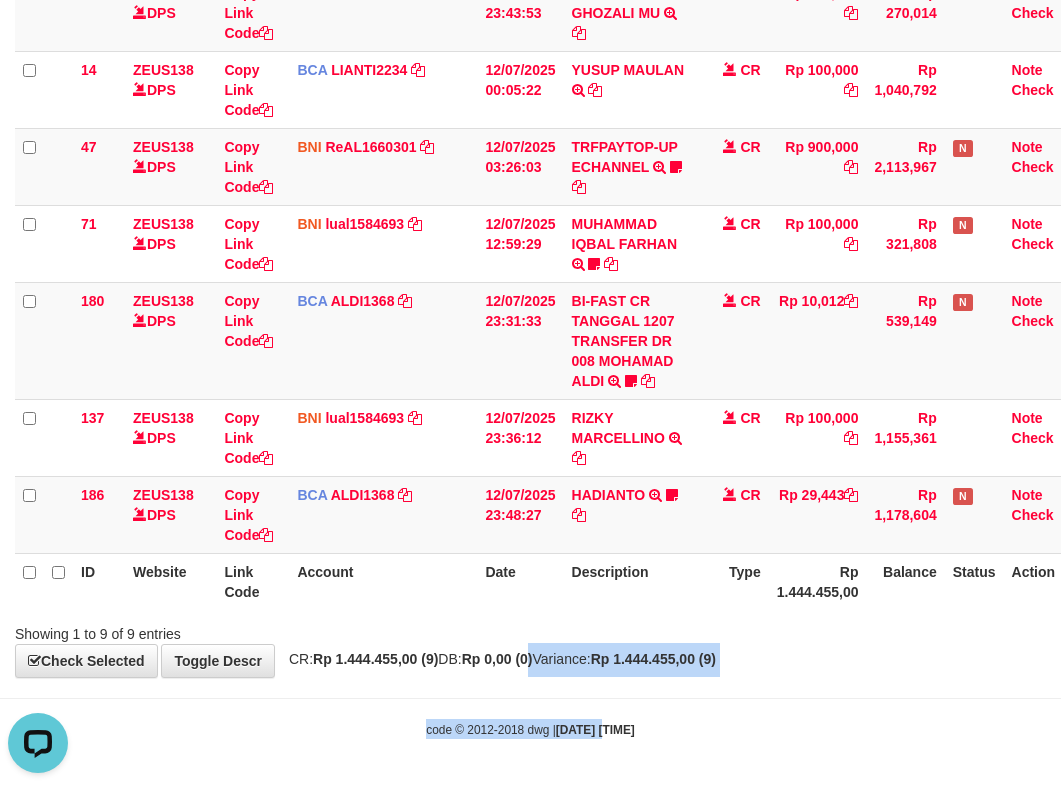 click on "Toggle navigation
Home
Bank
Account List
Load
By Website
Group
[OXPLAY]													ZEUS138
By Load Group (DPS)" at bounding box center [530, 179] 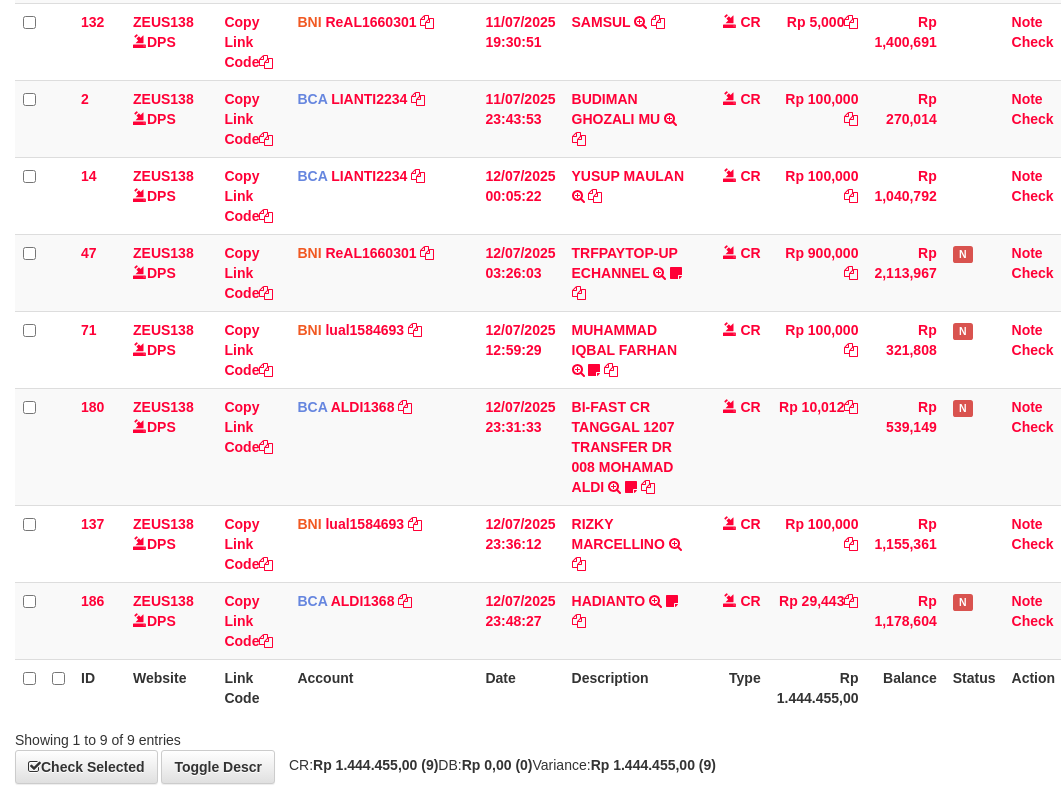 scroll, scrollTop: 430, scrollLeft: 0, axis: vertical 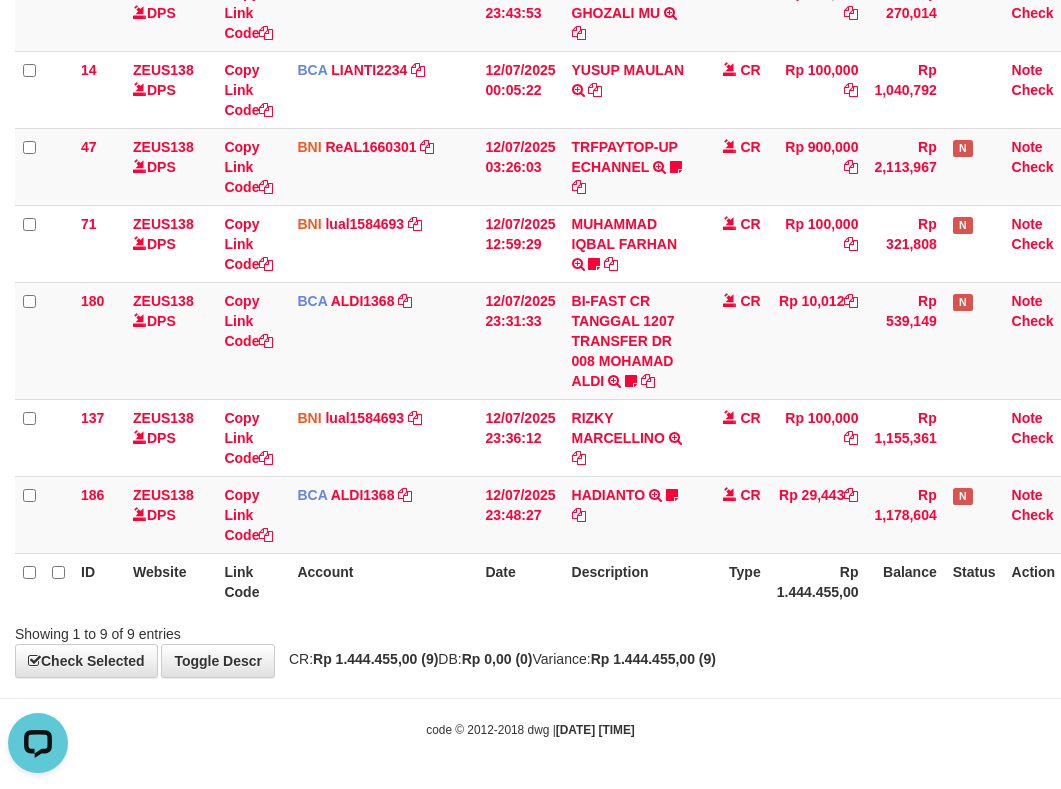 click on "**********" at bounding box center (530, 149) 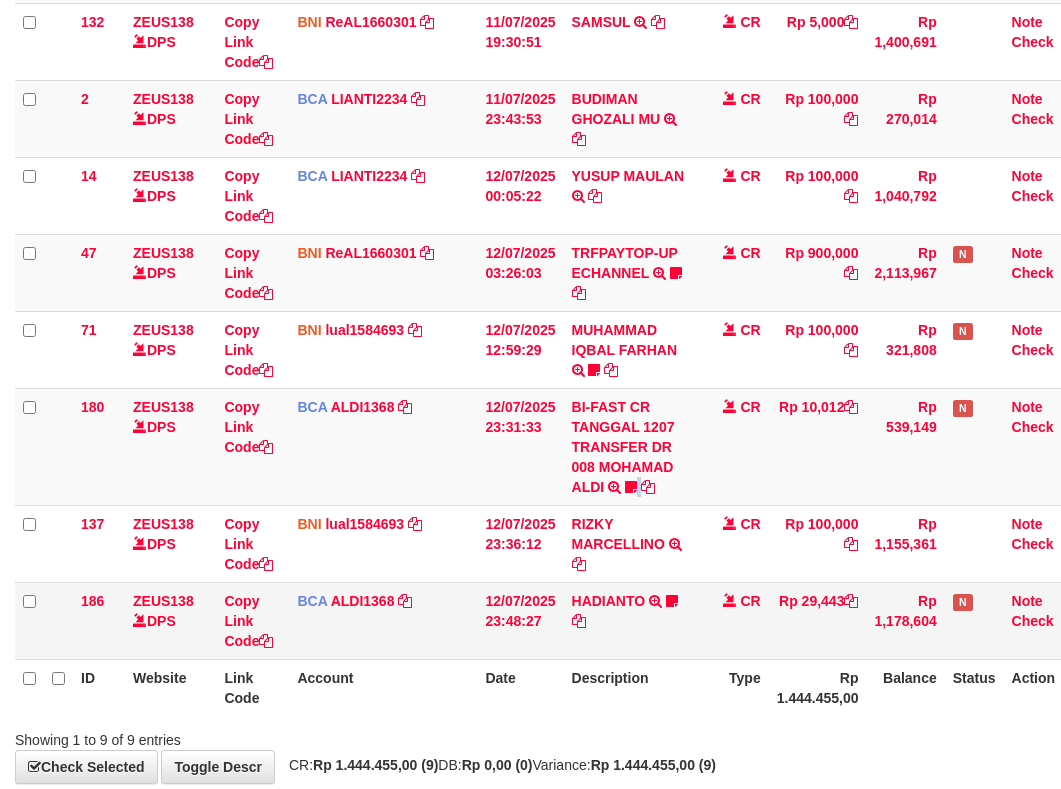 drag, startPoint x: 638, startPoint y: 478, endPoint x: 647, endPoint y: 493, distance: 17.492855 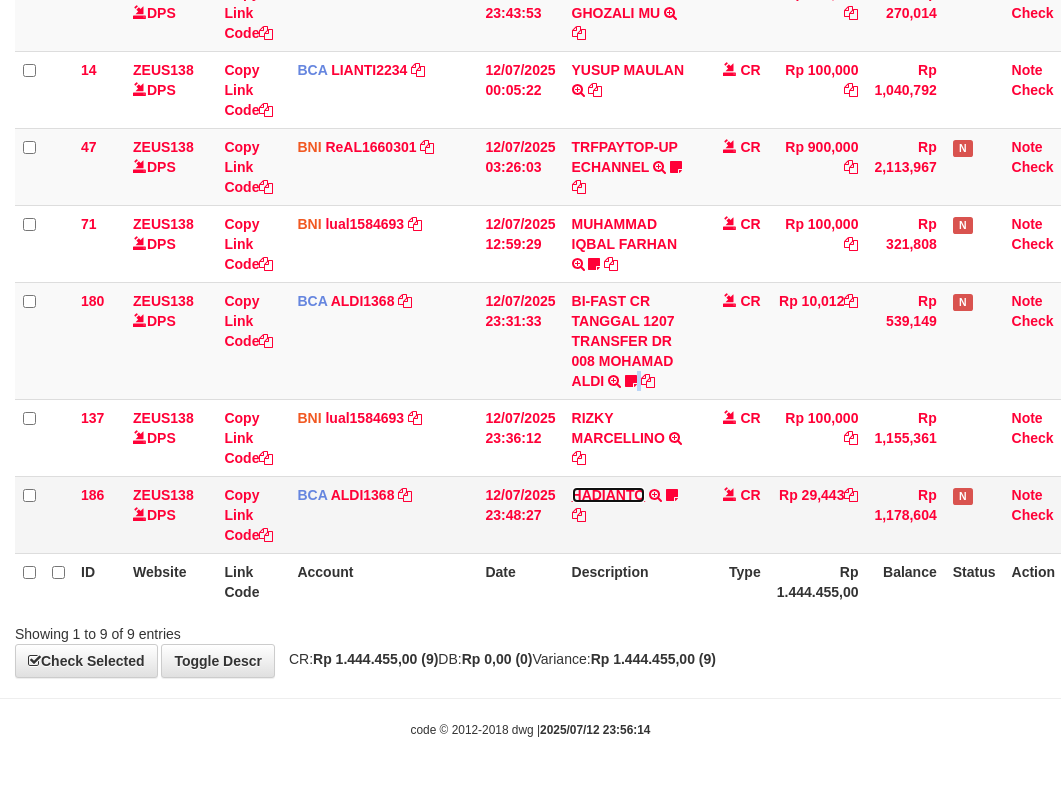click on "HADIANTO" at bounding box center [609, 495] 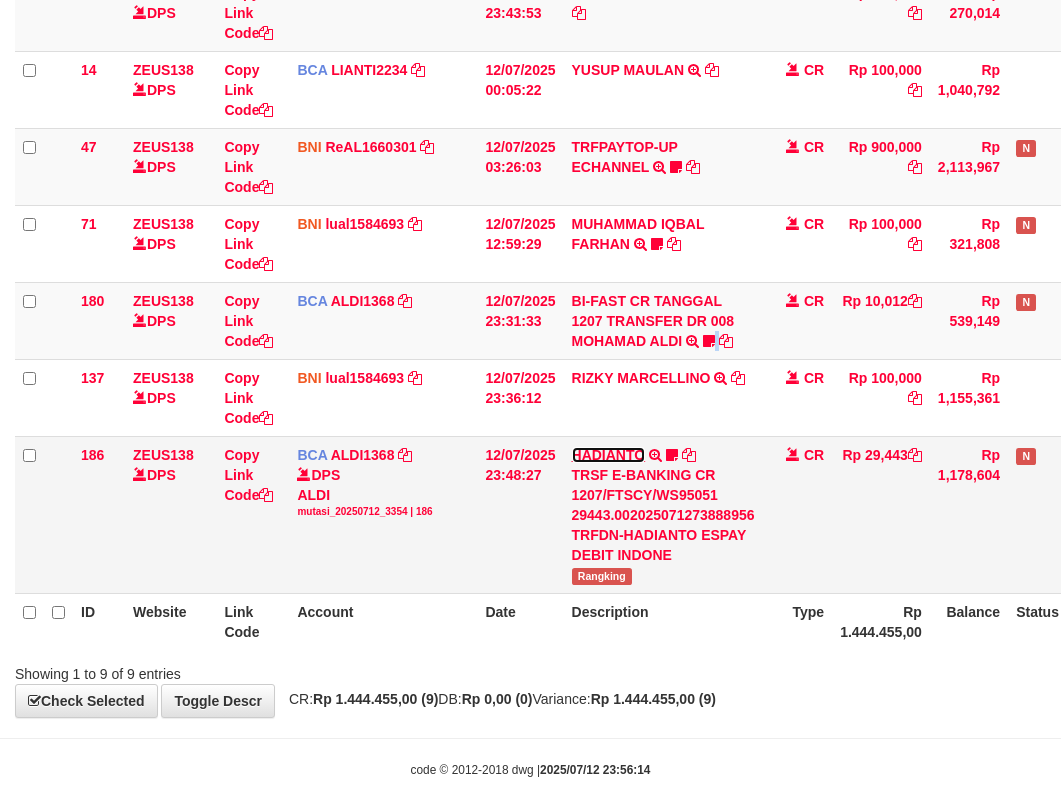 click on "HADIANTO            TRSF E-BANKING CR 1207/FTSCY/WS95051
29443.002025071273888956 TRFDN-HADIANTO ESPAY DEBIT INDONE    Rangking" at bounding box center [663, 514] 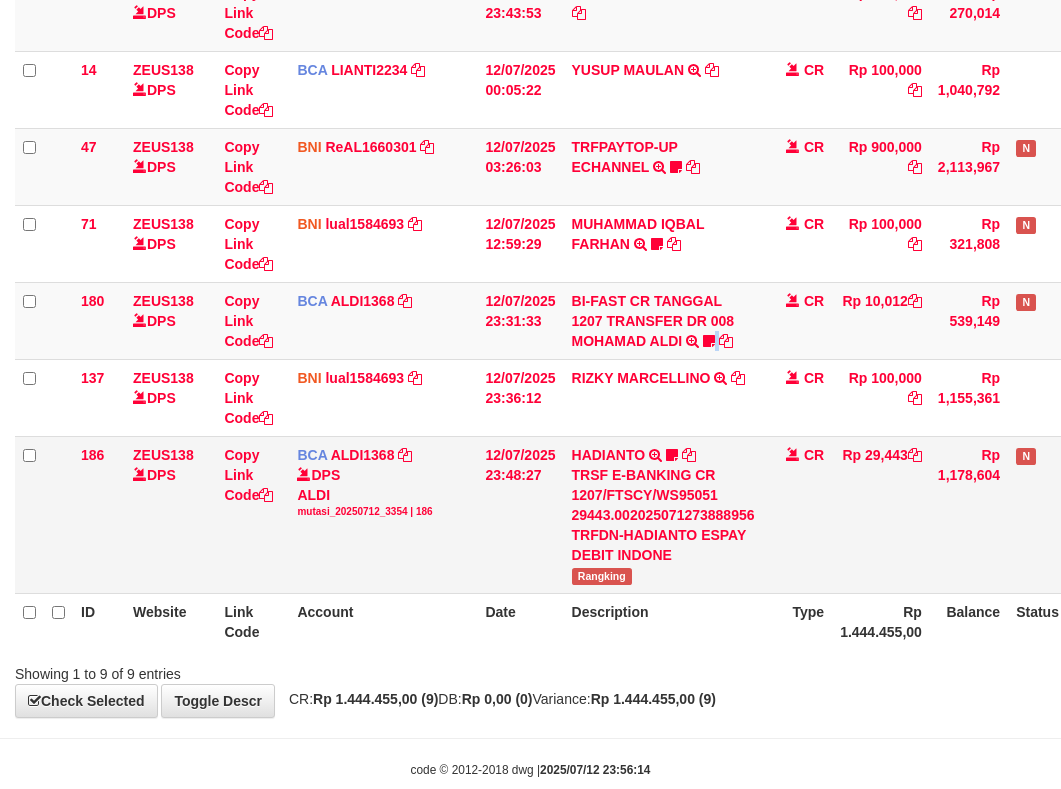 click on "TRSF E-BANKING CR 1207/FTSCY/WS95051
29443.002025071273888956 TRFDN-HADIANTO ESPAY DEBIT INDONE" at bounding box center [663, 515] 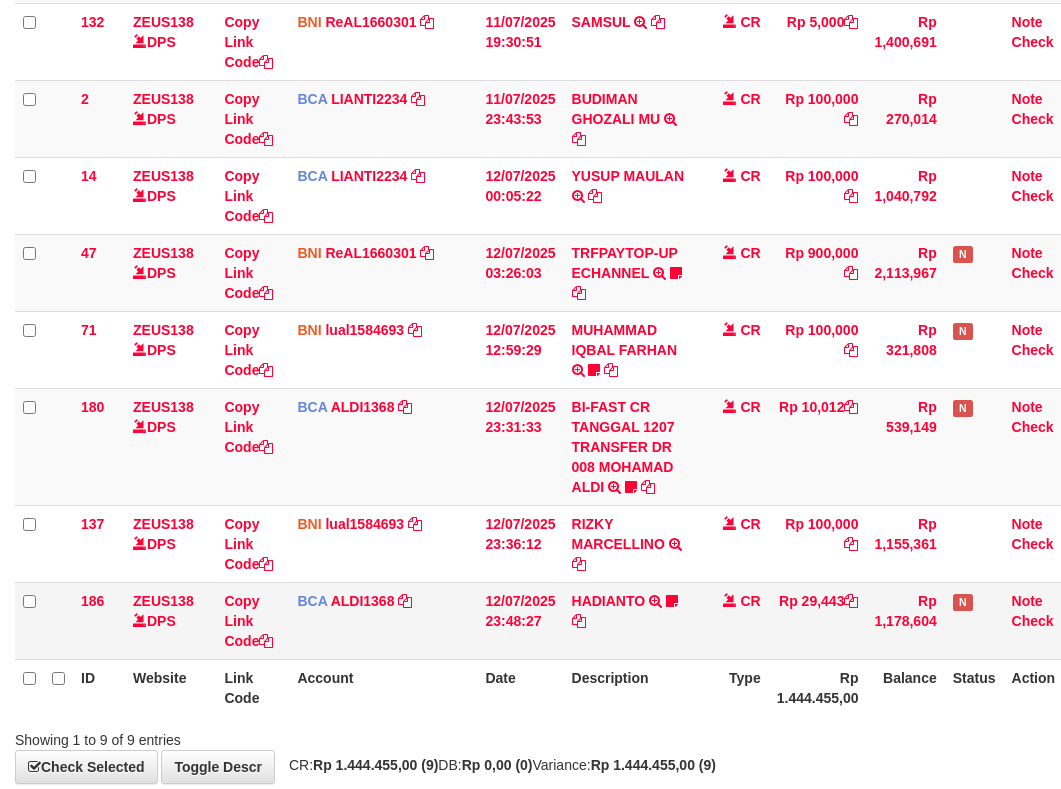 click on "119
ZEUS138    DPS
Copy Link Code
BRI
Capbango1717
DPS
[FIRST] [LAST]
mutasi_[DATE]_[CODE] | 119
mutasi_[DATE]_[CODE] | 119
[DATE] [TIME]
KORAATMB04637         KORAATMB04:637215011156650 2:250710:61892
CR
Rp 100,000
Rp 351,494
Note
Check
132
ZEUS138    DPS
Copy Link Code
BNI
ReAL1660301
DPS
[FIRST] [LAST]
mutasi_[DATE]_[CODE] | 132
mutasi_[DATE]_[CODE] | 132" at bounding box center [550, 293] 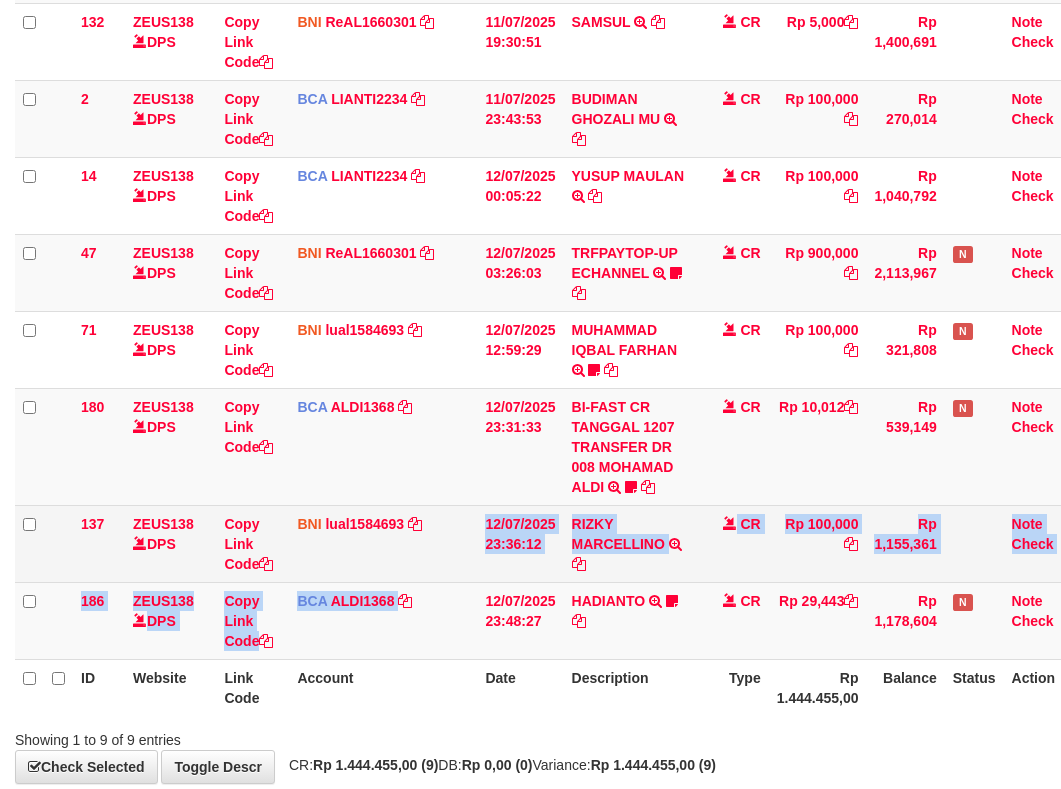 click on "ID Website Link Code Account Date Description Type Amount Balance Status Action
119
ZEUS138    DPS
Copy Link Code
BRI
Capbango1717
DPS
[FIRST]
mutasi_[DATE]_2435 | 119
mutasi_[DATE]_2435 | 119
[DATE] 16:03:29
KORAATMB04637         KORAATMB04:637215011156650 2:250710:61892
CR
Rp 100,000
Rp 351,494
Note
Check
132
ZEUS138    DPS
Copy Link Code
BNI
ReAL1660301
DPS" at bounding box center [550, 292] 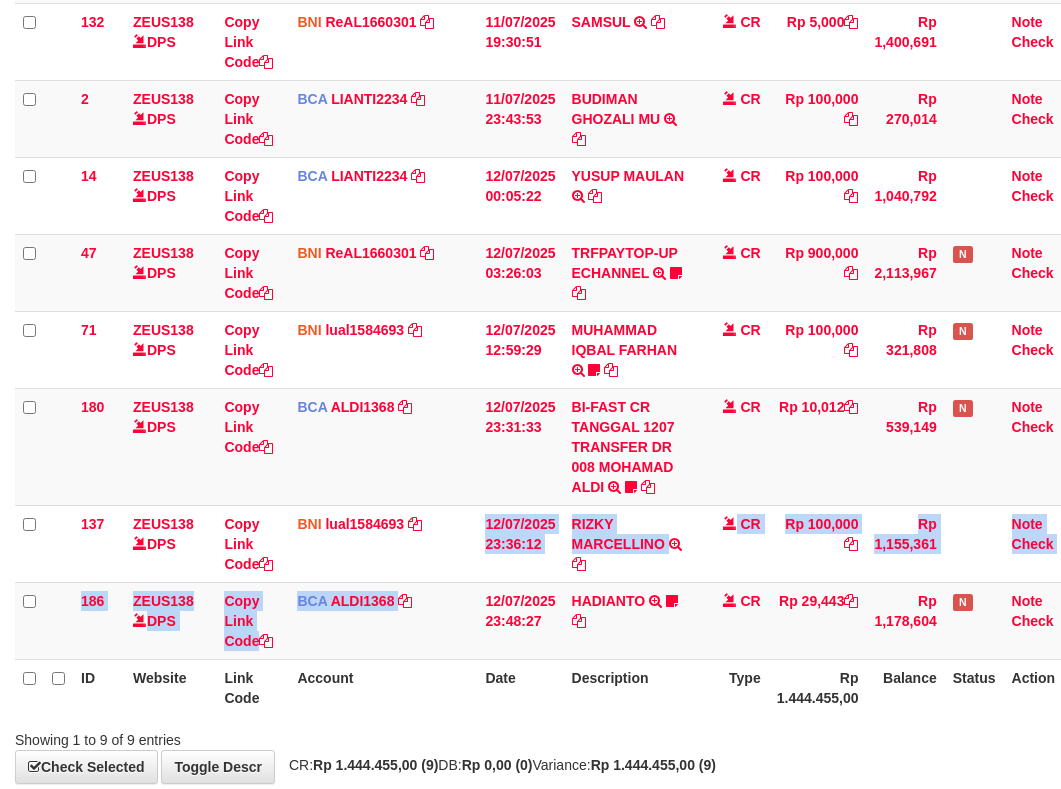 scroll, scrollTop: 430, scrollLeft: 0, axis: vertical 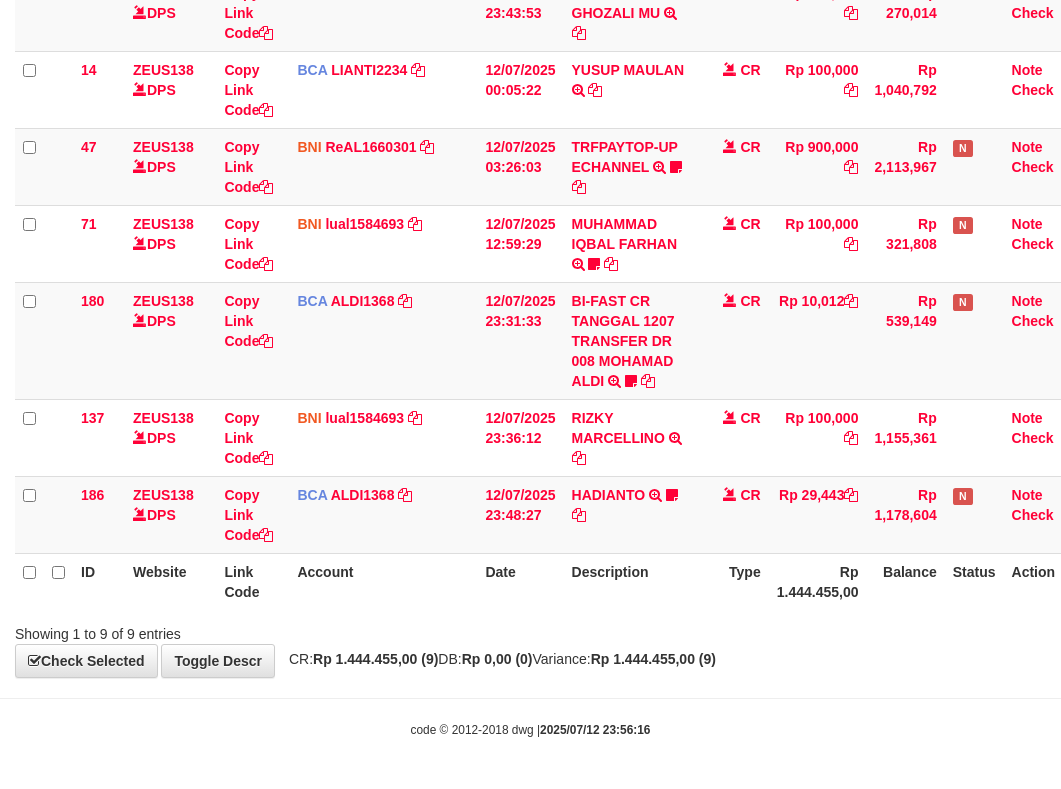 drag, startPoint x: 444, startPoint y: 563, endPoint x: 418, endPoint y: 677, distance: 116.92733 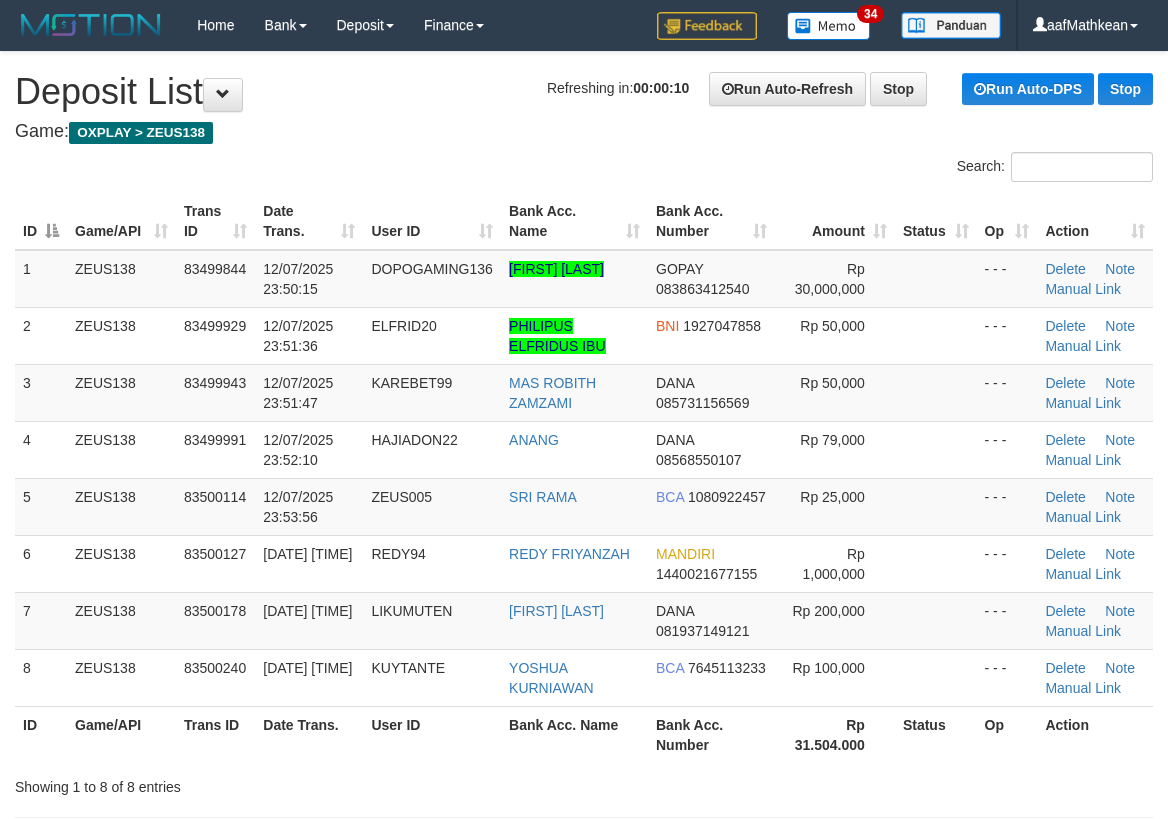 scroll, scrollTop: 0, scrollLeft: 0, axis: both 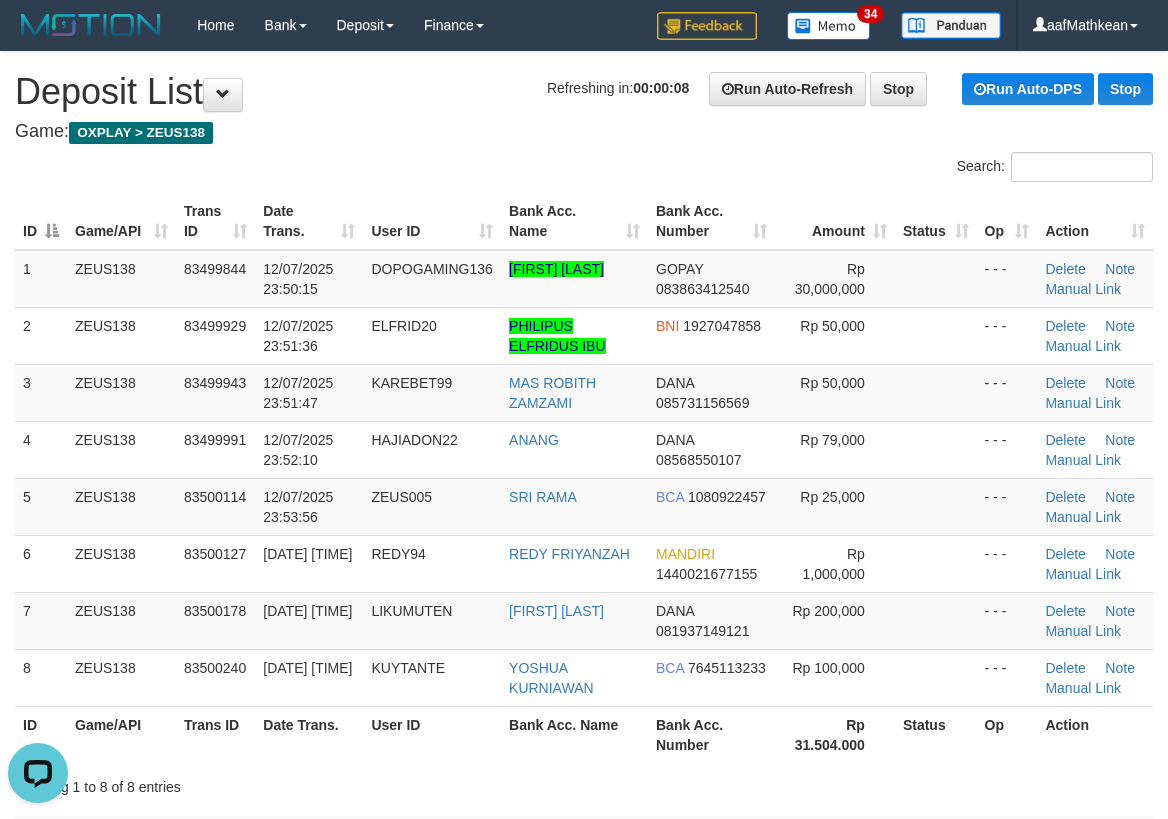 click on "Game:   OXPLAY > ZEUS138" at bounding box center (584, 132) 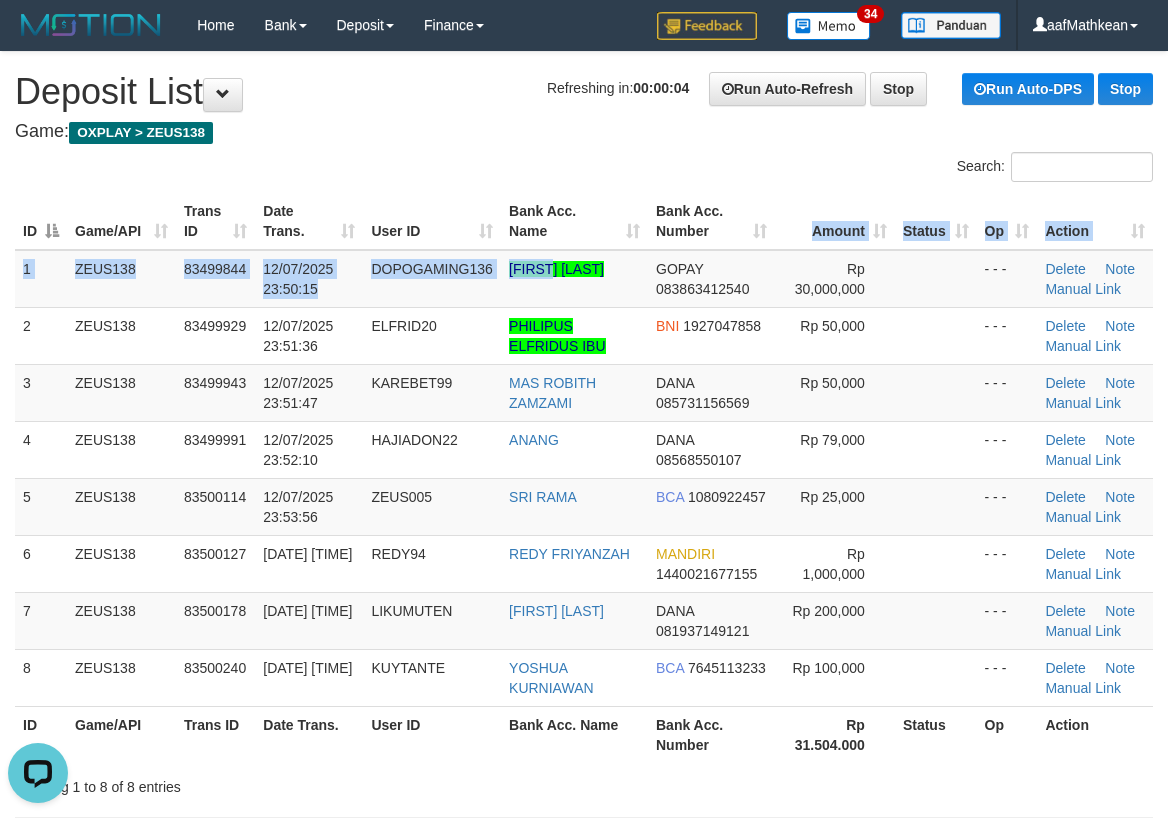 click on "ID Game/API Trans ID Date Trans. User ID Bank Acc. Name Bank Acc. Number Amount Status Op Action
1
ZEUS138
83499844
12/07/2025 23:50:15
DOPOGAMING136
DENI RAHMAT HIDAYAT
GOPAY
083863412540
Rp 30,000,000
- - -
Delete
Note
Manual Link
2
ZEUS138
83499929
12/07/2025 23:51:36
ELFRID20
PHILIPUS ELFRIDUS IBU
BNI
1927047858
Rp 50,000" at bounding box center (584, 478) 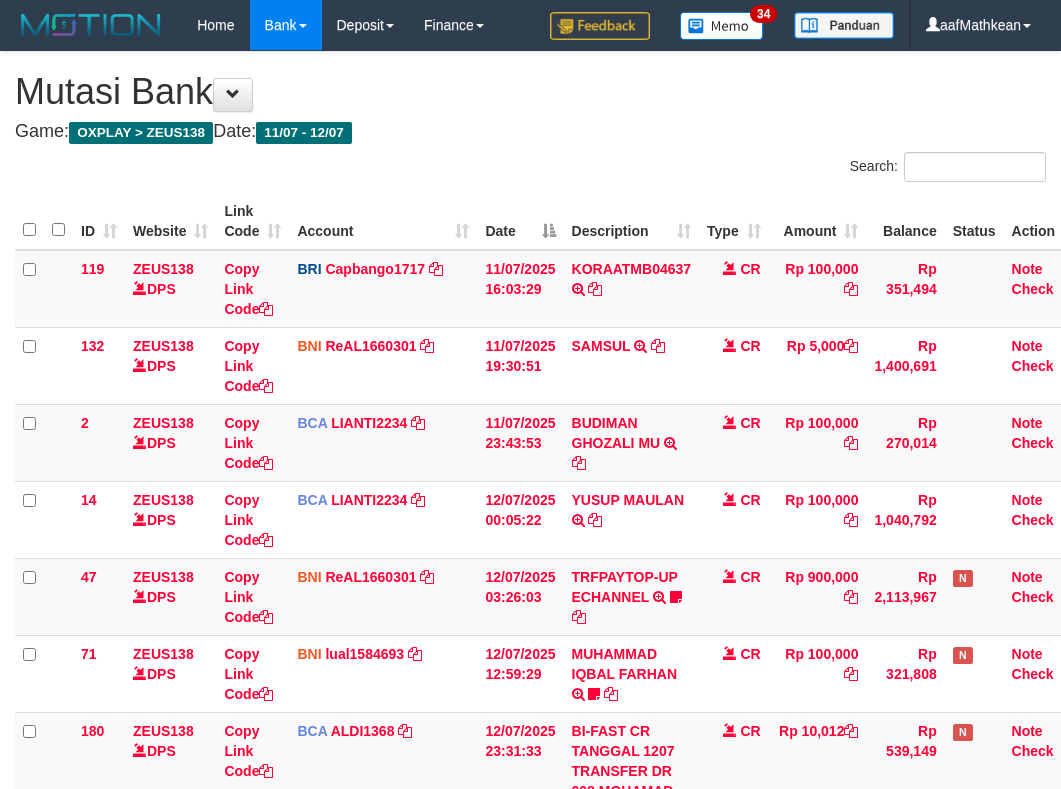 scroll, scrollTop: 324, scrollLeft: 0, axis: vertical 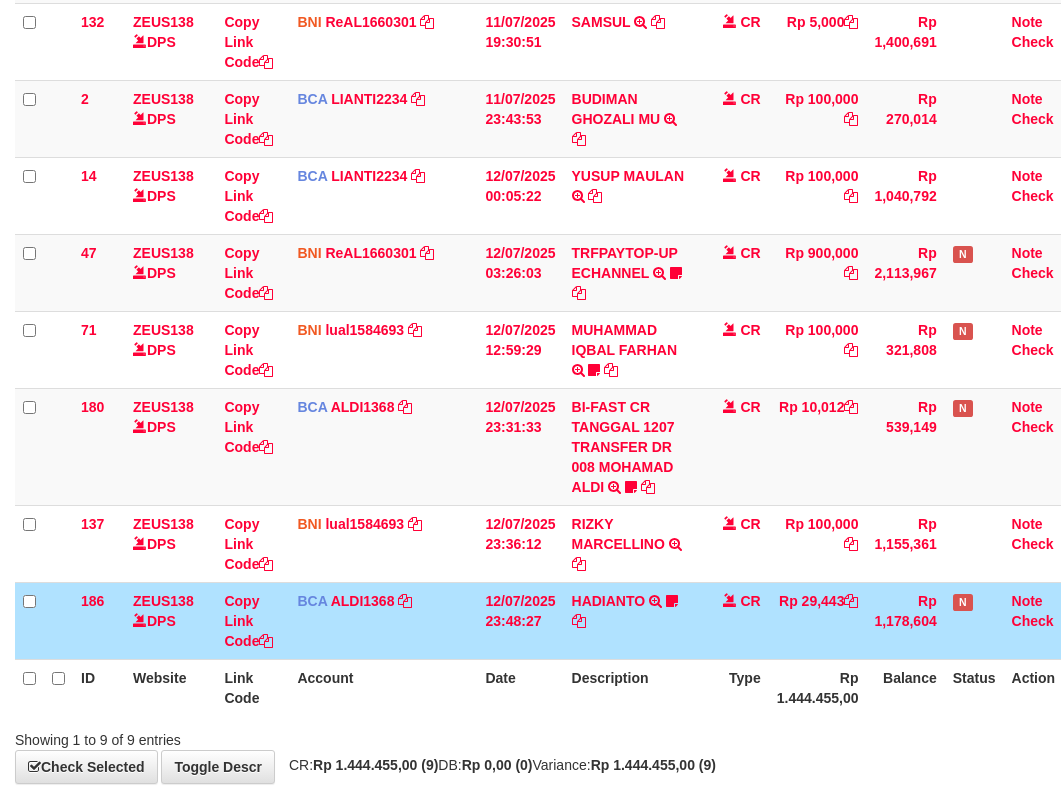 click on "CR" at bounding box center (734, 620) 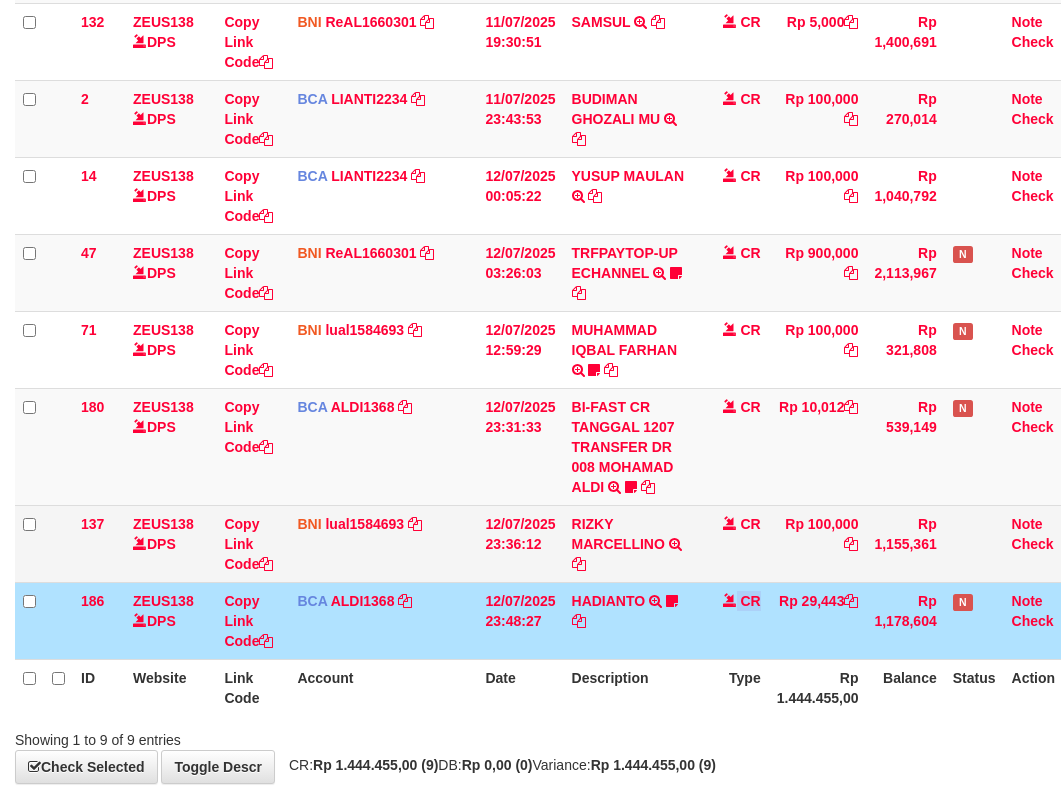drag, startPoint x: 738, startPoint y: 647, endPoint x: 934, endPoint y: 547, distance: 220.03636 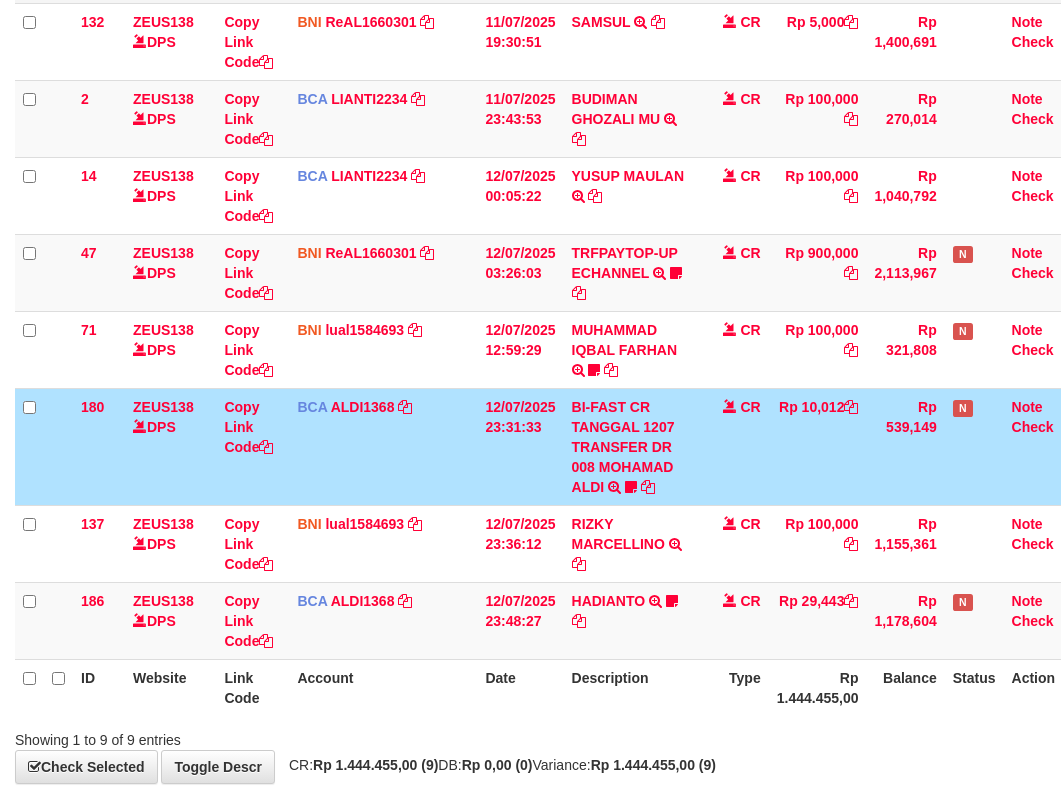 scroll, scrollTop: 430, scrollLeft: 0, axis: vertical 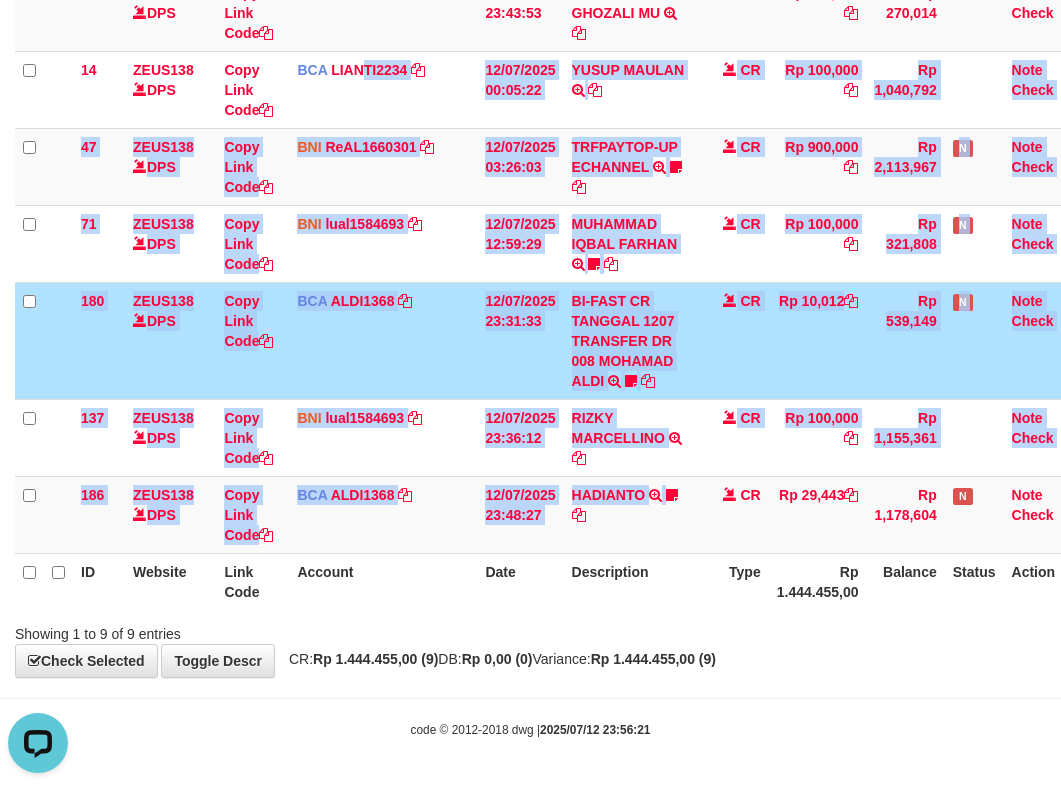 click on "ID Website Link Code Account Date Description Type Amount Balance Status Action
119
ZEUS138    DPS
Copy Link Code
BRI
Capbango1717
DPS
HELMI
mutasi_20250711_2435 | 119
mutasi_20250711_2435 | 119
11/07/2025 16:03:29
KORAATMB04637         KORAATMB04:637215011156650 2:250710:61892
CR
Rp 100,000
Rp 351,494
Note
Check
132
ZEUS138    DPS
Copy Link Code
BNI
ReAL1660301
DPS" at bounding box center [550, 186] 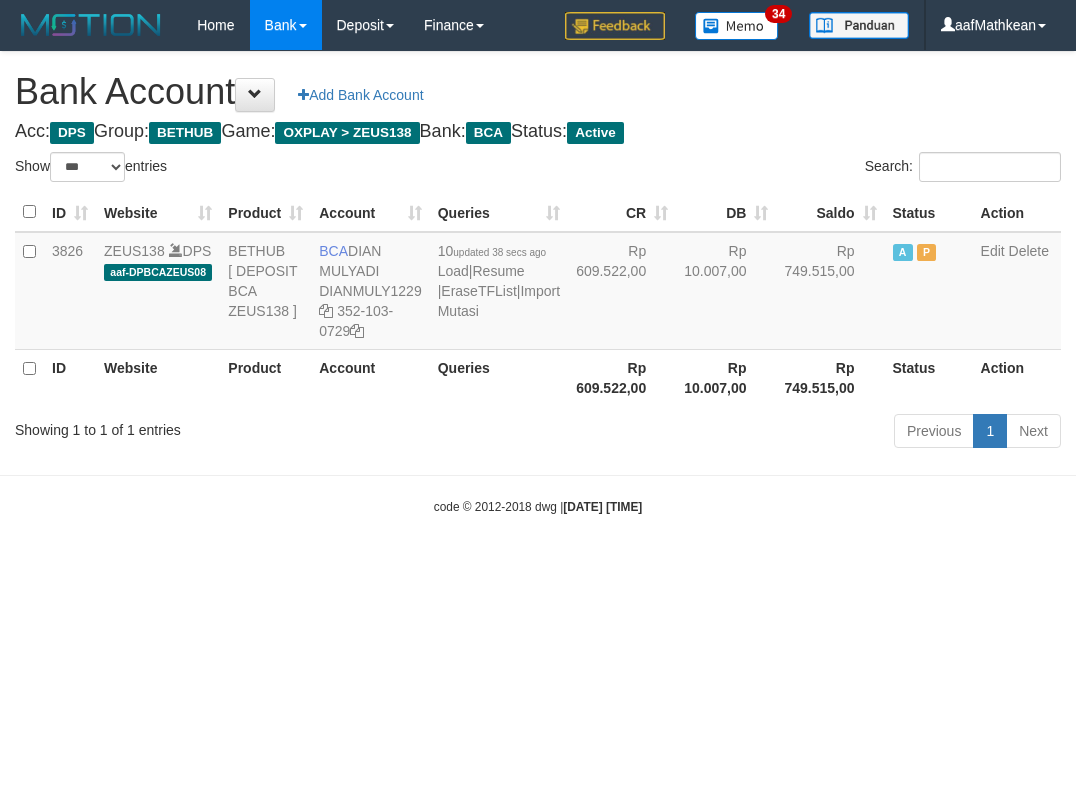 select on "***" 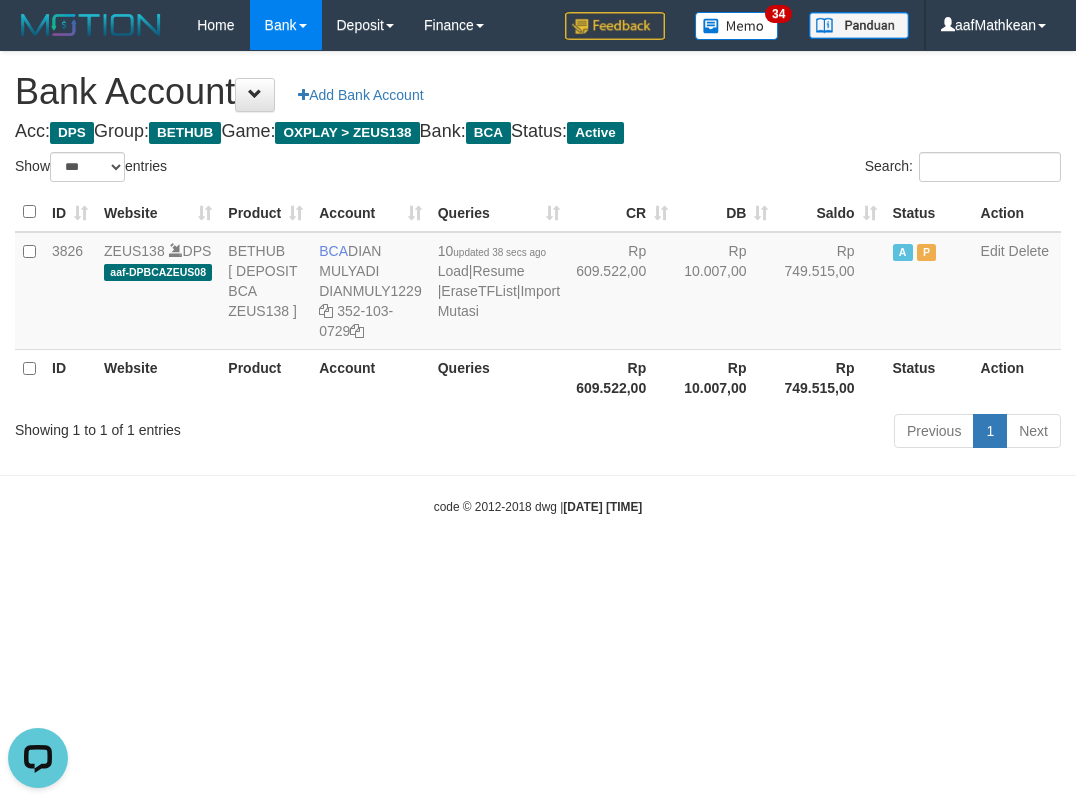 scroll, scrollTop: 0, scrollLeft: 0, axis: both 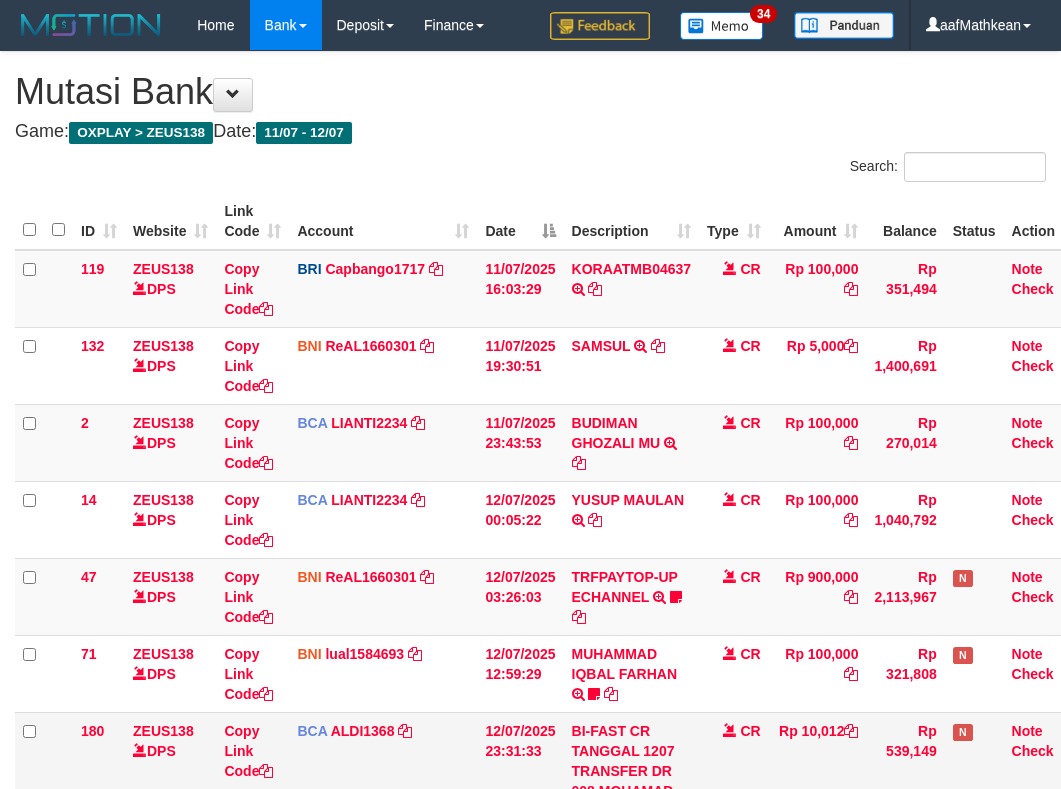 click on "12/07/2025 23:31:33" at bounding box center (520, 770) 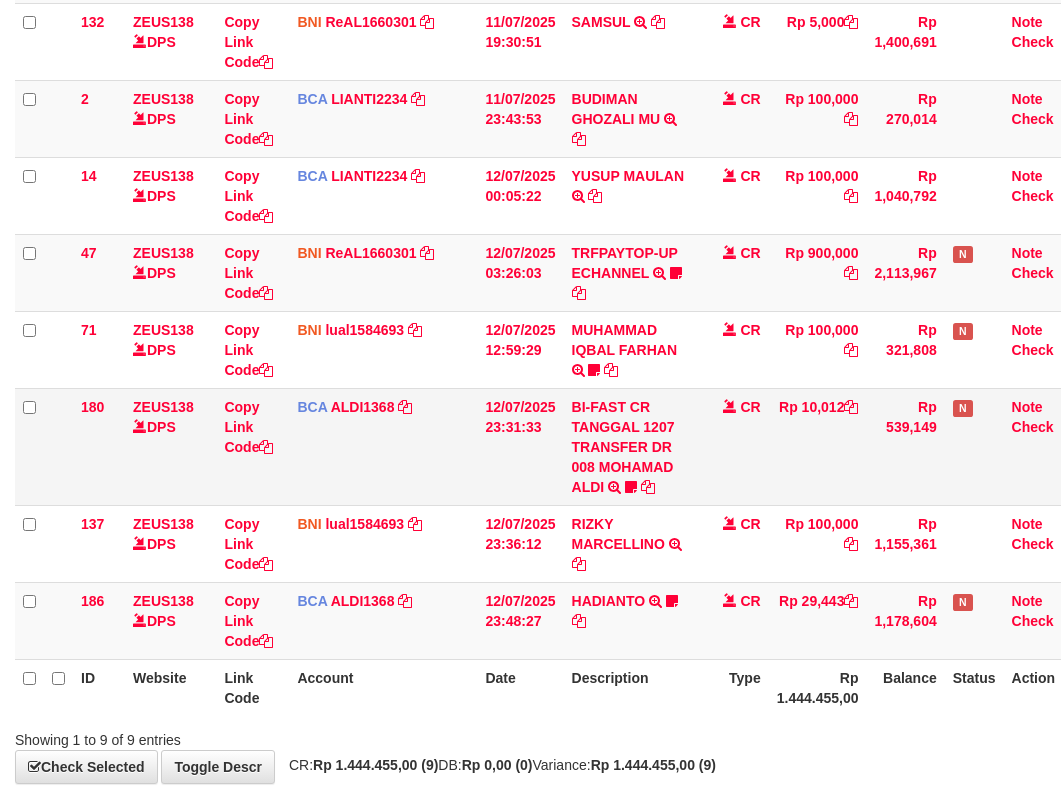 click on "12/07/2025 23:31:33" at bounding box center [520, 446] 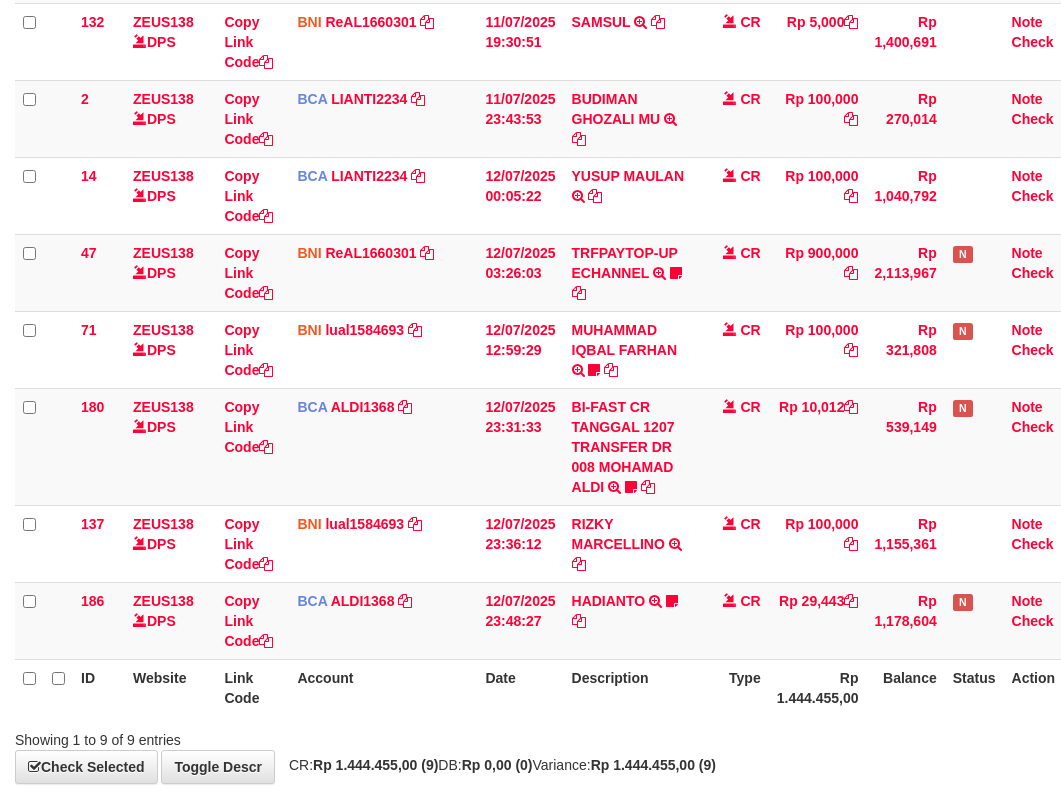 scroll, scrollTop: 430, scrollLeft: 0, axis: vertical 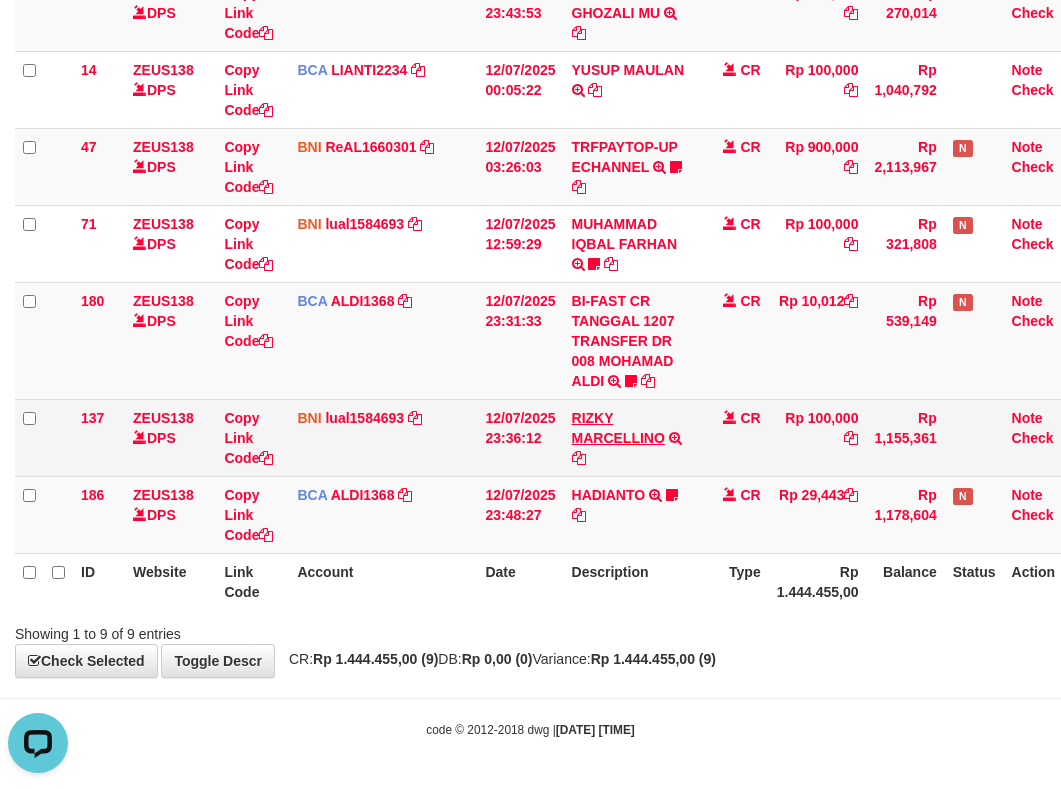 drag, startPoint x: 566, startPoint y: 440, endPoint x: 578, endPoint y: 441, distance: 12.0415945 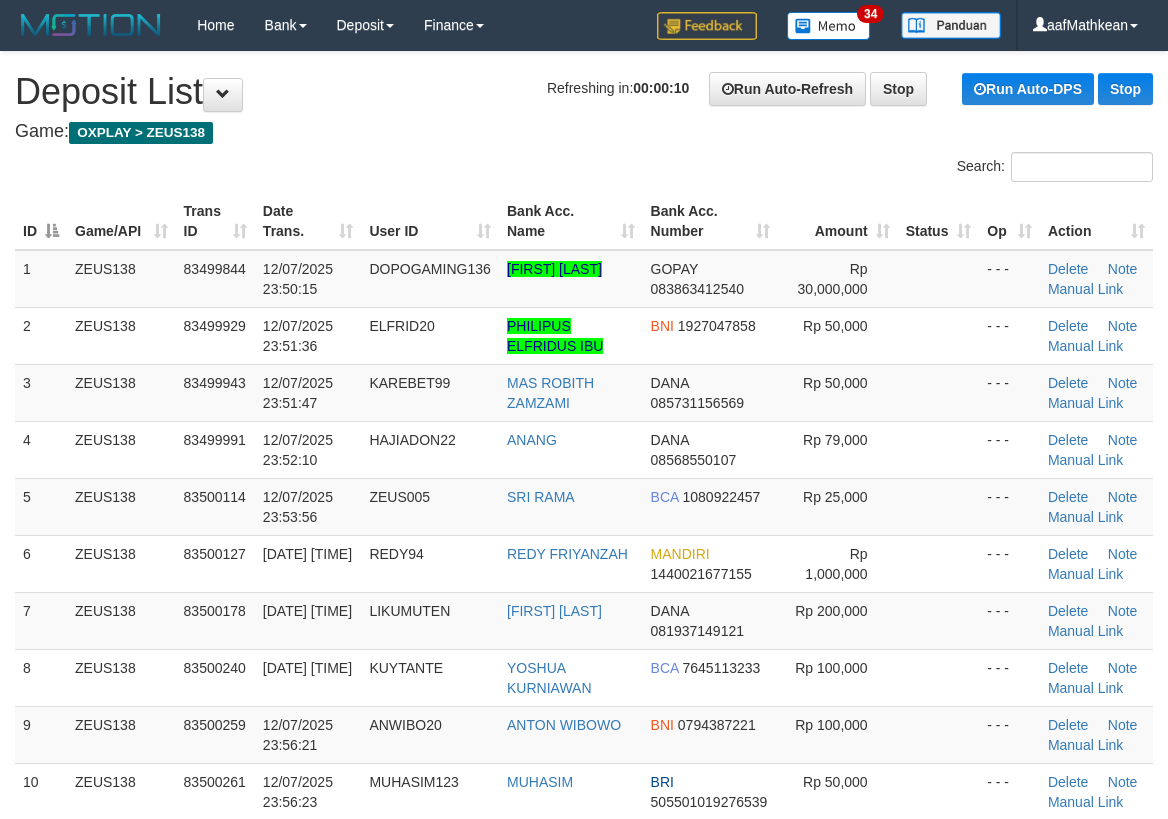 scroll, scrollTop: 0, scrollLeft: 0, axis: both 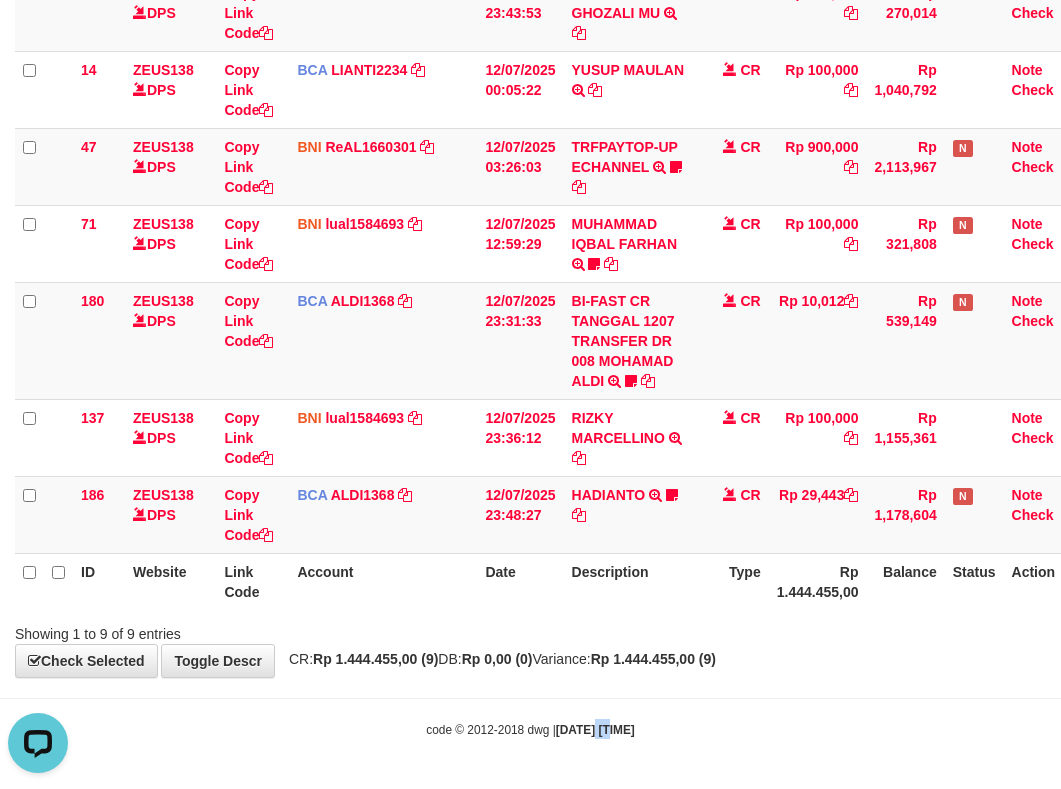 drag, startPoint x: 581, startPoint y: 777, endPoint x: 583, endPoint y: 748, distance: 29.068884 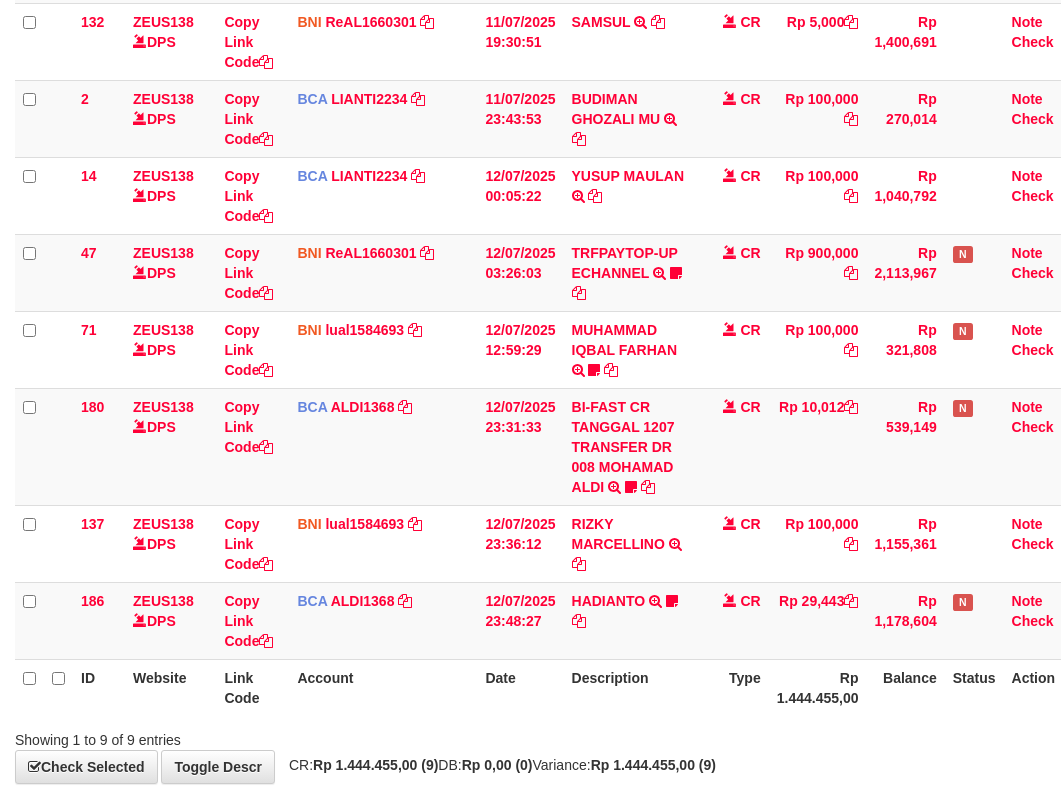 scroll, scrollTop: 430, scrollLeft: 0, axis: vertical 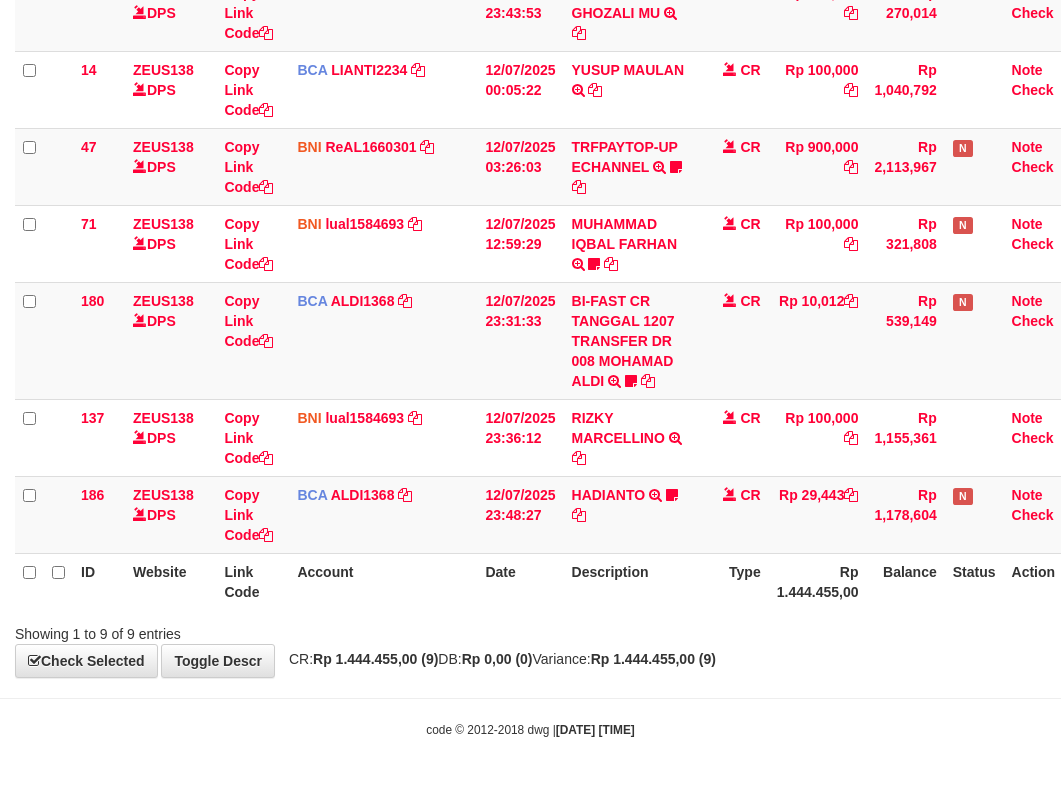 drag, startPoint x: 891, startPoint y: 662, endPoint x: 851, endPoint y: 677, distance: 42.72002 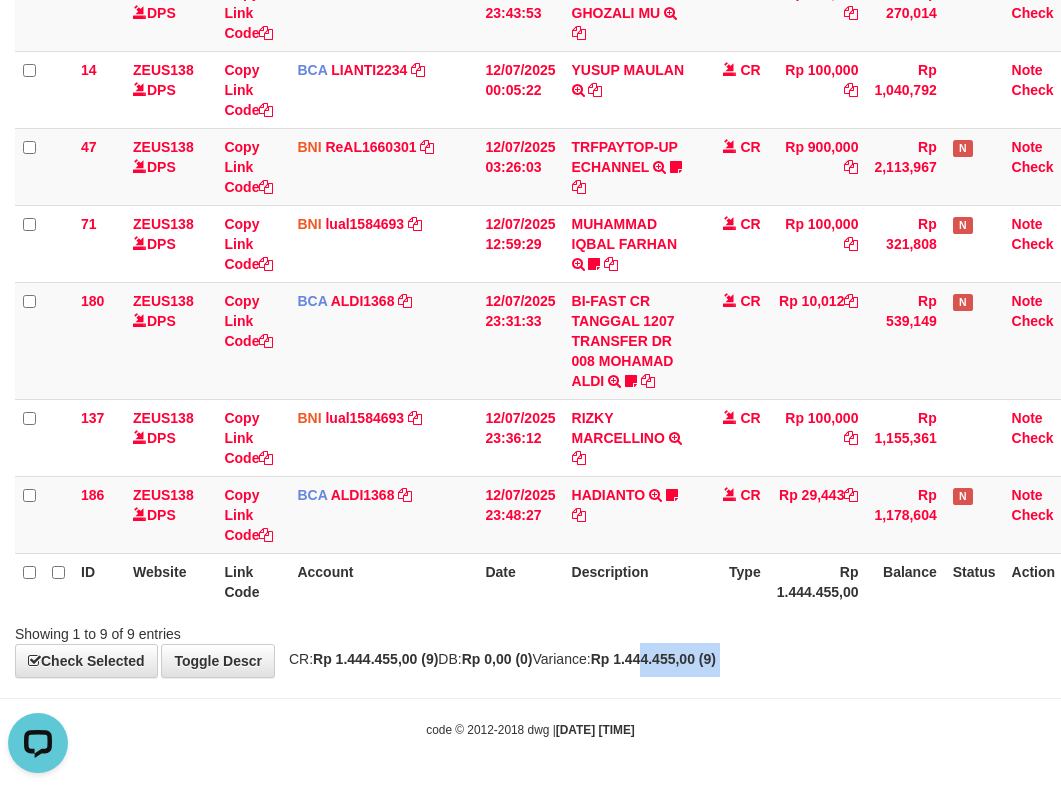 scroll, scrollTop: 0, scrollLeft: 0, axis: both 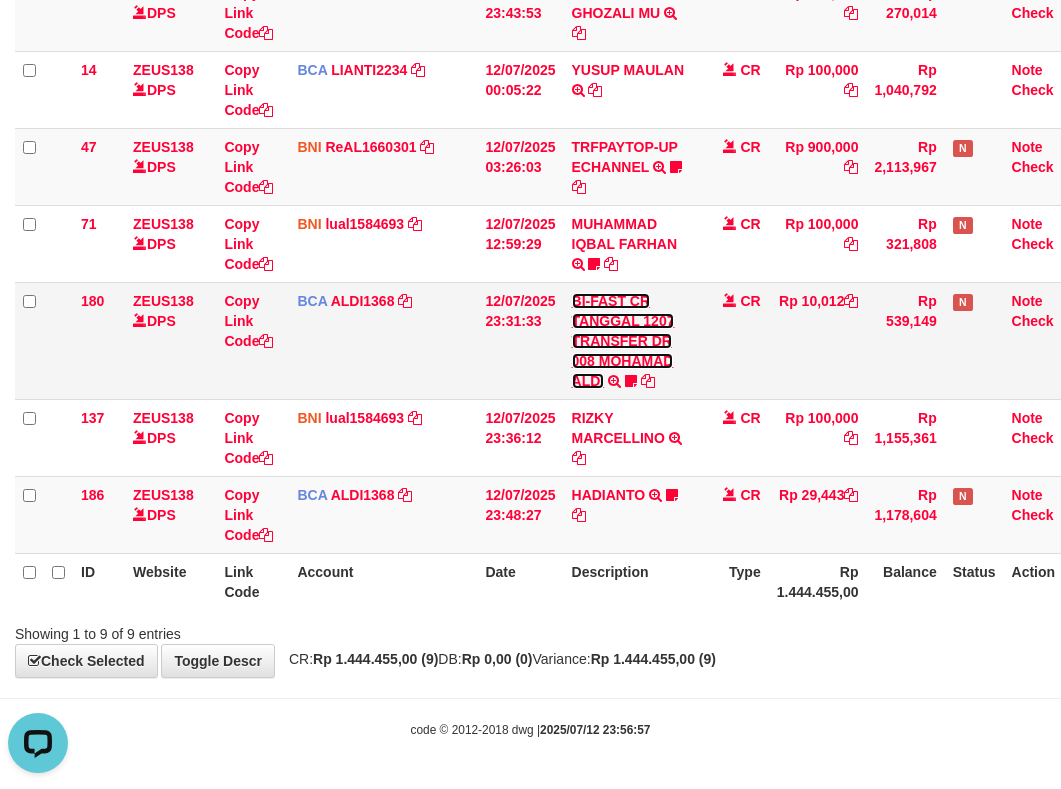 click on "BI-FAST CR TANGGAL 1207 TRANSFER DR 008 MOHAMAD ALDI" at bounding box center (623, 341) 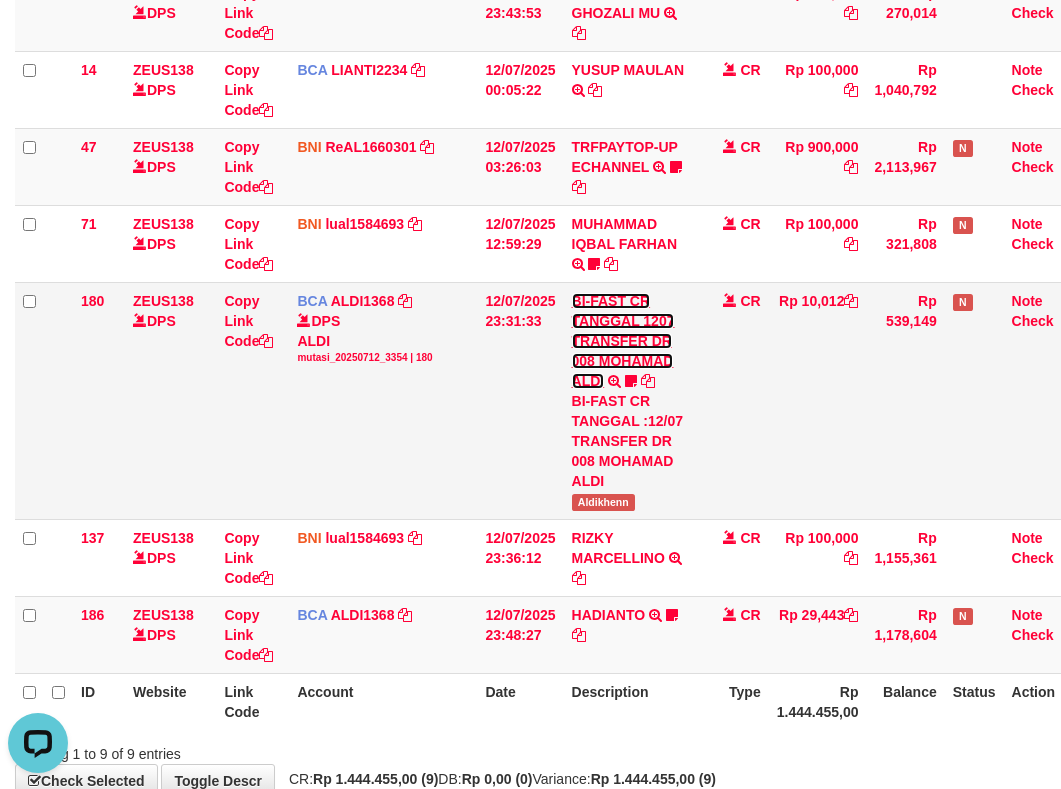 click on "BI-FAST CR TANGGAL 1207 TRANSFER DR 008 MOHAMAD ALDI" at bounding box center [623, 341] 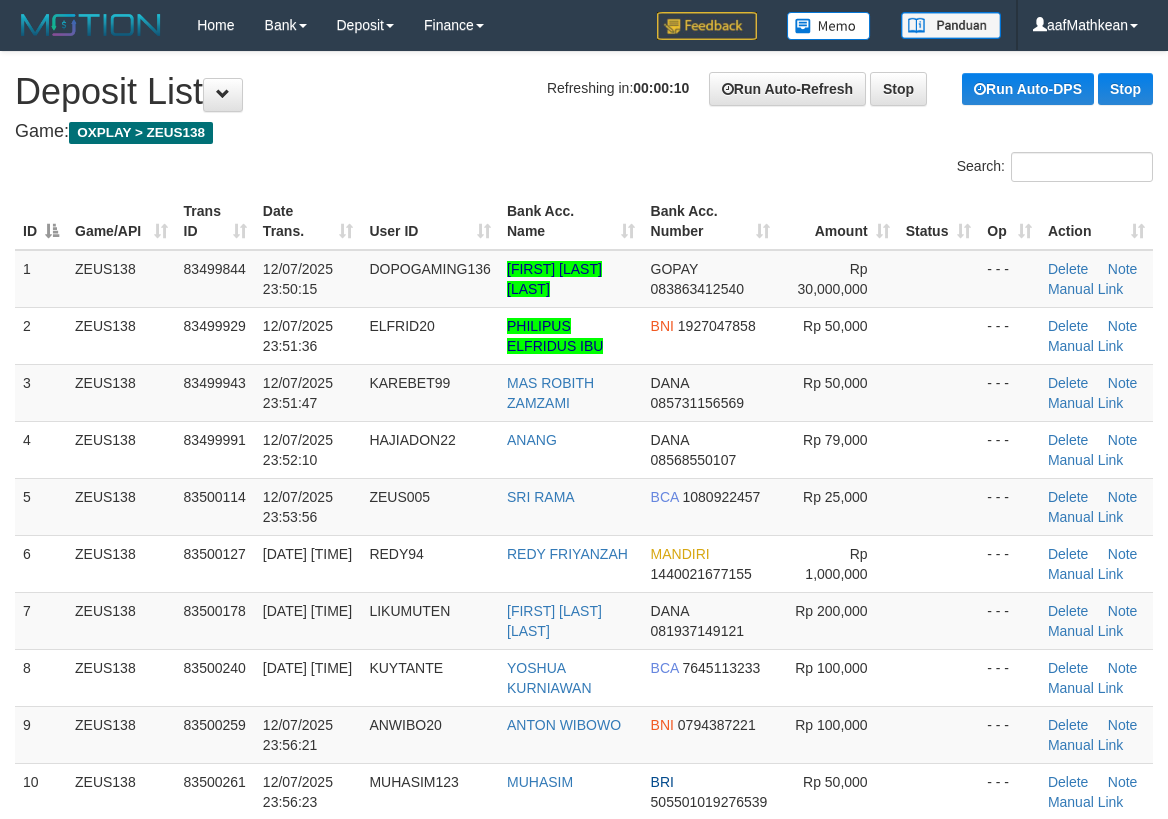 scroll, scrollTop: 0, scrollLeft: 0, axis: both 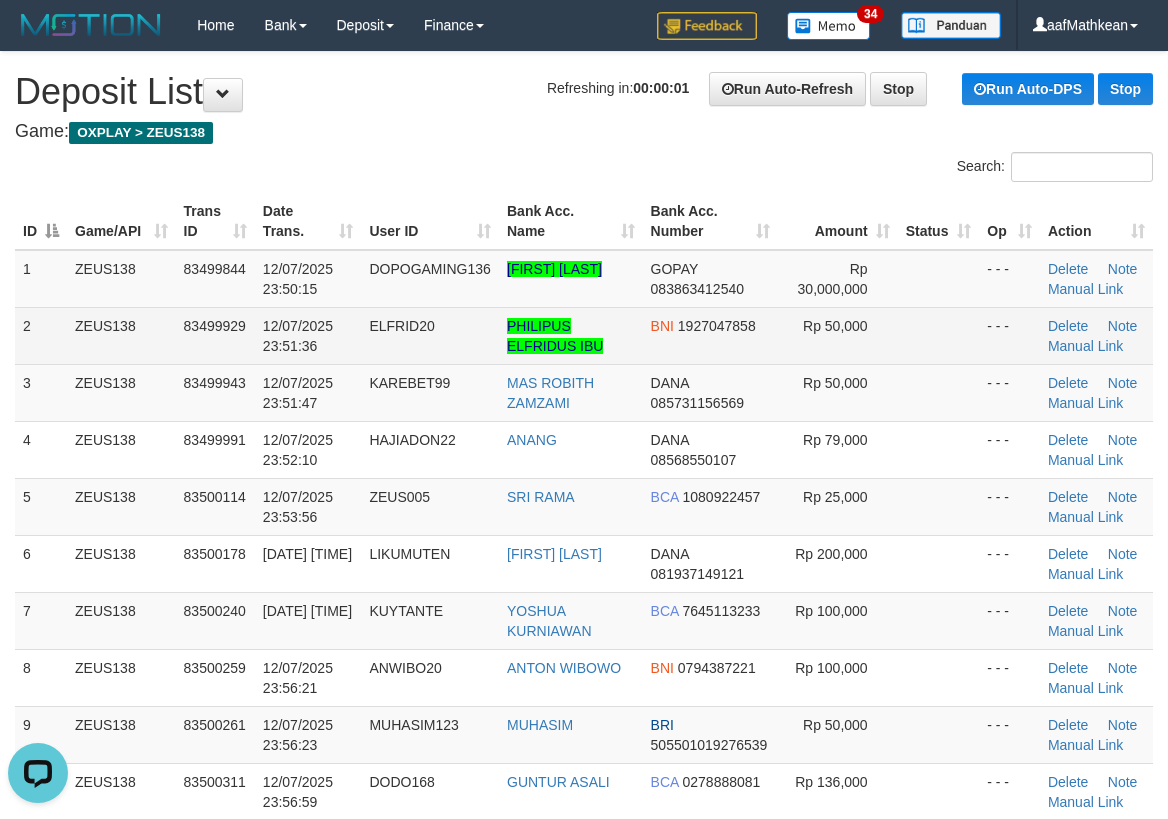 click on "1
ZEUS138
83499844
12/07/2025 23:50:15
DOPOGAMING136
DENI RAHMAT HIDAYAT
GOPAY
083863412540
Rp 30,000,000
- - -
Delete
Note
Manual Link
2
ZEUS138
83499929
12/07/2025 23:51:36
ELFRID20
PHILIPUS ELFRIDUS IBU
BNI
1927047858
Rp 50,000
- - -
Delete
Note" at bounding box center [584, 535] 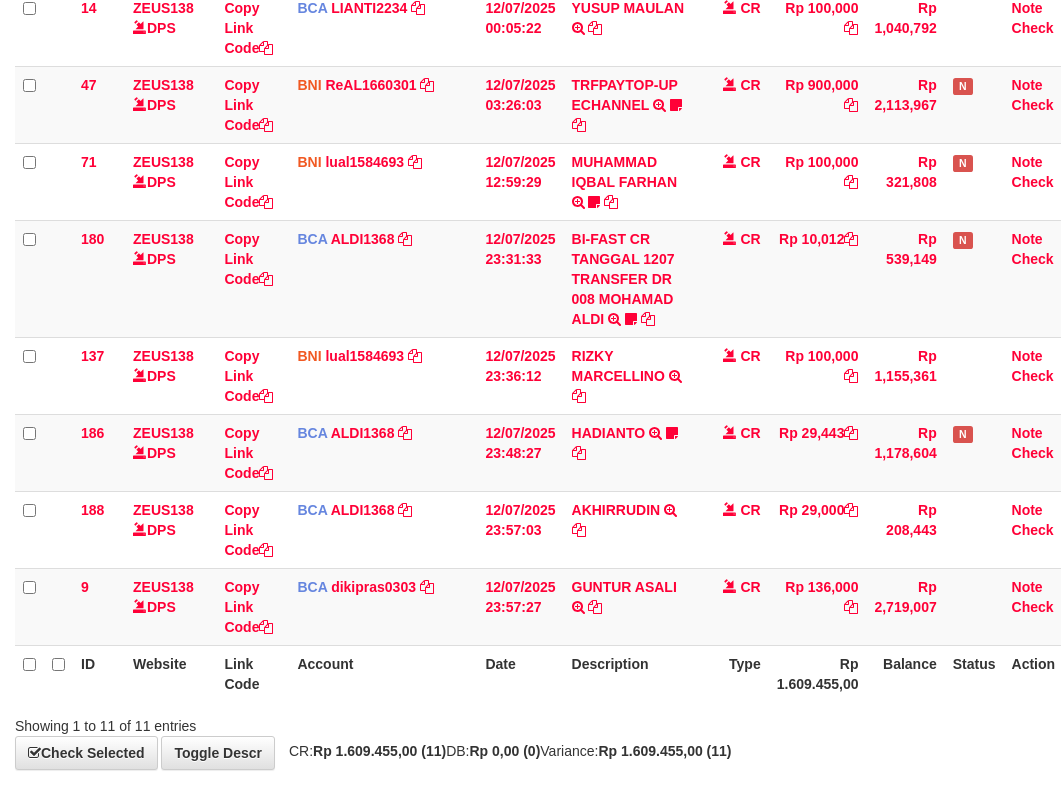 scroll, scrollTop: 584, scrollLeft: 0, axis: vertical 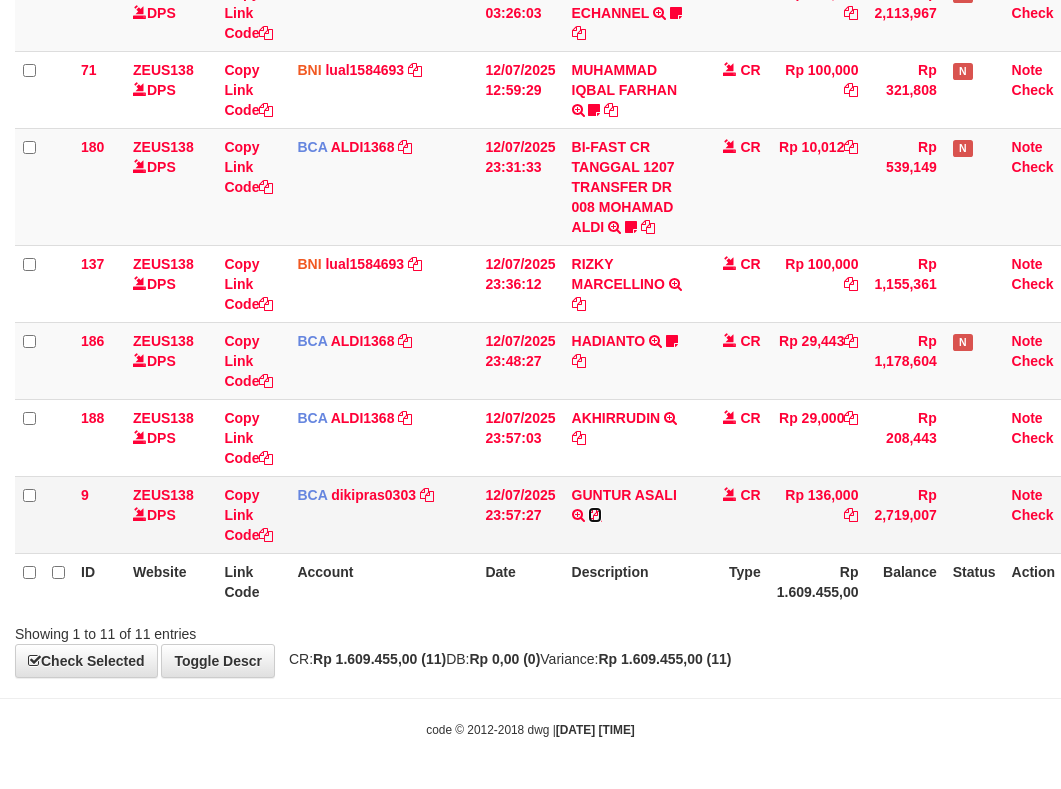 click at bounding box center [595, 515] 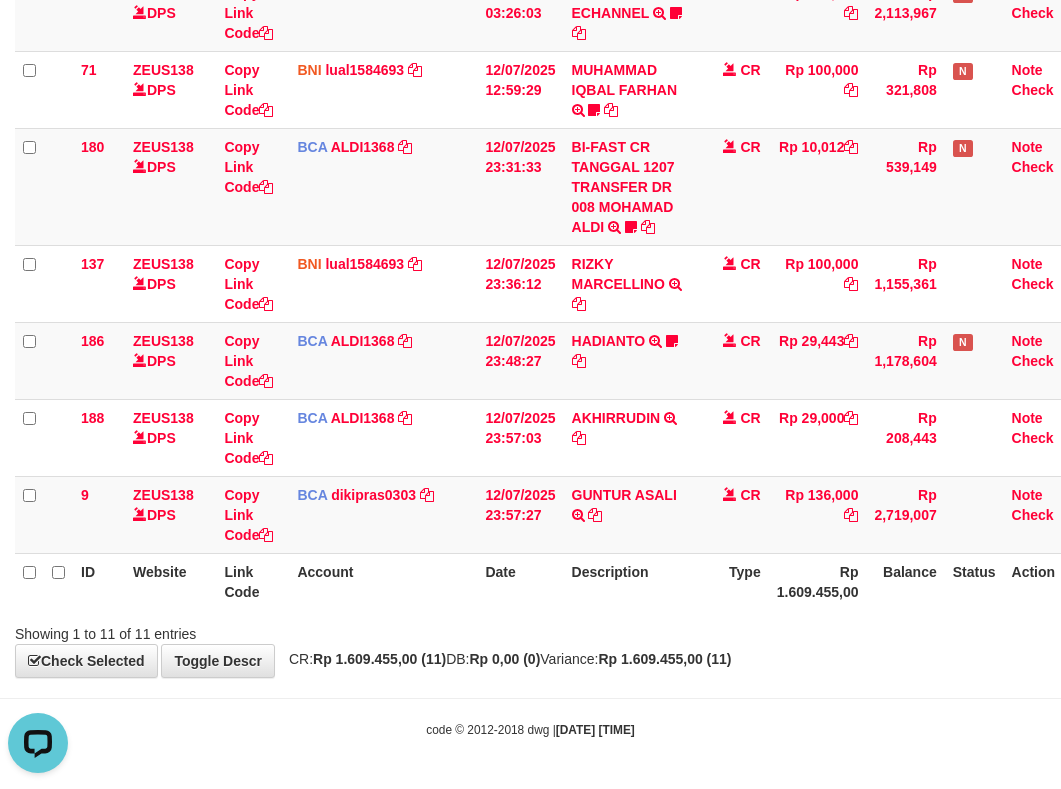 scroll, scrollTop: 0, scrollLeft: 0, axis: both 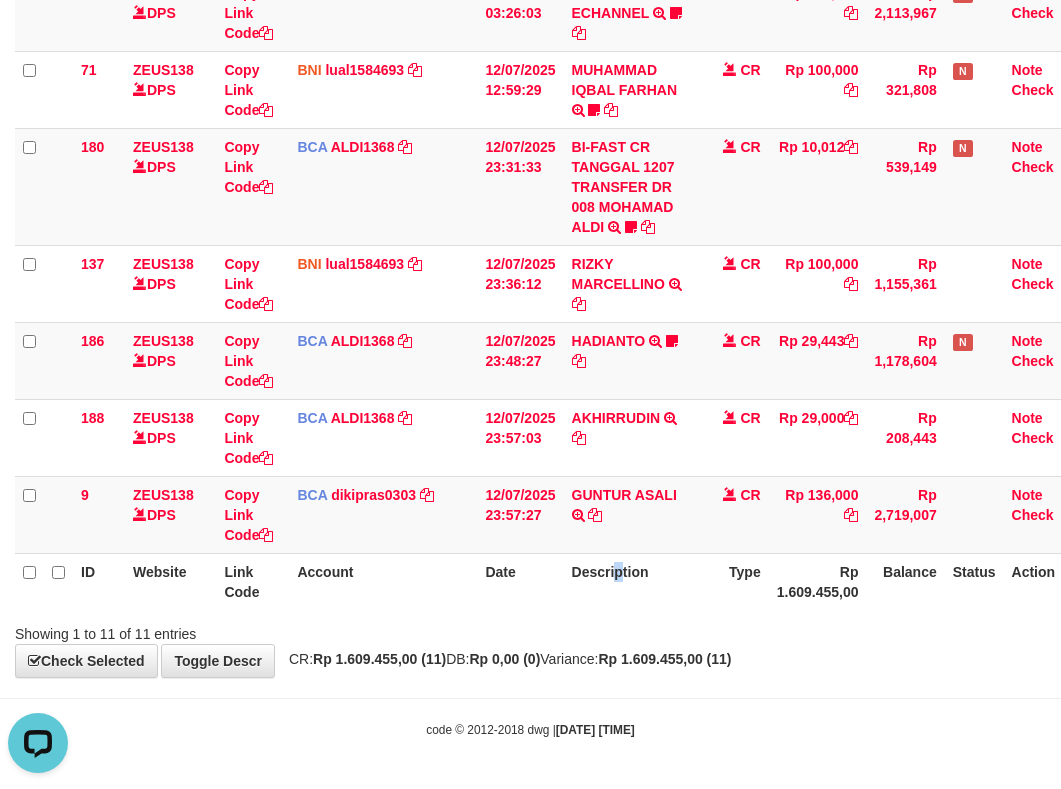 click on "Description" at bounding box center [632, 581] 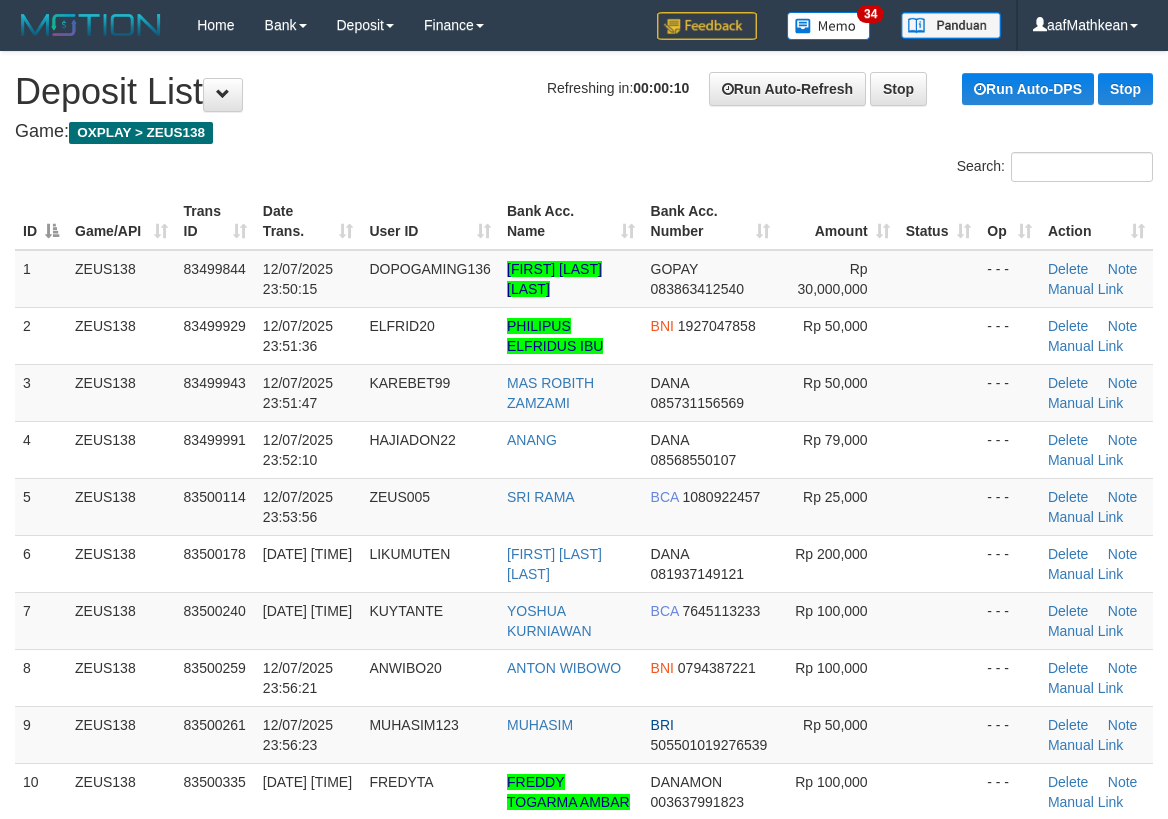 scroll, scrollTop: 0, scrollLeft: 0, axis: both 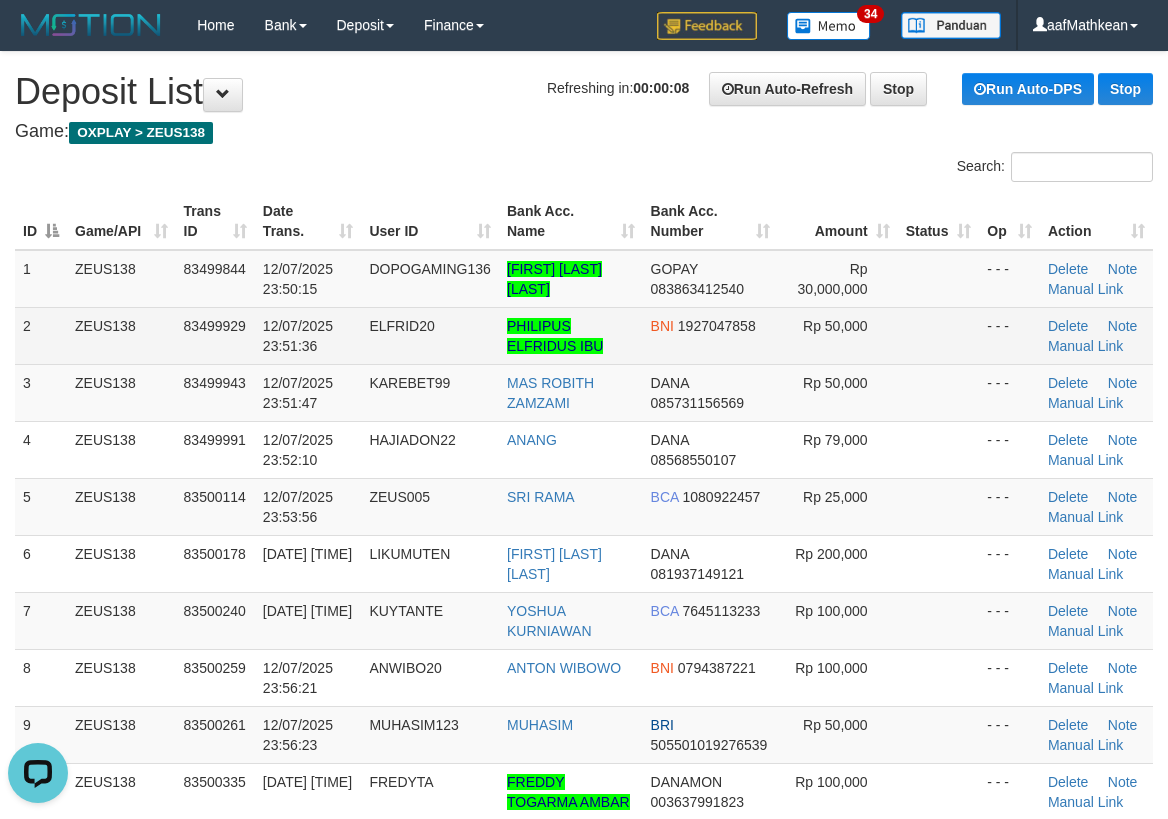 click on "ELFRID20" at bounding box center [430, 335] 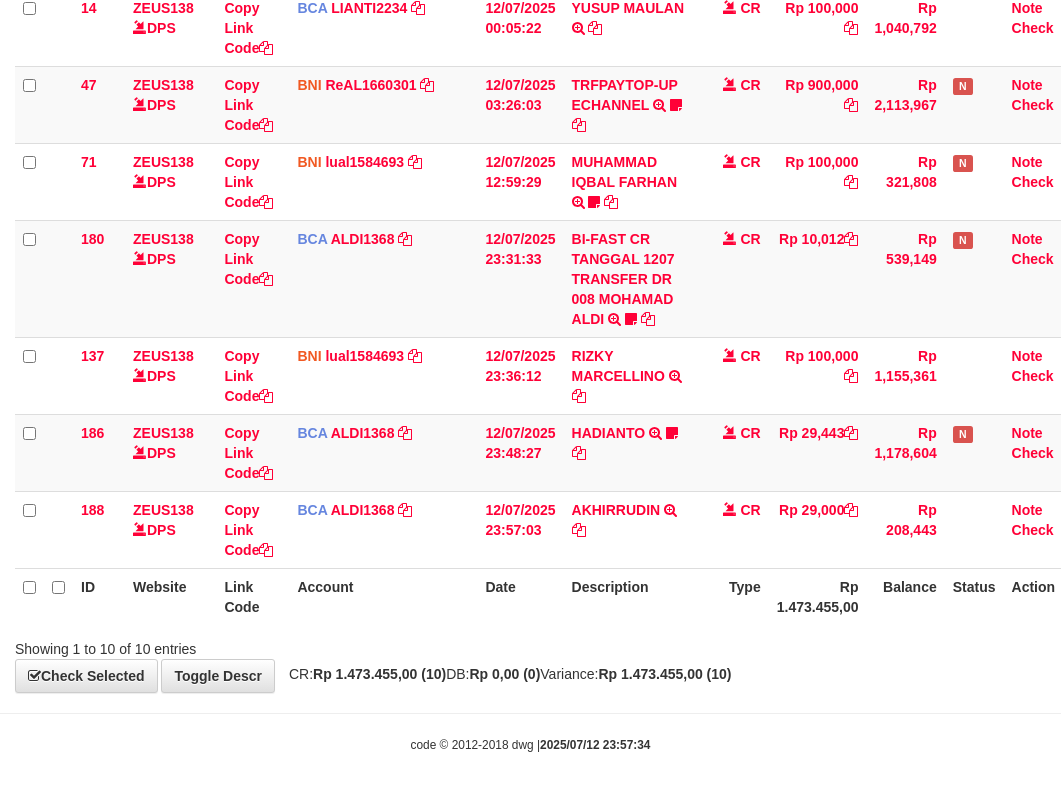 scroll, scrollTop: 507, scrollLeft: 0, axis: vertical 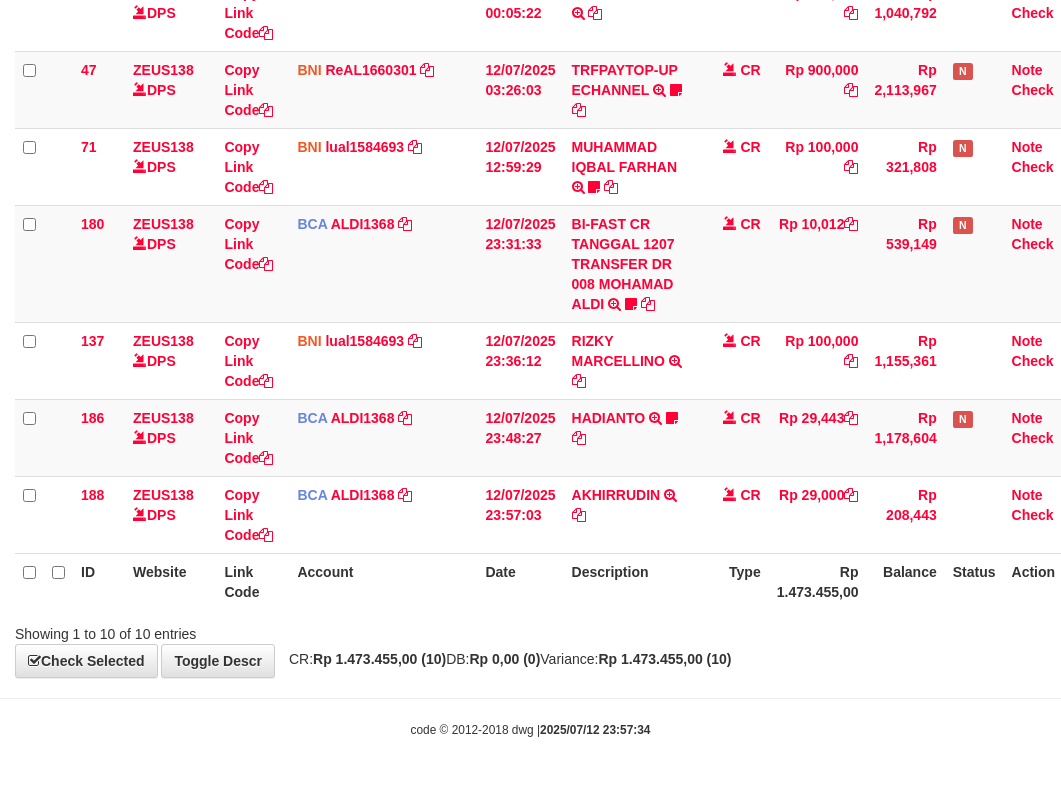 drag, startPoint x: 904, startPoint y: 593, endPoint x: 835, endPoint y: 604, distance: 69.87131 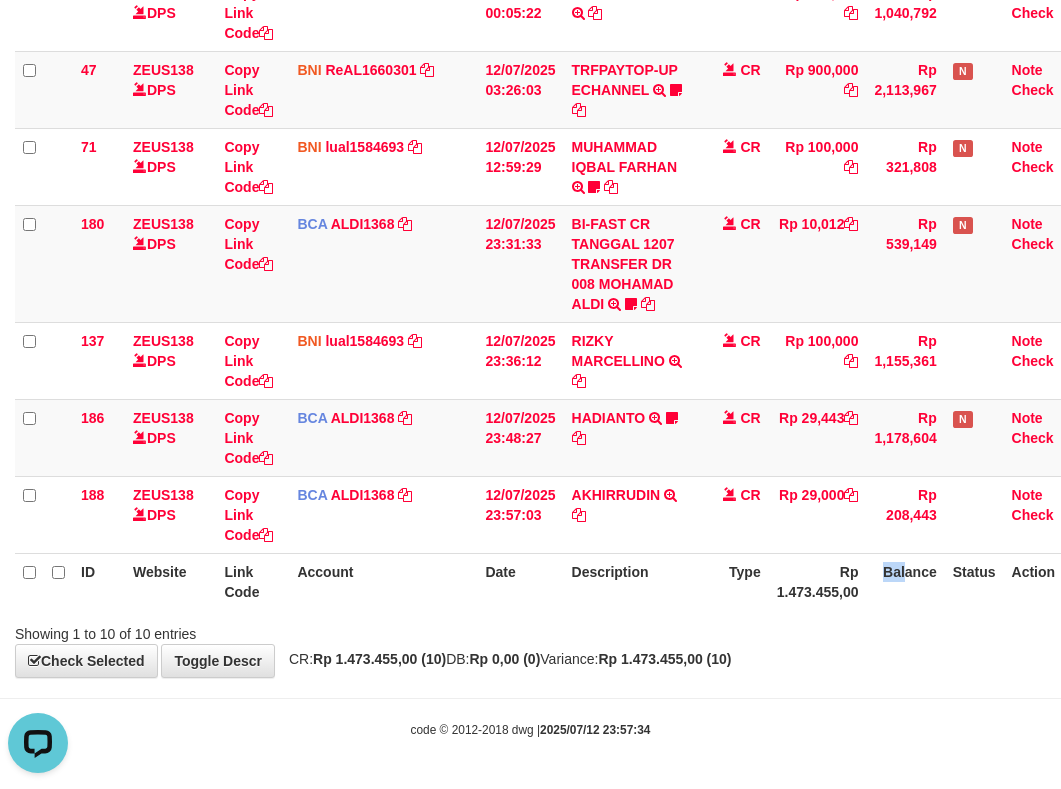 scroll, scrollTop: 0, scrollLeft: 0, axis: both 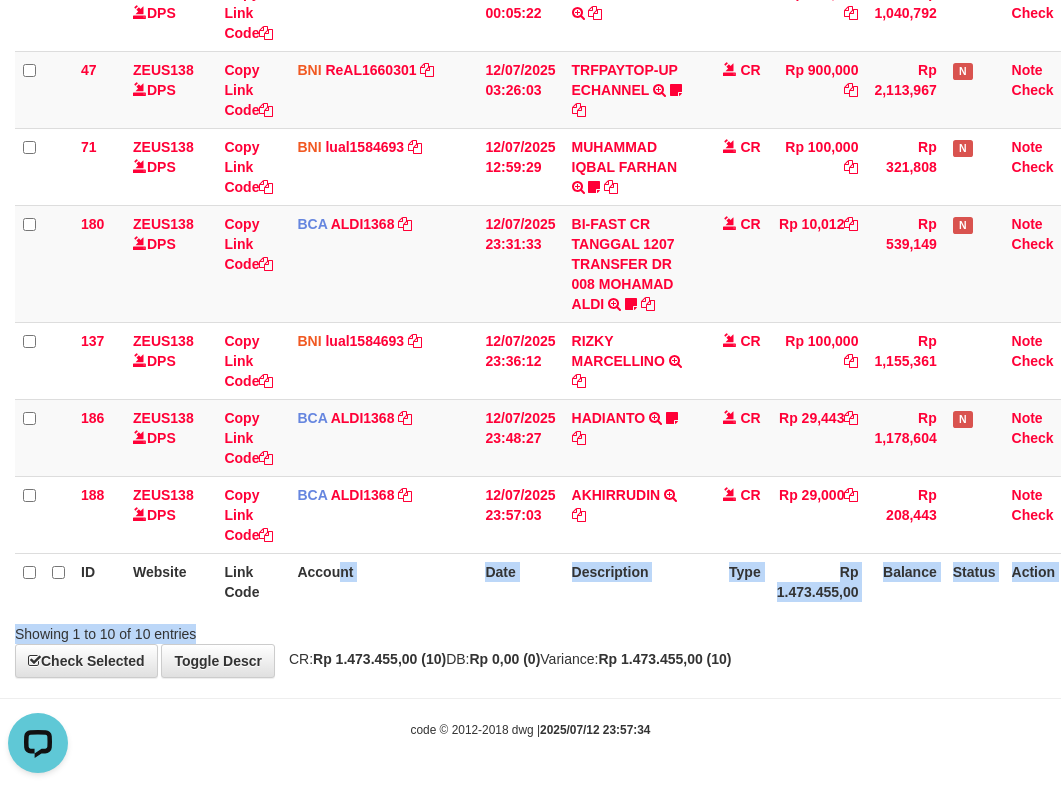 click on "Search:
ID Website Link Code Account Date Description Type Amount Balance Status Action
119
ZEUS138    DPS
Copy Link Code
BRI
Capbango1717
DPS
HELMI
mutasi_20250711_2435 | 119
mutasi_20250711_2435 | 119
11/07/2025 16:03:29
KORAATMB04637         KORAATMB04:637215011156650 2:250710:61892
CR
Rp 100,000
Rp 351,494
Note
Check
132
ZEUS138    DPS
Copy Link Code
BNI
ReAL1660301" at bounding box center (530, 144) 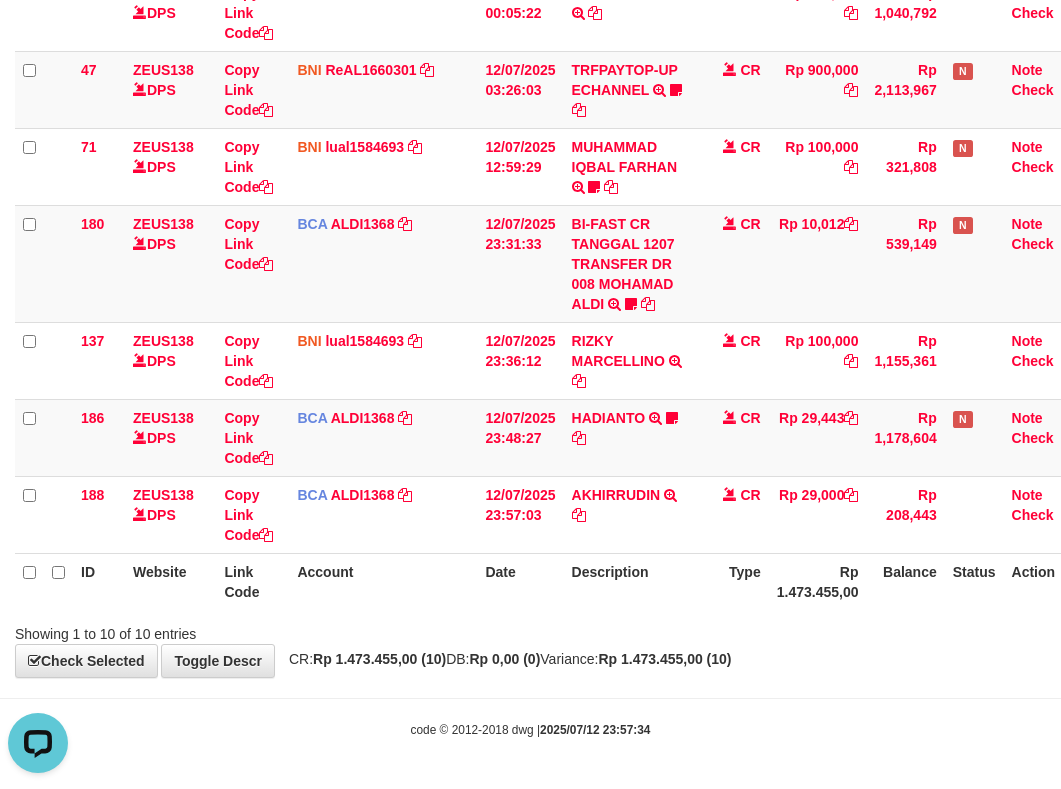 click on "Showing 1 to 10 of 10 entries" at bounding box center [530, 630] 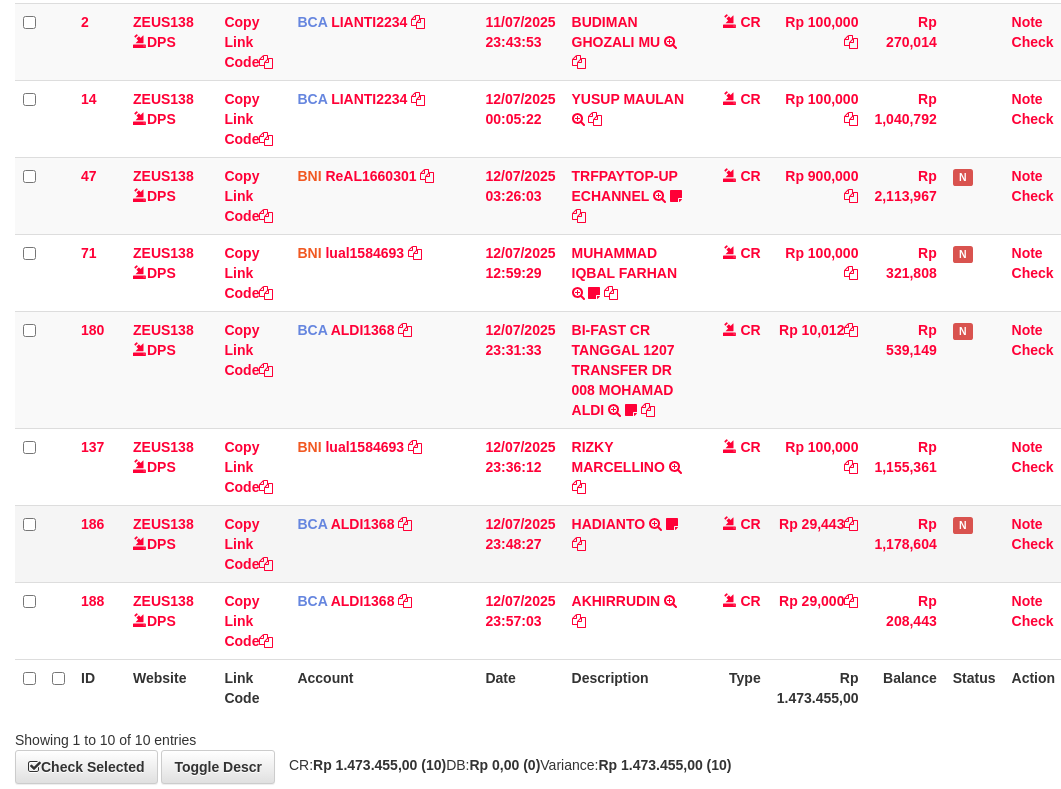 scroll, scrollTop: 507, scrollLeft: 0, axis: vertical 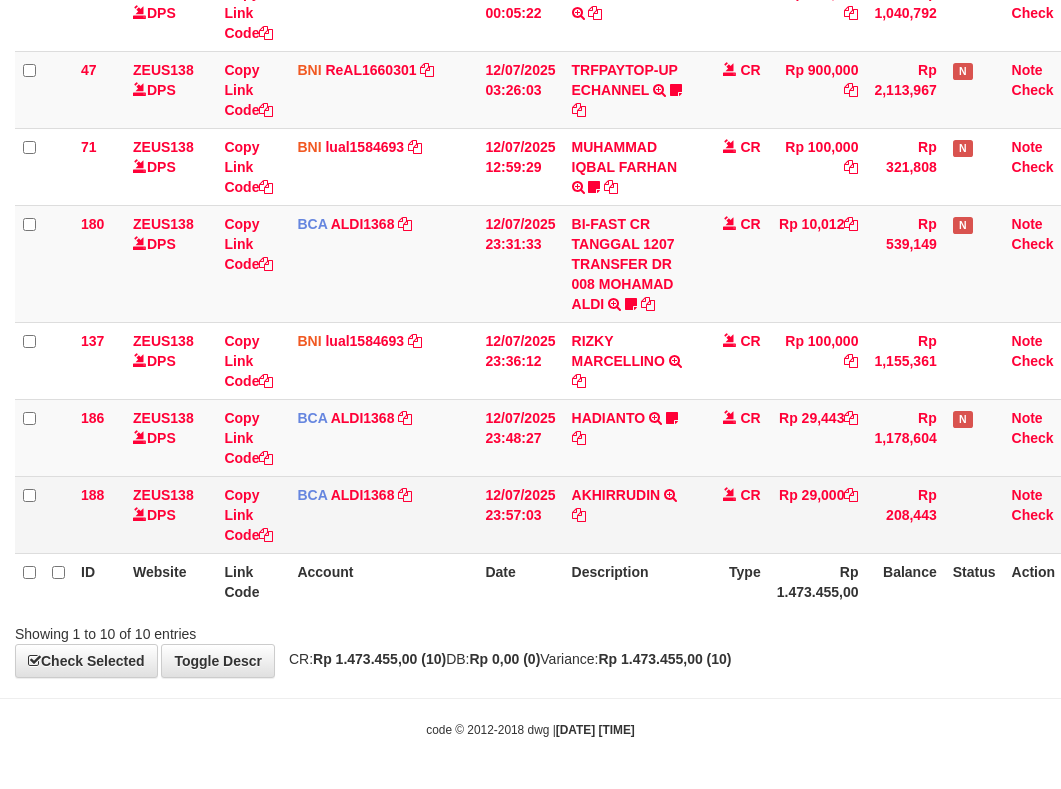 drag, startPoint x: 448, startPoint y: 529, endPoint x: 431, endPoint y: 533, distance: 17.464249 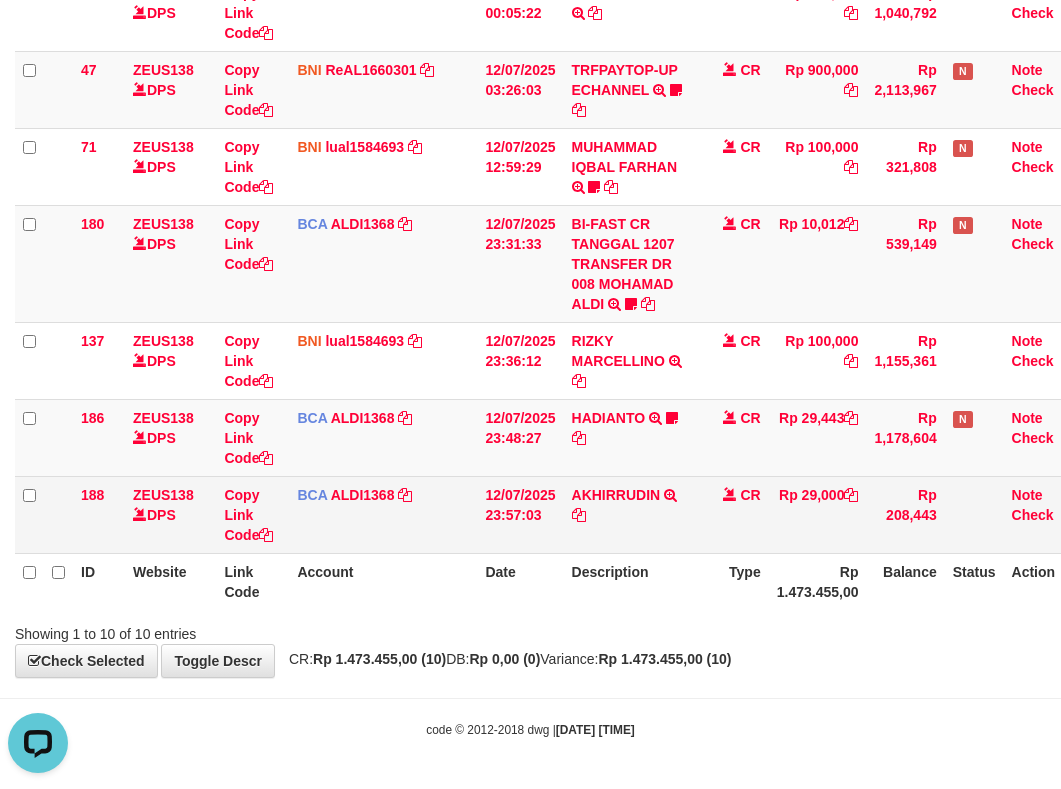 scroll, scrollTop: 0, scrollLeft: 0, axis: both 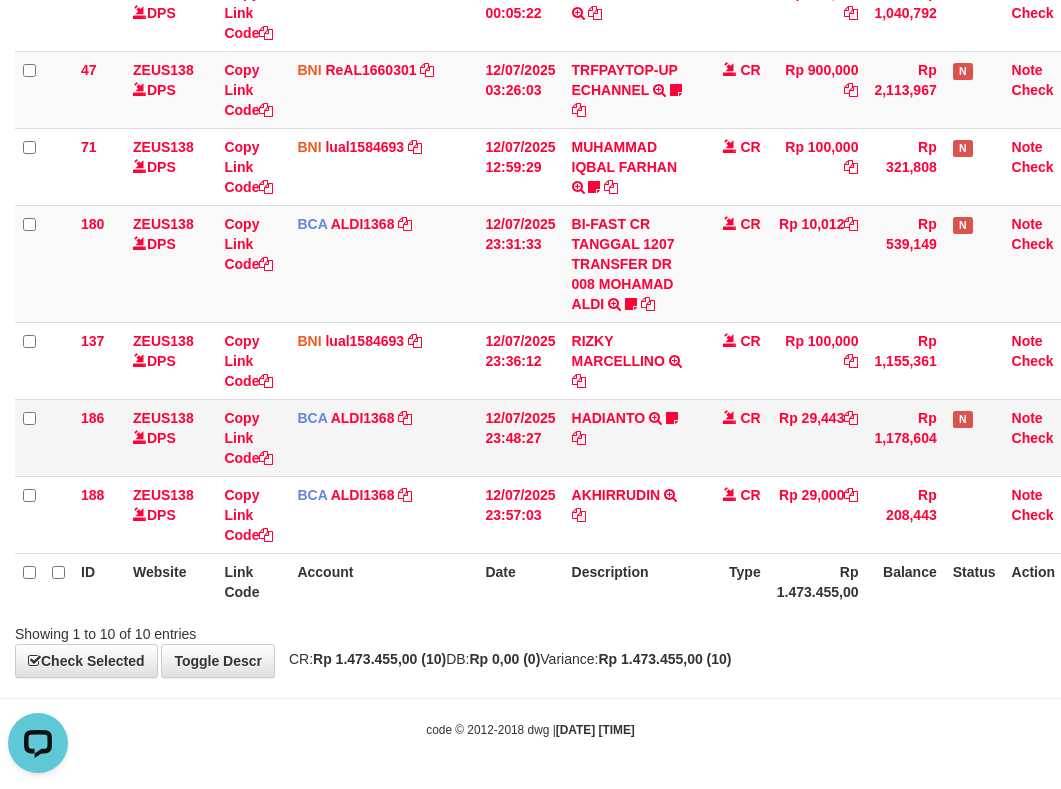 click on "12/07/2025 23:48:27" at bounding box center [520, 437] 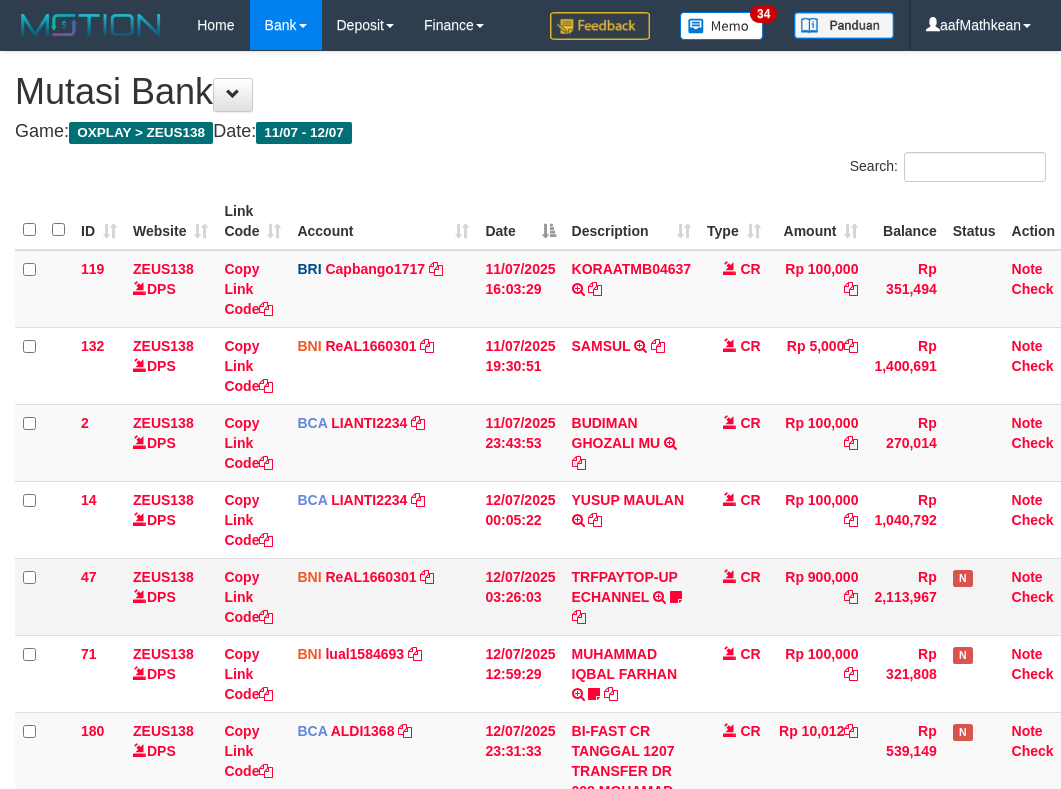 scroll, scrollTop: 401, scrollLeft: 0, axis: vertical 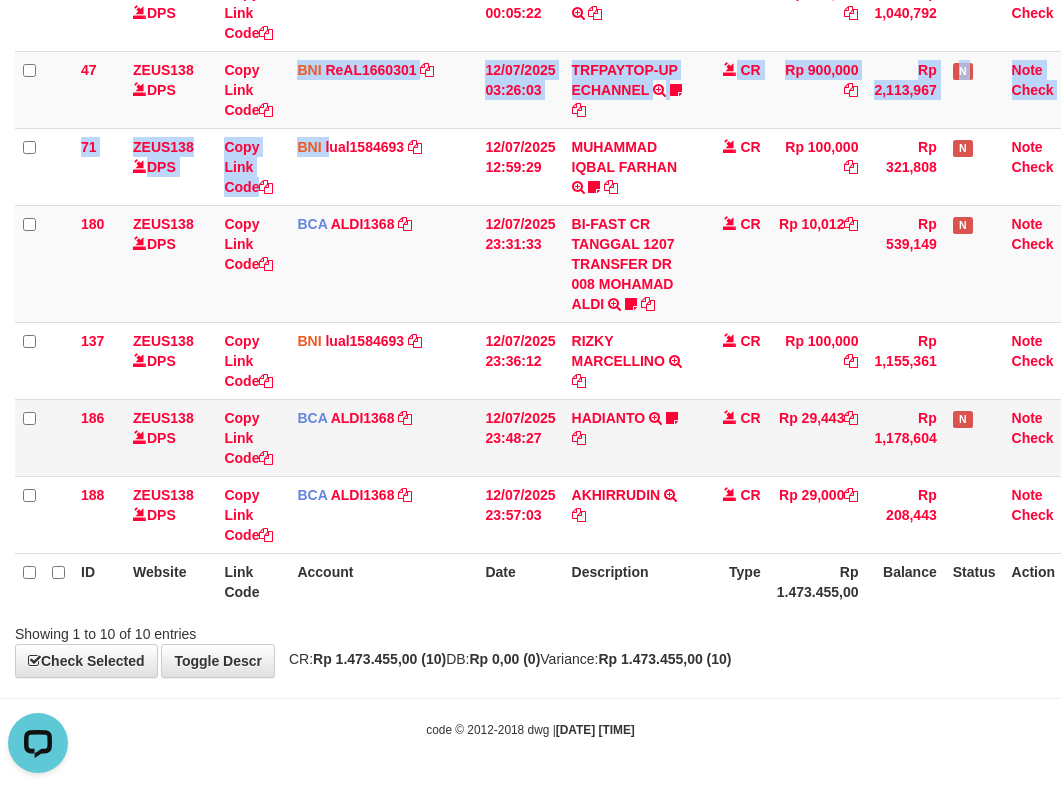 drag, startPoint x: 332, startPoint y: 158, endPoint x: 584, endPoint y: 458, distance: 391.79587 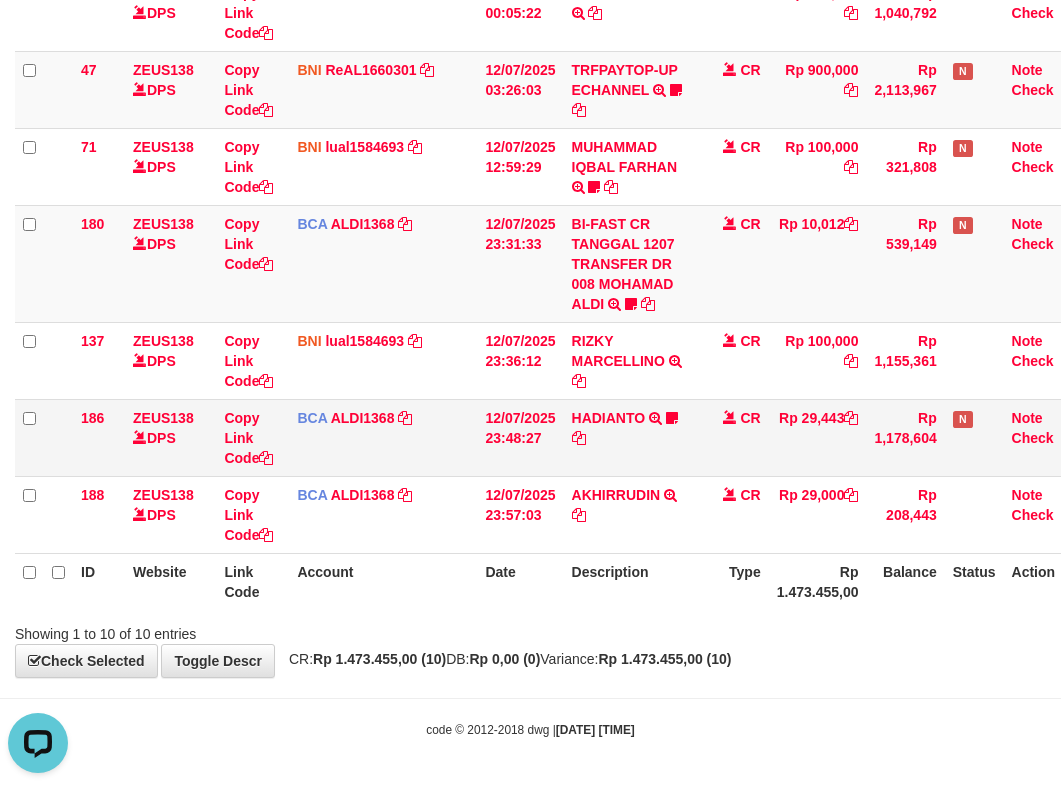 click on "HADIANTO            TRSF E-BANKING CR 1207/FTSCY/WS95051
29443.002025071273888956 TRFDN-HADIANTO ESPAY DEBIT INDONE    Rangking" at bounding box center (632, 437) 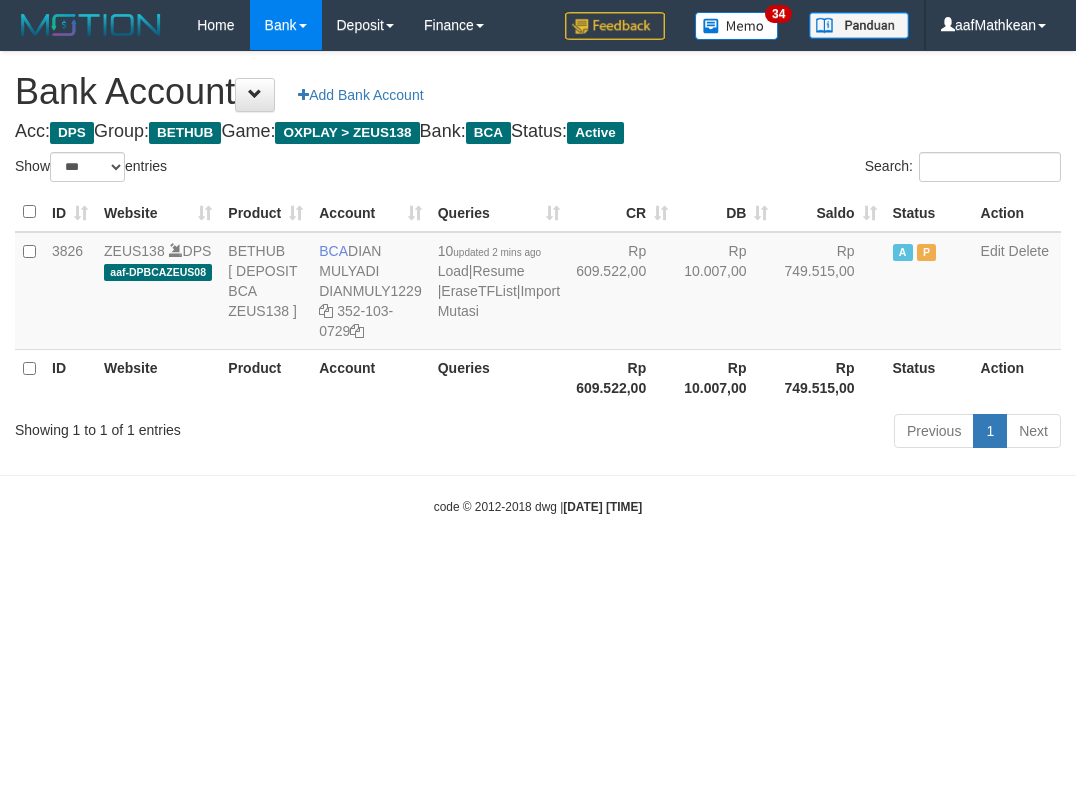 select on "***" 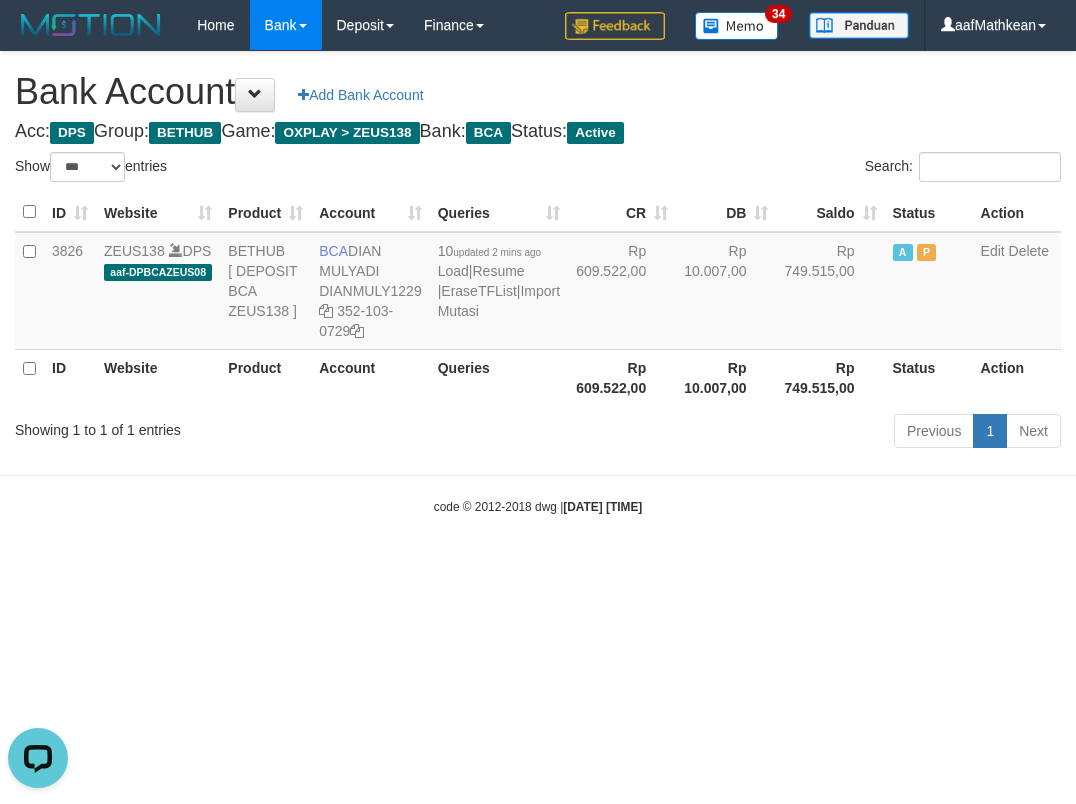 scroll, scrollTop: 0, scrollLeft: 0, axis: both 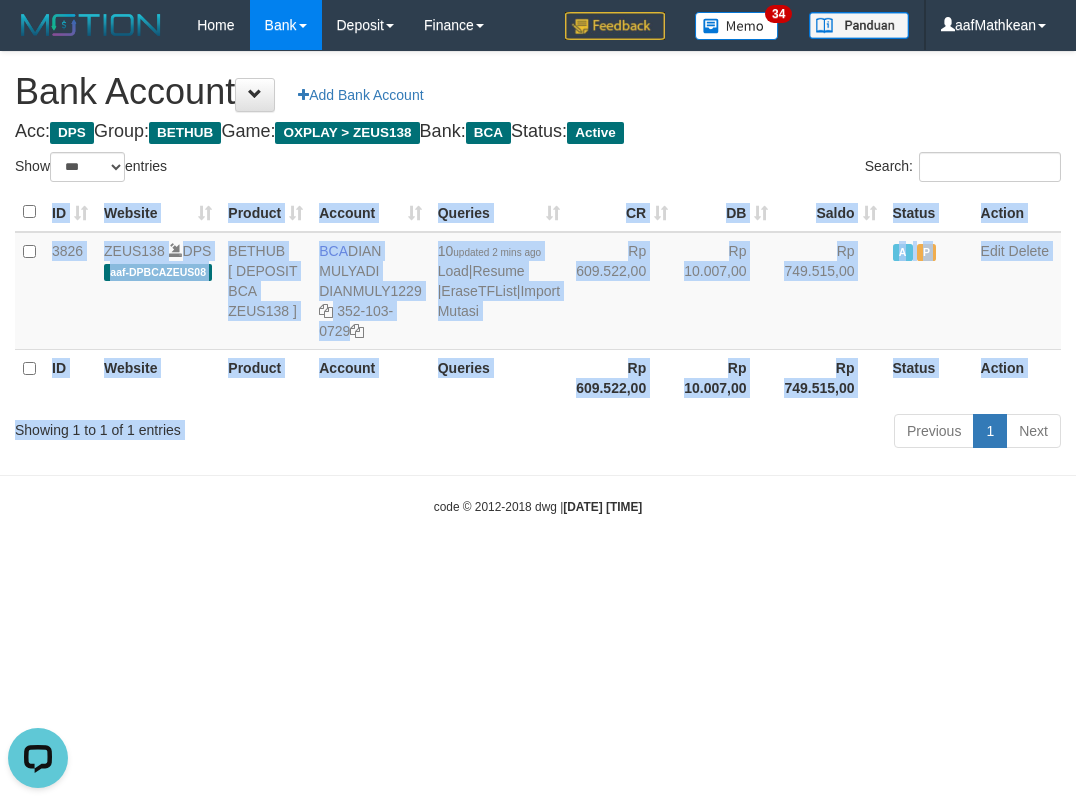 drag, startPoint x: 548, startPoint y: 446, endPoint x: 580, endPoint y: 495, distance: 58.5235 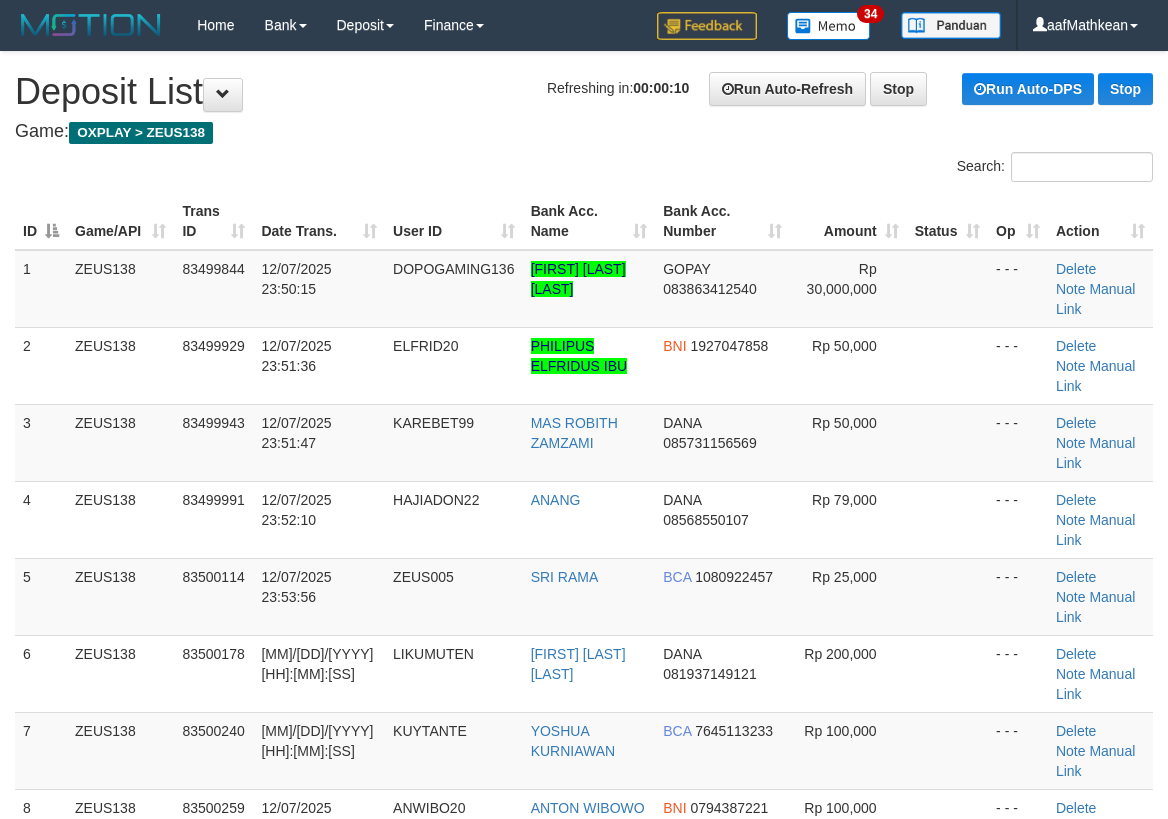 scroll, scrollTop: 0, scrollLeft: 0, axis: both 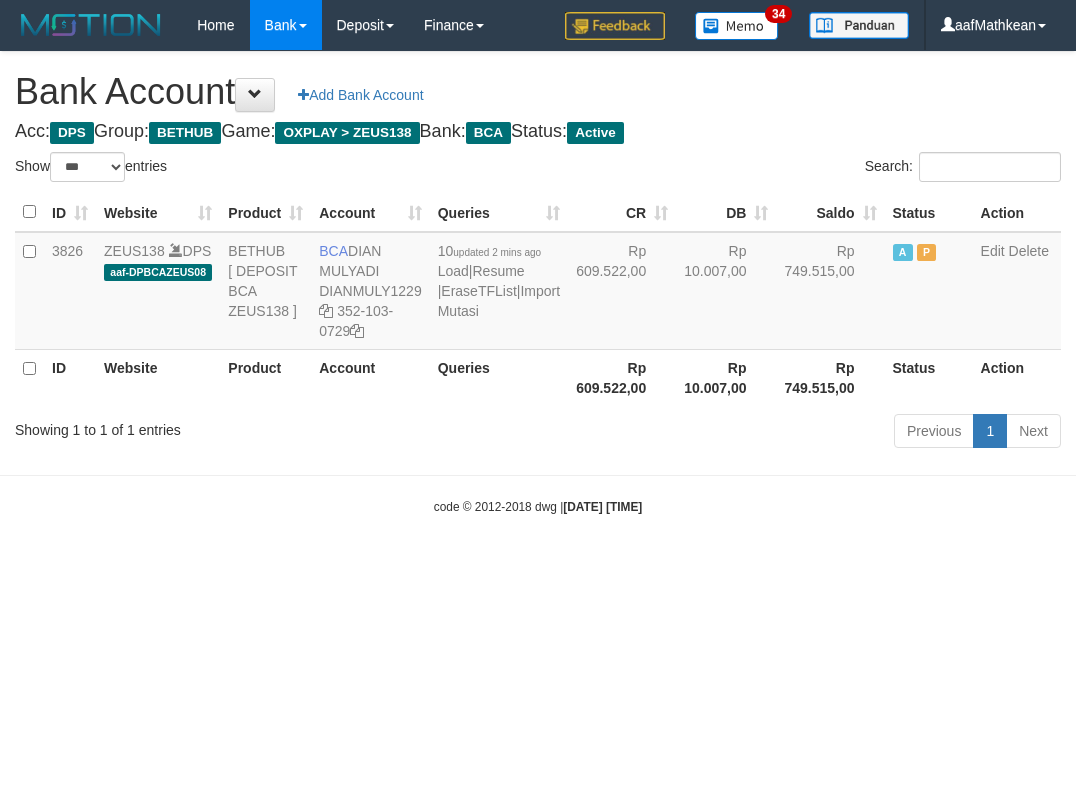 select on "***" 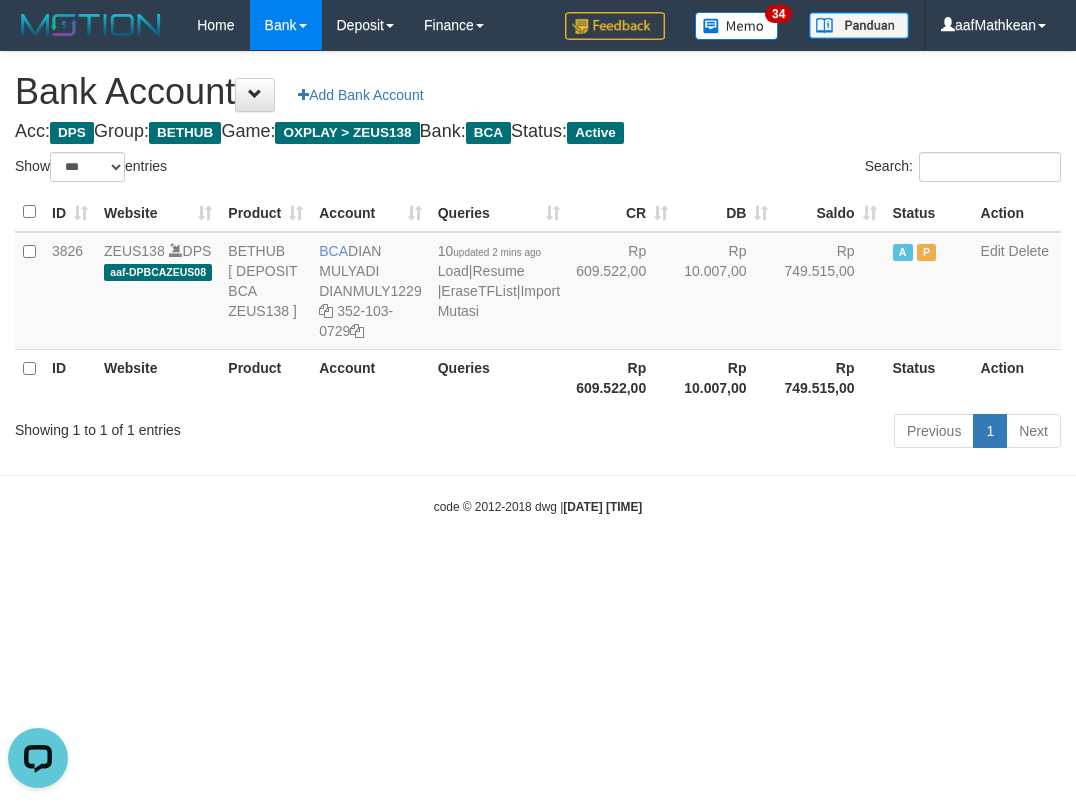 scroll, scrollTop: 0, scrollLeft: 0, axis: both 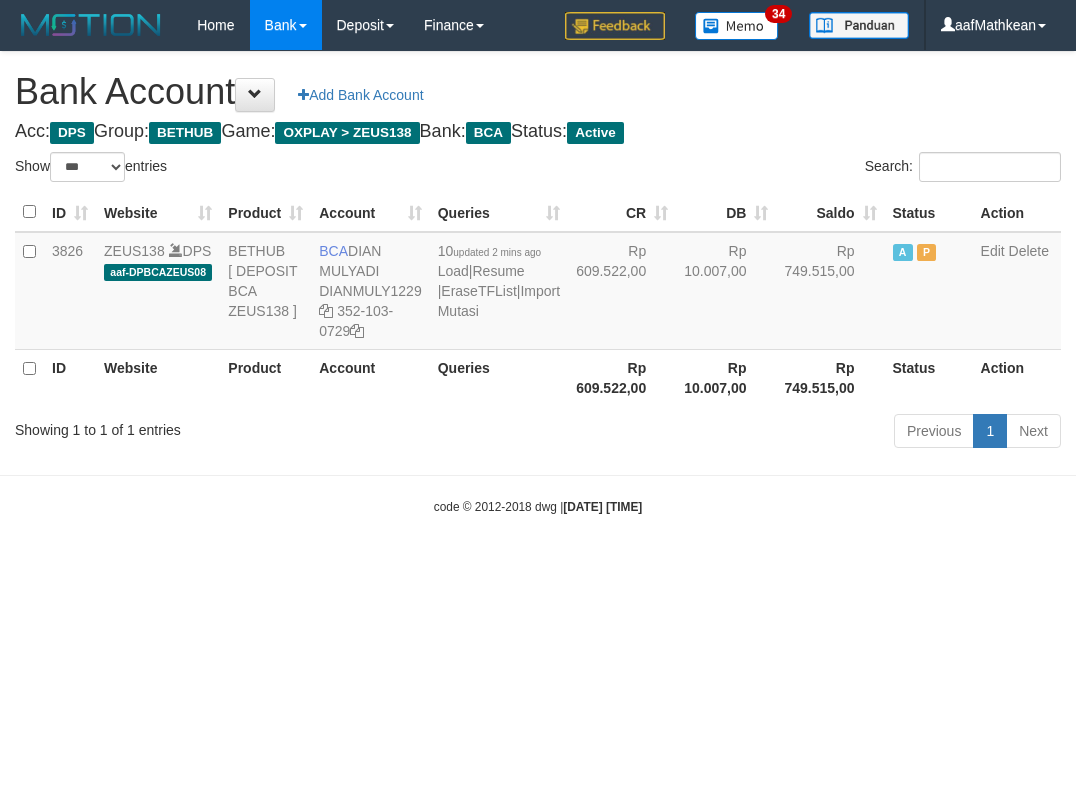 select on "***" 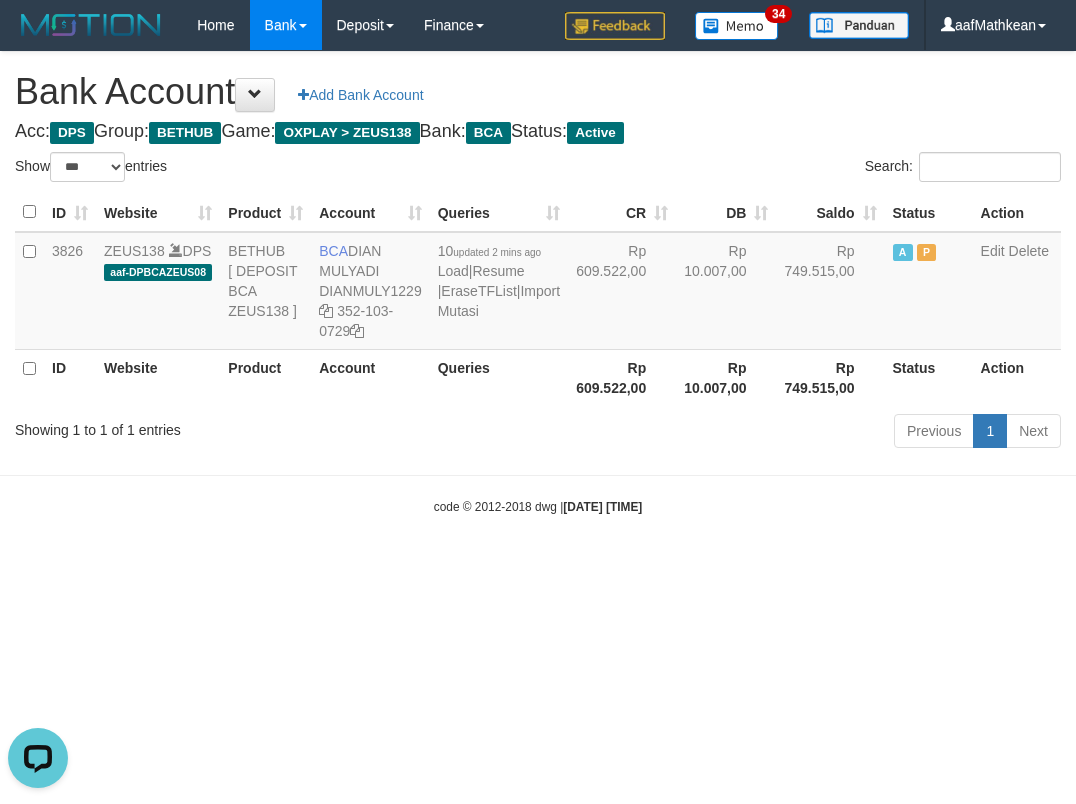 scroll, scrollTop: 0, scrollLeft: 0, axis: both 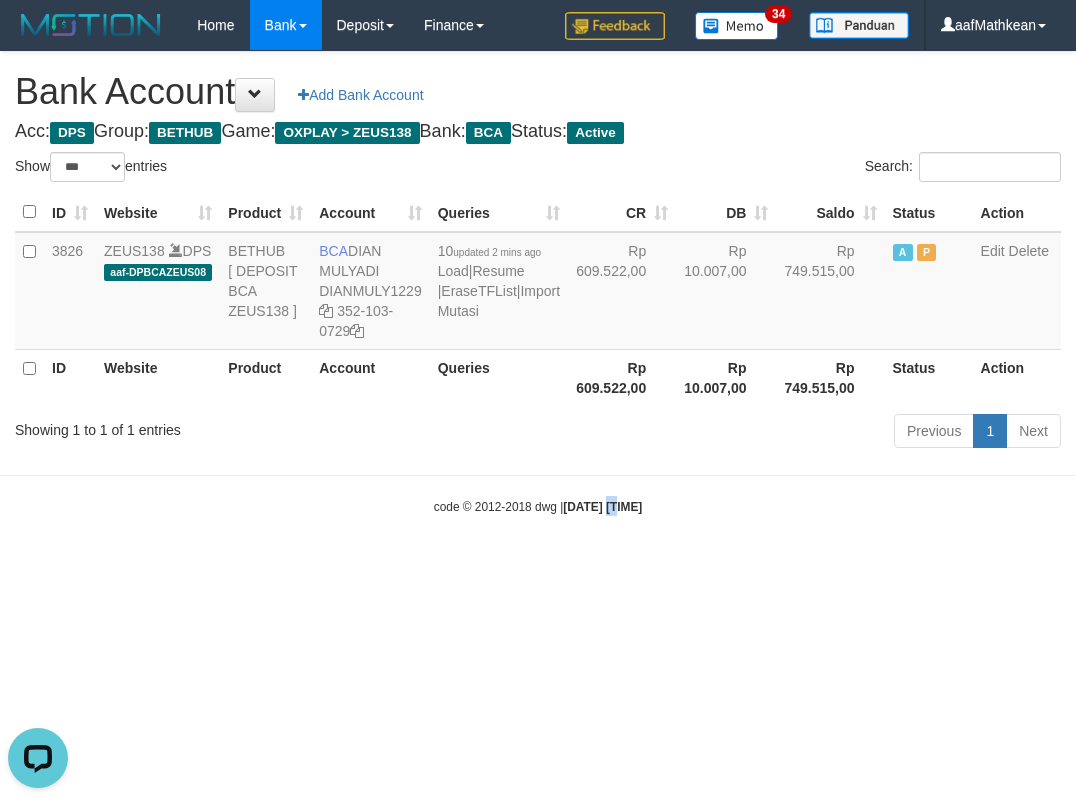 drag, startPoint x: 598, startPoint y: 660, endPoint x: 571, endPoint y: 709, distance: 55.946404 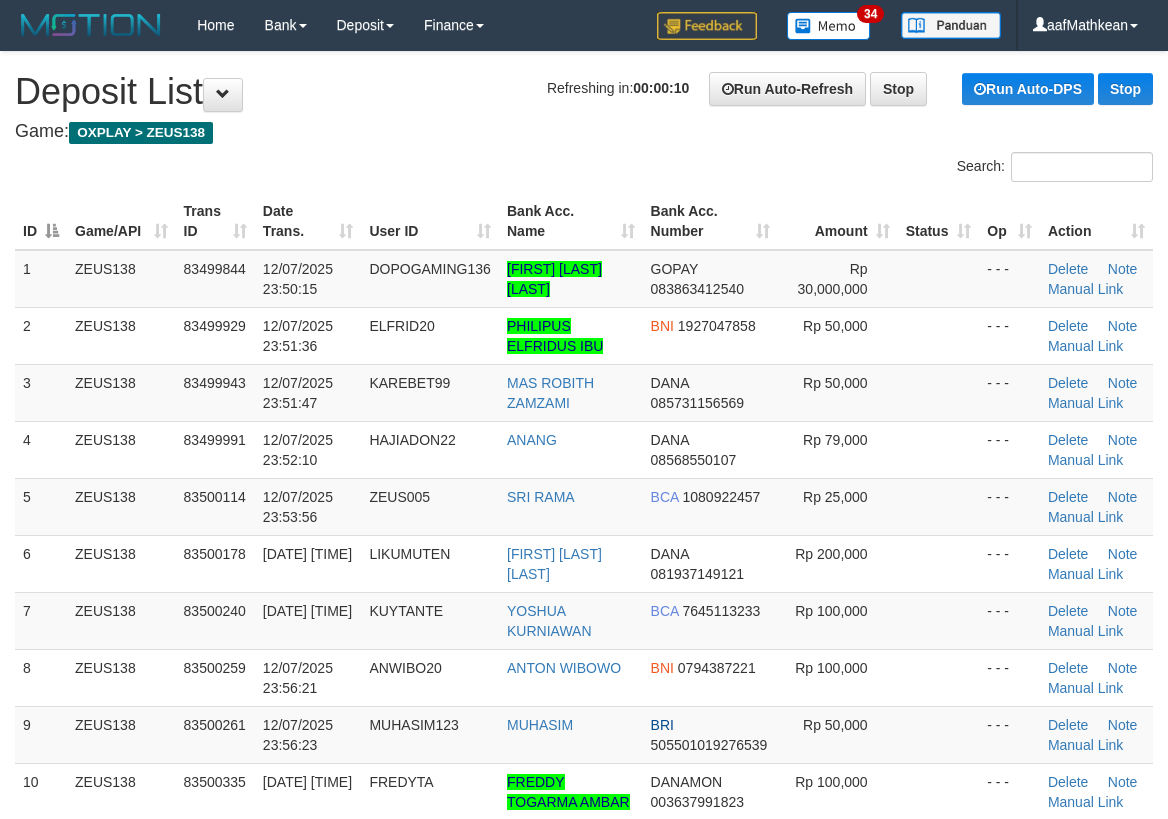 scroll, scrollTop: 0, scrollLeft: 0, axis: both 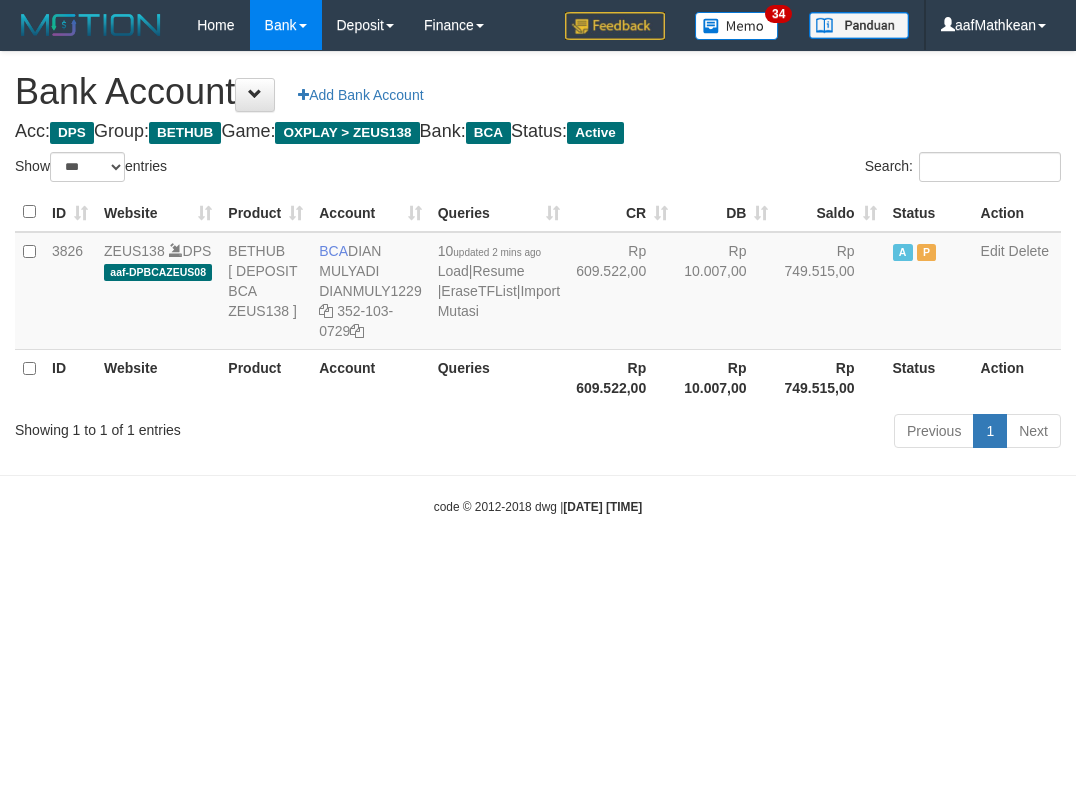 select on "***" 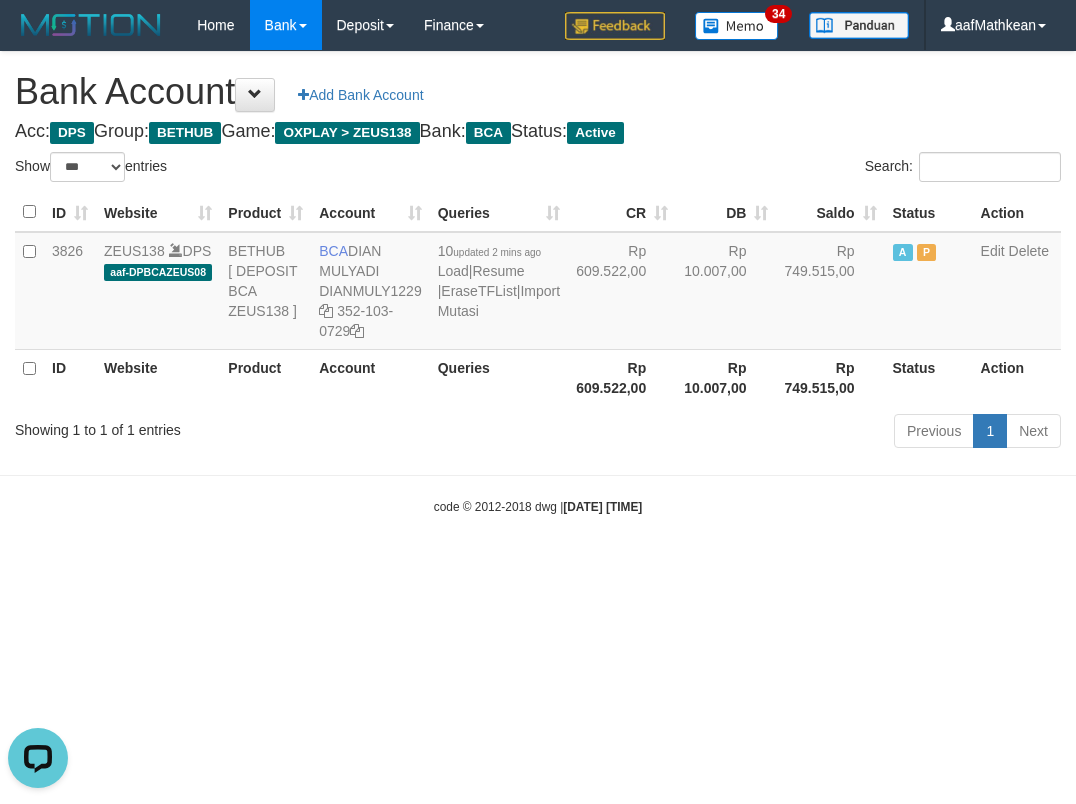 scroll, scrollTop: 0, scrollLeft: 0, axis: both 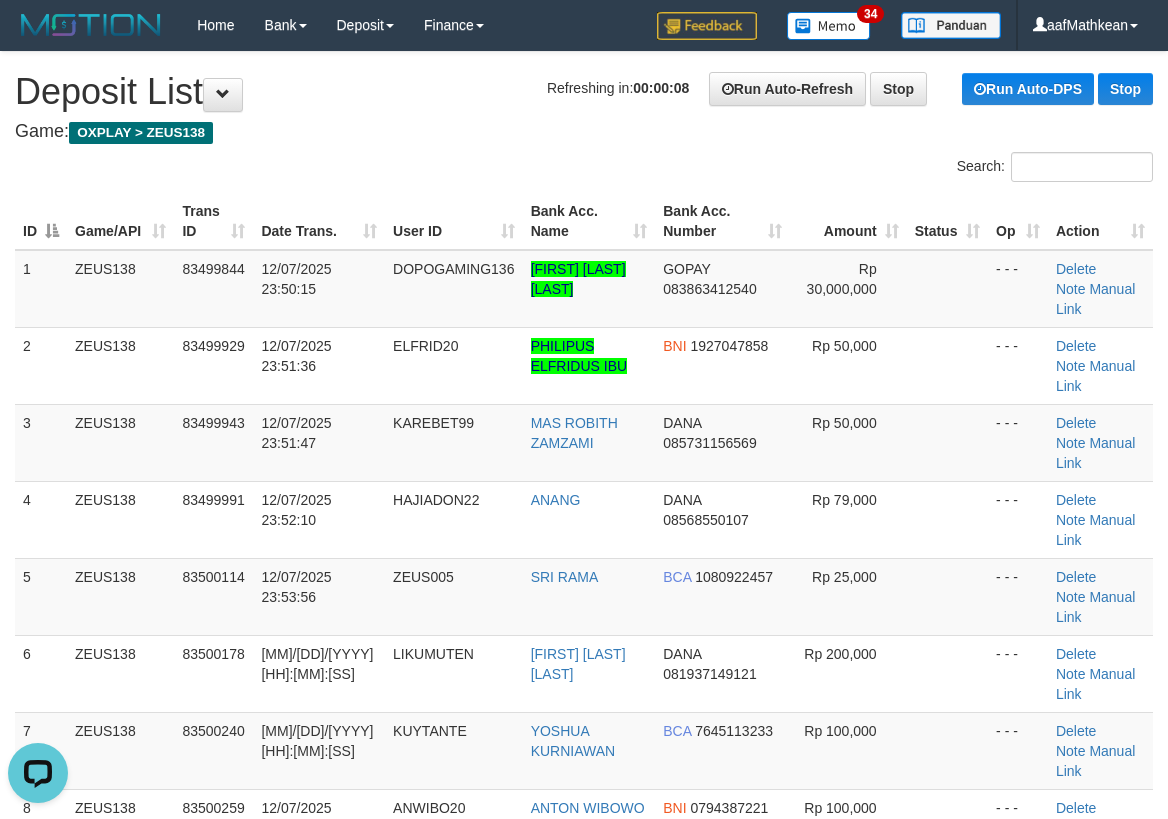 click on "12/07/2025 23:51:36" at bounding box center (319, 365) 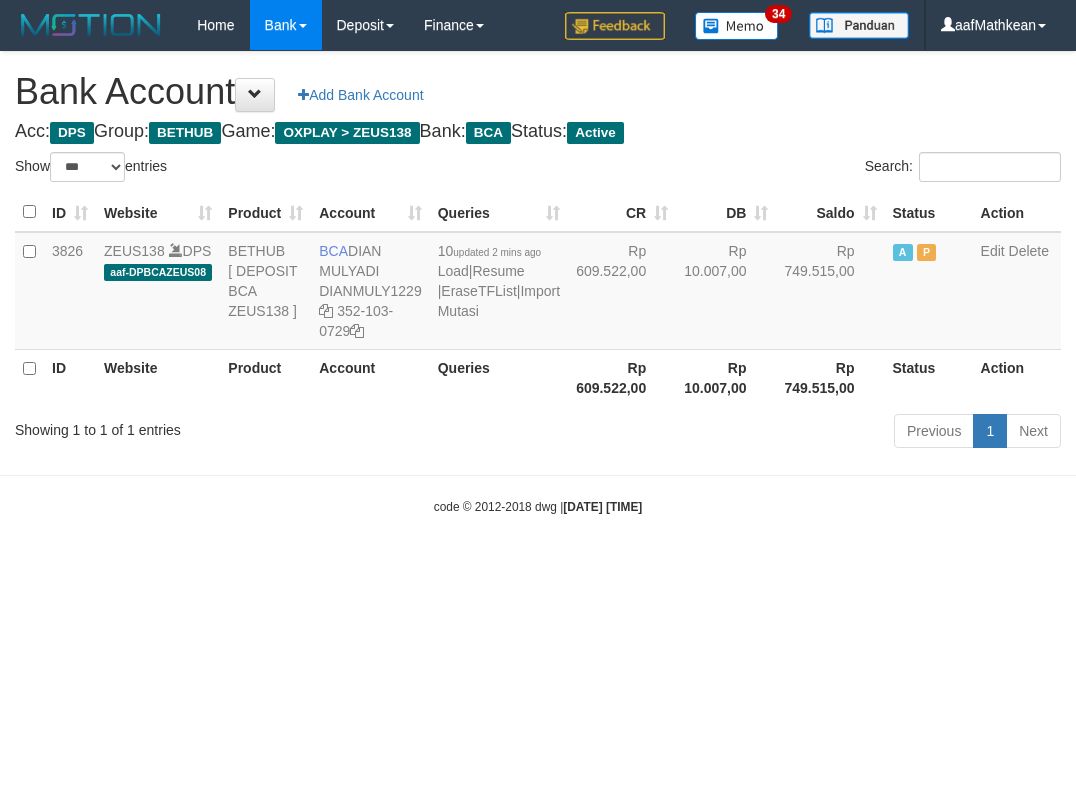 select on "***" 